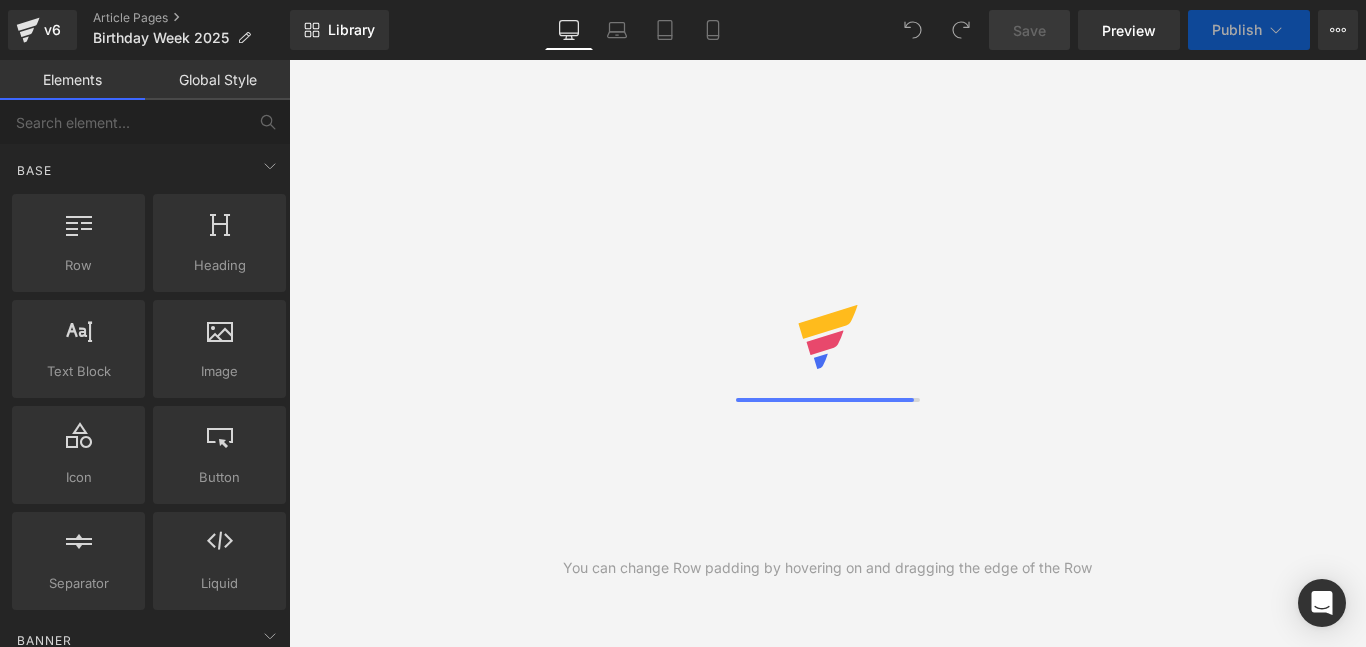 scroll, scrollTop: 0, scrollLeft: 0, axis: both 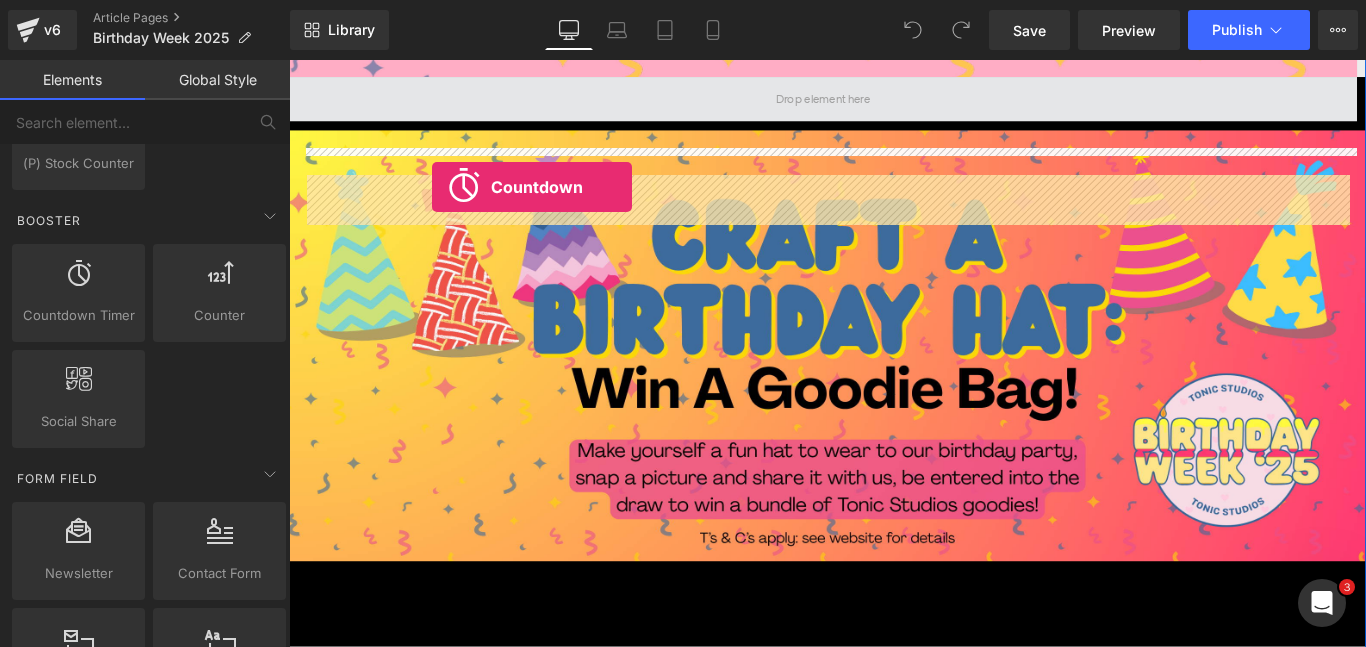 drag, startPoint x: 363, startPoint y: 350, endPoint x: 450, endPoint y: 203, distance: 170.81569 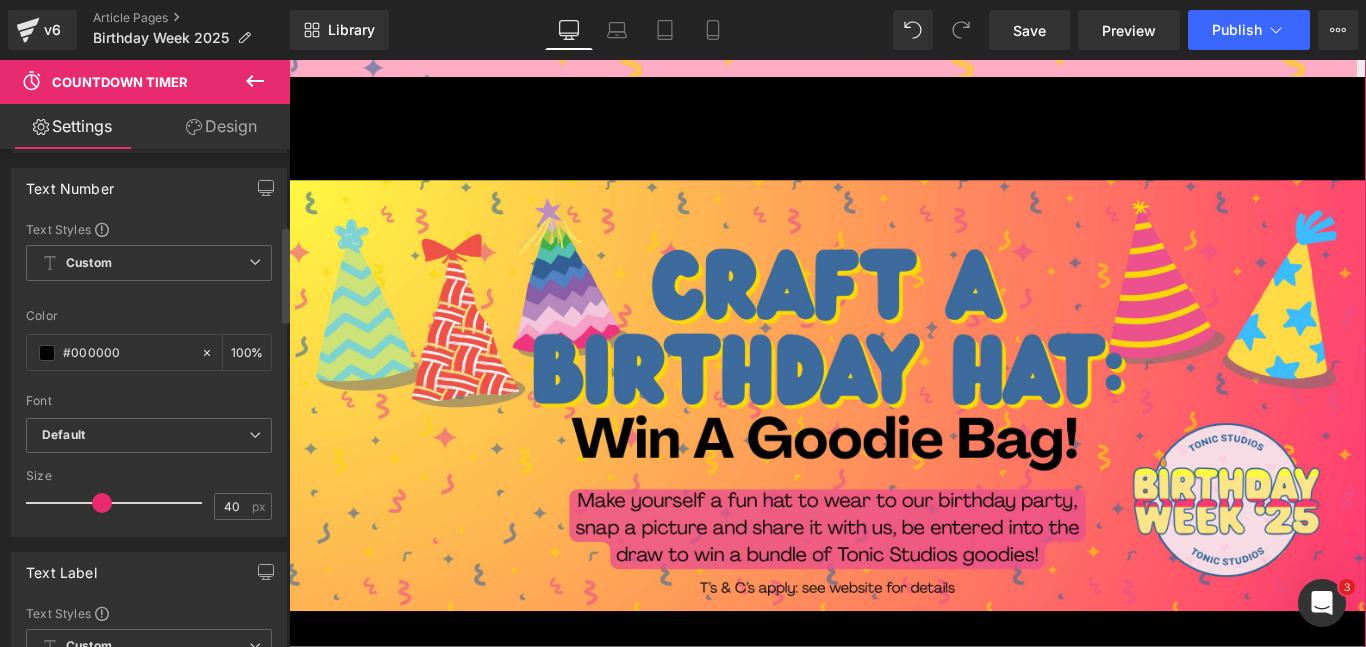 scroll, scrollTop: 399, scrollLeft: 0, axis: vertical 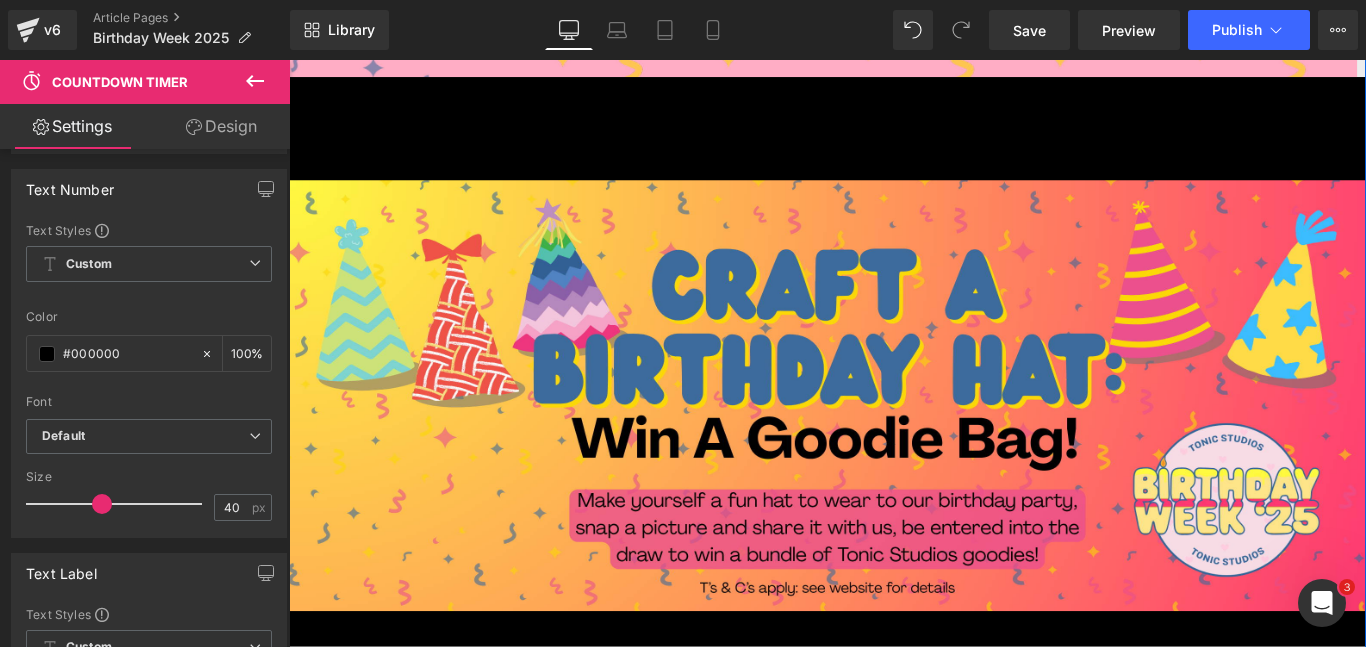 click 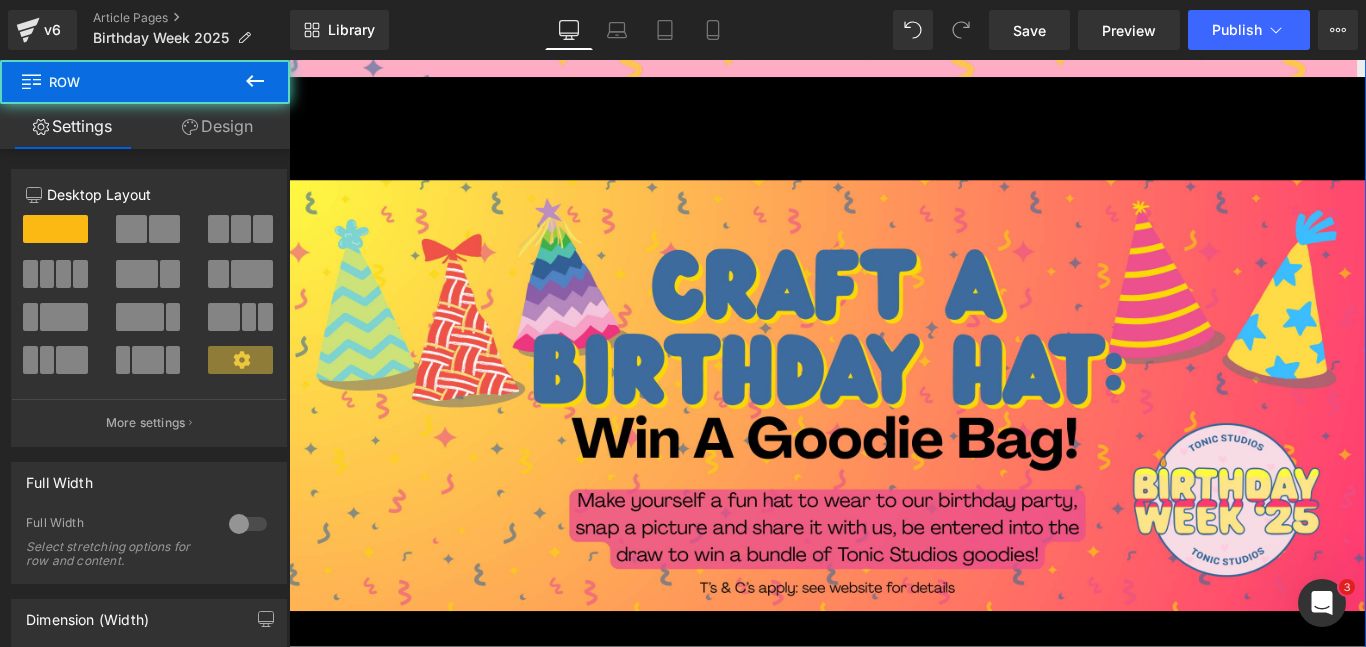 click on "Design" at bounding box center (217, 126) 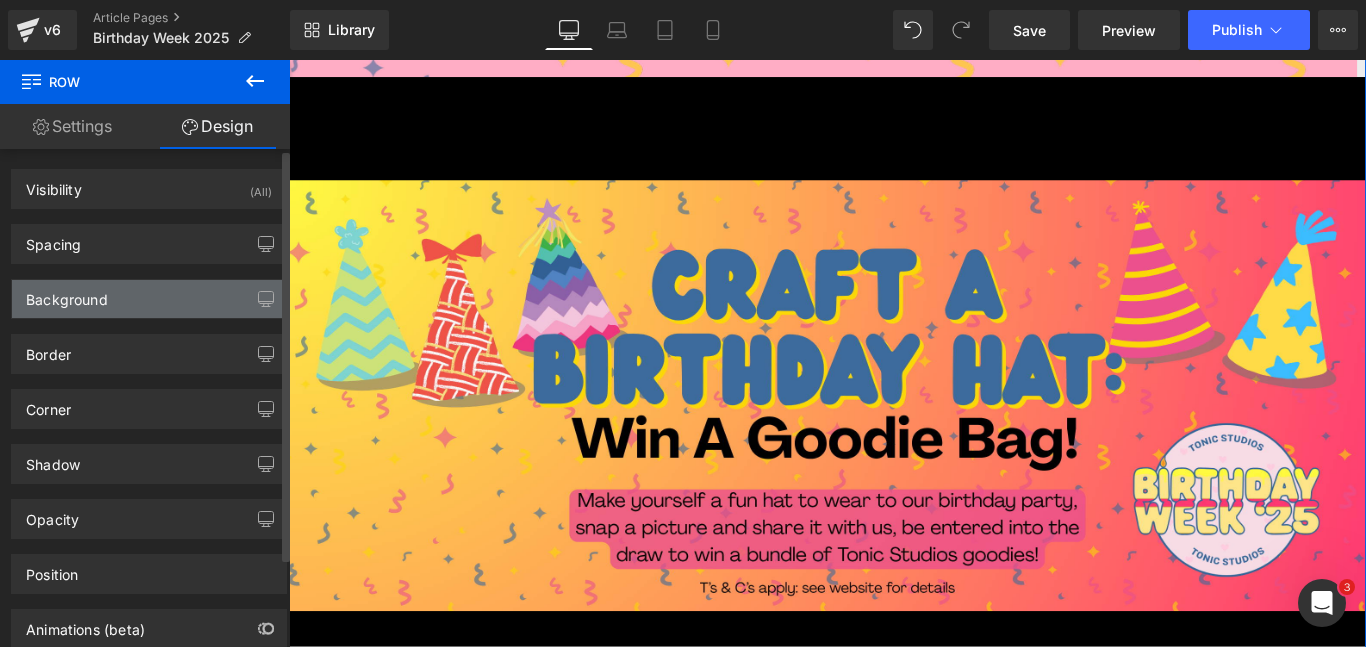 click on "Background" at bounding box center (149, 299) 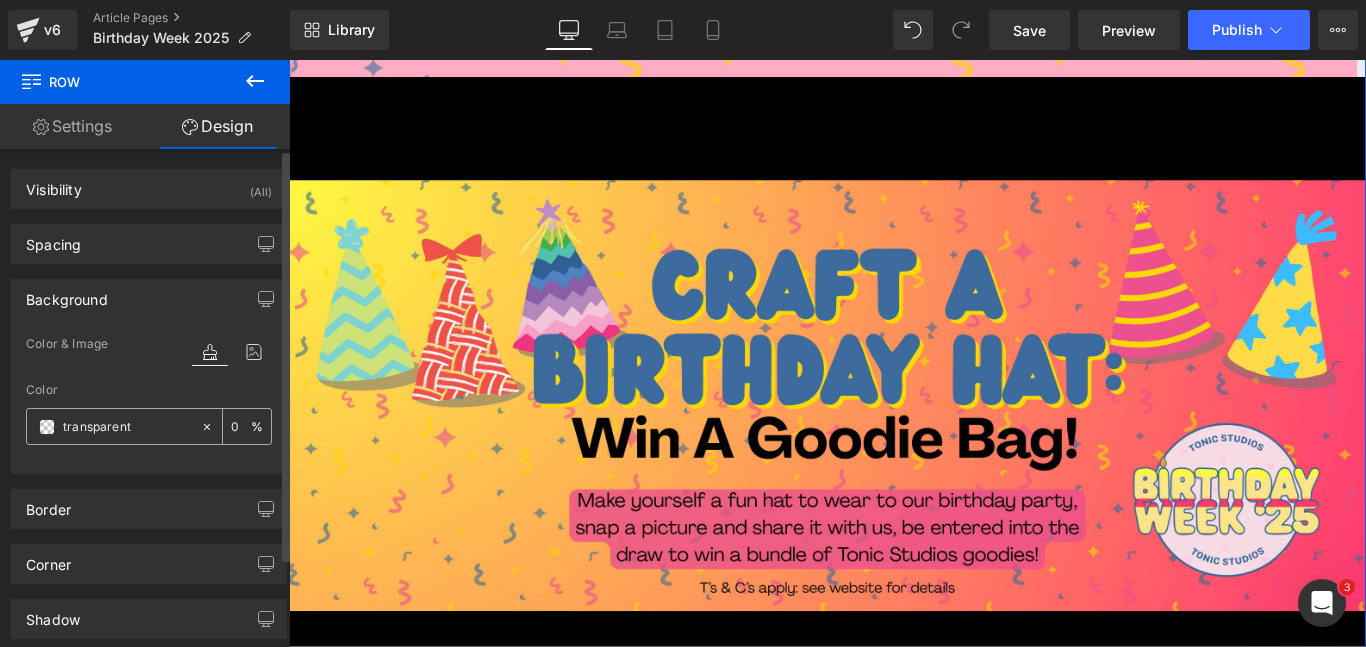 click at bounding box center [47, 427] 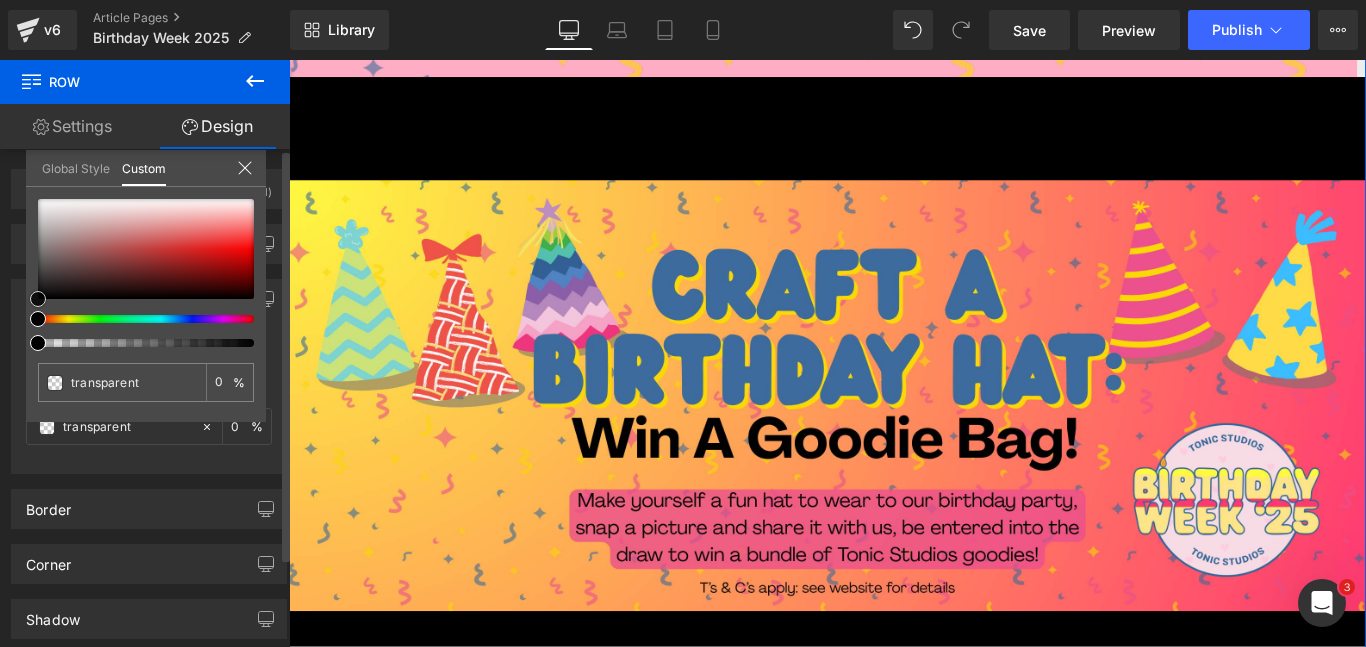 type on "#734343" 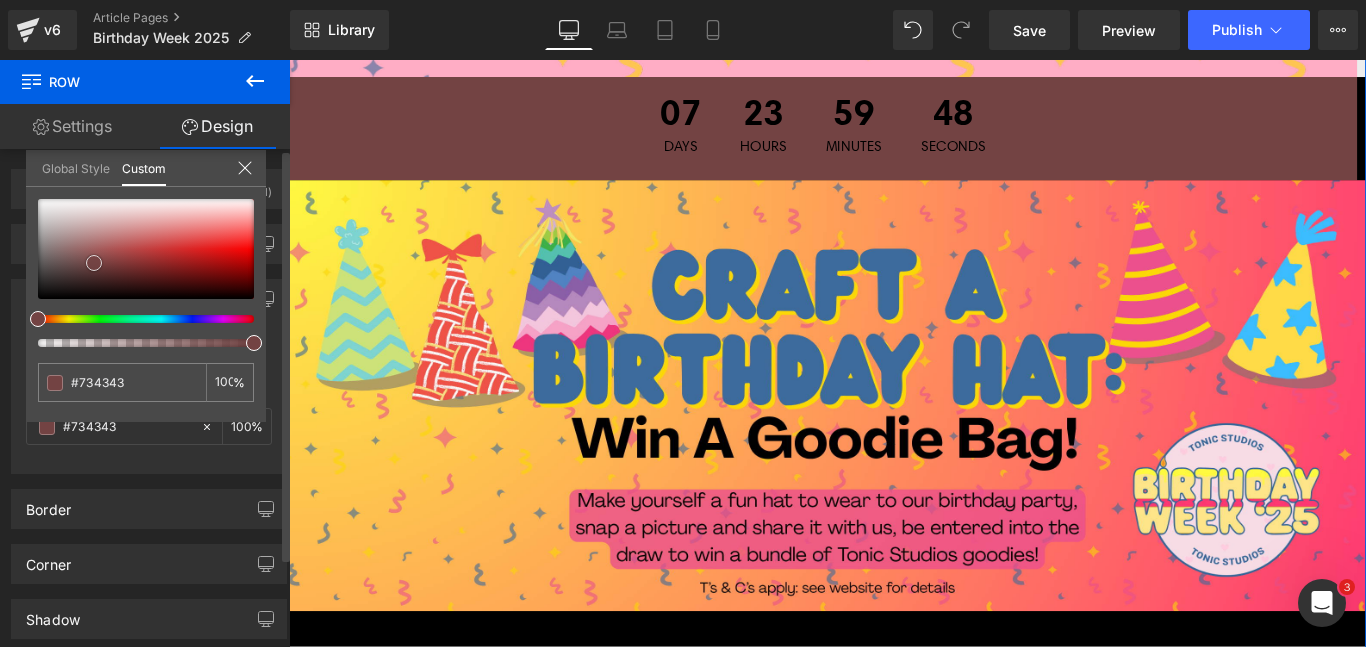 type on "#7f4c4c" 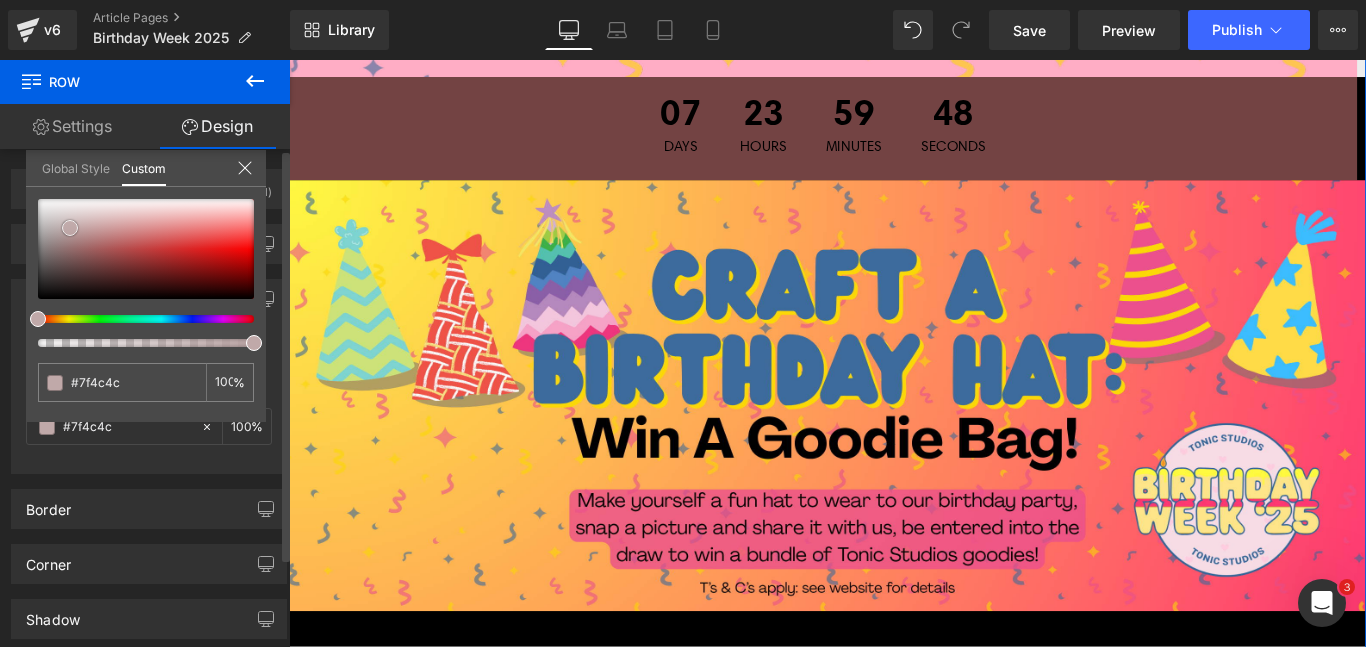 type on "#ae8888" 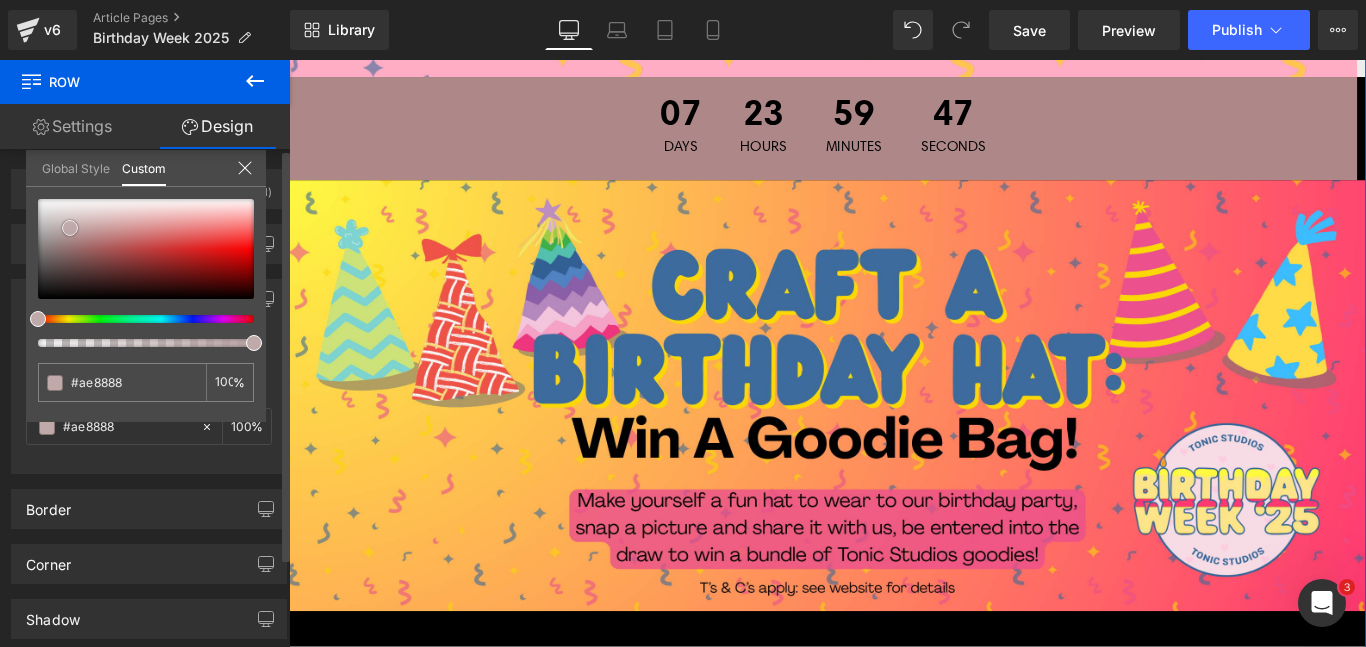 type on "#c0a9a9" 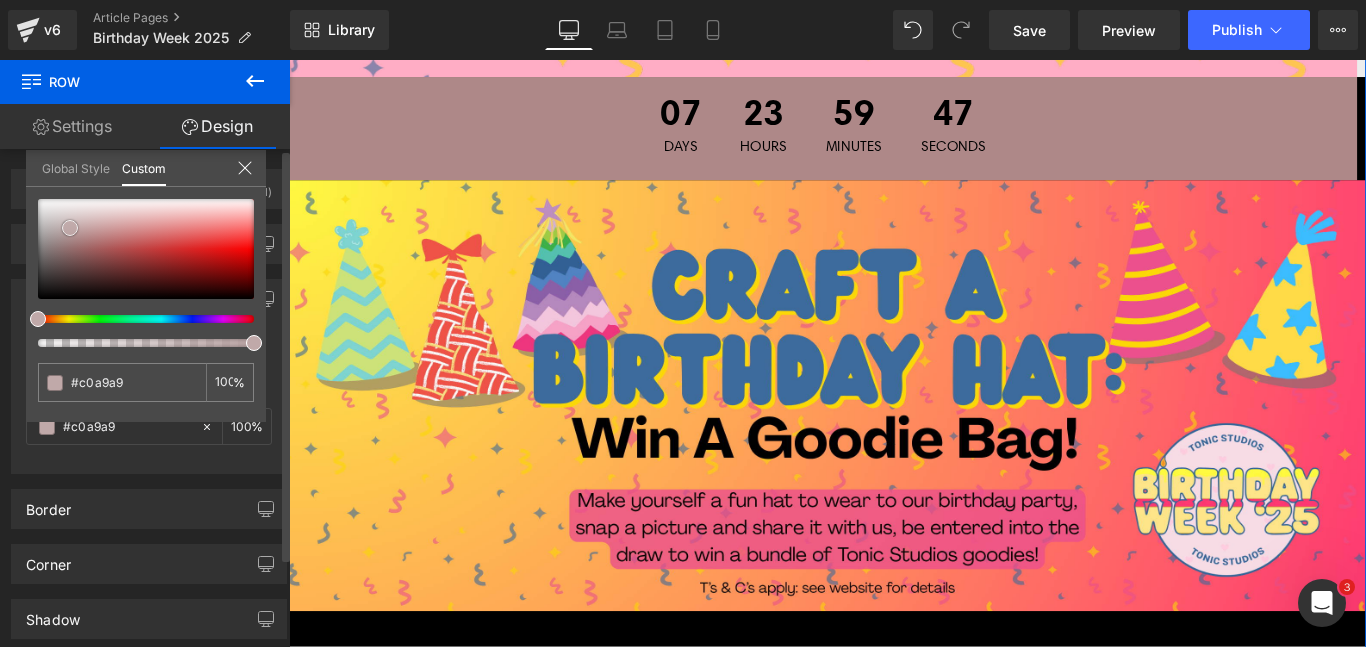 type on "#d1cbcb" 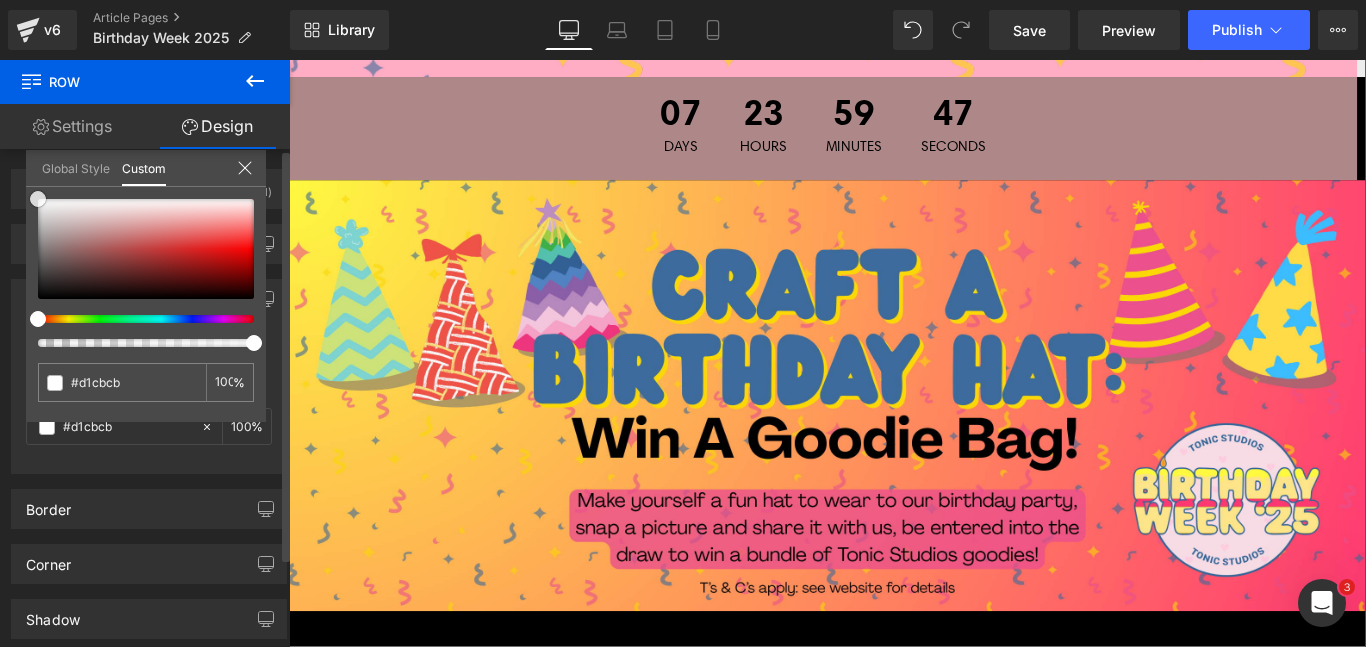 type on "#ffffff" 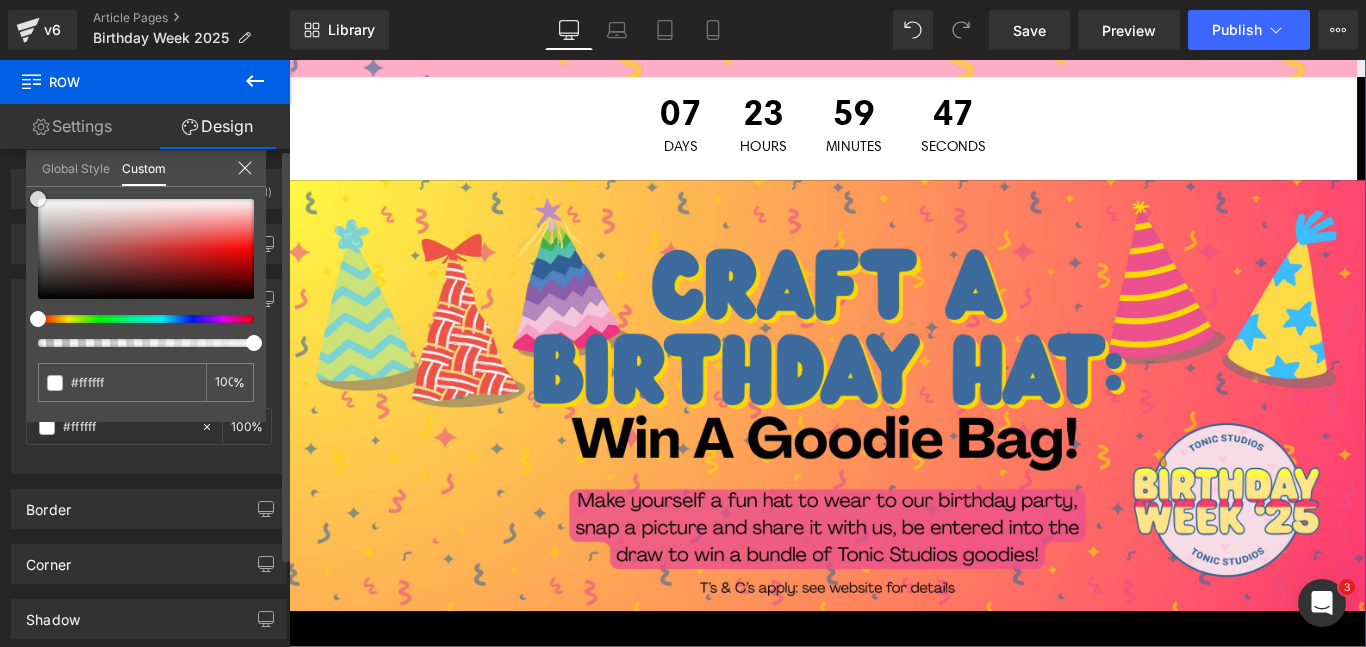 drag, startPoint x: 94, startPoint y: 263, endPoint x: 13, endPoint y: 156, distance: 134.20134 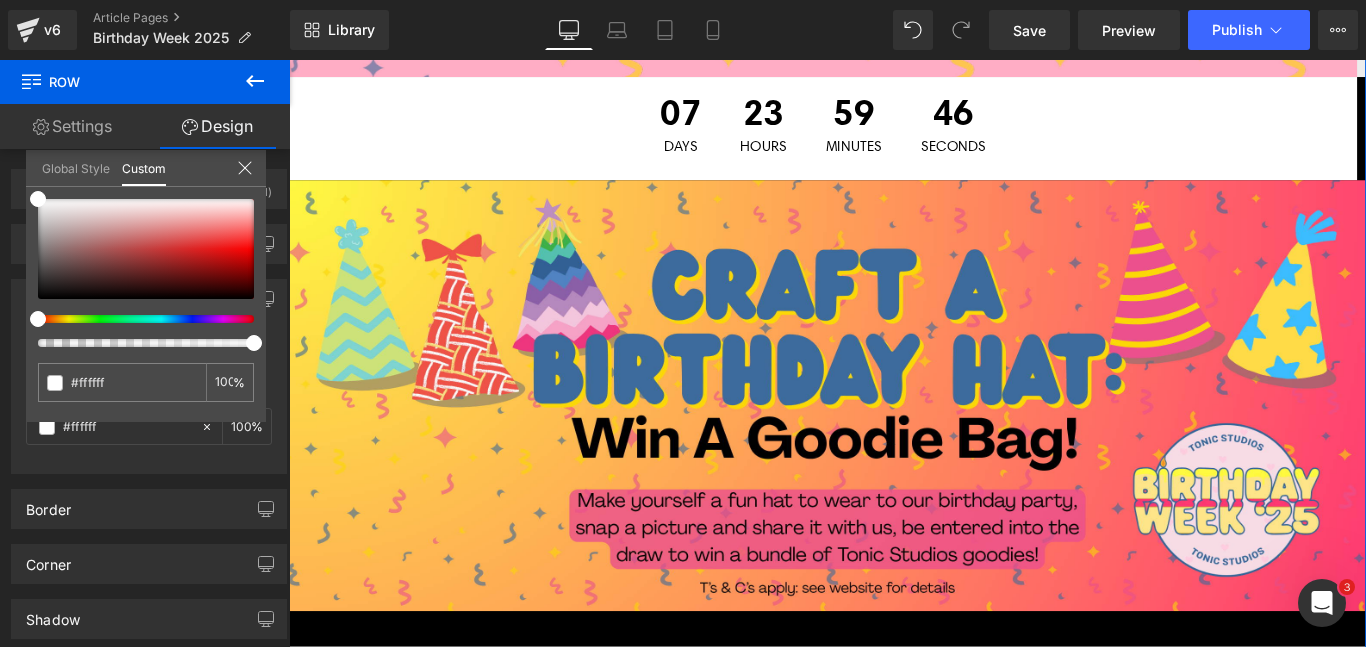click on "Settings" at bounding box center (72, 126) 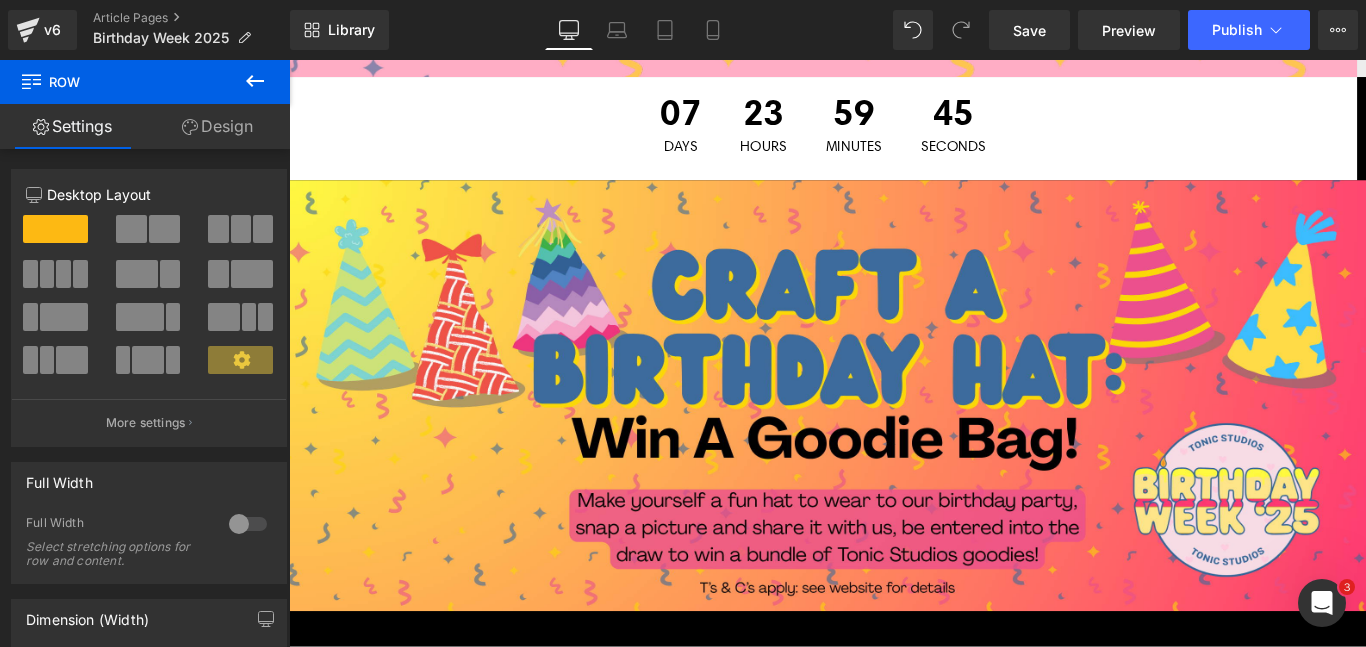 click 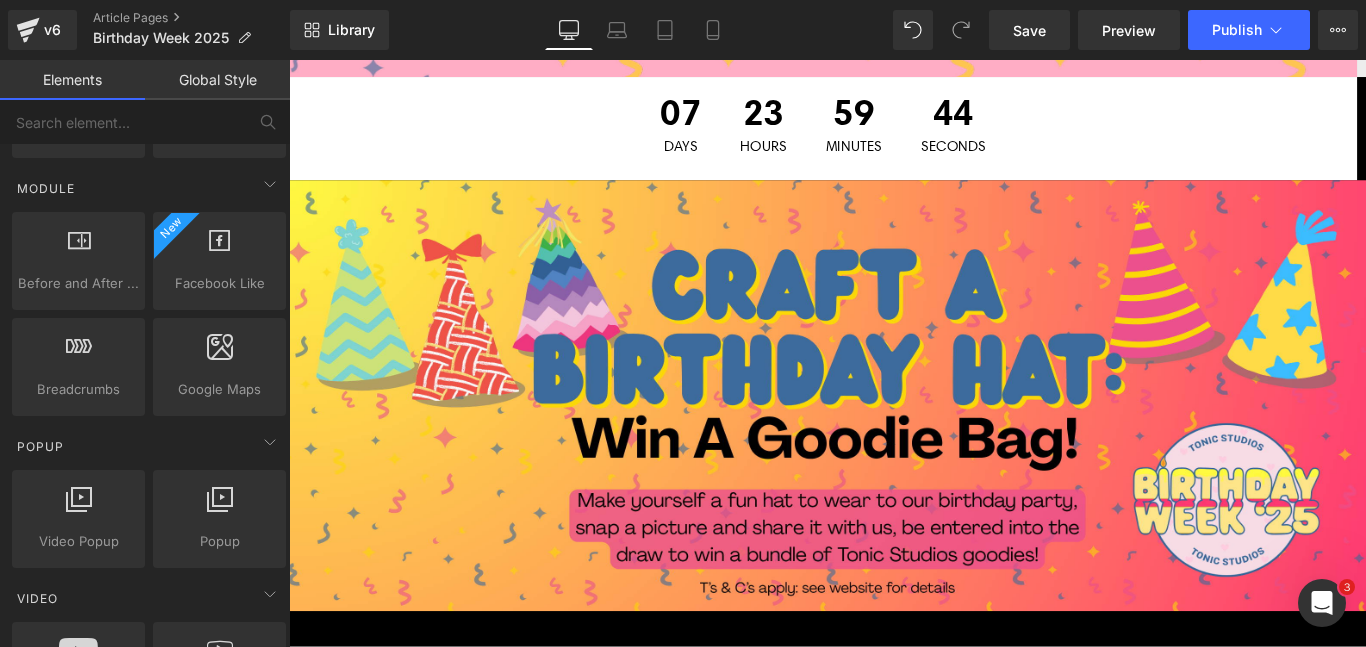 scroll, scrollTop: 0, scrollLeft: 0, axis: both 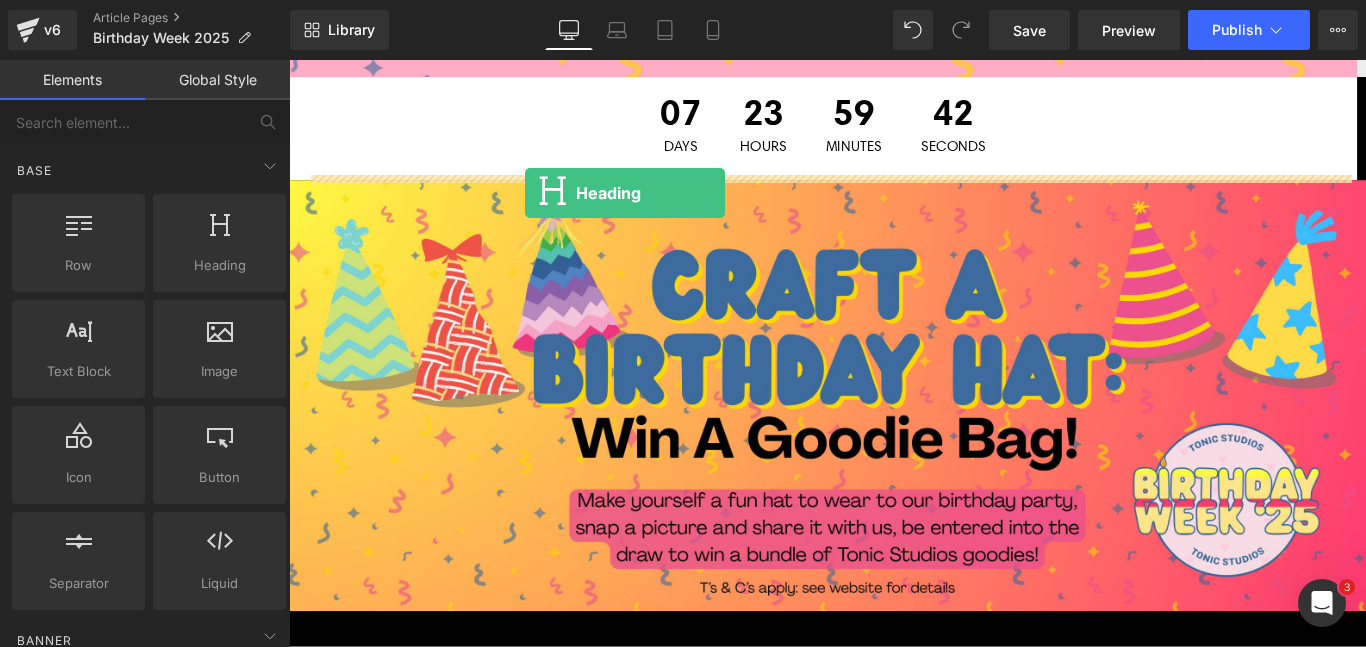drag, startPoint x: 512, startPoint y: 280, endPoint x: 552, endPoint y: 209, distance: 81.49233 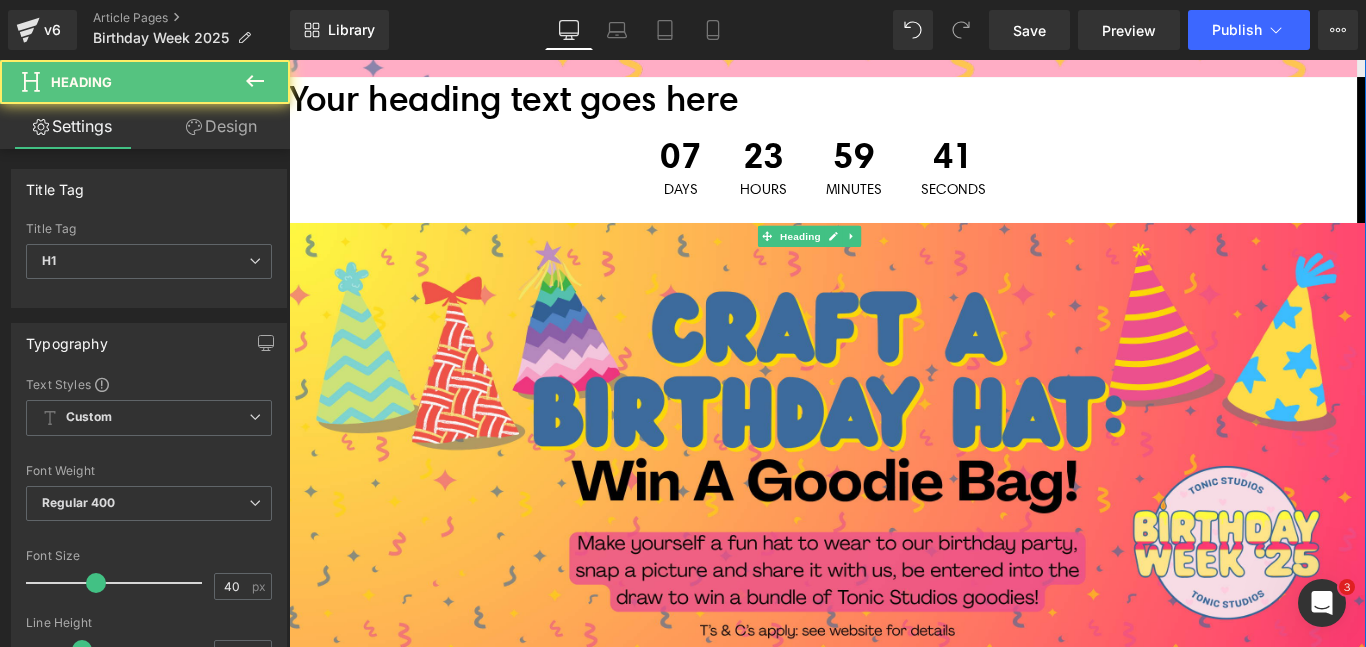 click on "Your heading text goes here" at bounding box center [889, 103] 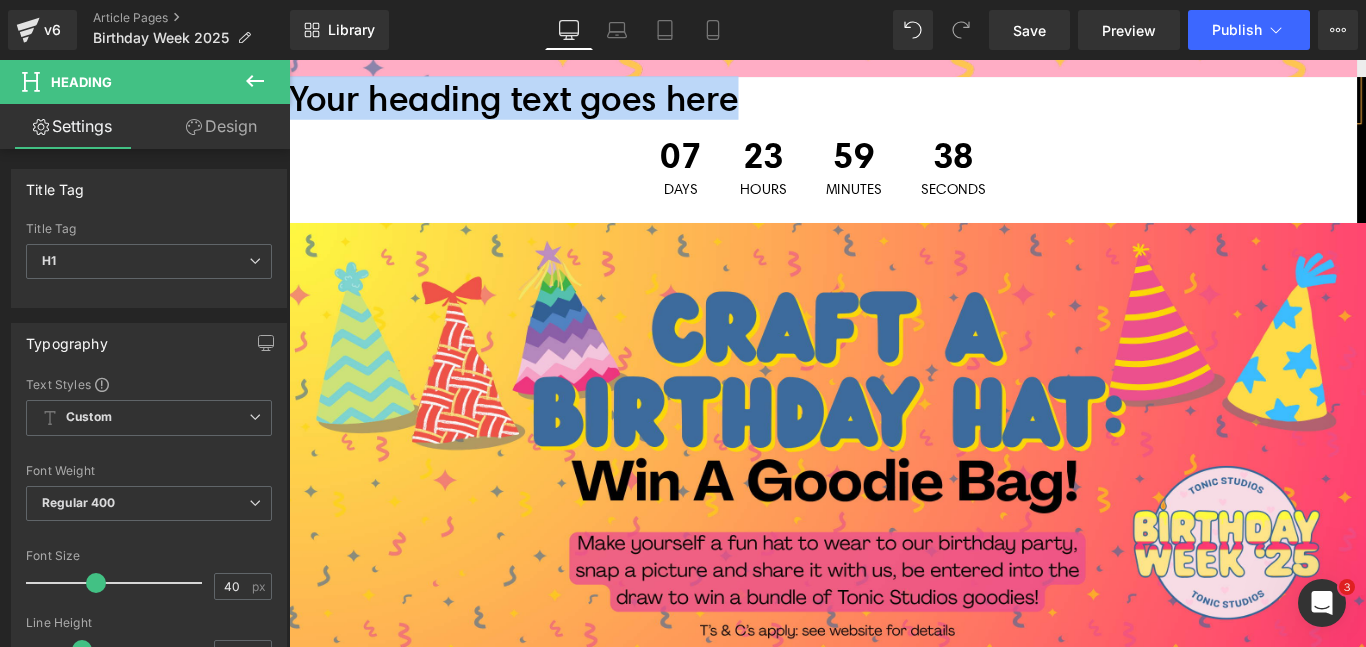 type 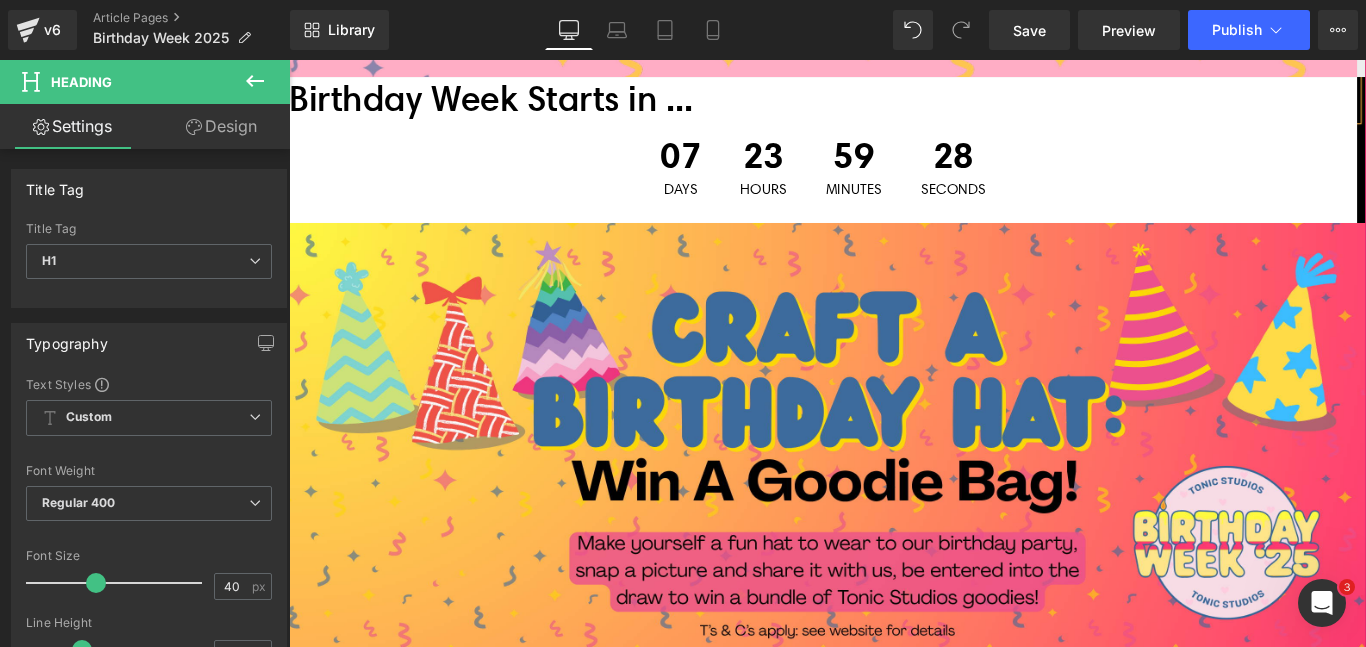 click on "07" at bounding box center [729, 172] 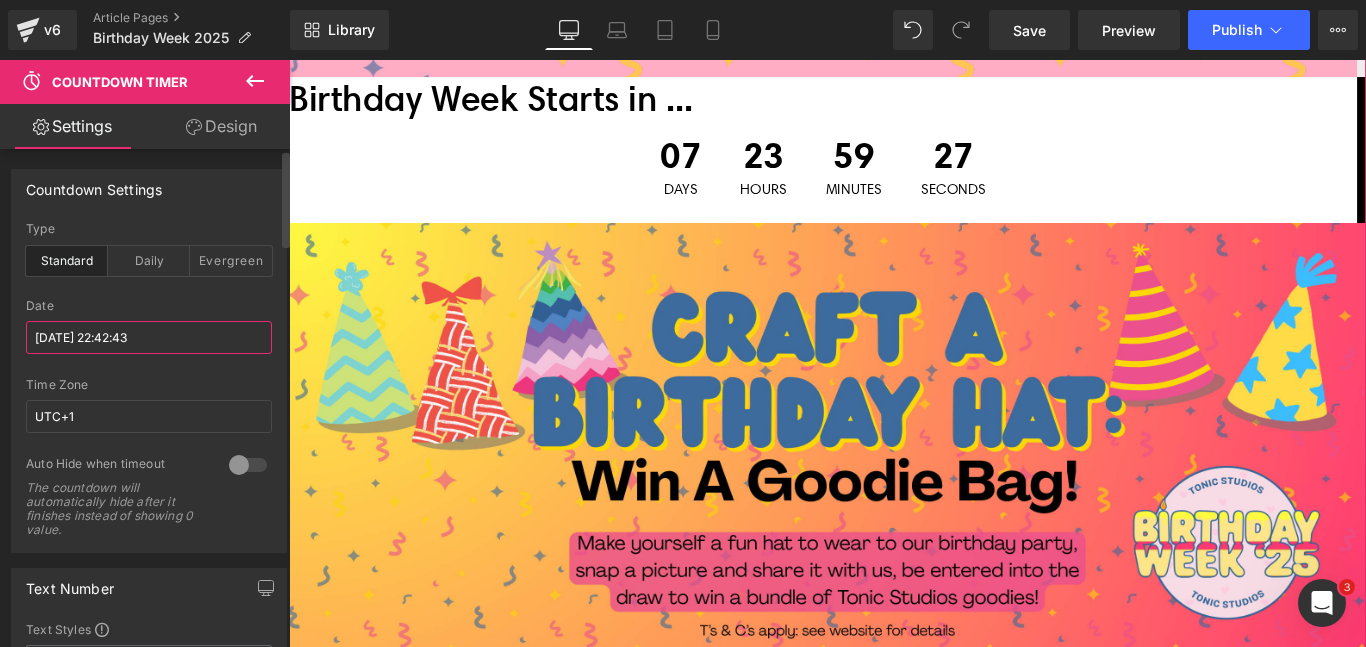 click on "[DATE] 22:42:43" at bounding box center [149, 337] 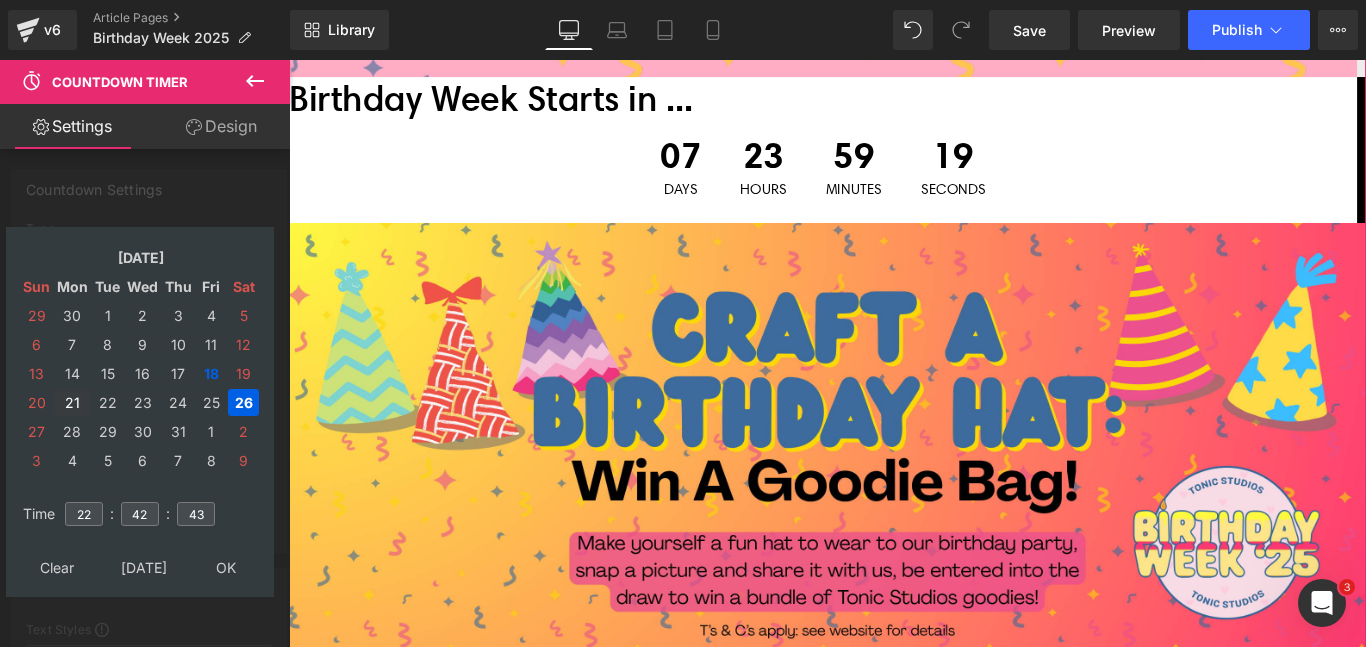 click on "21" at bounding box center (72, 402) 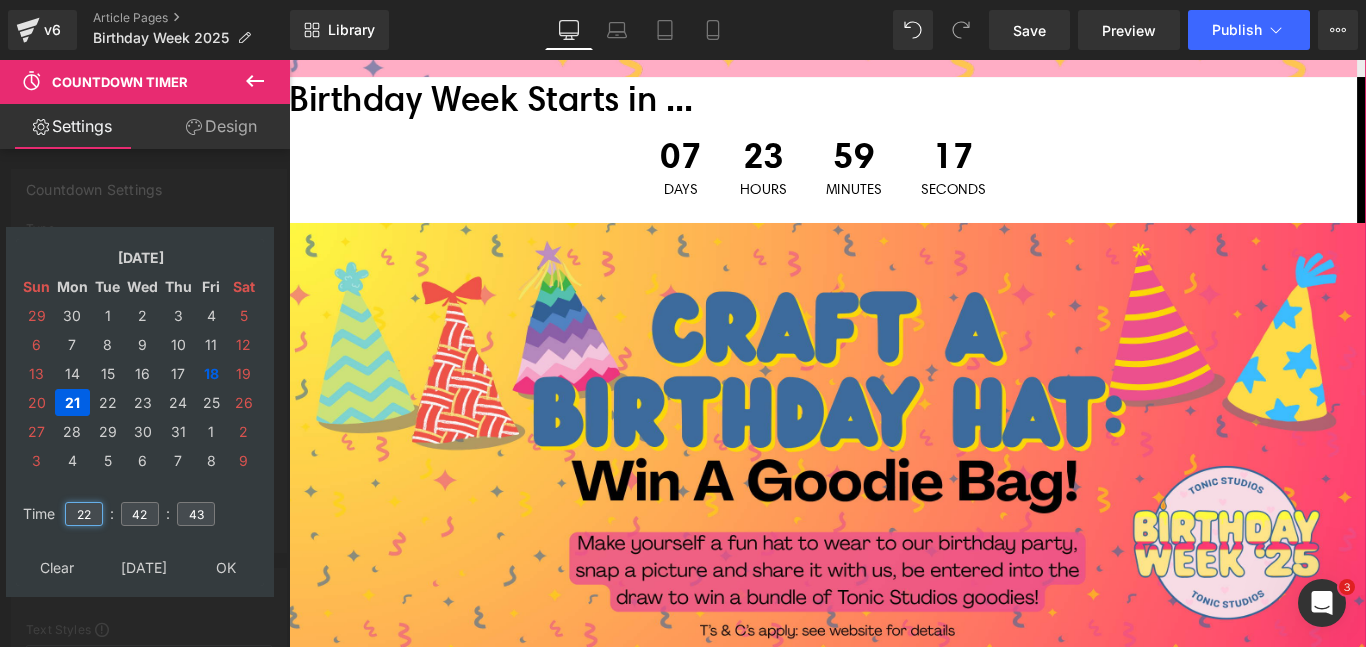 click on "22" at bounding box center [84, 514] 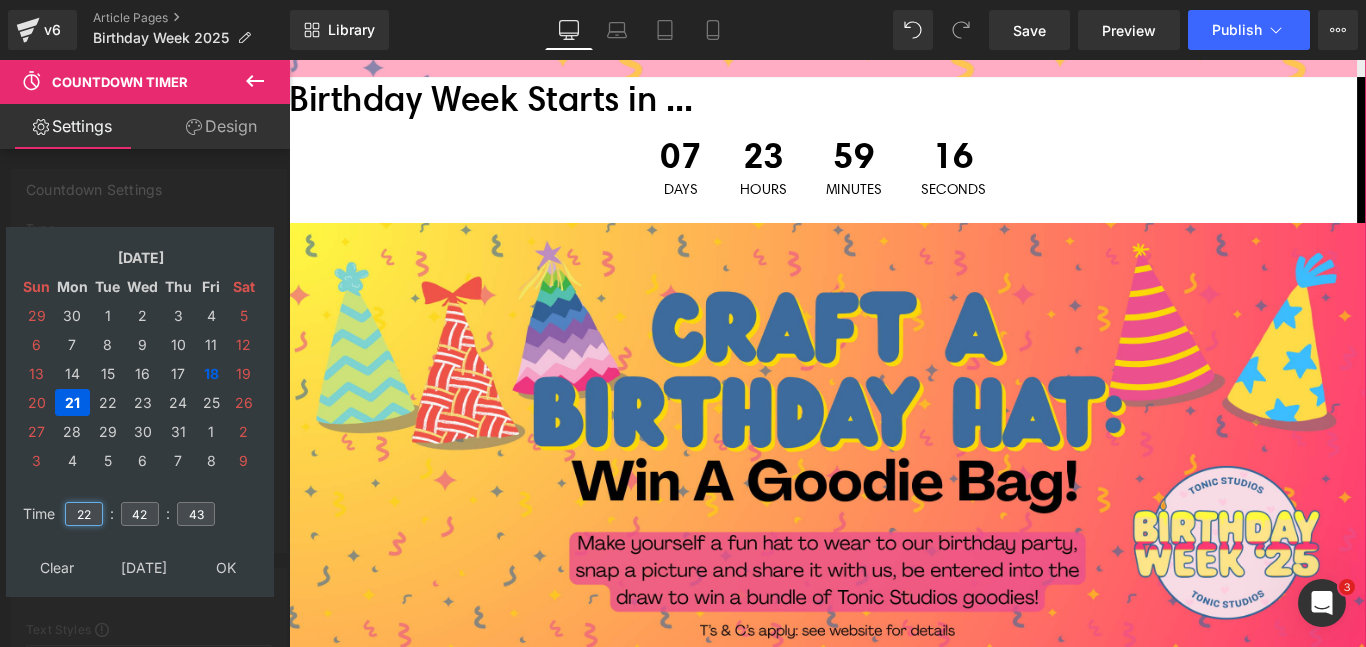type on "2" 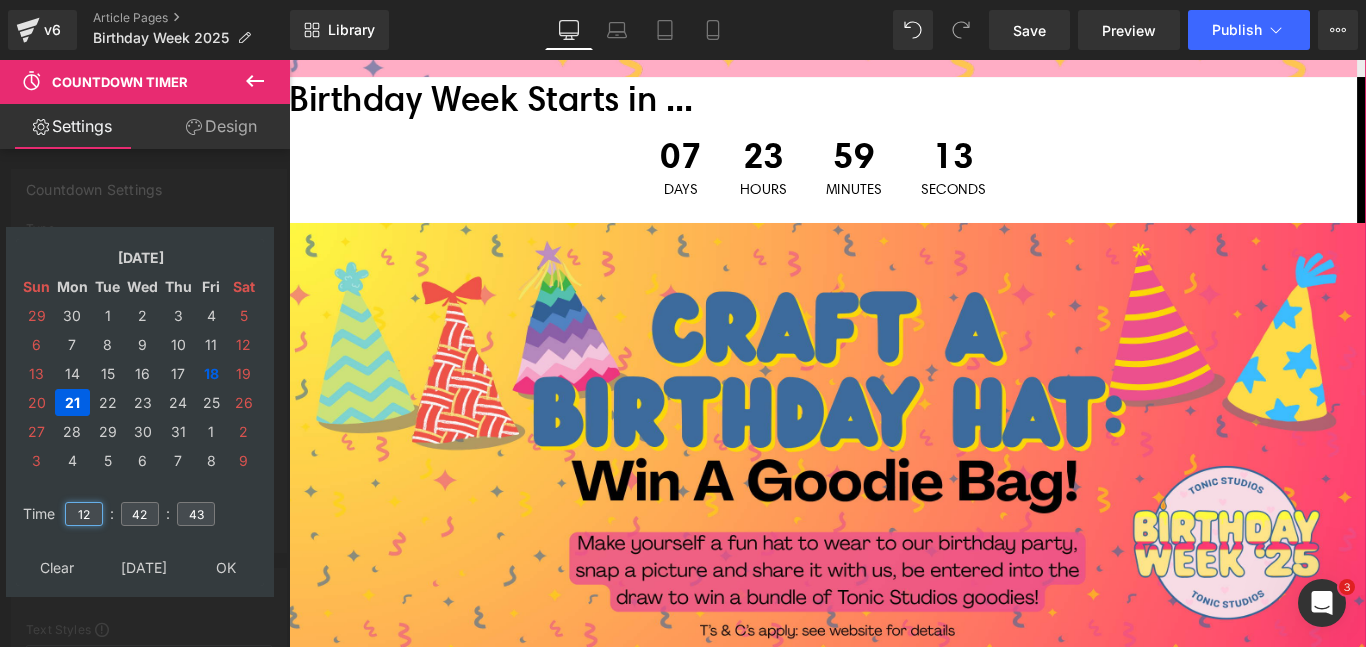 type on "12" 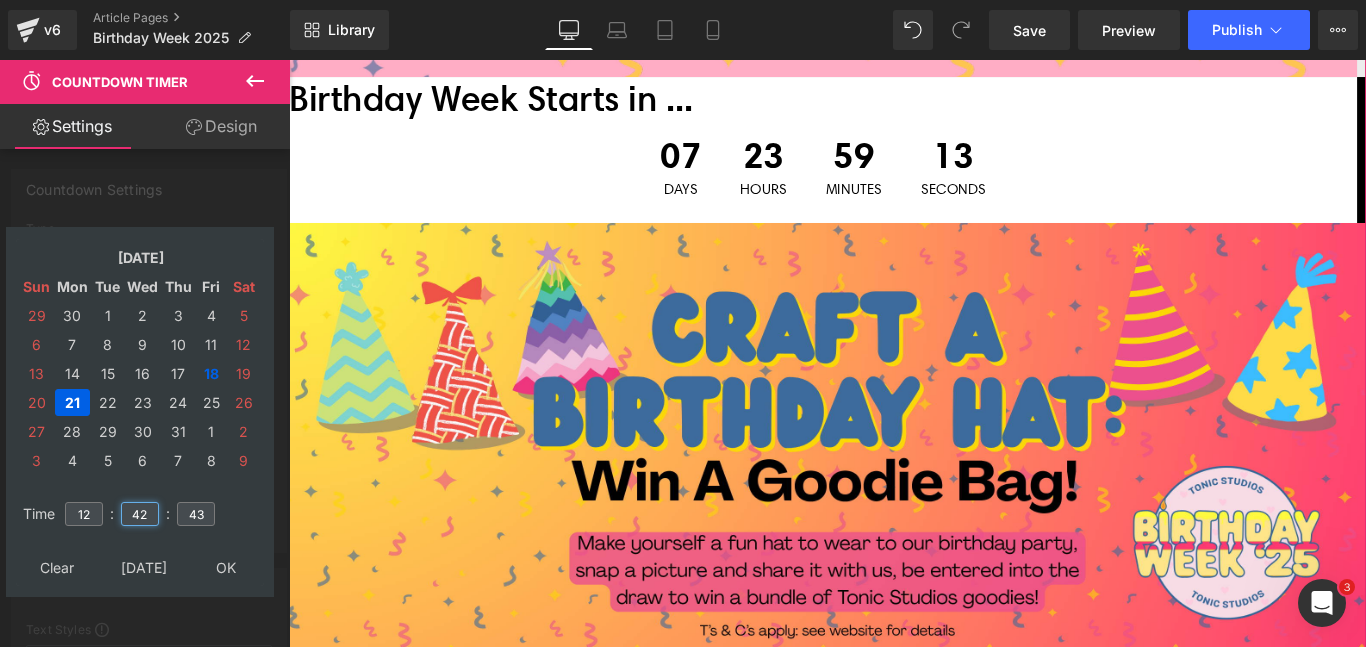 click on "42" at bounding box center (140, 514) 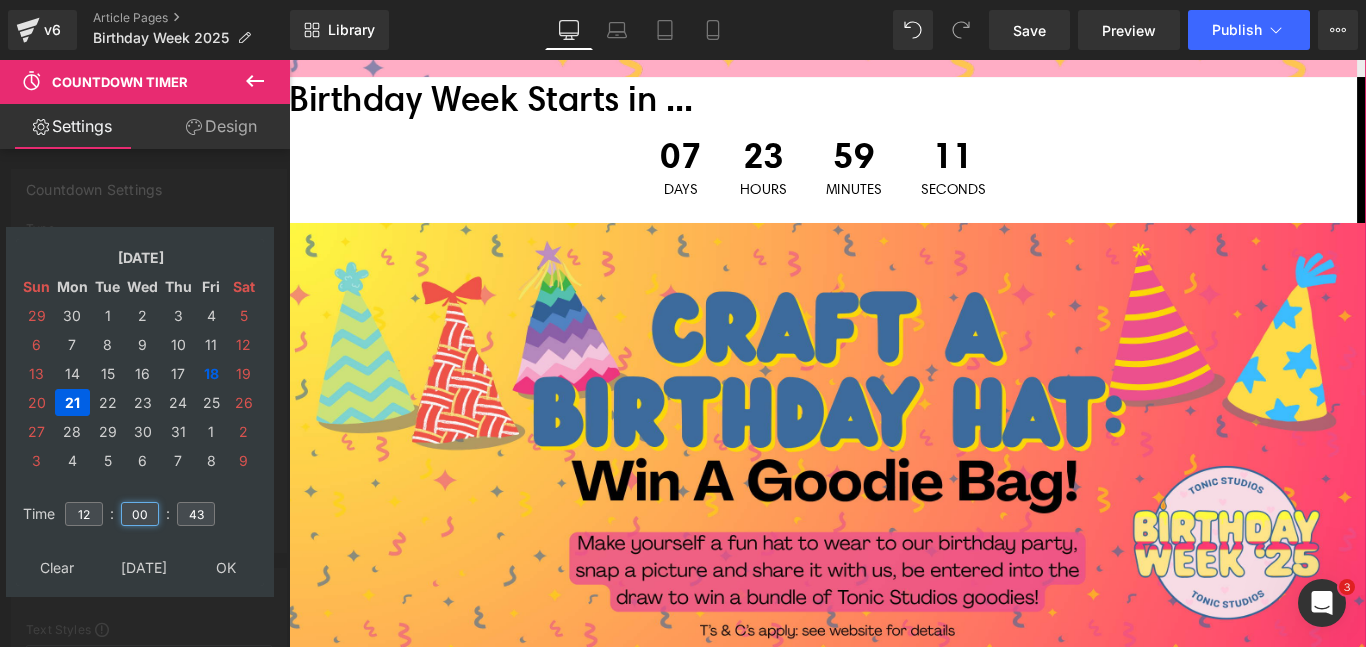 type on "00" 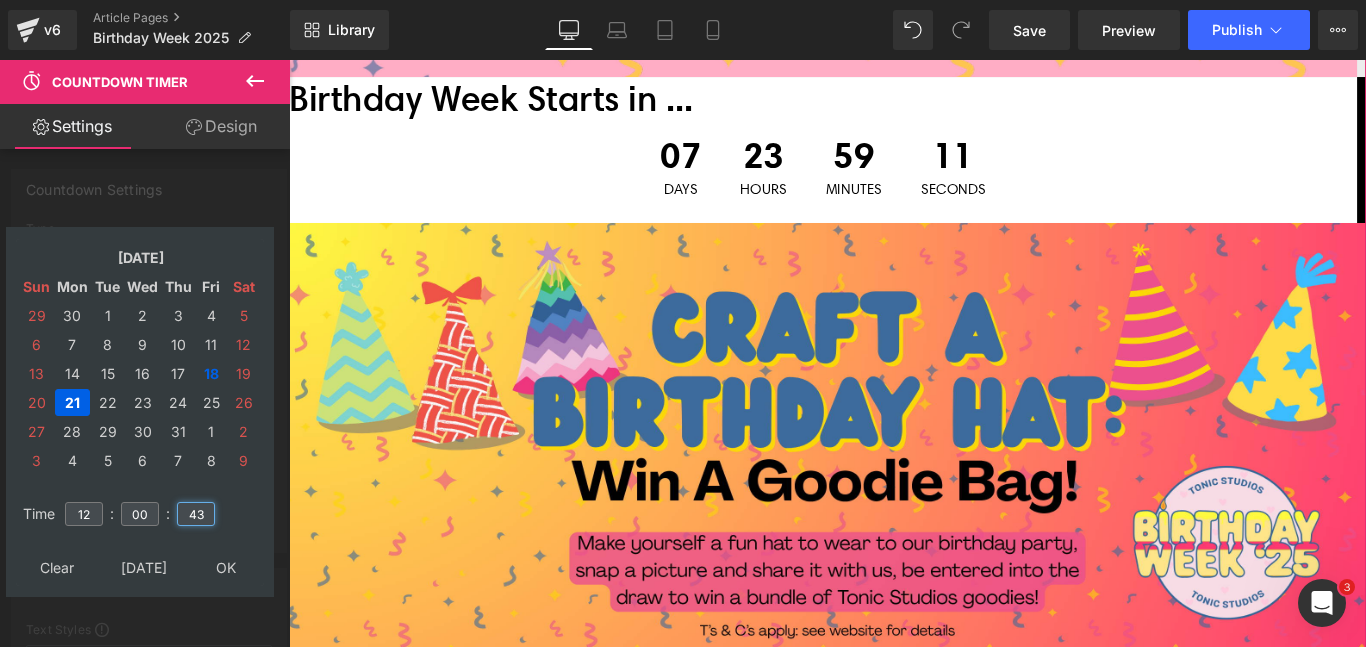 click on "43" at bounding box center (196, 514) 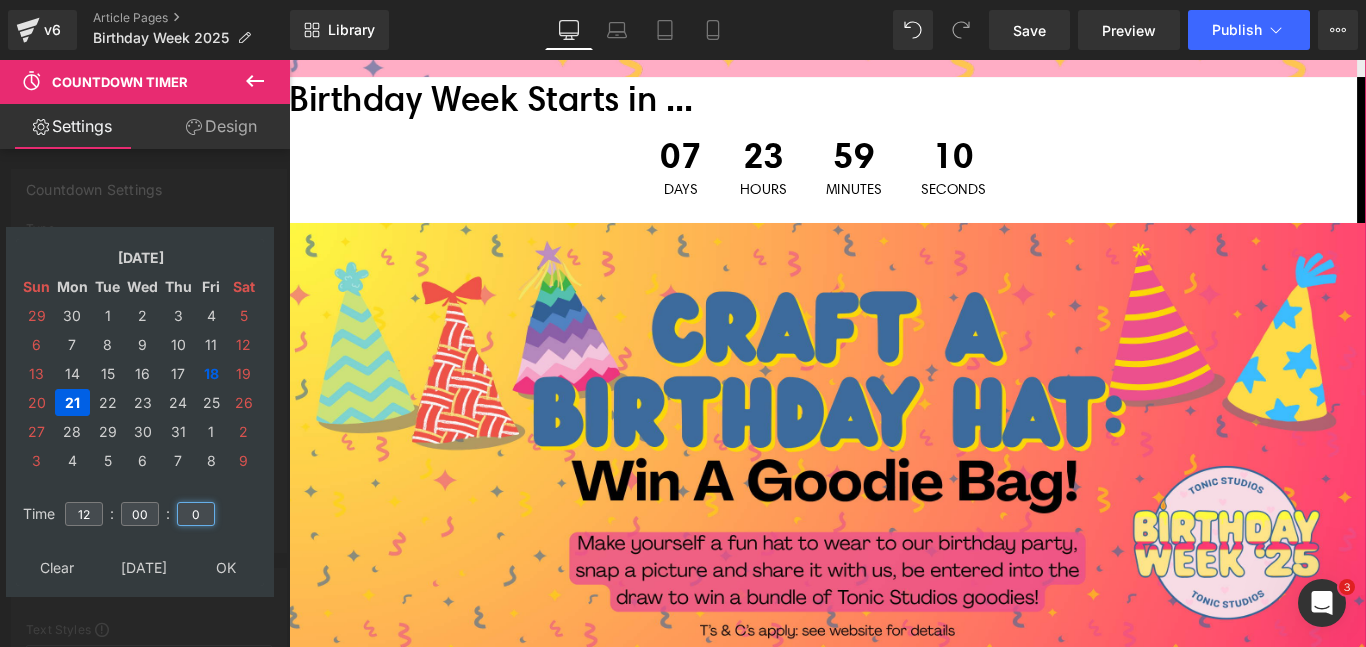 type on "00" 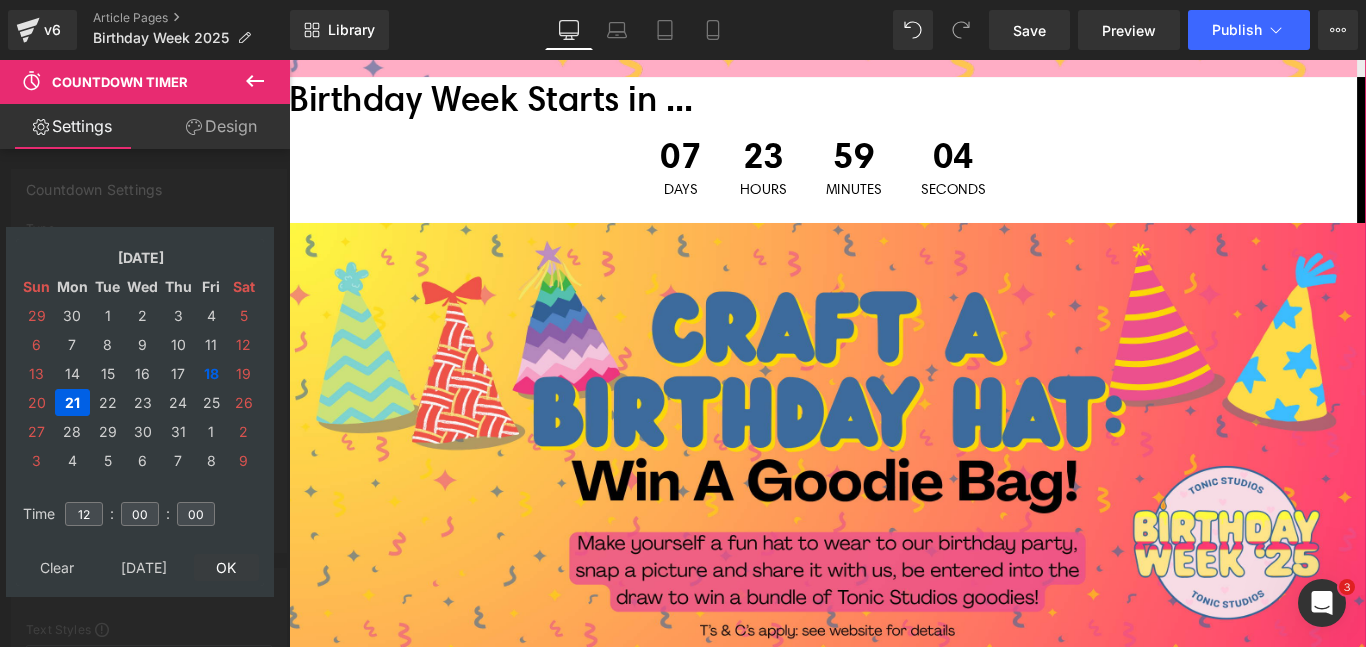 type on "[DATE] 12:00:00" 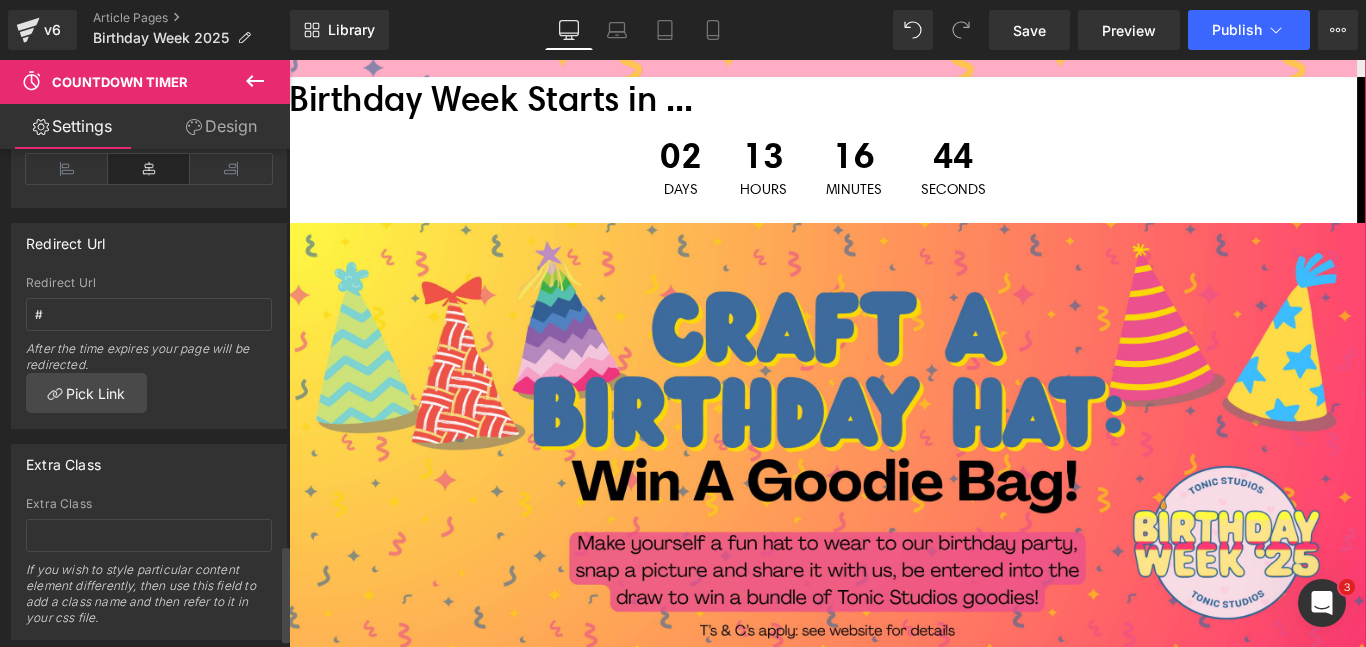 scroll, scrollTop: 2108, scrollLeft: 0, axis: vertical 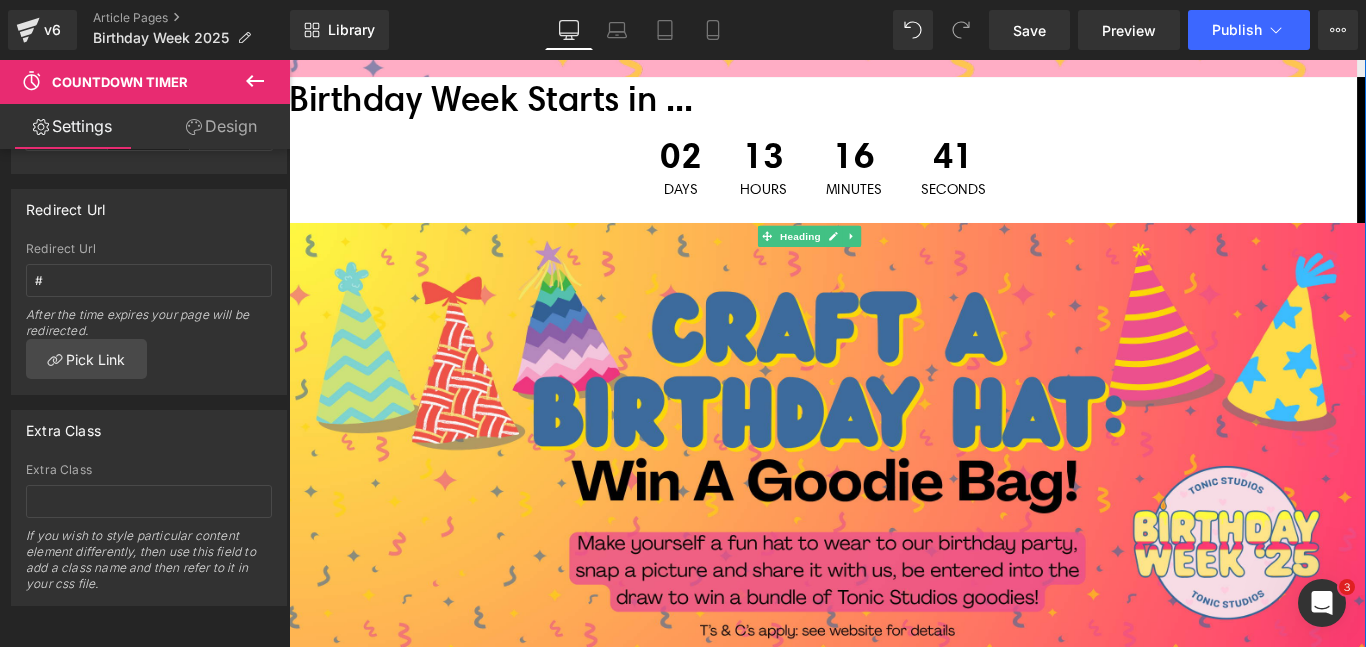 click on "Birthday Week Starts in ..." at bounding box center [889, 103] 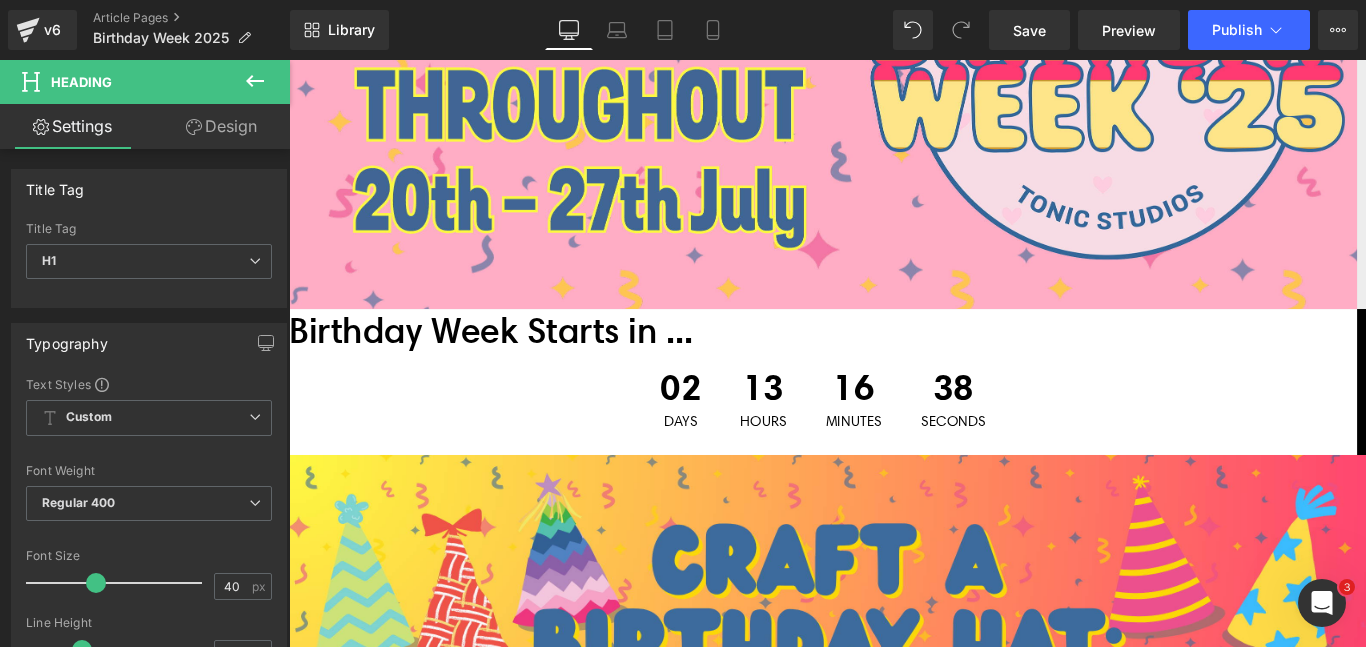 scroll, scrollTop: 491, scrollLeft: 0, axis: vertical 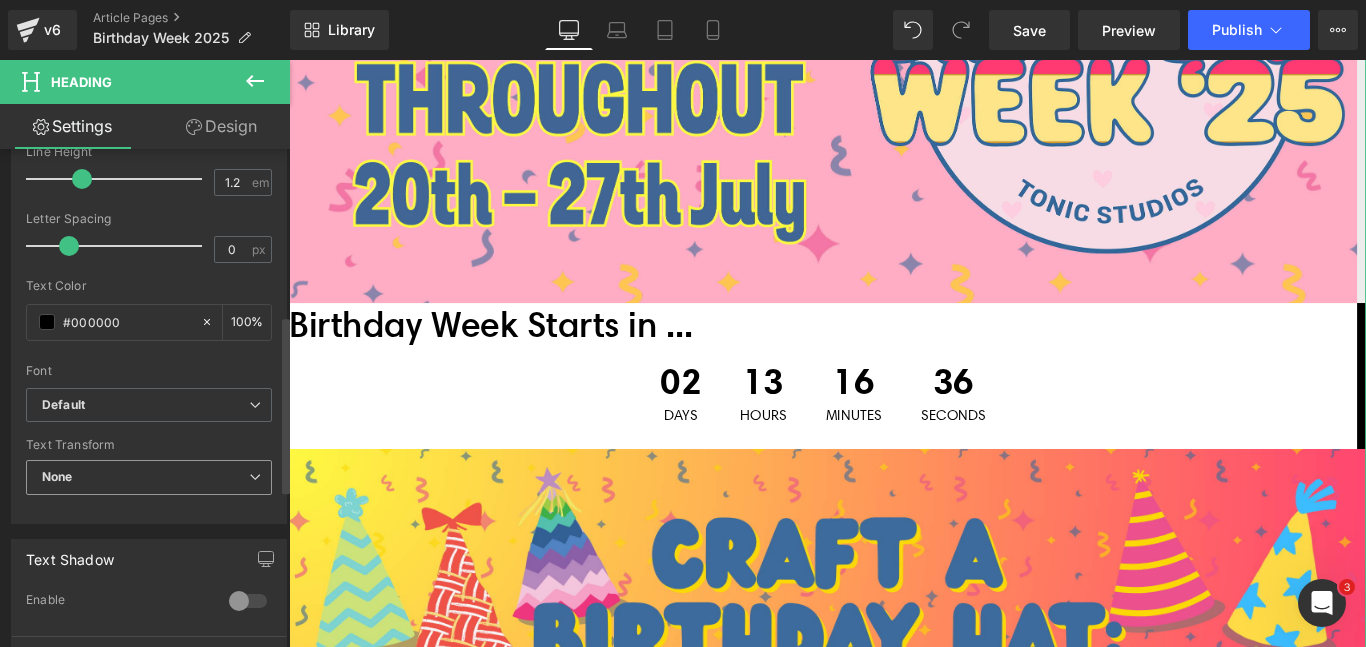 click on "None" at bounding box center [149, 477] 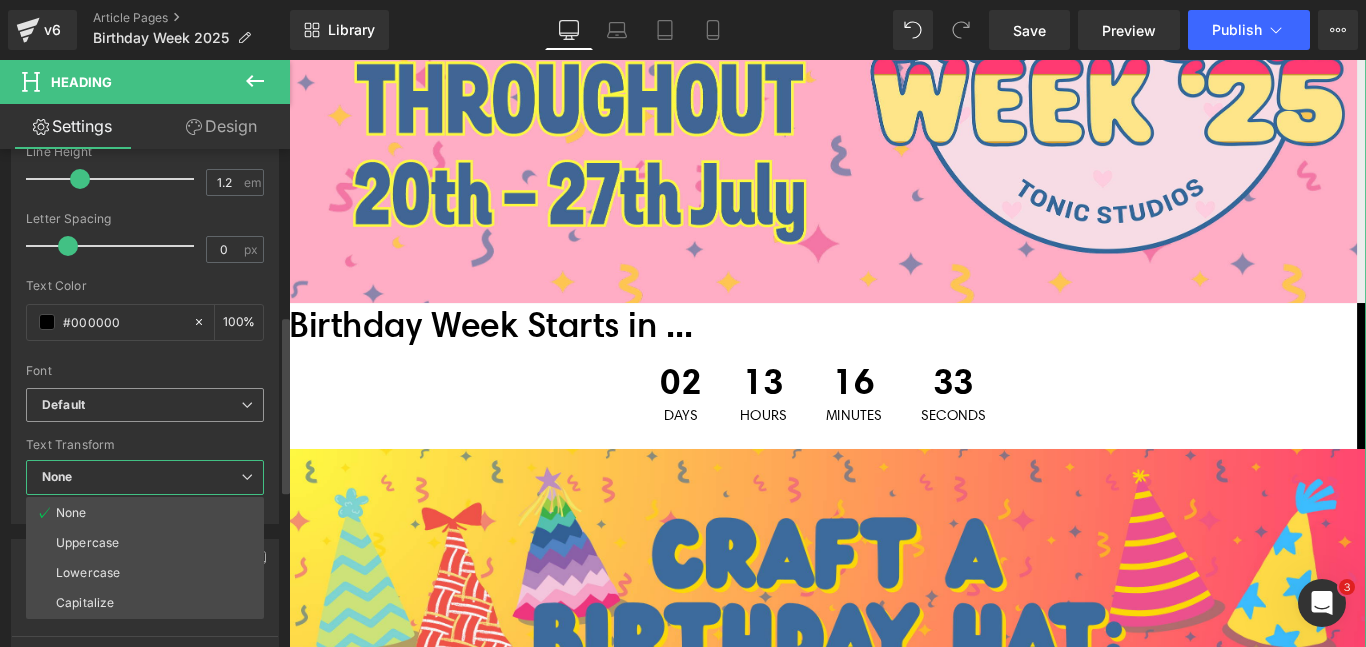 click on "Default" at bounding box center [141, 405] 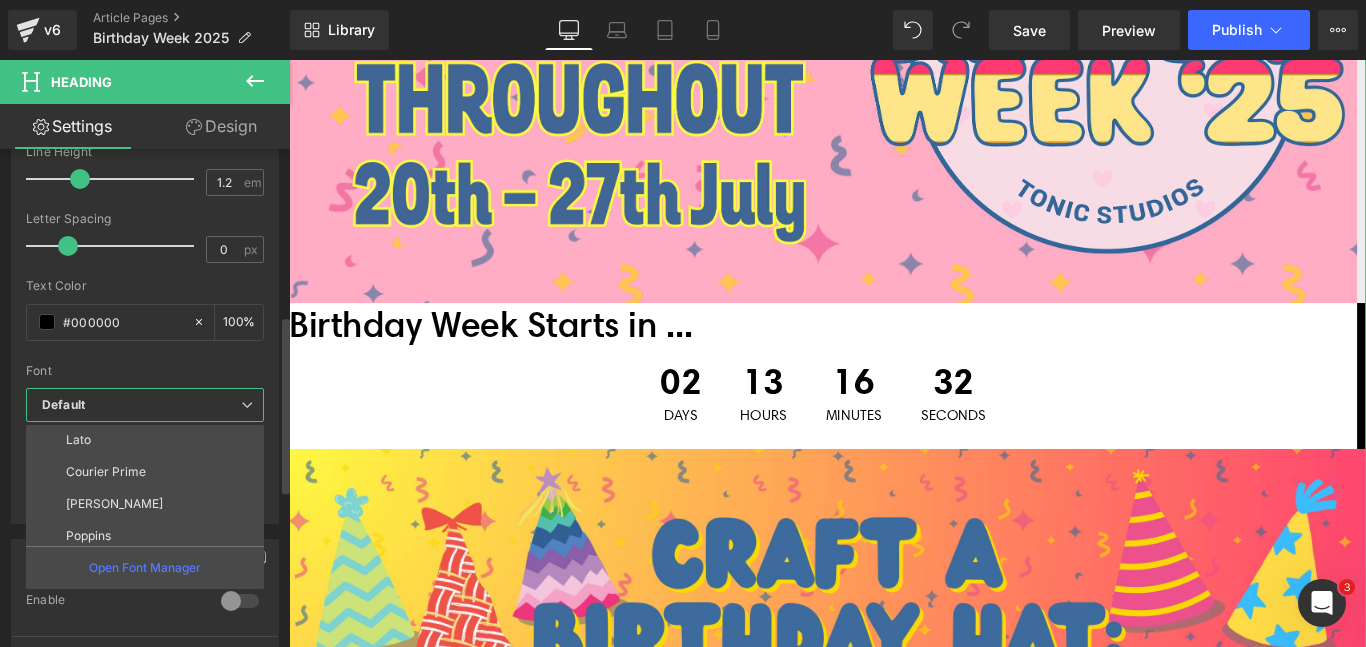 scroll, scrollTop: 104, scrollLeft: 0, axis: vertical 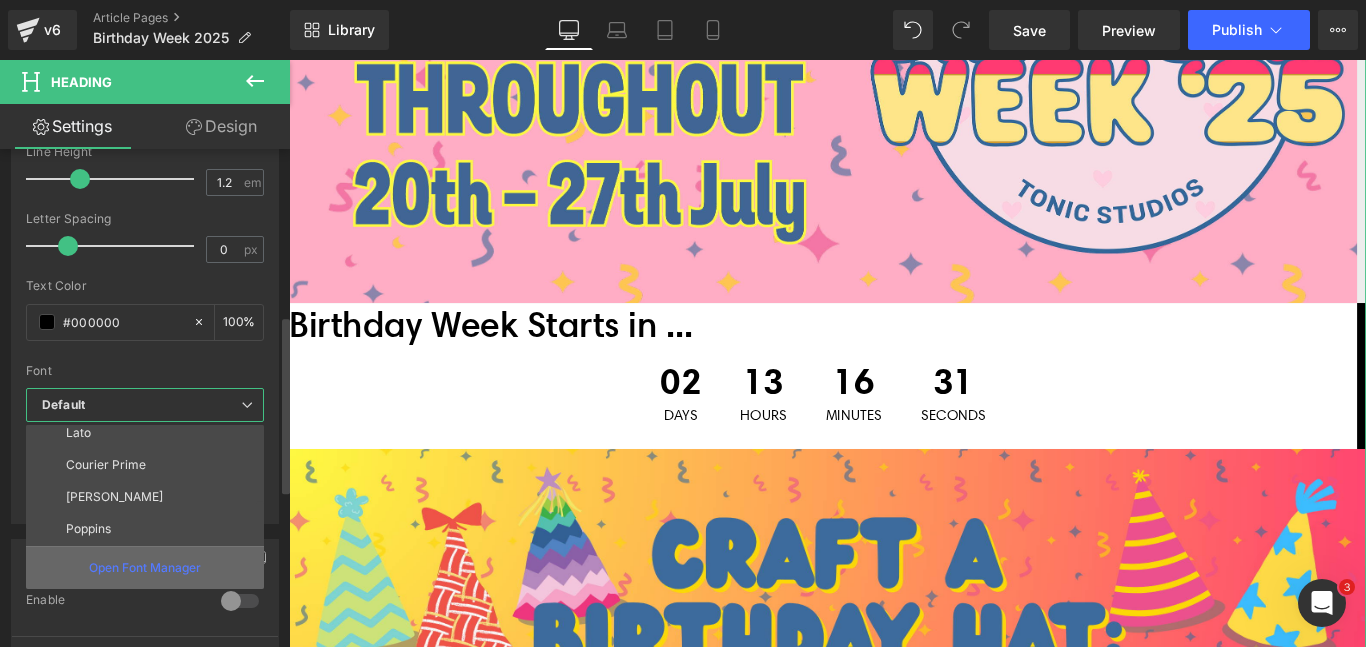 click on "Open Font Manager" at bounding box center (145, 568) 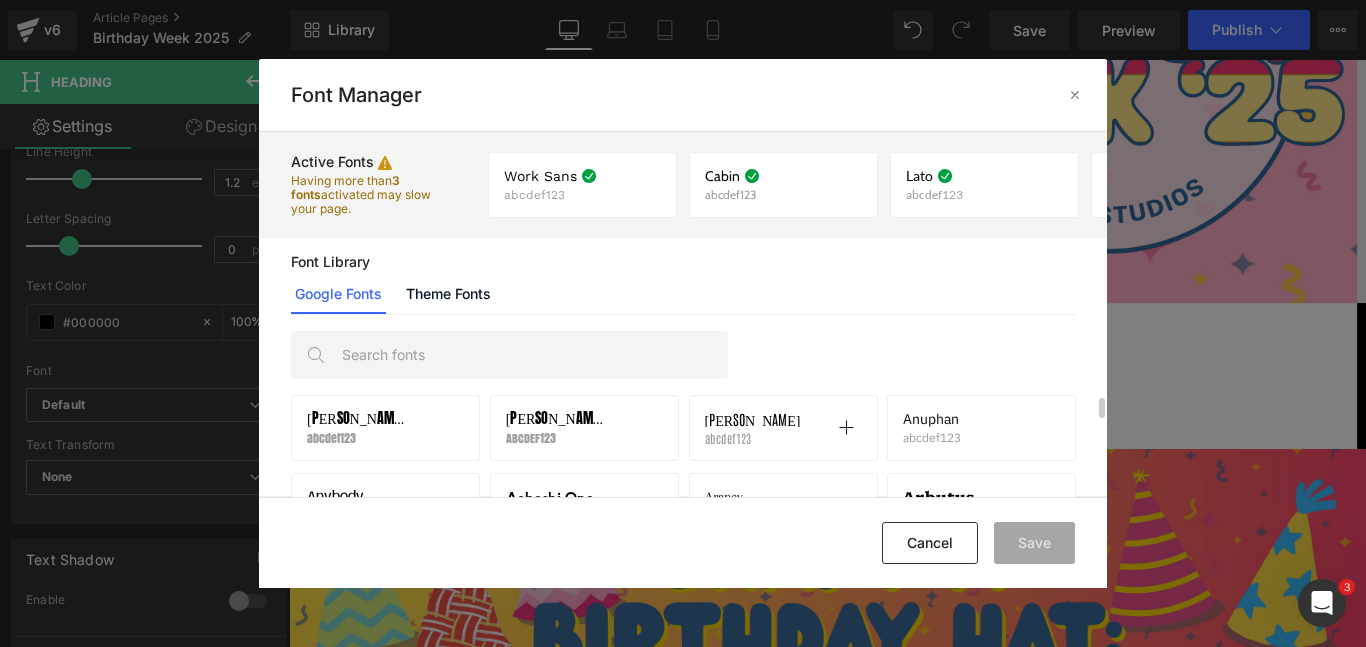 scroll, scrollTop: 1721, scrollLeft: 0, axis: vertical 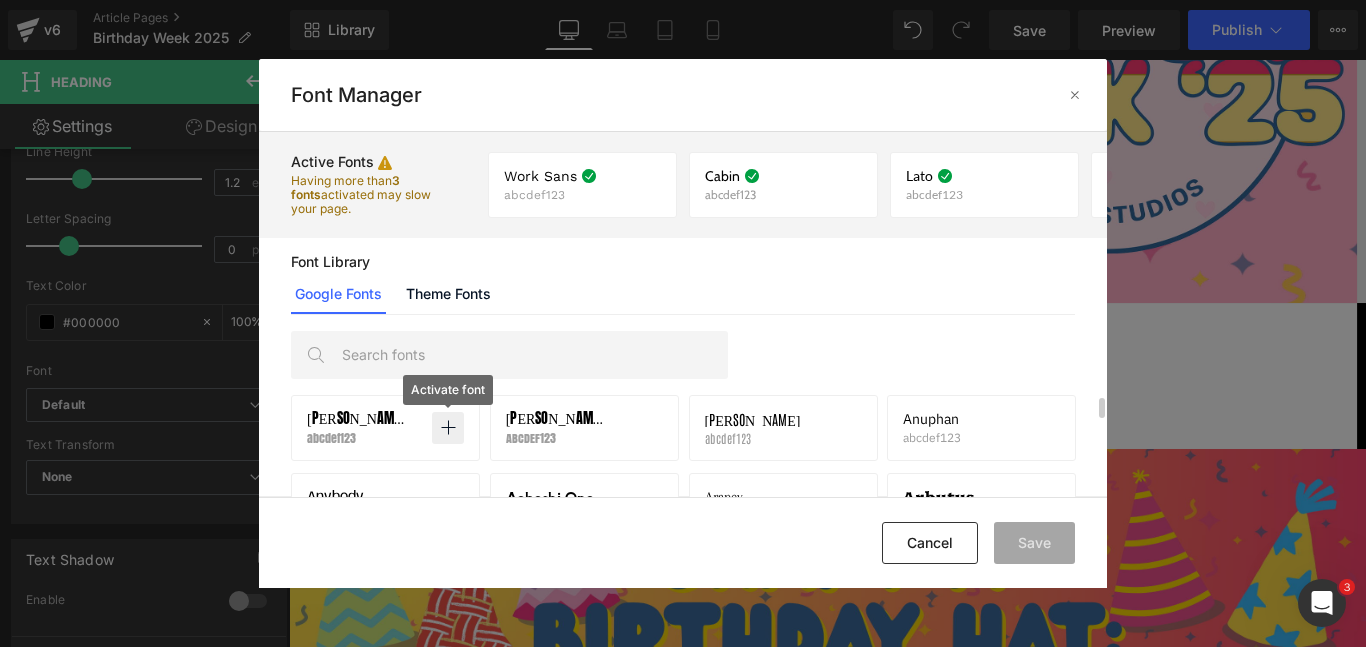 click at bounding box center [448, 428] 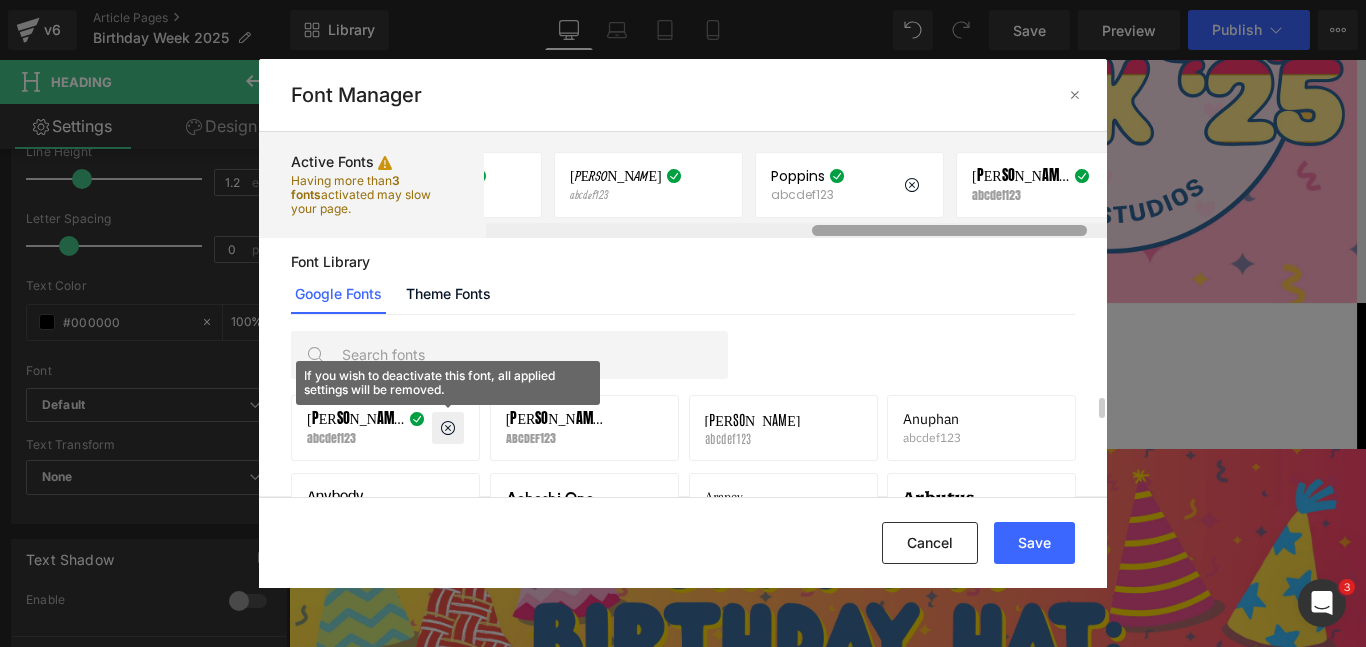 scroll, scrollTop: 0, scrollLeft: 740, axis: horizontal 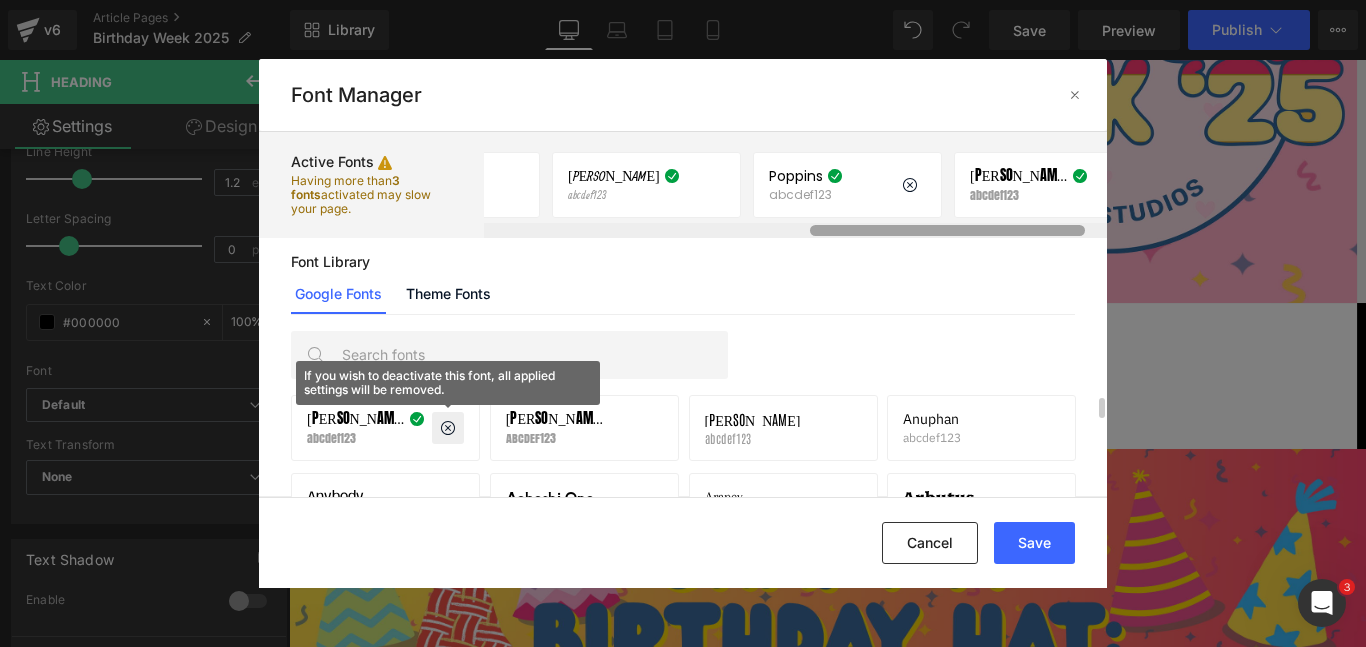 drag, startPoint x: 555, startPoint y: 231, endPoint x: 882, endPoint y: 211, distance: 327.61105 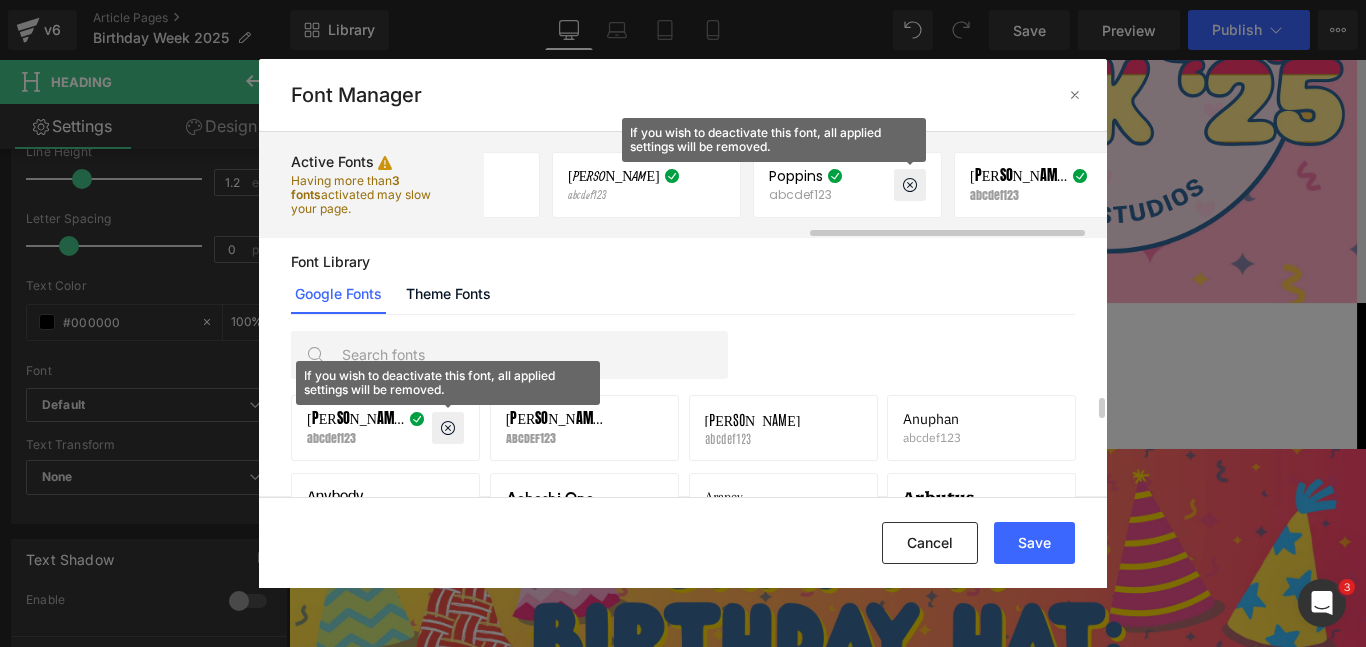 click at bounding box center [910, 185] 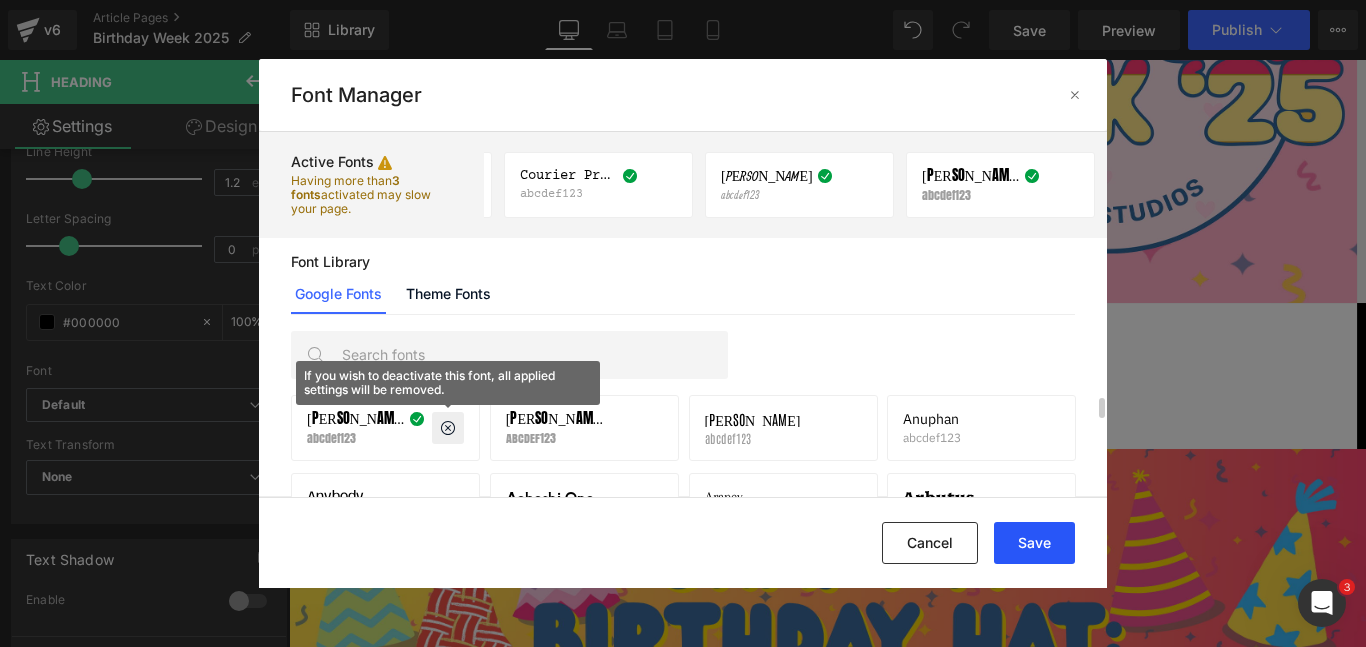 click on "Save" at bounding box center [1034, 543] 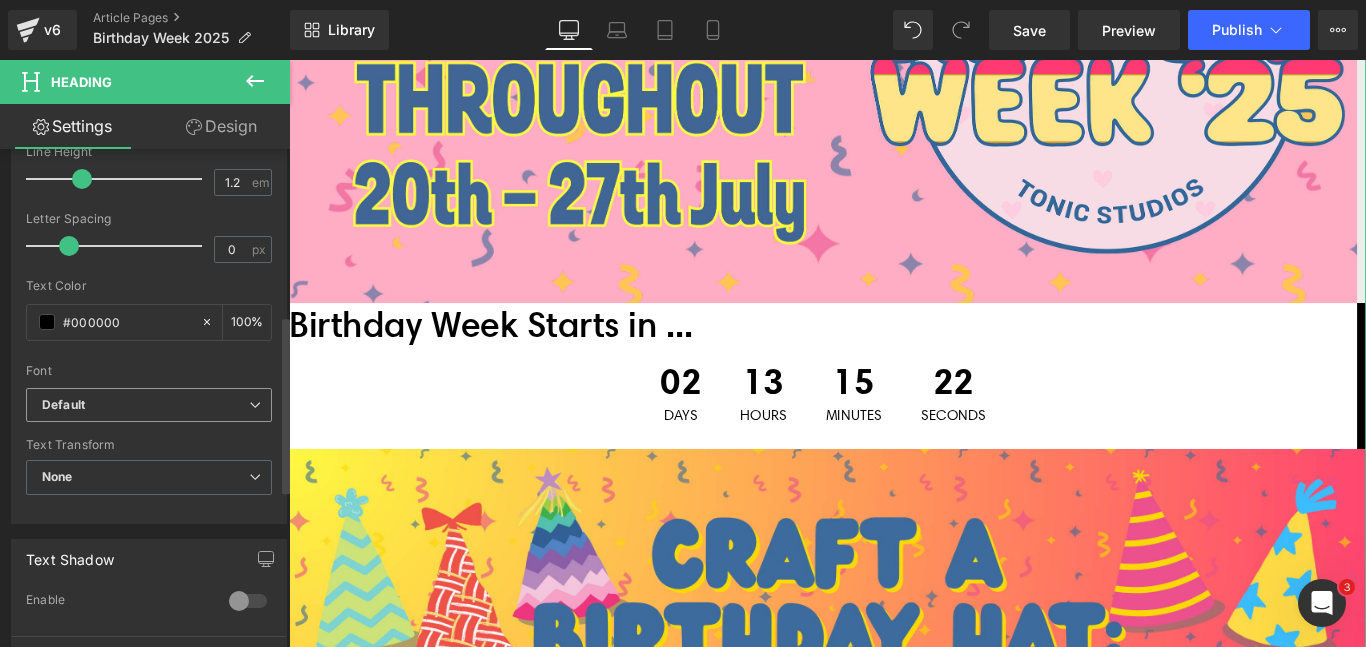 click on "Default" at bounding box center [149, 405] 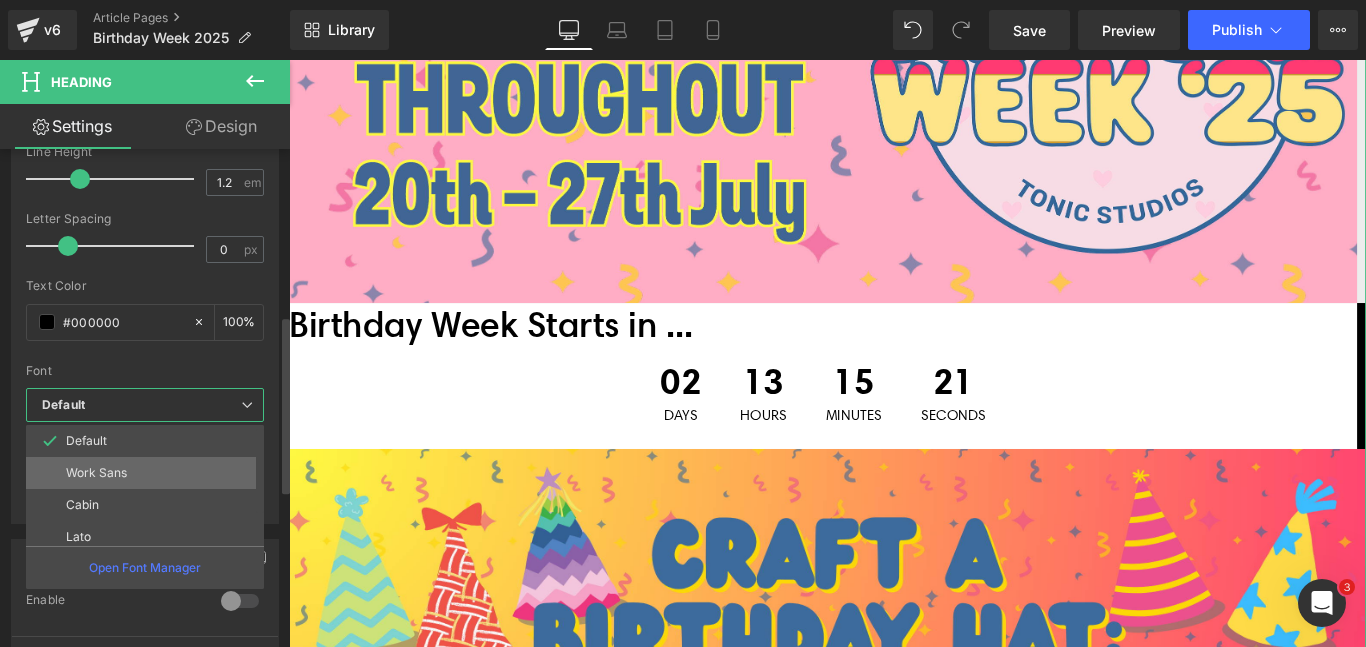 scroll, scrollTop: 104, scrollLeft: 0, axis: vertical 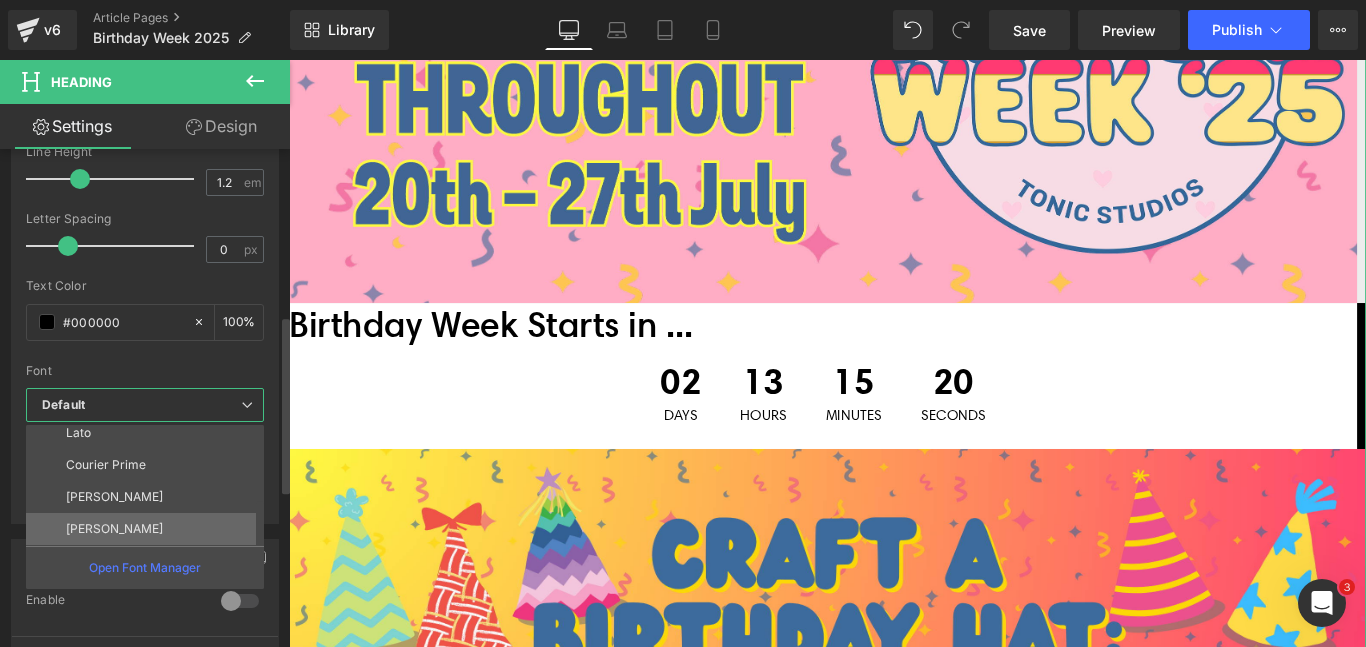 click on "[PERSON_NAME]" at bounding box center [149, 529] 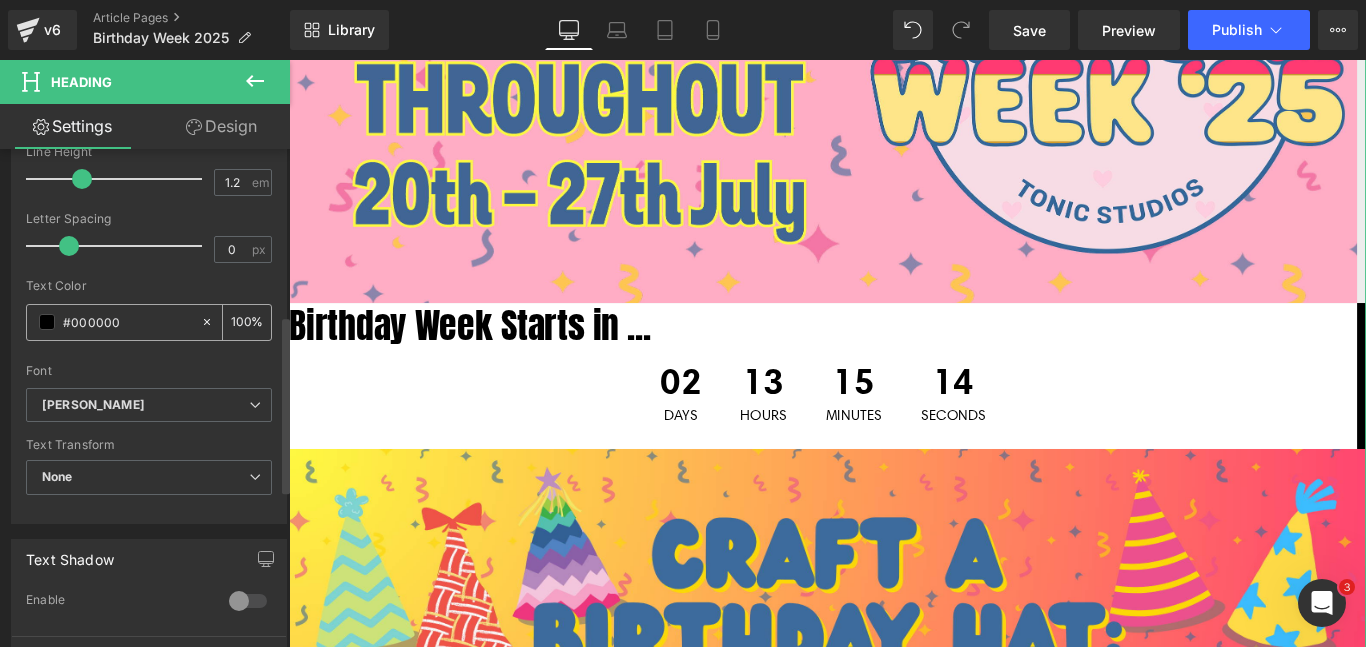 click at bounding box center (47, 322) 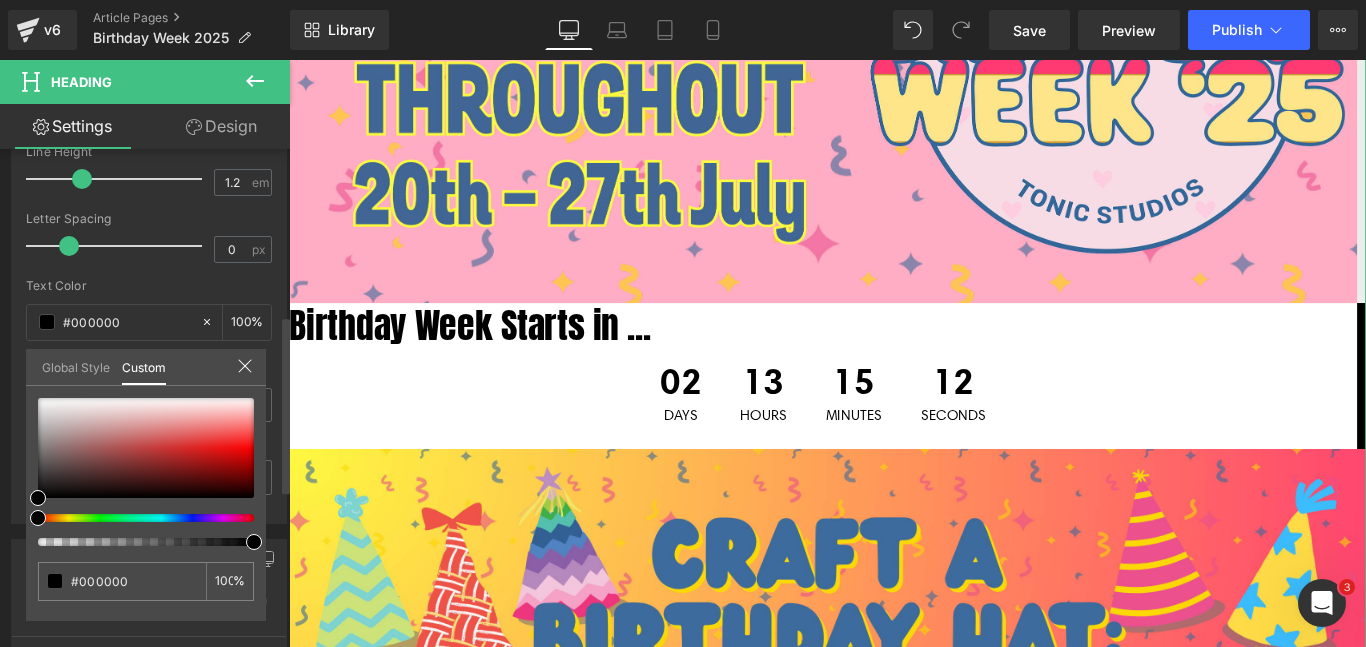 click at bounding box center (138, 518) 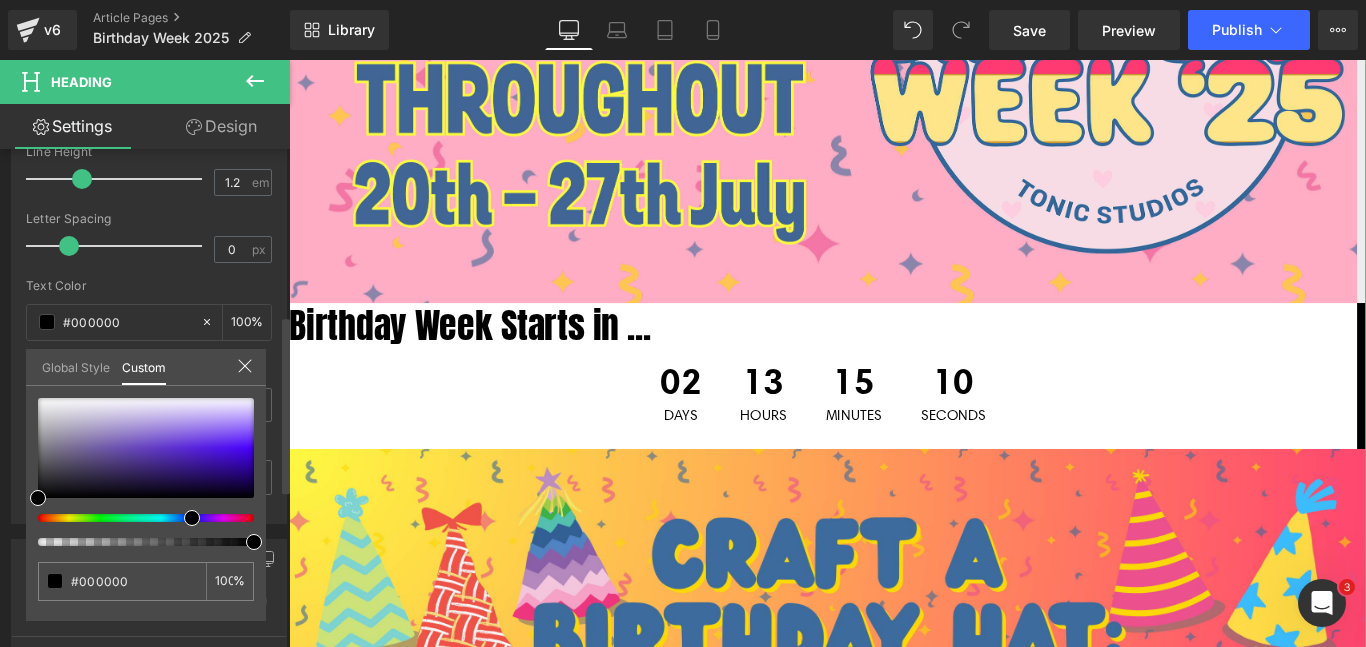 click at bounding box center (192, 518) 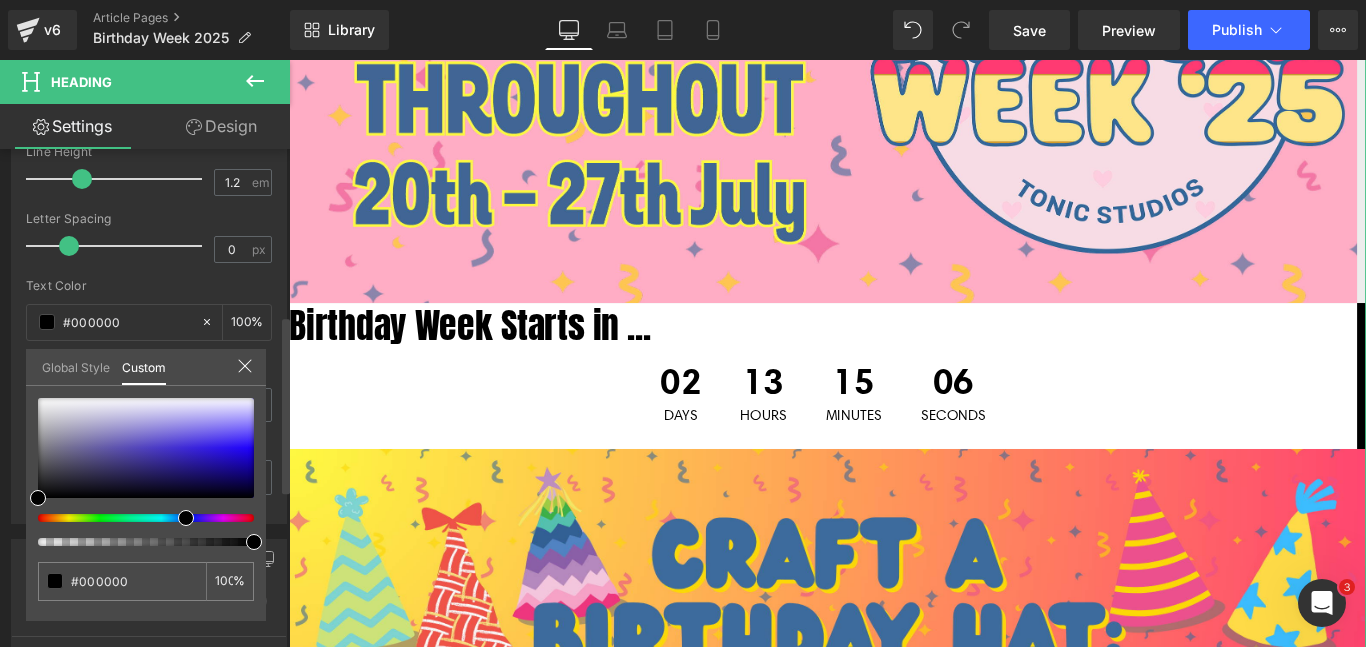 drag, startPoint x: 185, startPoint y: 518, endPoint x: 173, endPoint y: 516, distance: 12.165525 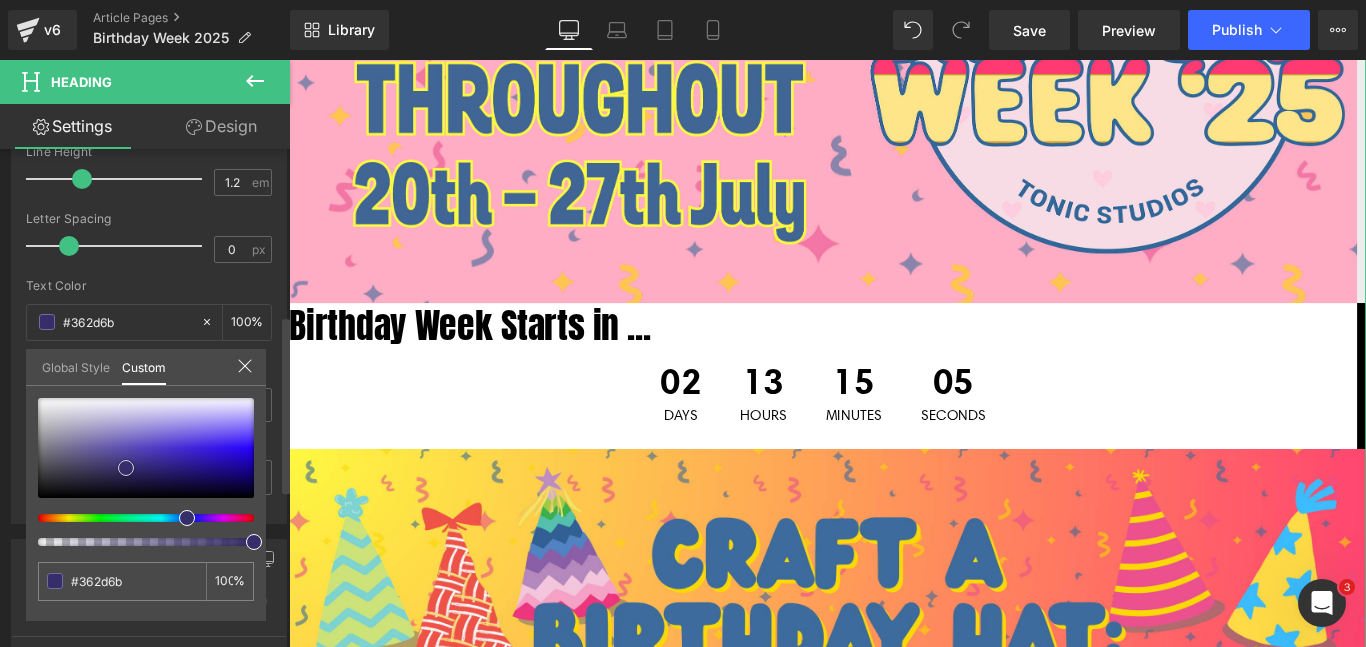 type on "#362d6b" 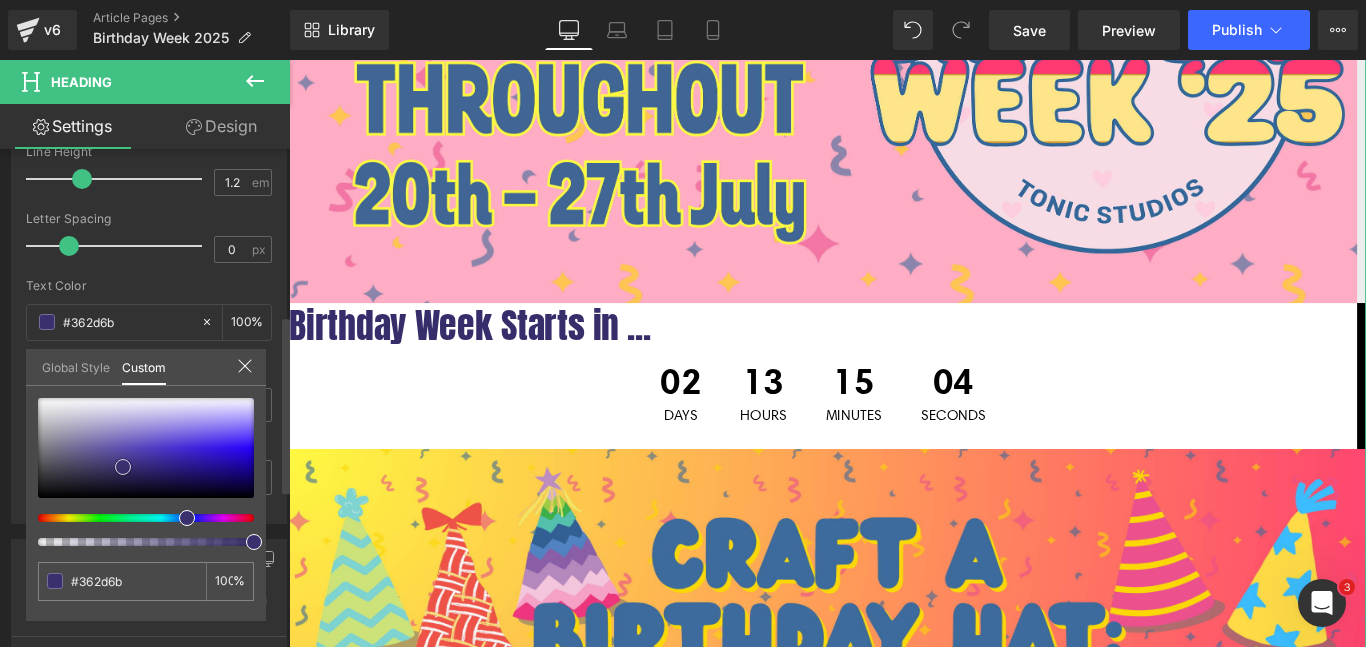 type on "#39306d" 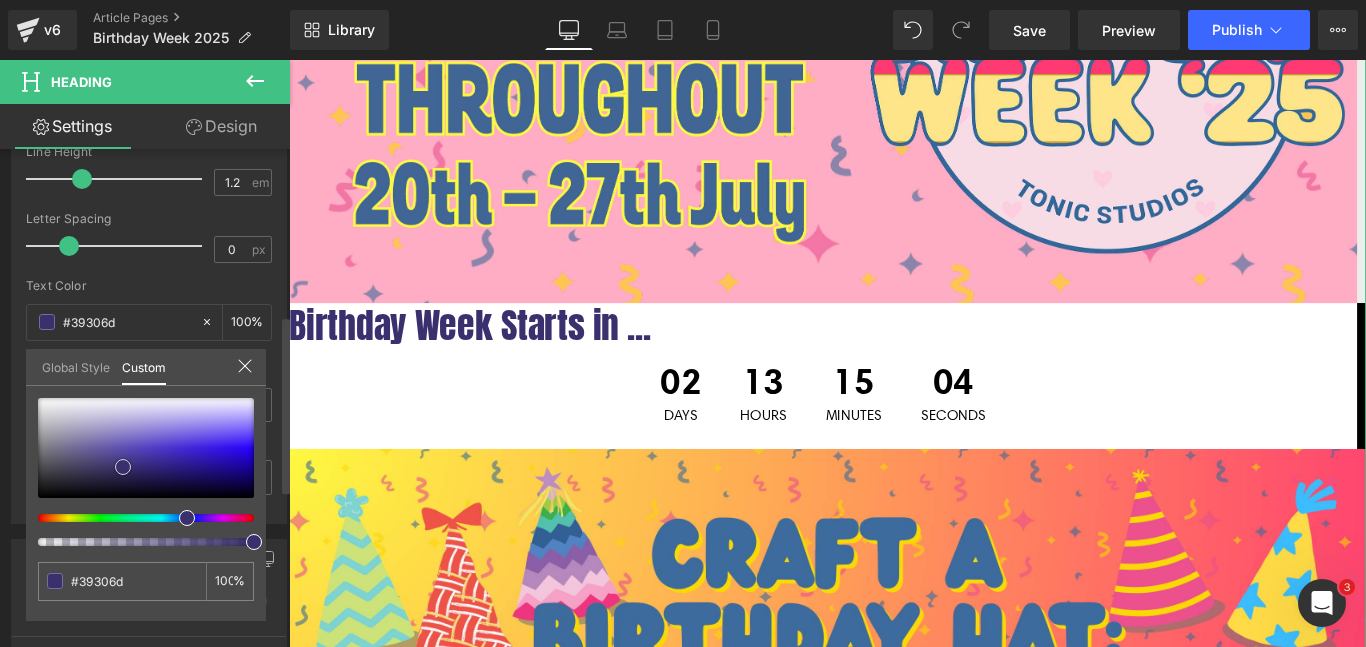 type on "#3f3577" 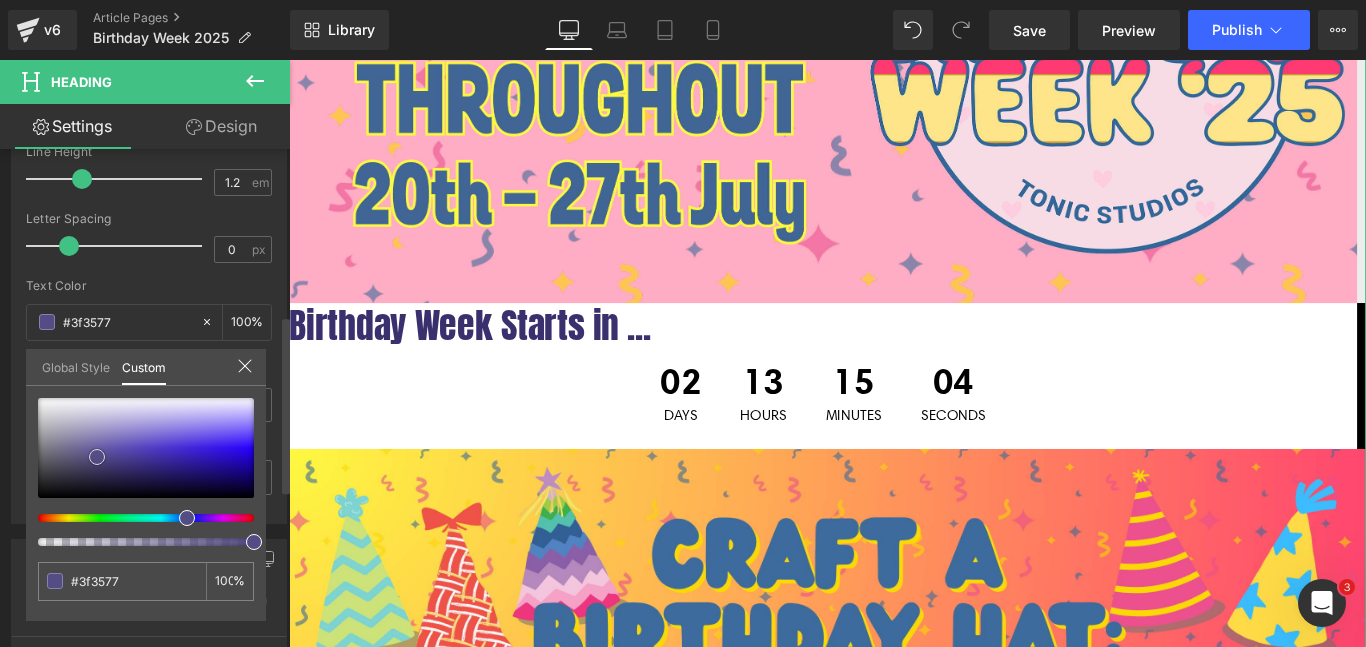 type on "#48407c" 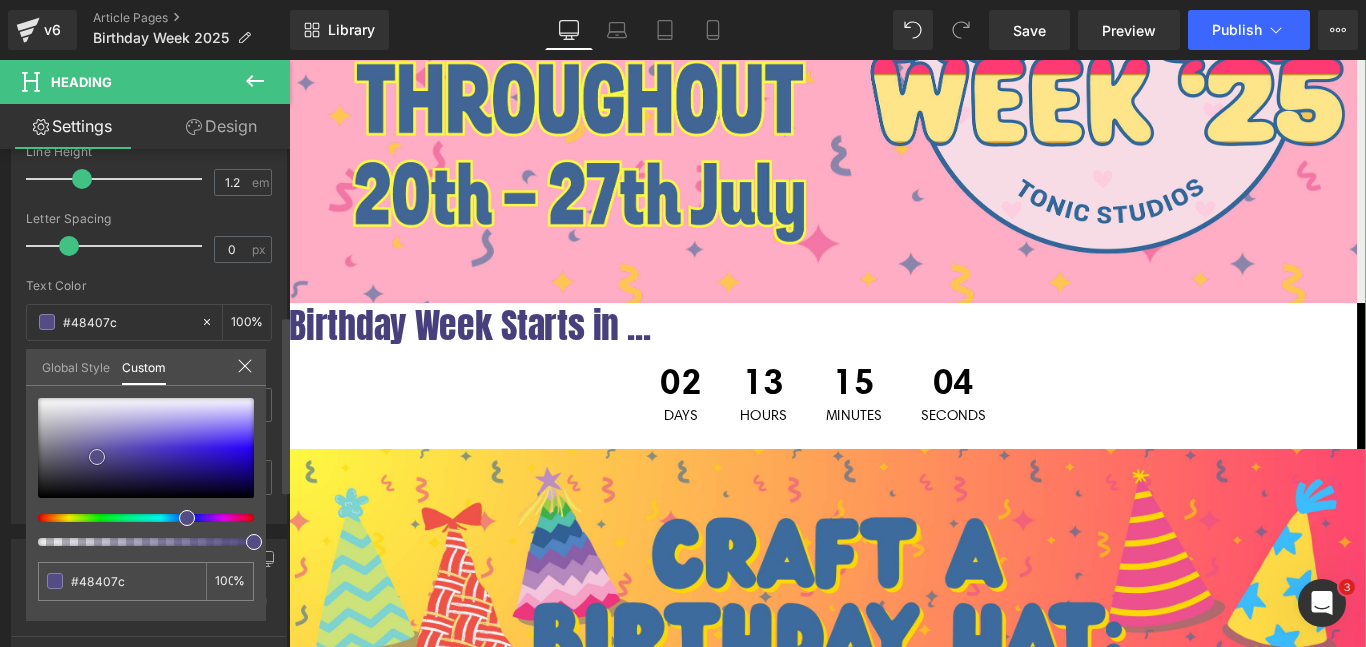 type on "#524982" 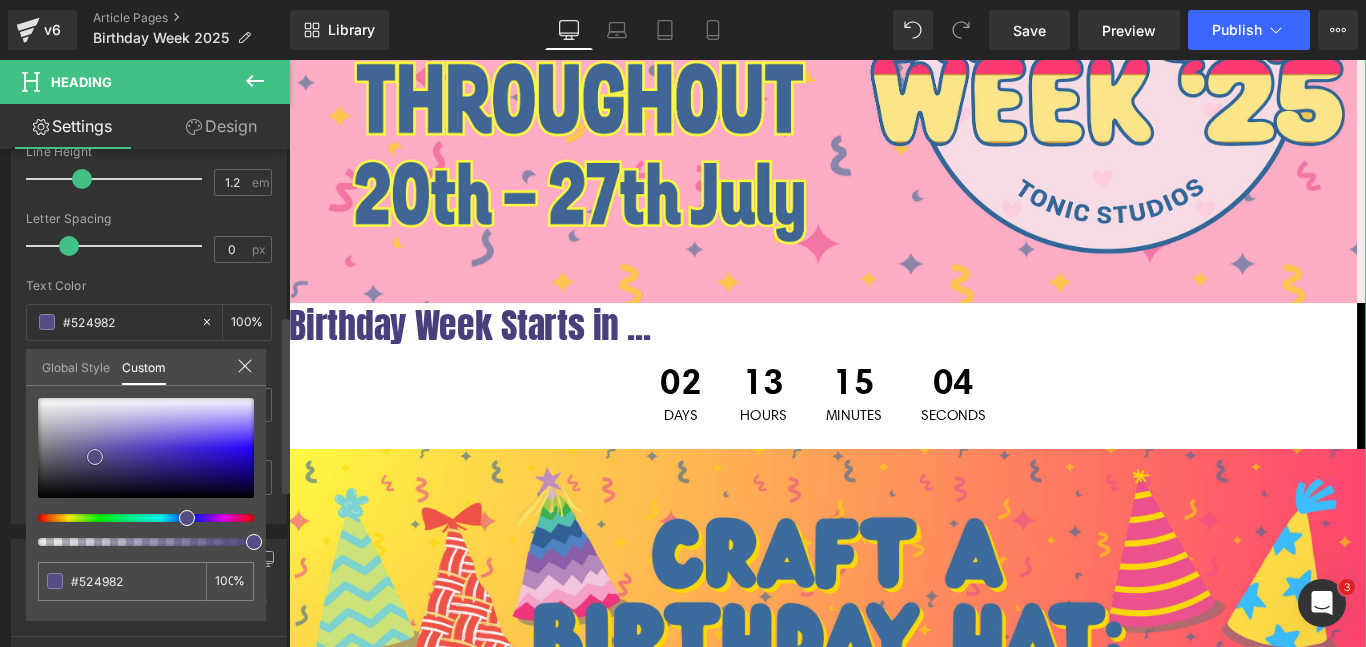 type on "#554d83" 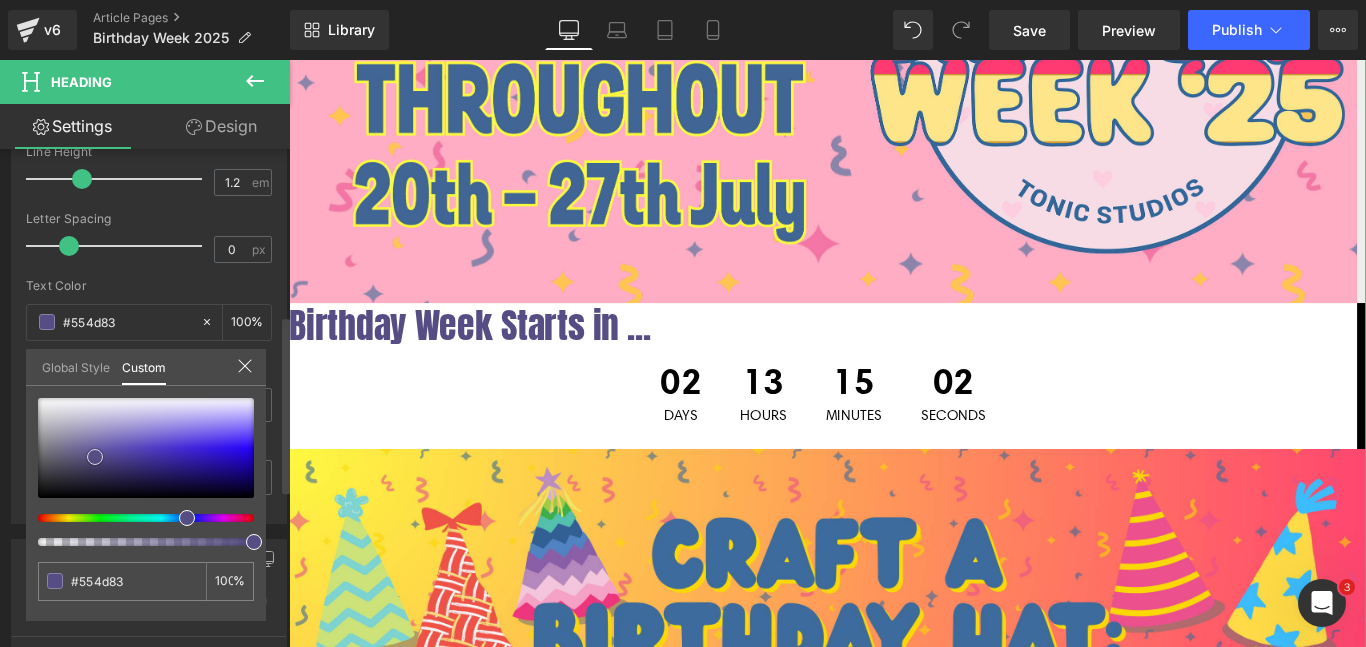 type on "#534b80" 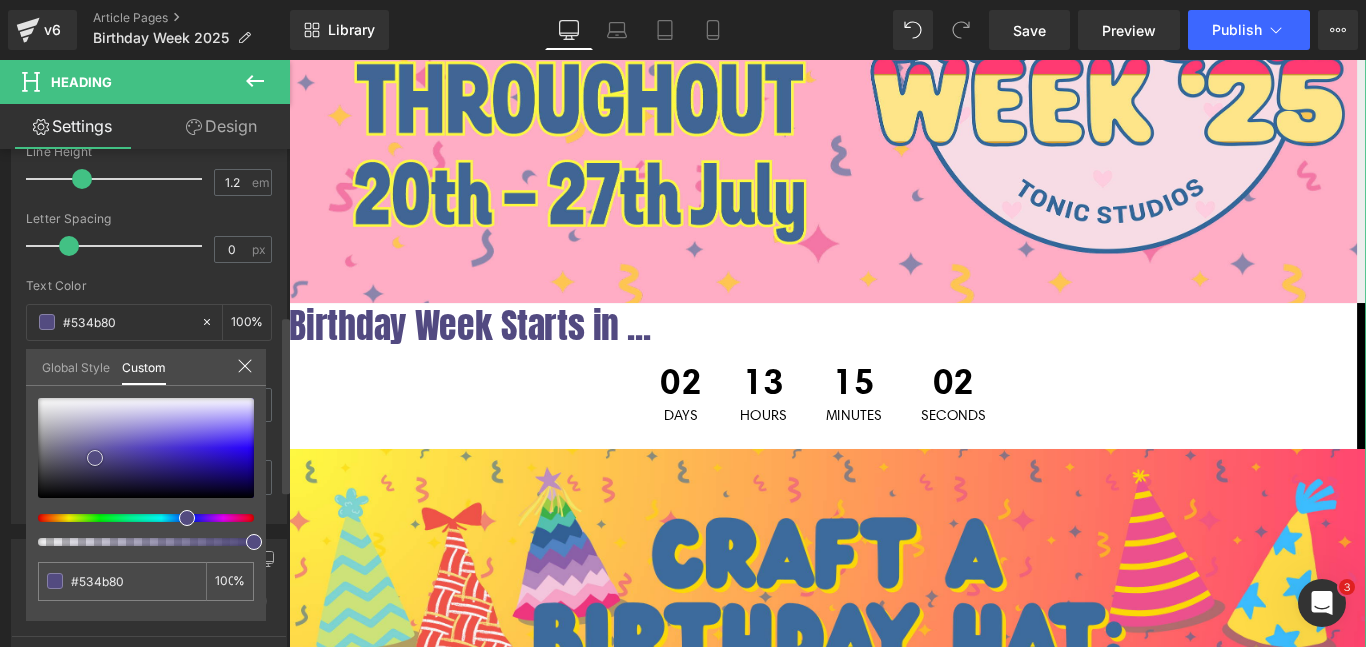 type on "#524a81" 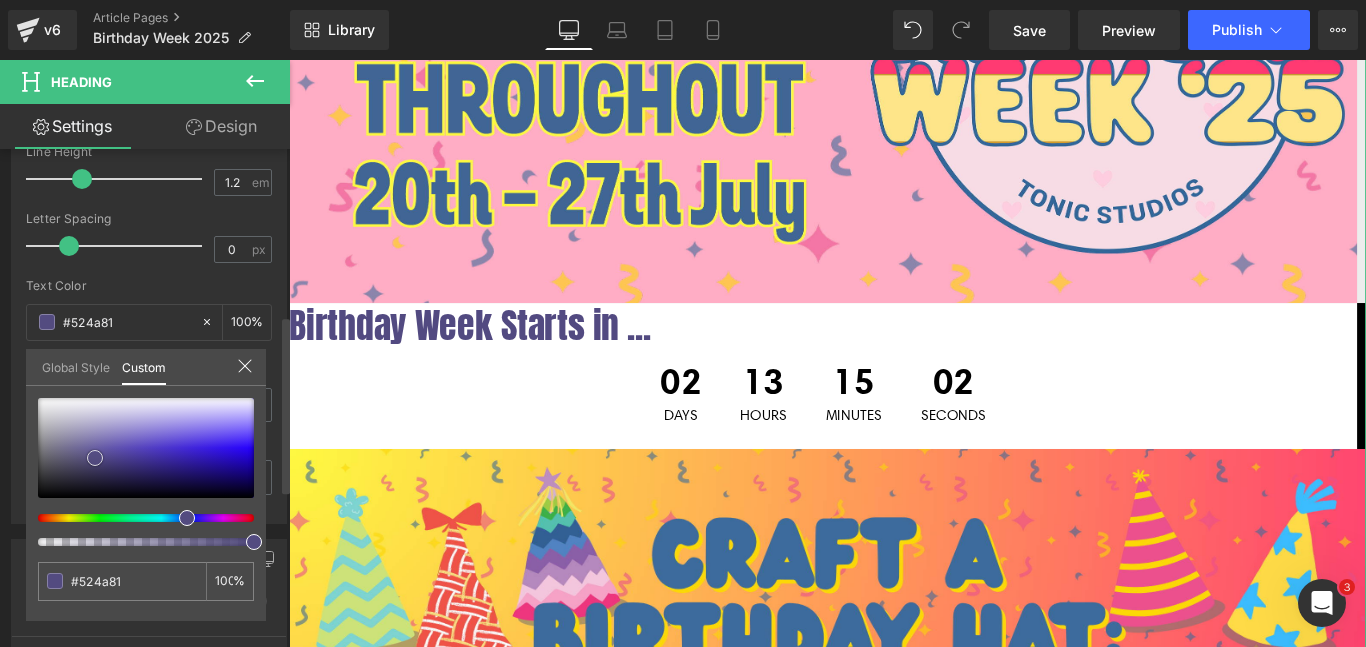 drag, startPoint x: 126, startPoint y: 468, endPoint x: 98, endPoint y: 460, distance: 29.12044 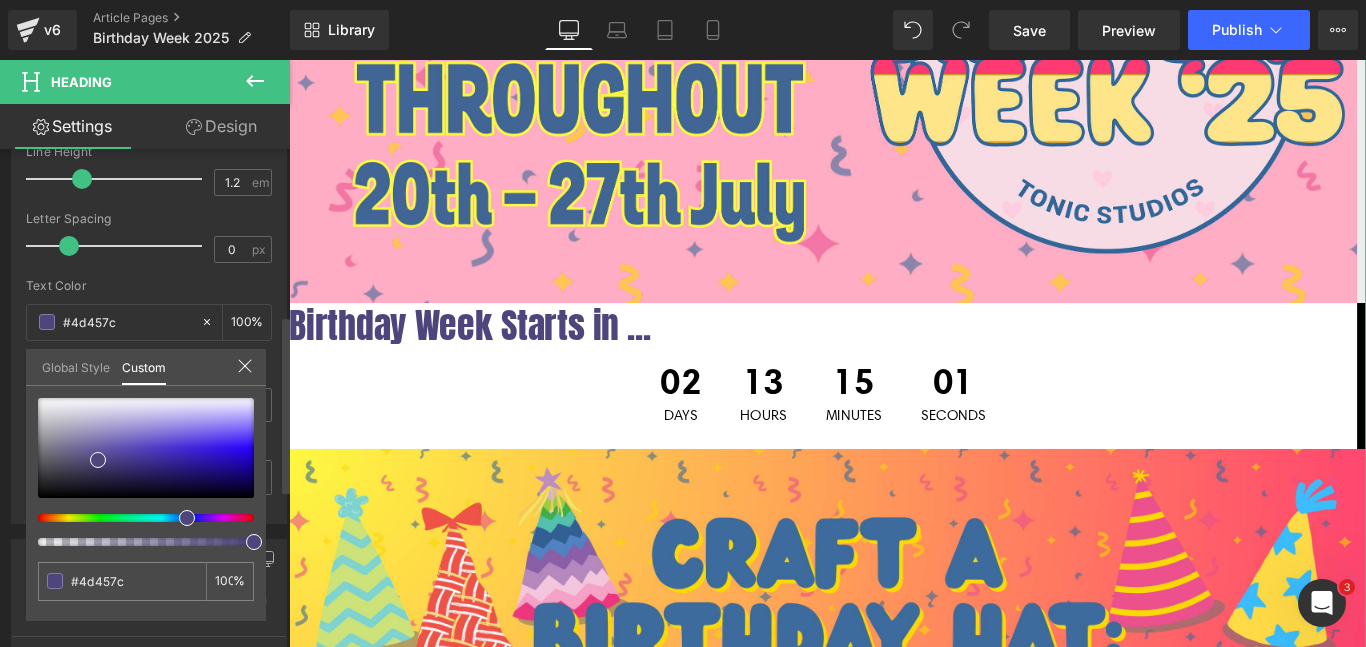 type on "#58457c" 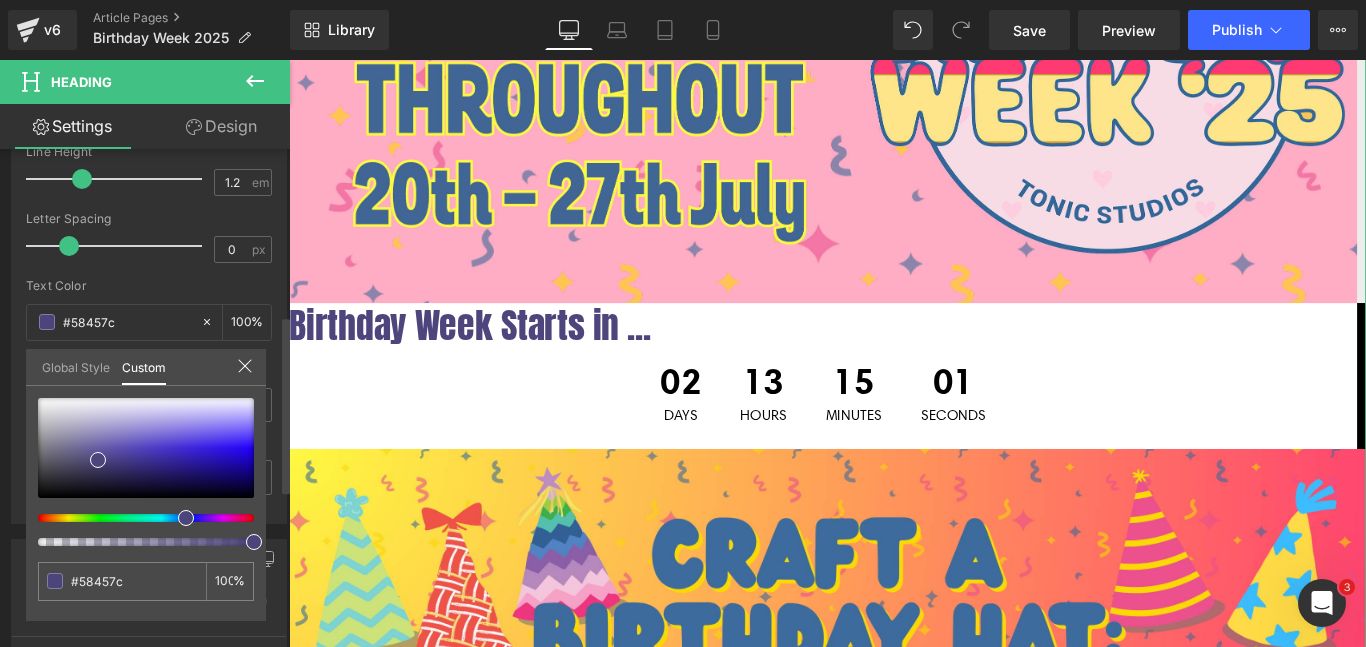 type on "#56457c" 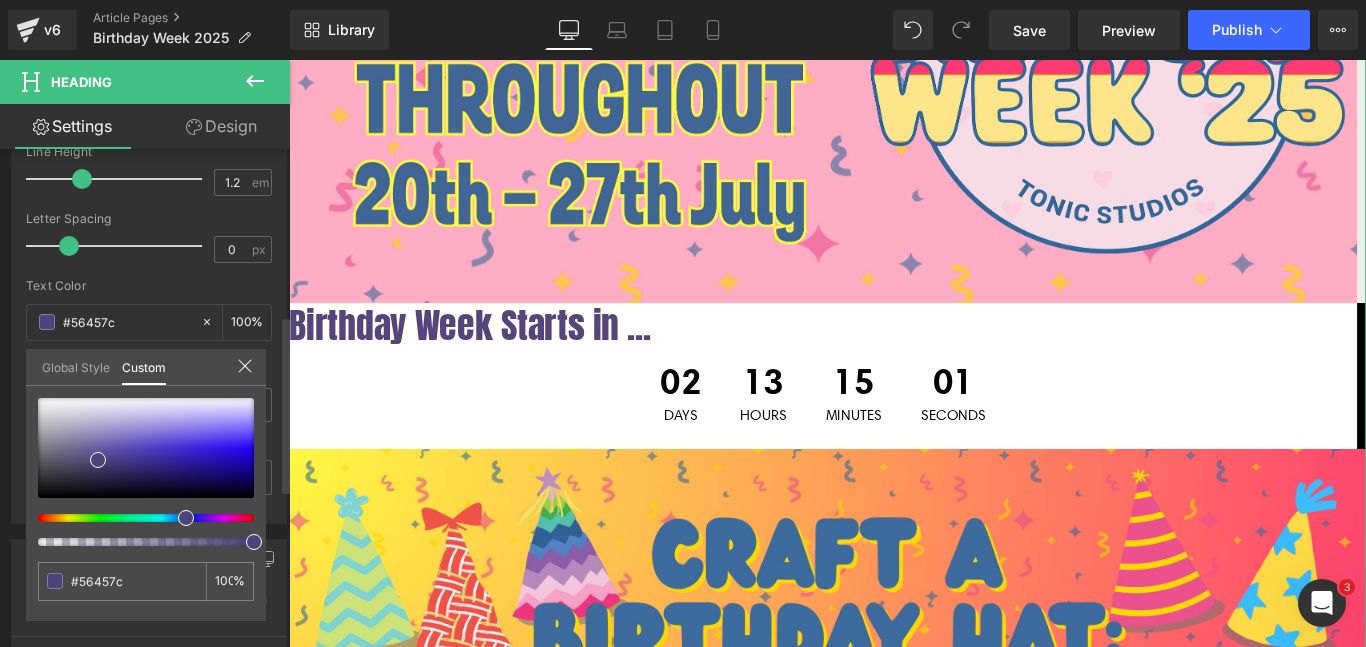 type on "#4c457c" 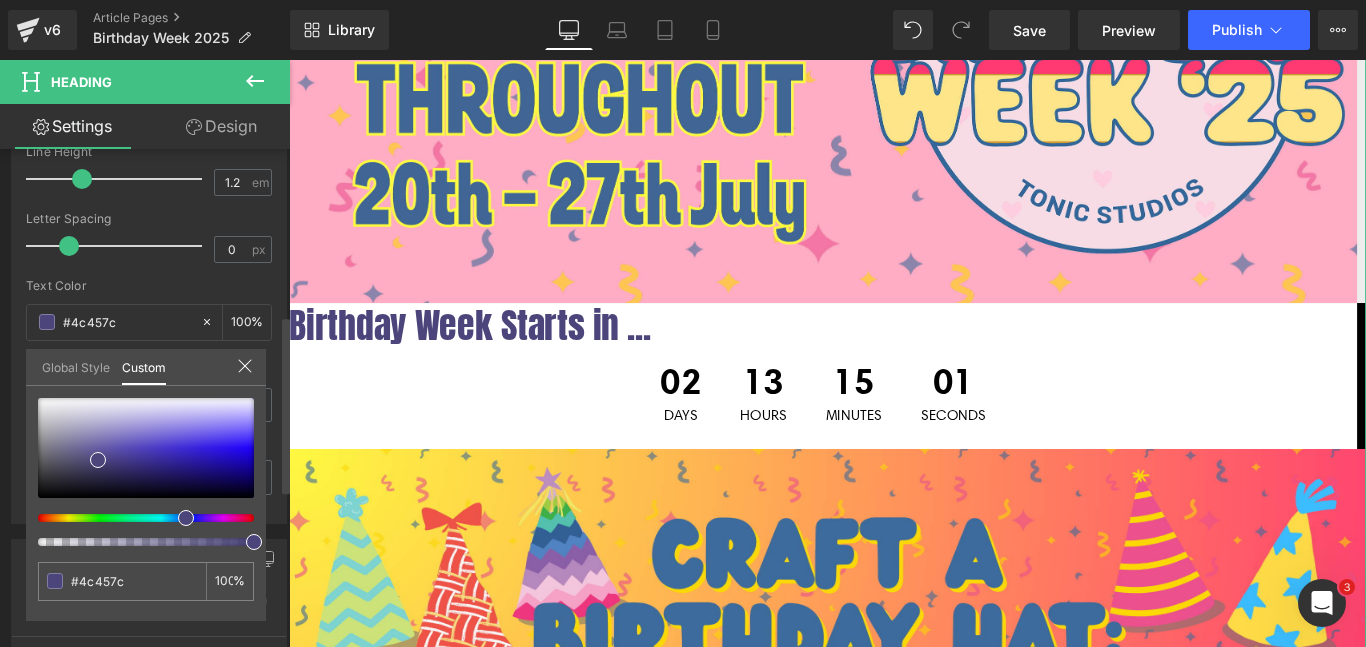 type on "#49457c" 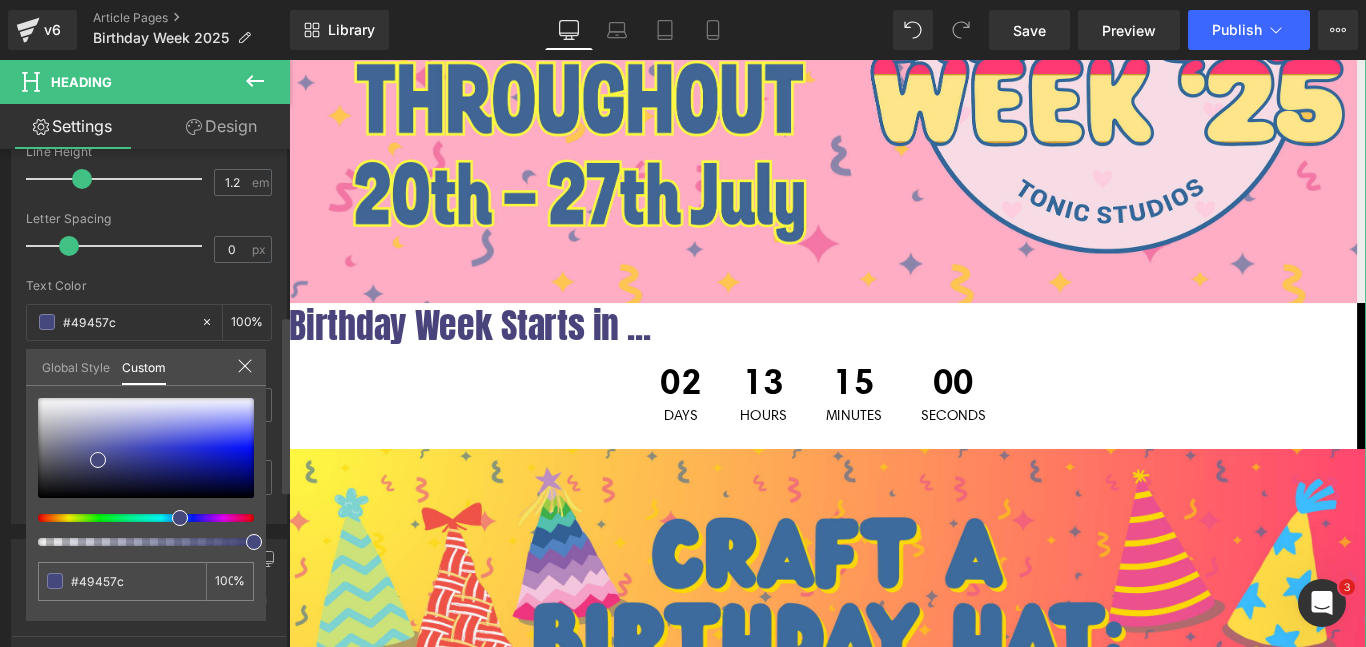 type on "#45487c" 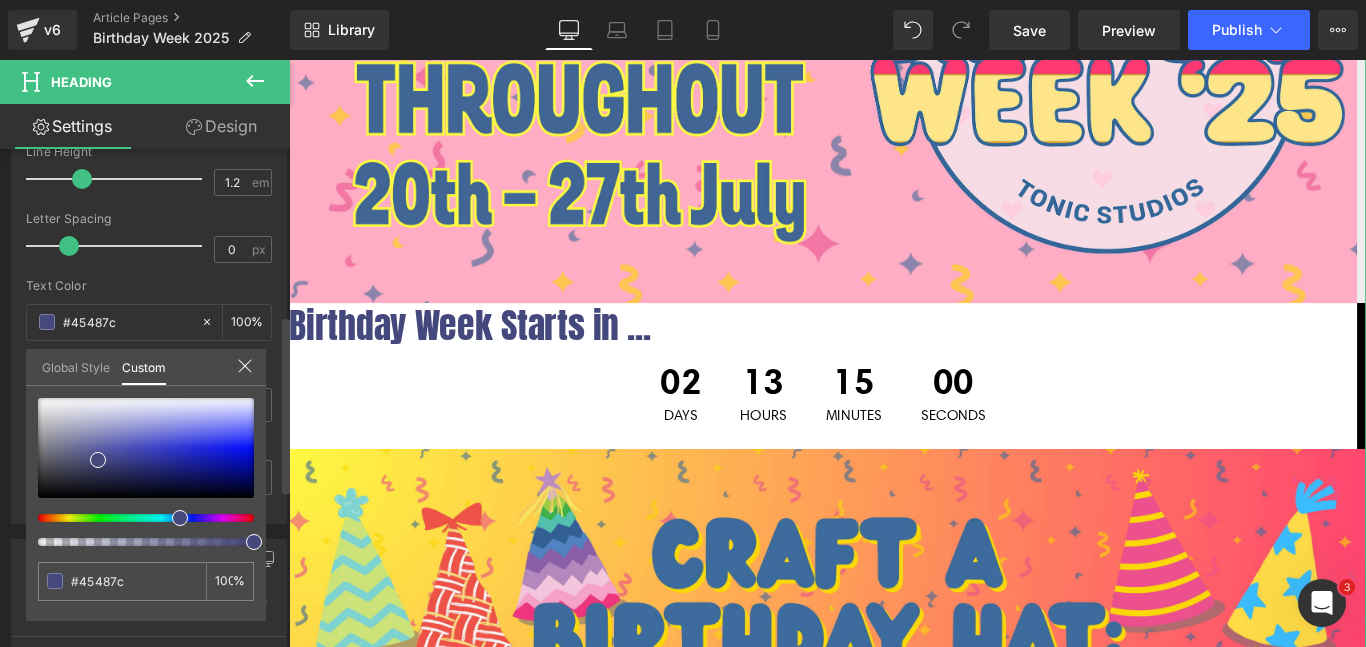 type on "#45497c" 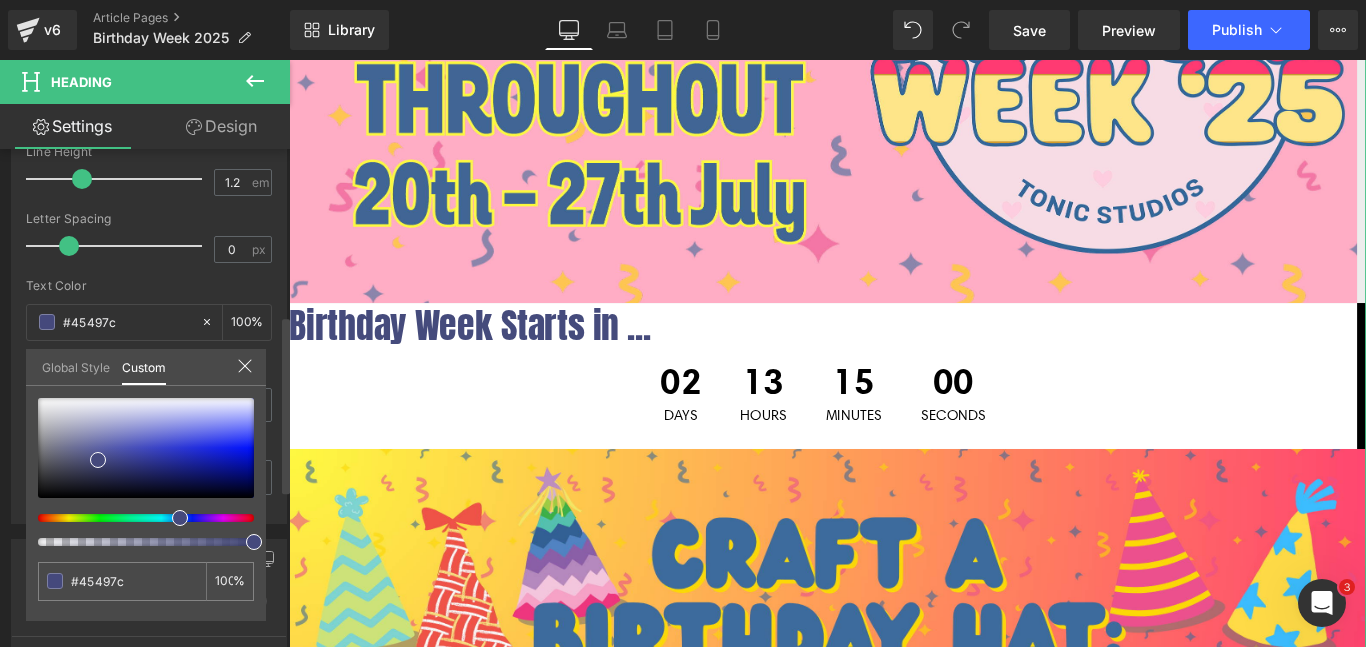 type on "#454b7c" 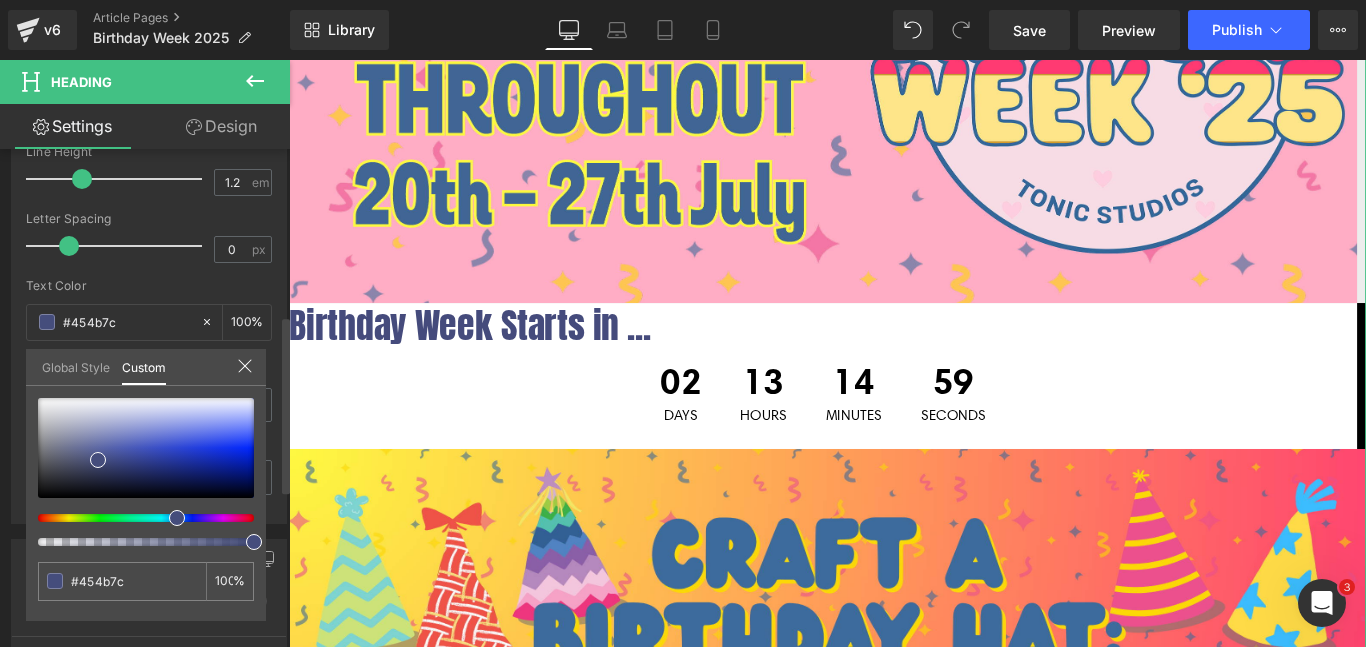 type on "#454f7c" 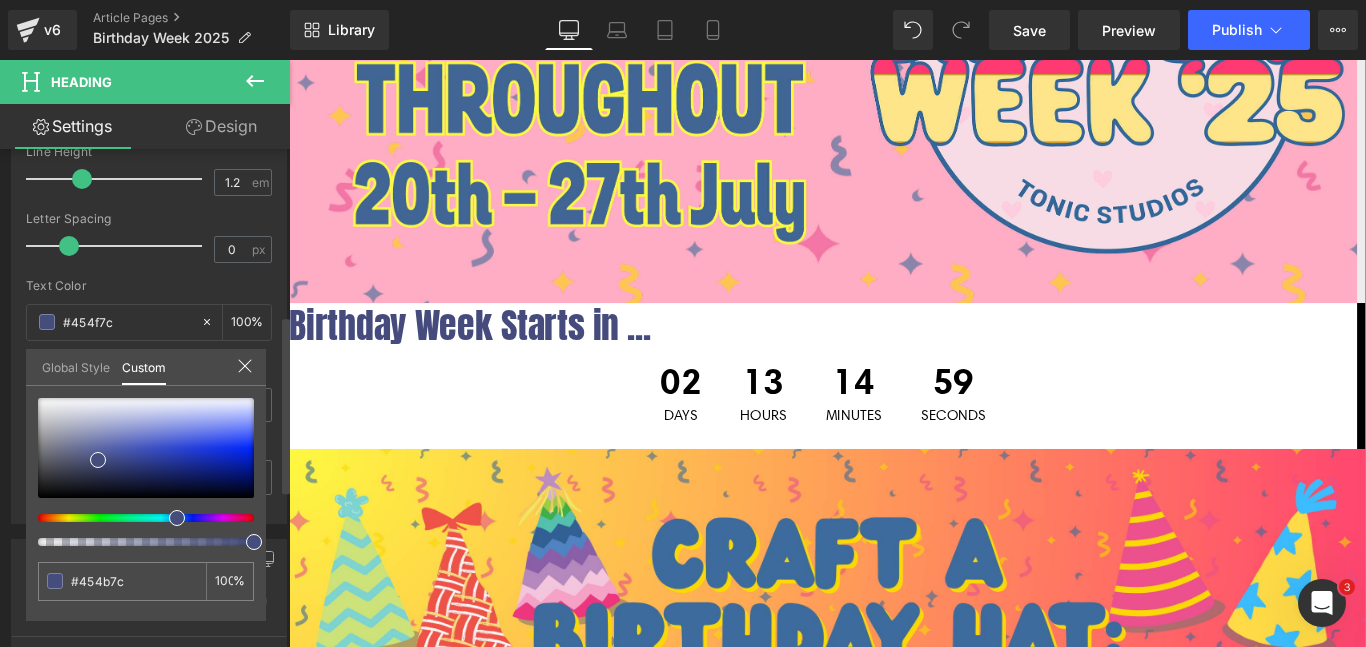 type on "#454f7c" 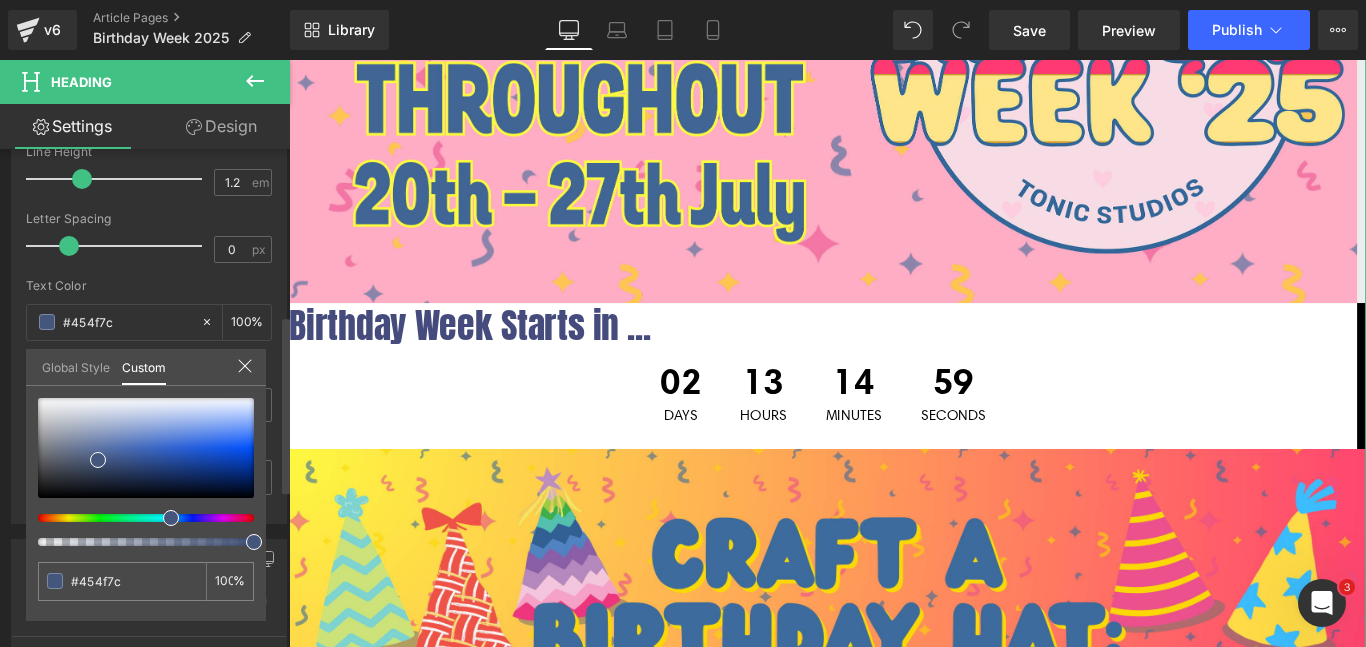type on "#45567c" 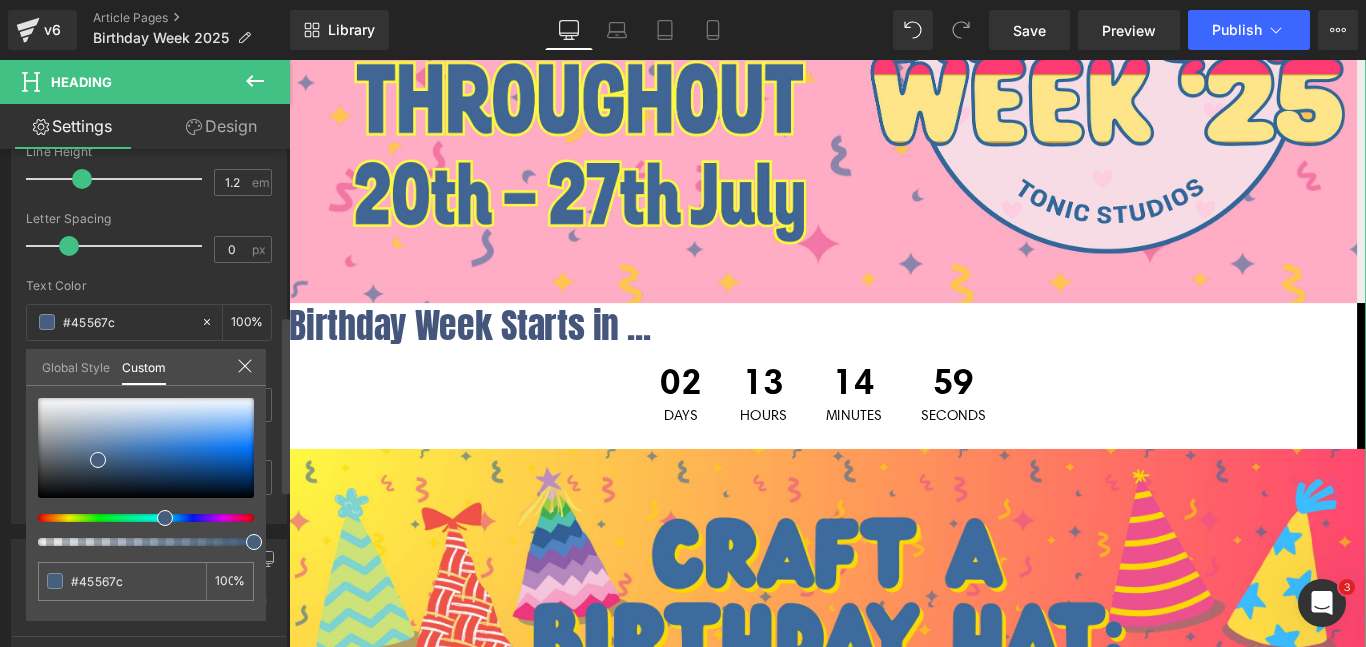 type on "#455a7c" 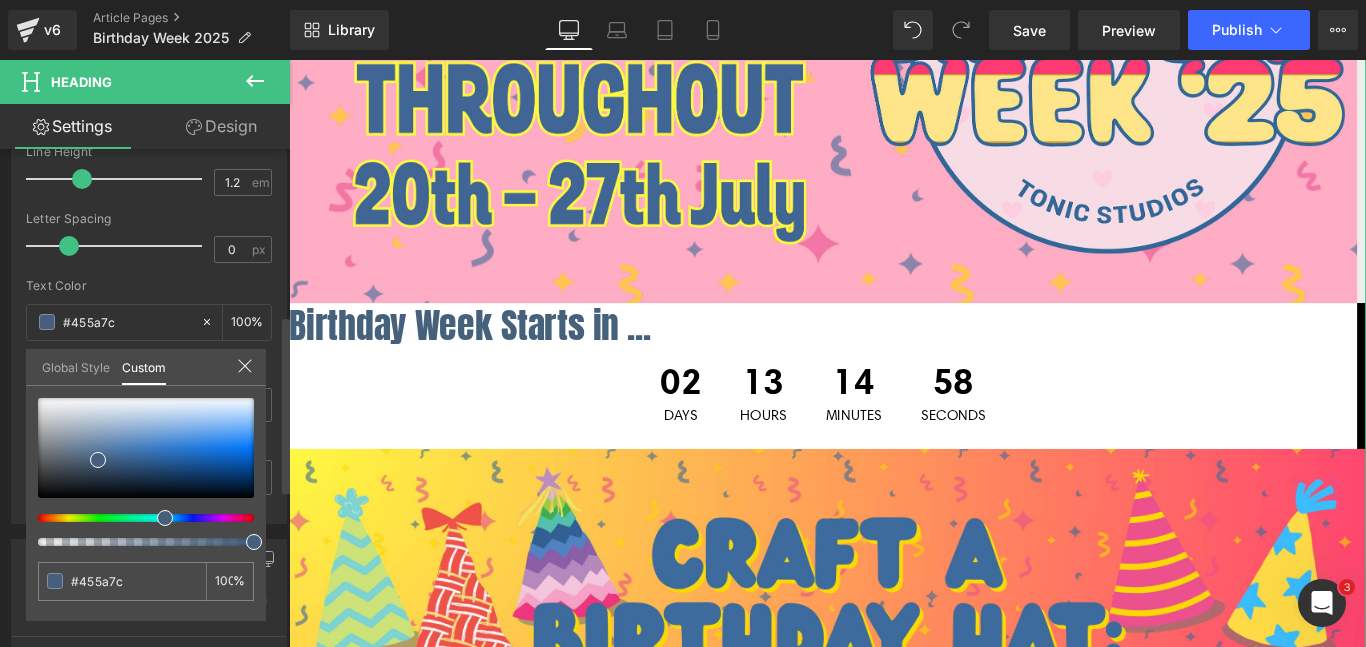 type on "#45617c" 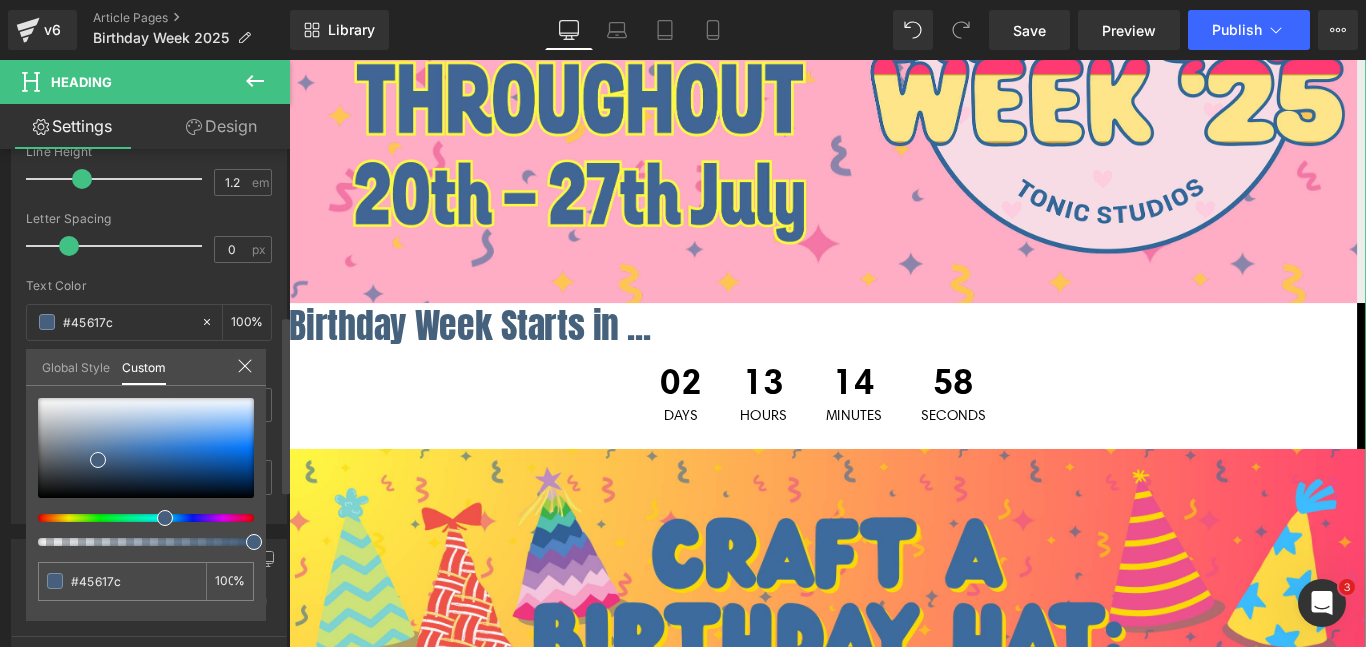 type on "#45687c" 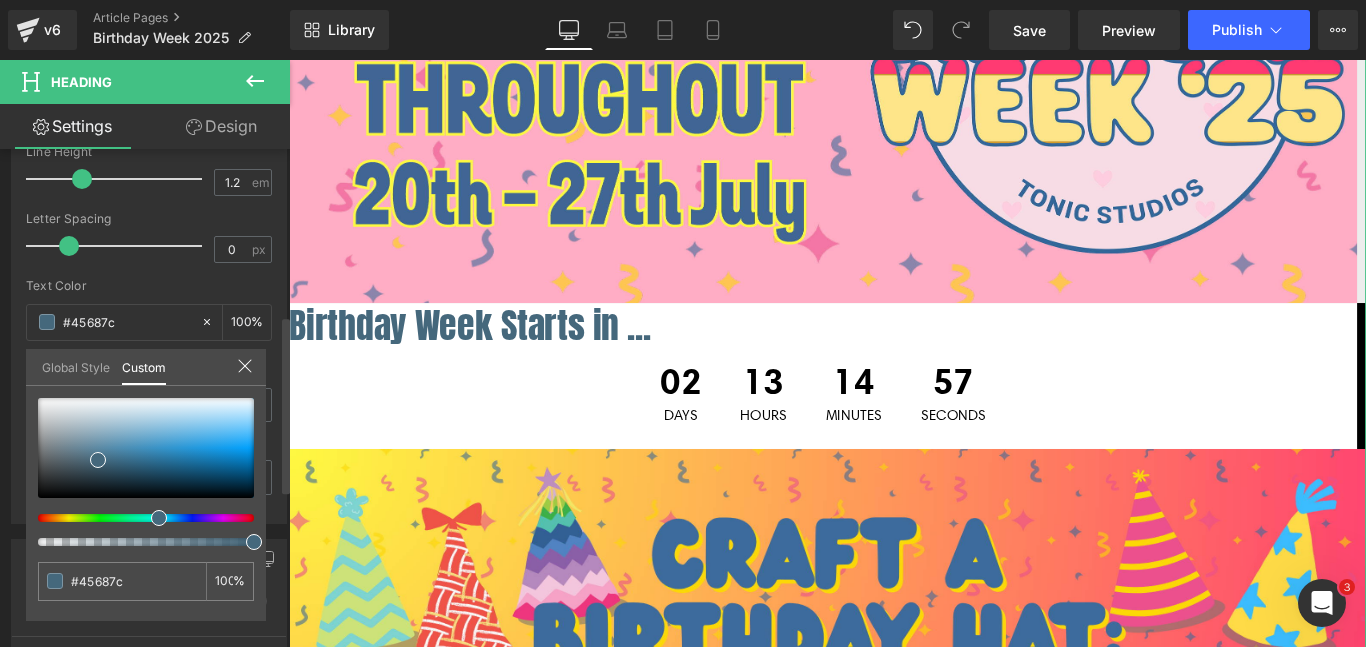 drag, startPoint x: 182, startPoint y: 519, endPoint x: 147, endPoint y: 511, distance: 35.902645 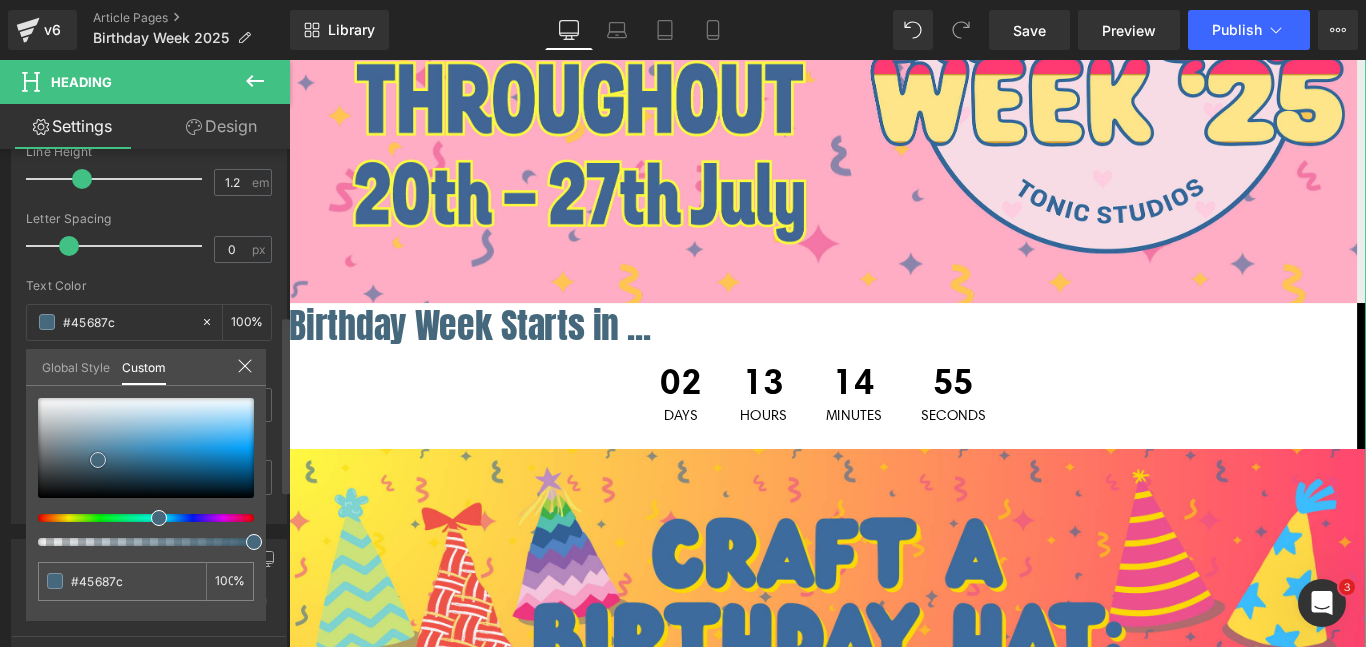 type on "#436578" 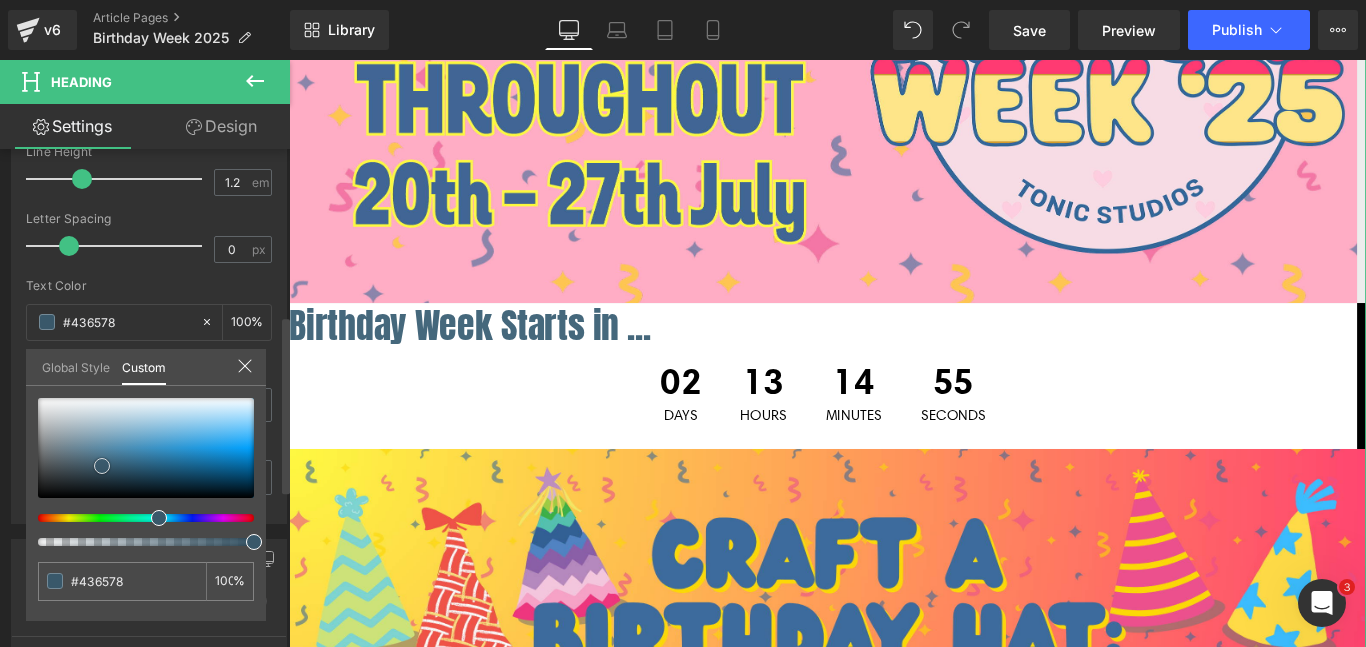 type on "#3d5d6f" 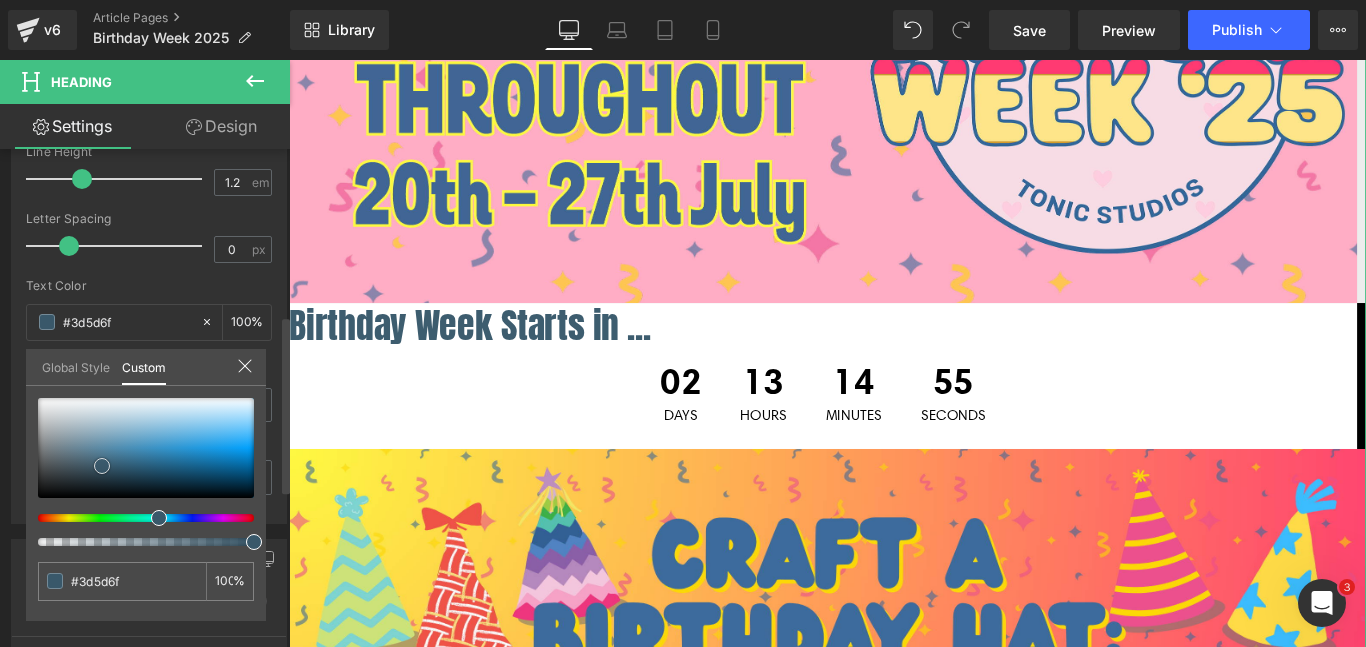 type on "#39586a" 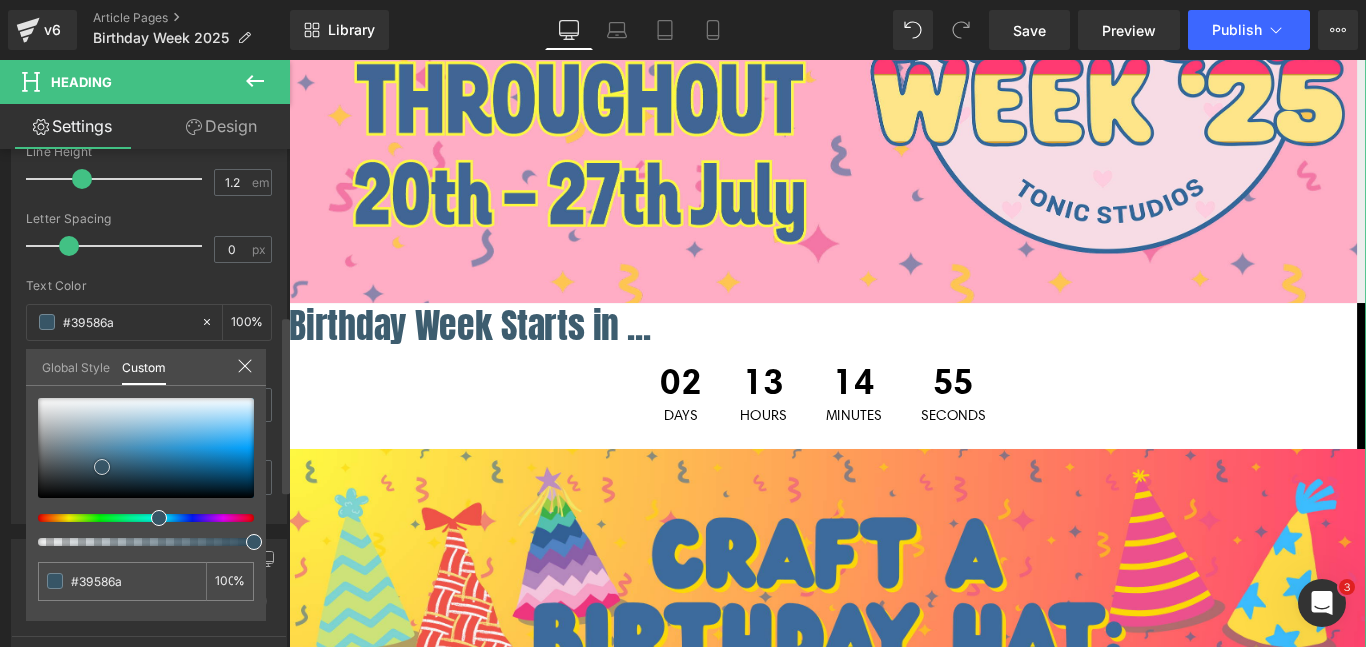 type on "#375566" 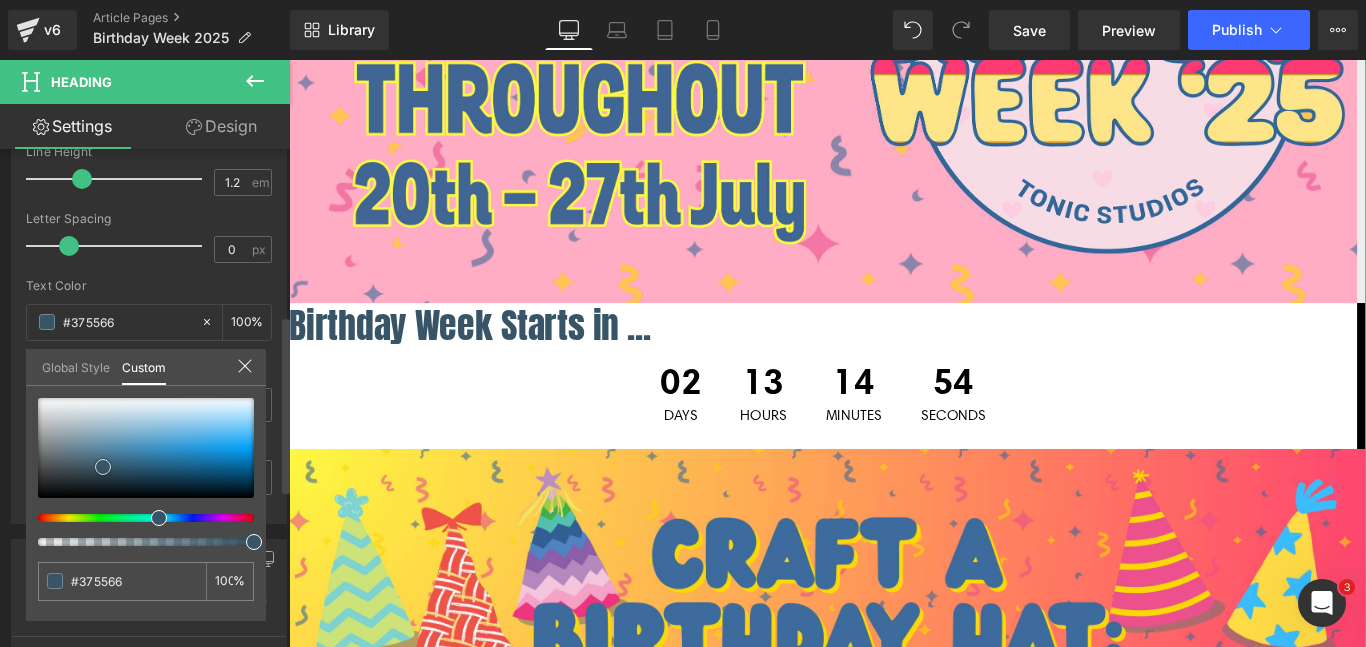 type on "#39586a" 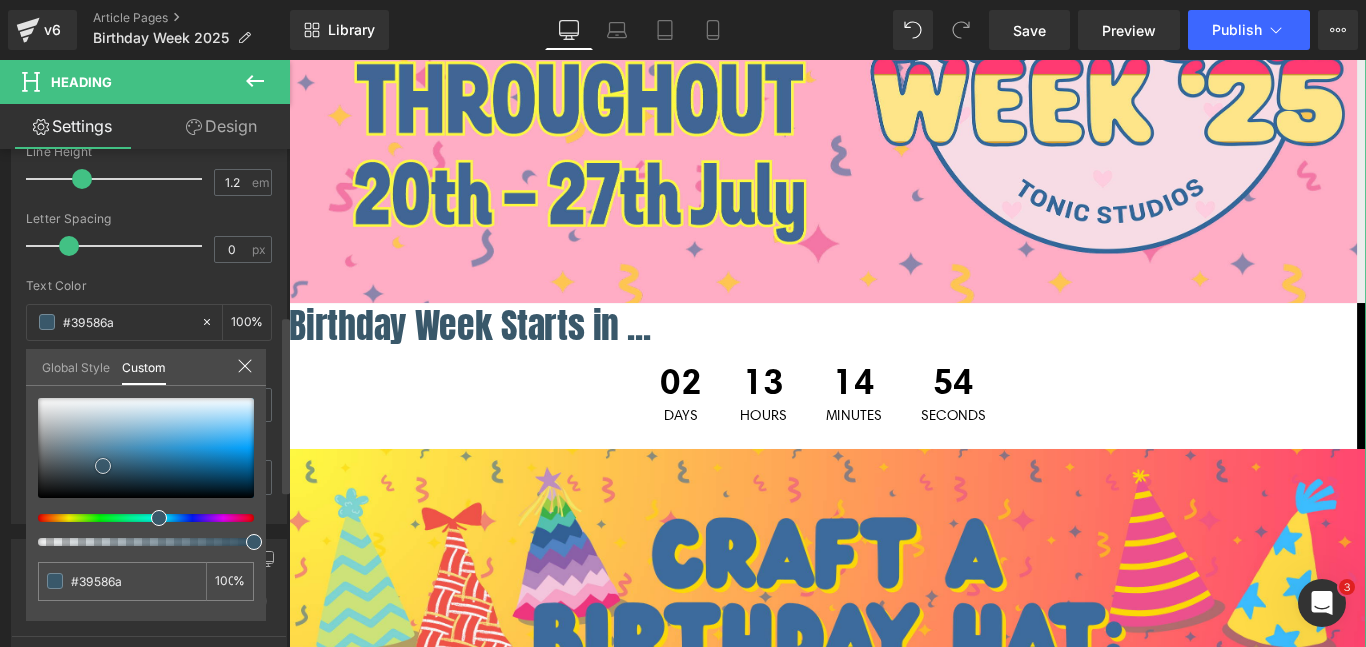 type on "#3a5a6d" 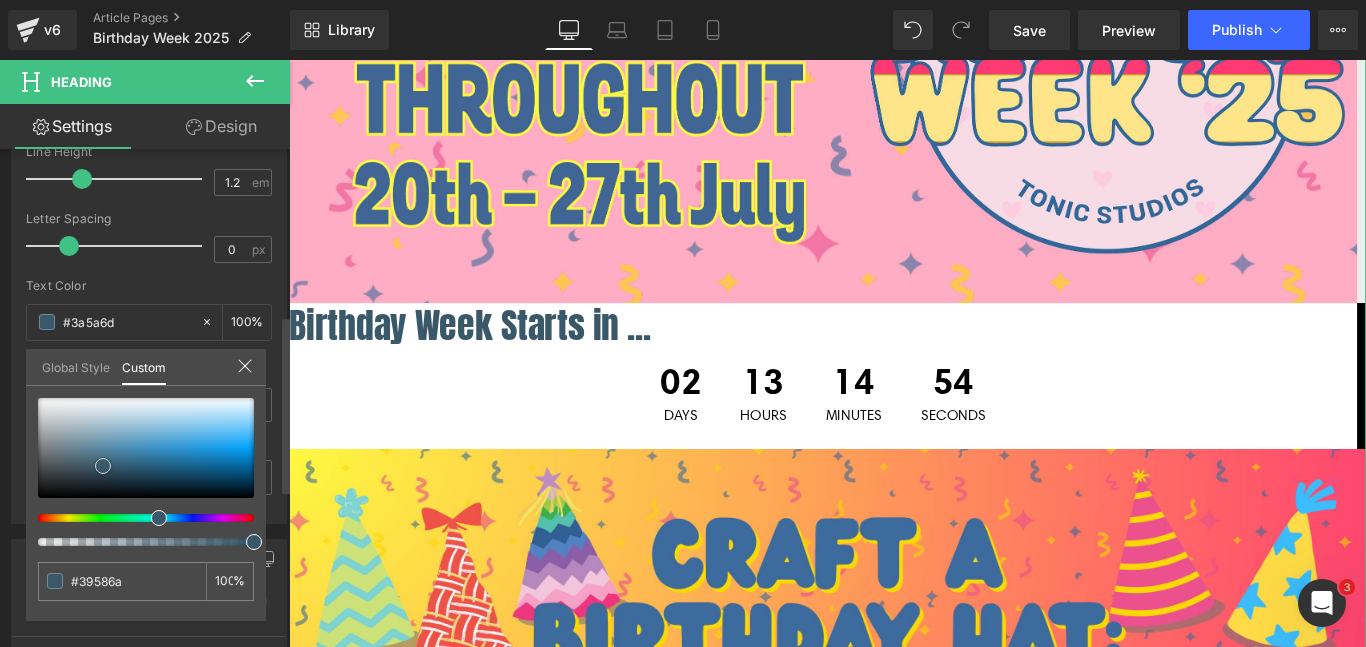 type on "#3a5a6d" 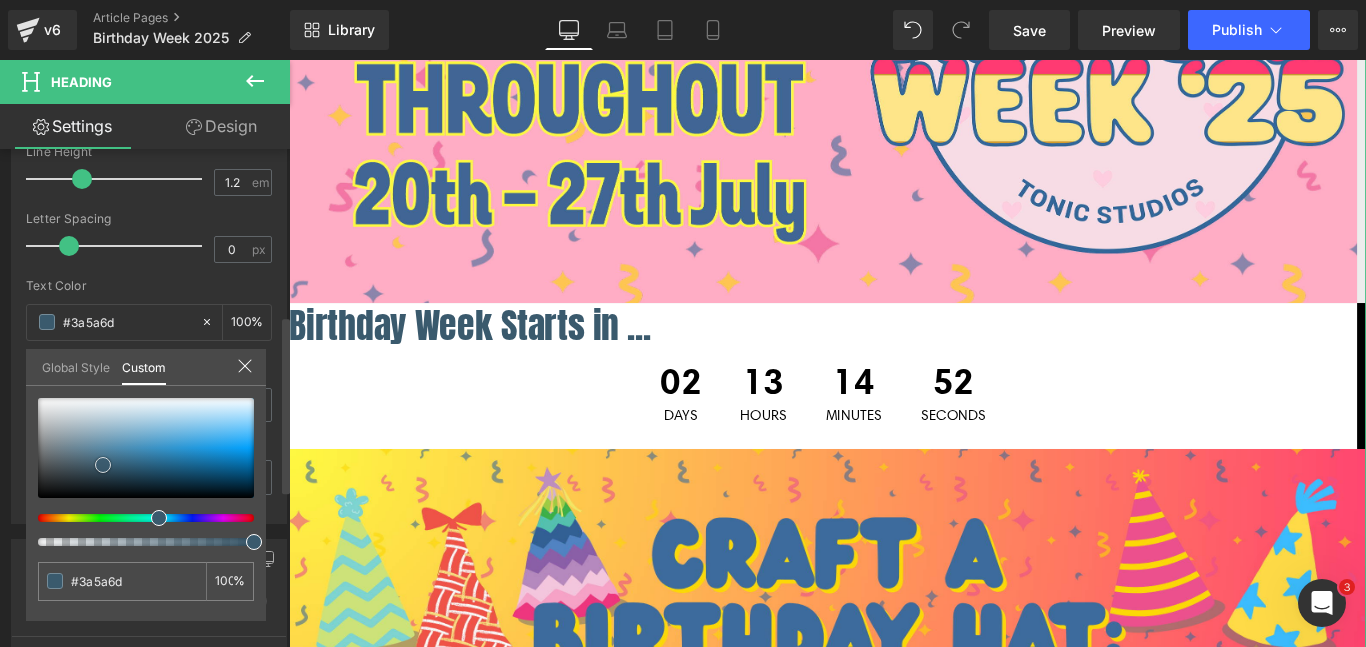 type on "#3a5b6e" 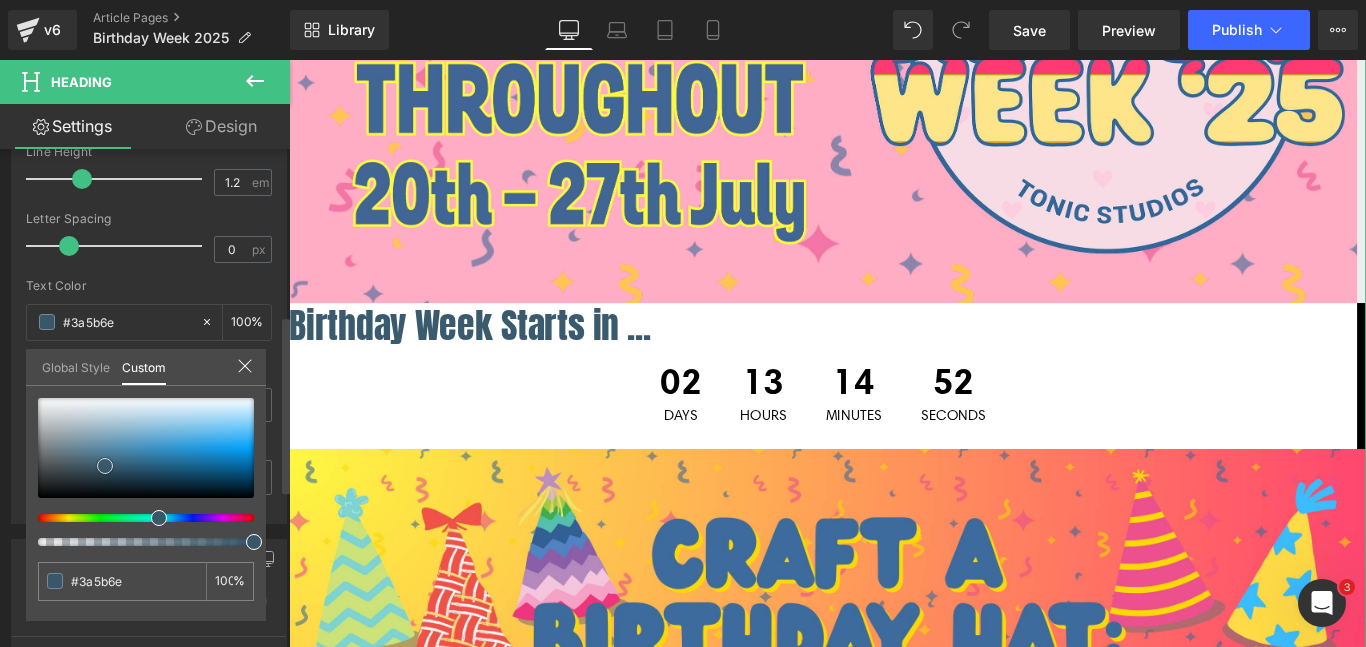 type on "#38586a" 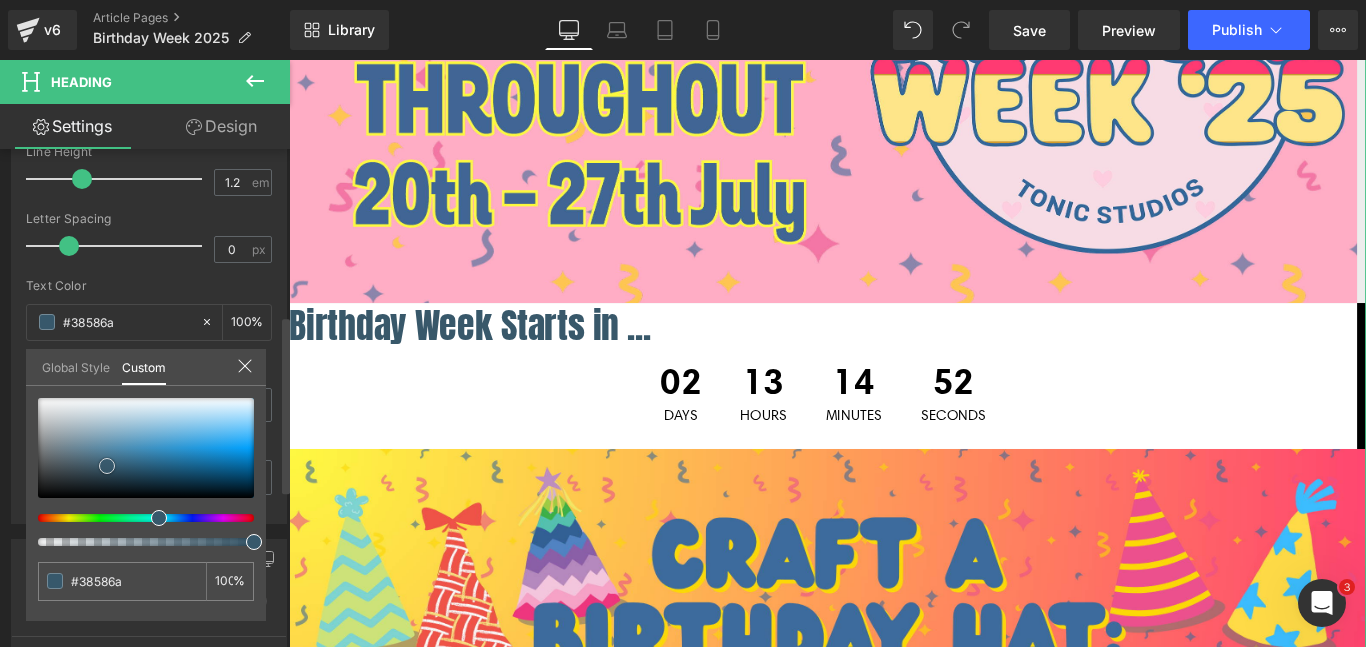 type on "#37586b" 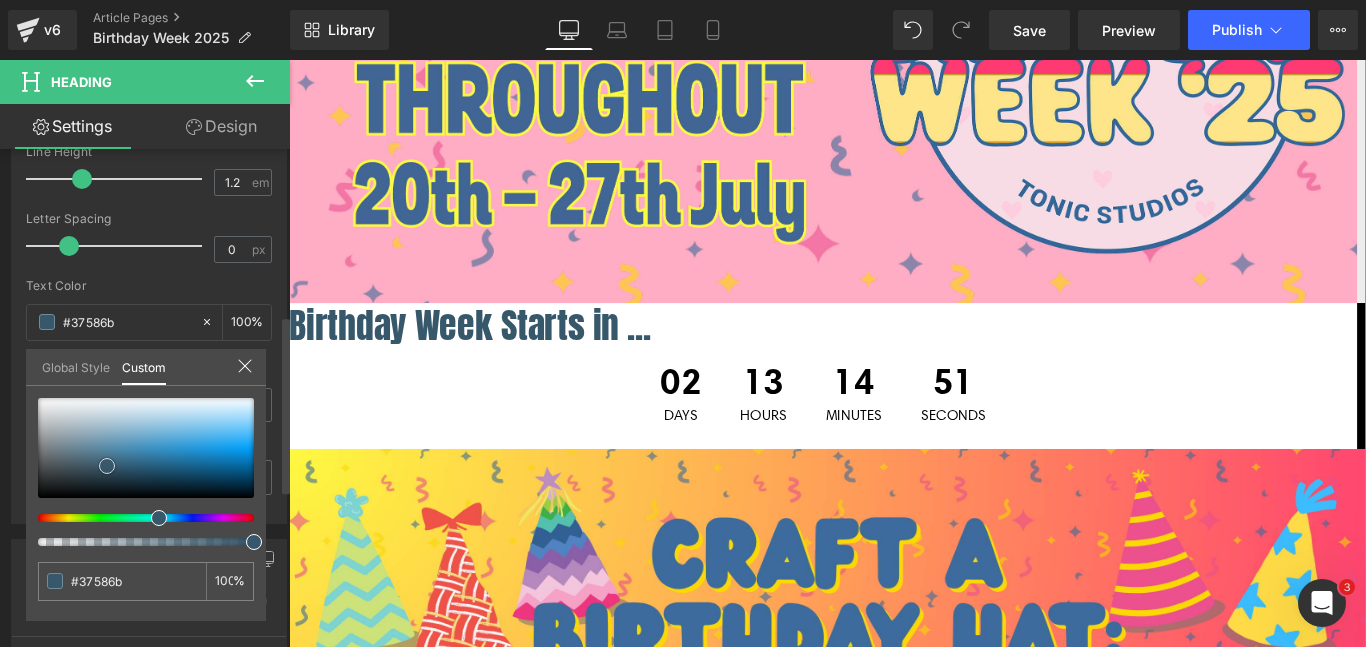 type on "#395b6f" 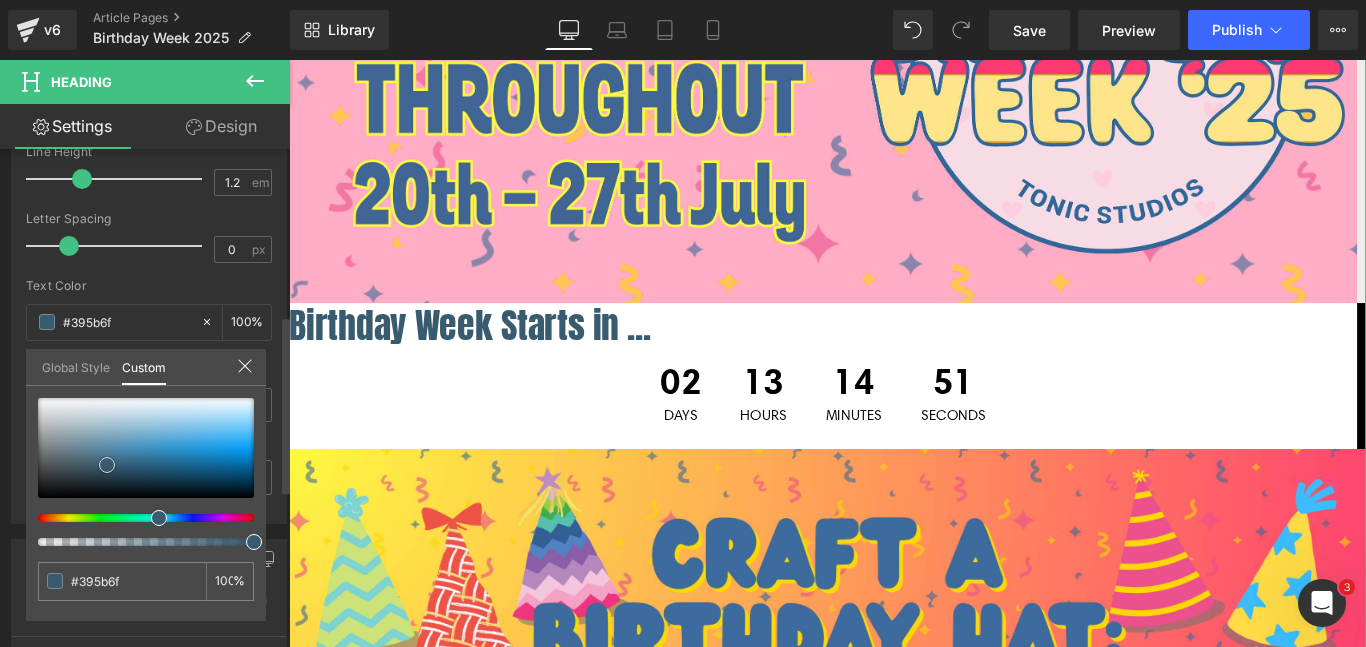 type on "#375b70" 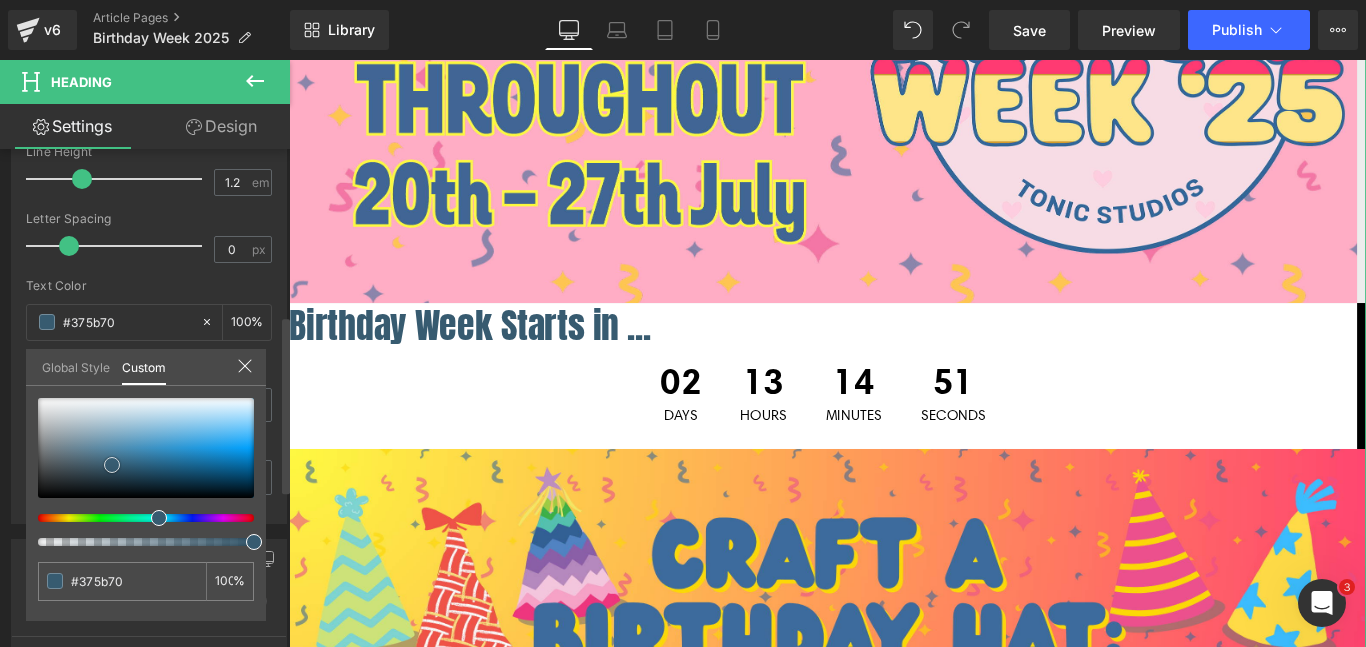 type on "#35596e" 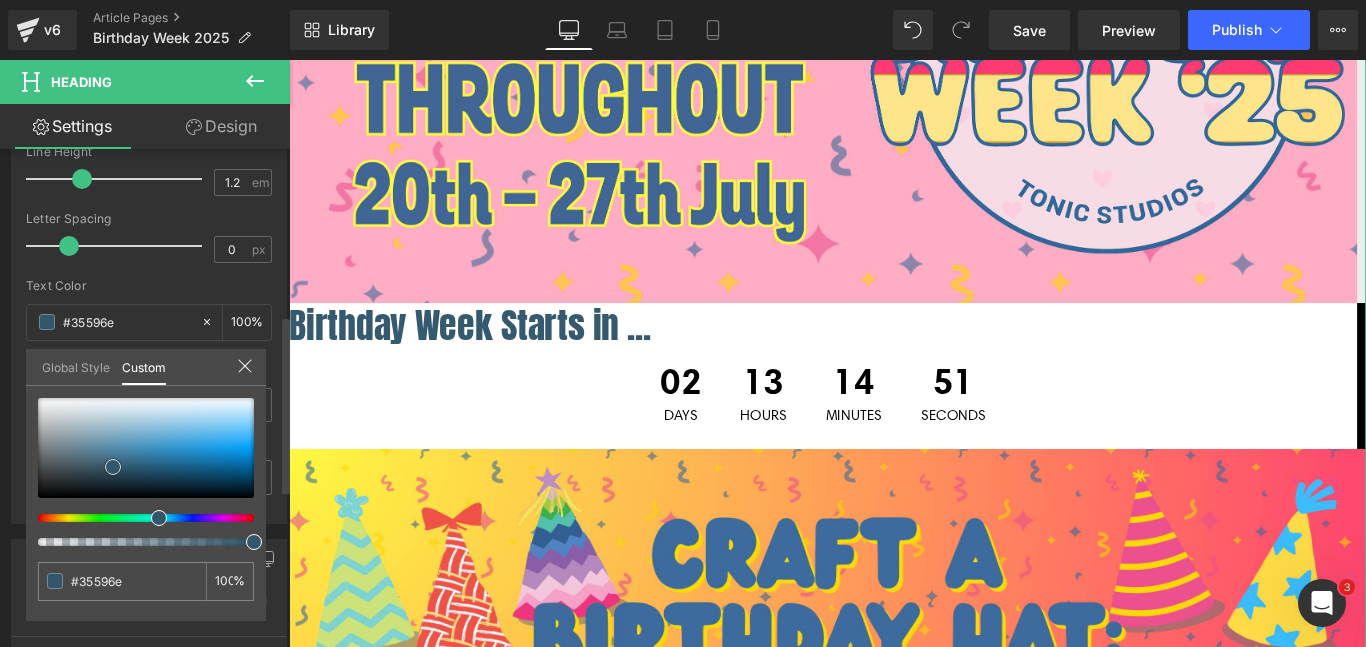 type on "#33566a" 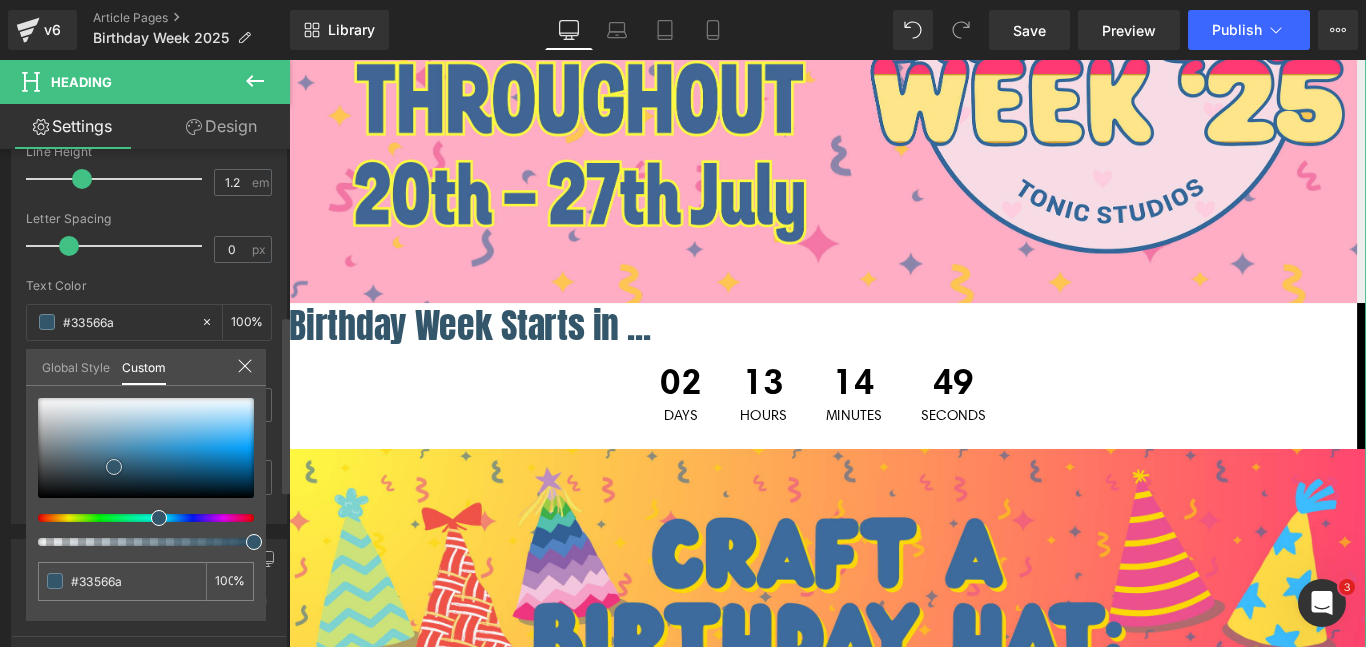 type on "#355c72" 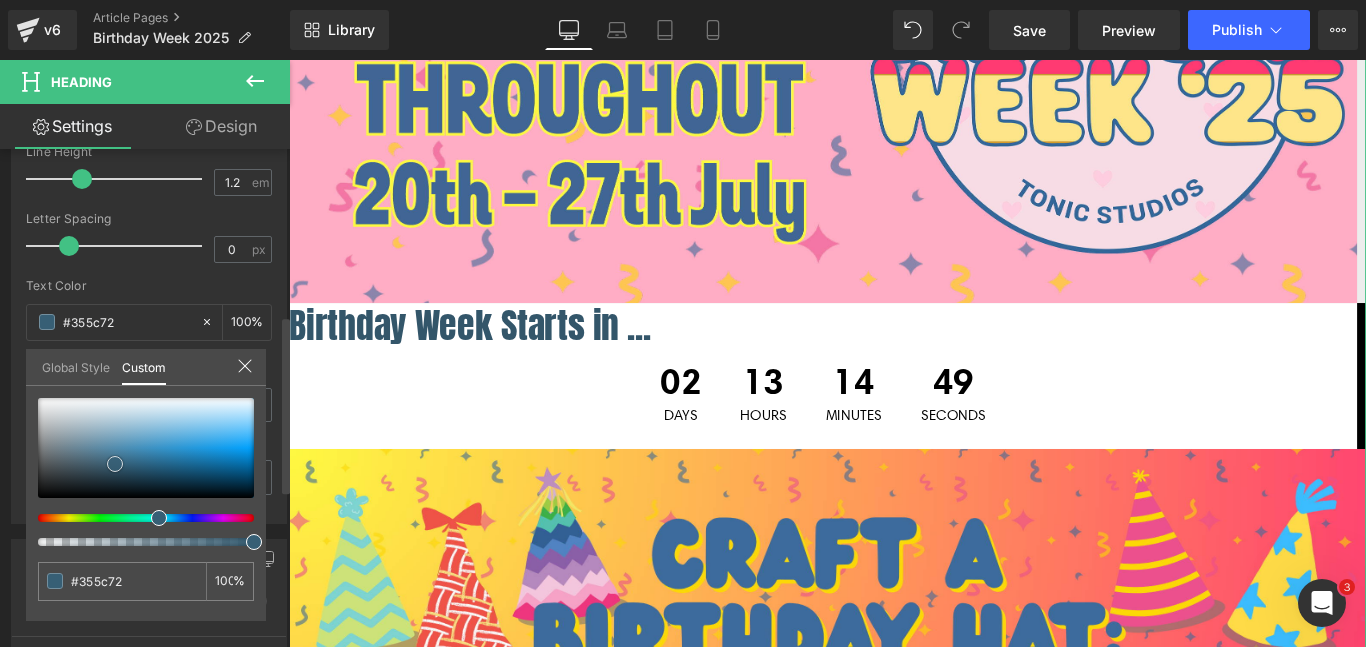 type on "#375f75" 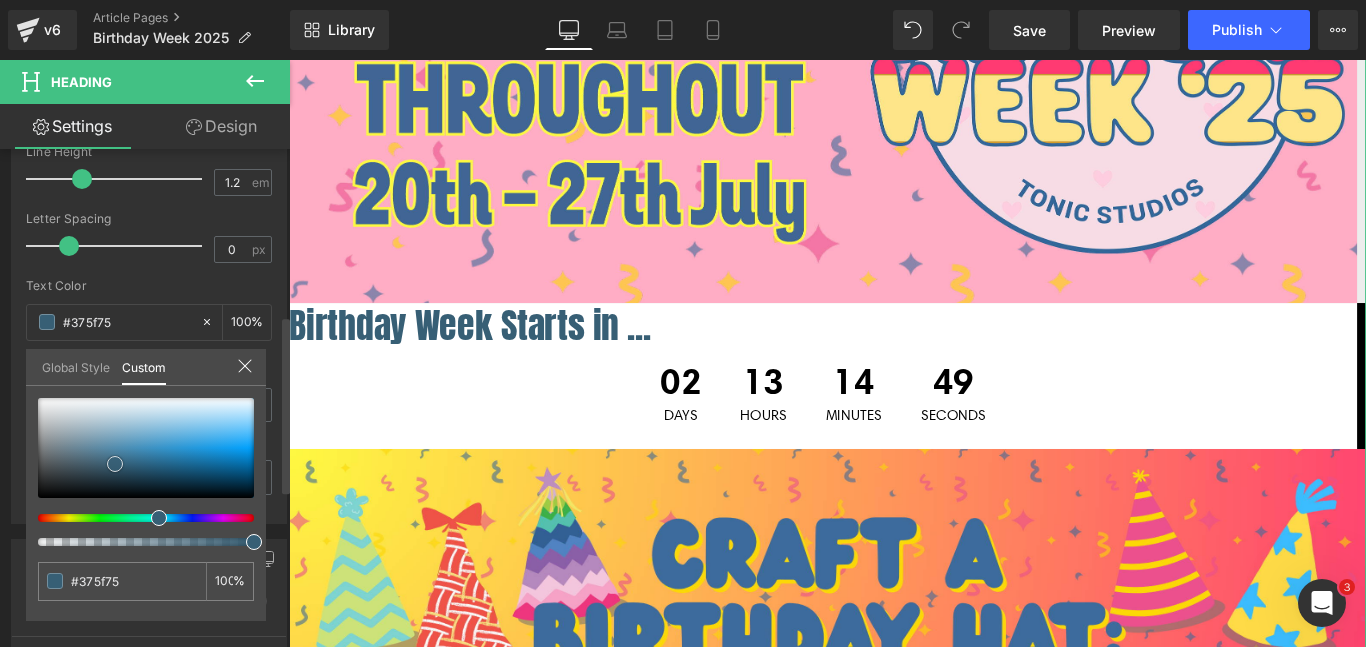 type on "#396379" 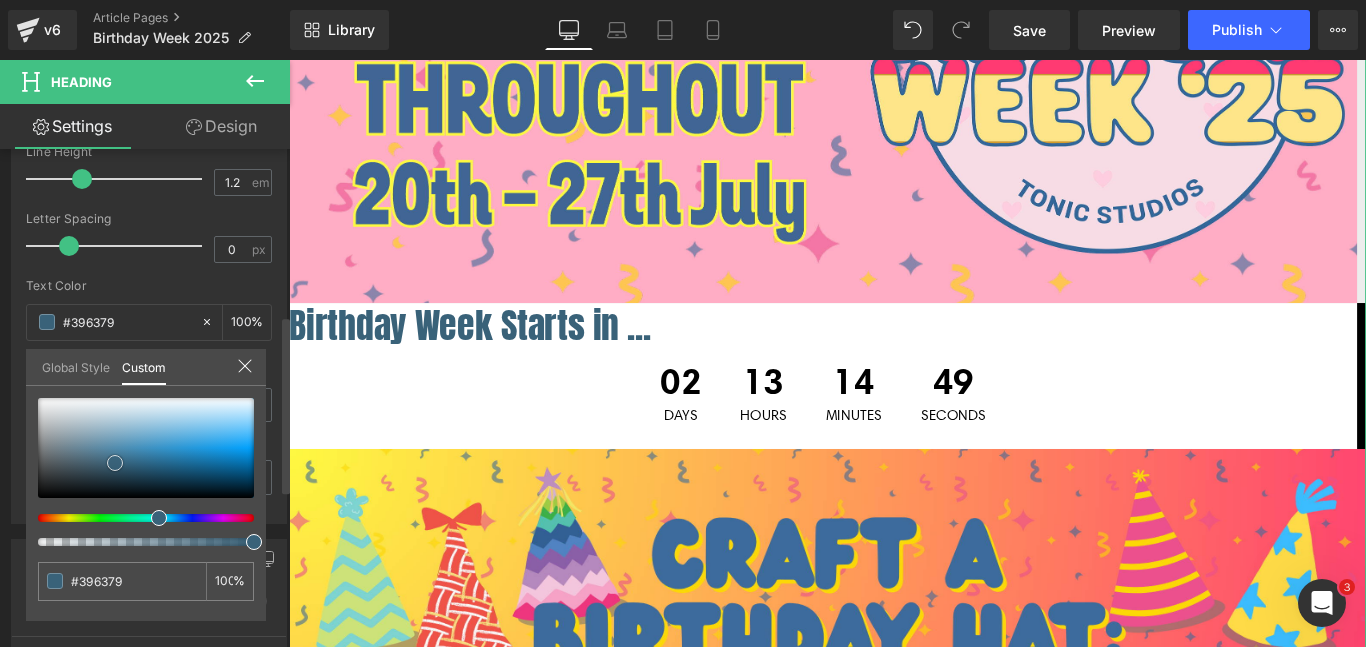type on "#396279" 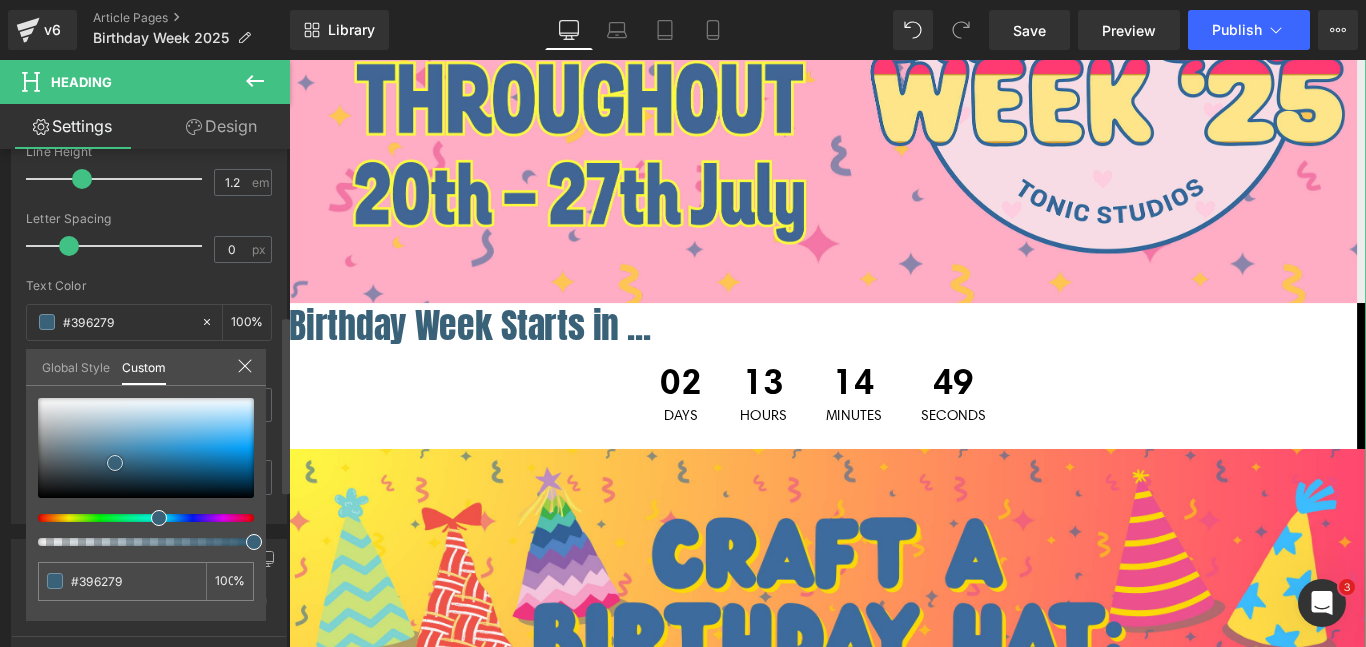 type on "#3a647c" 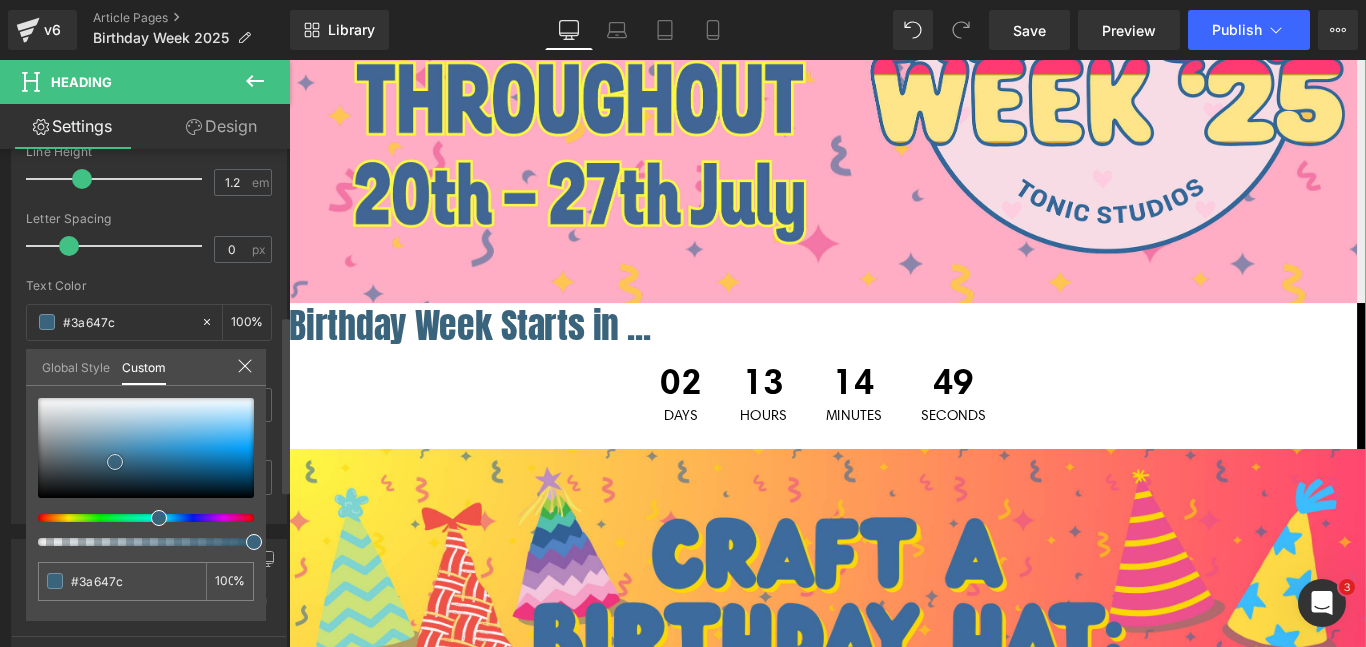 type on "#396179" 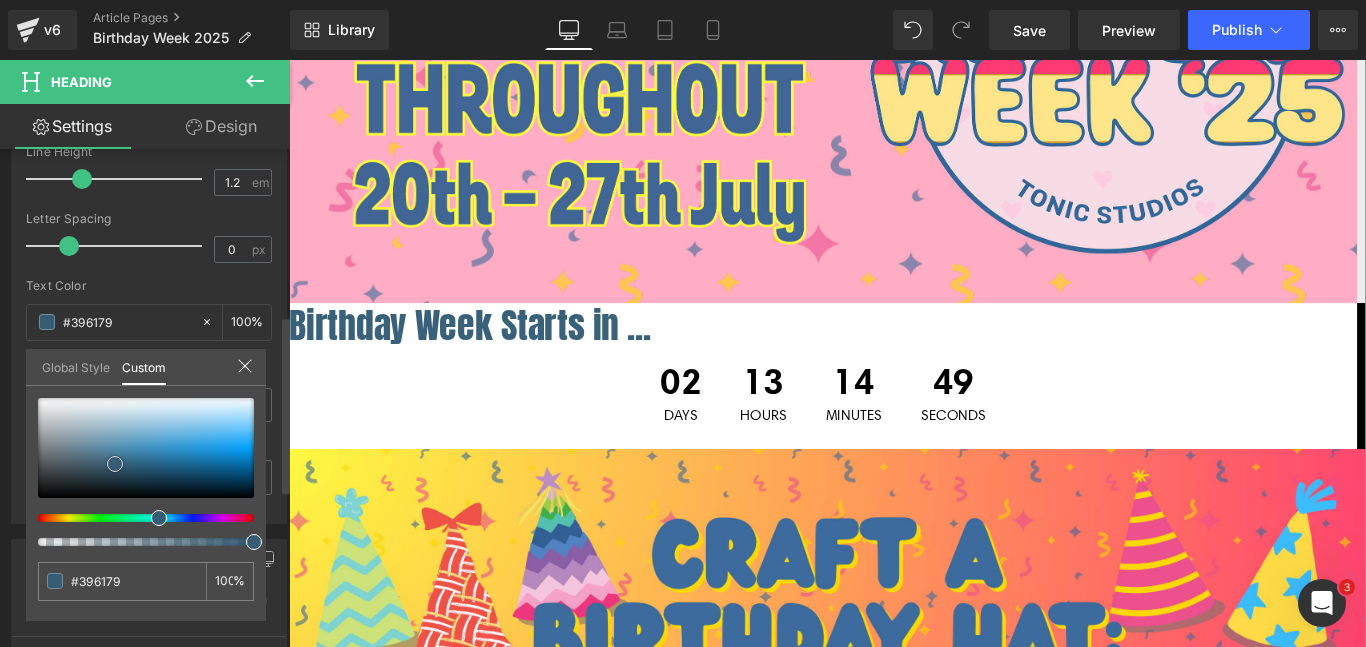 type on "#375d75" 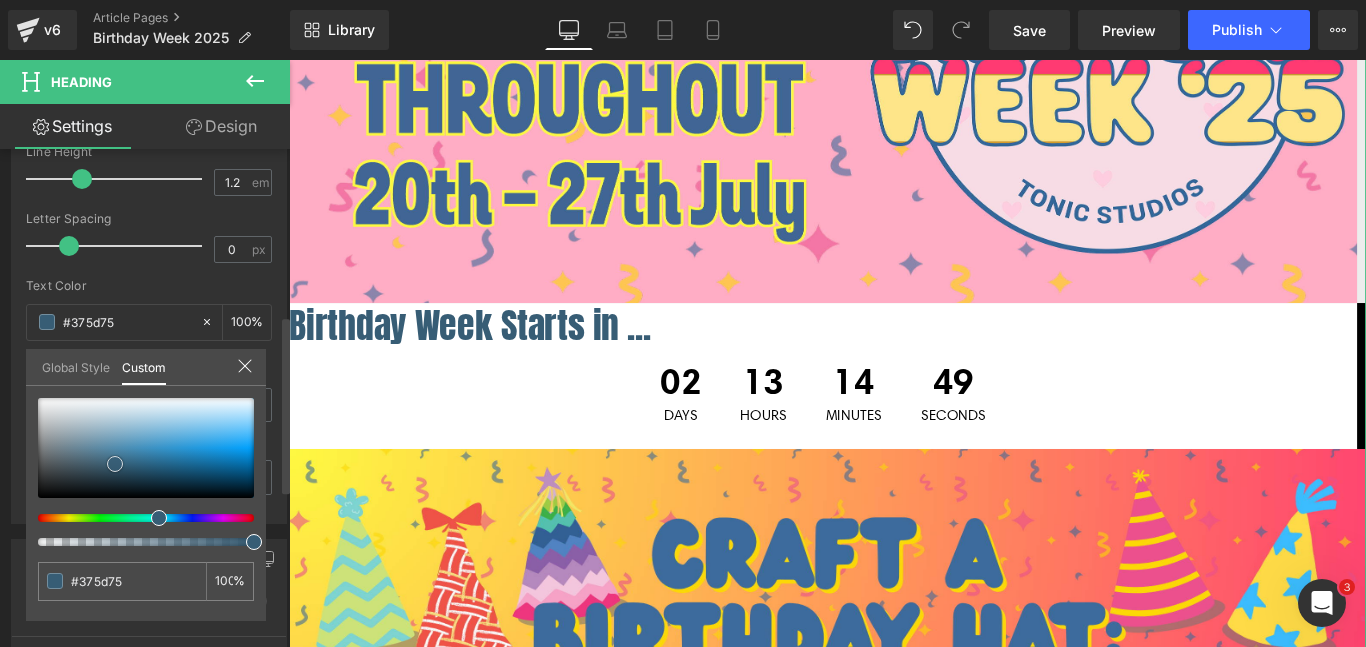 type on "#355b72" 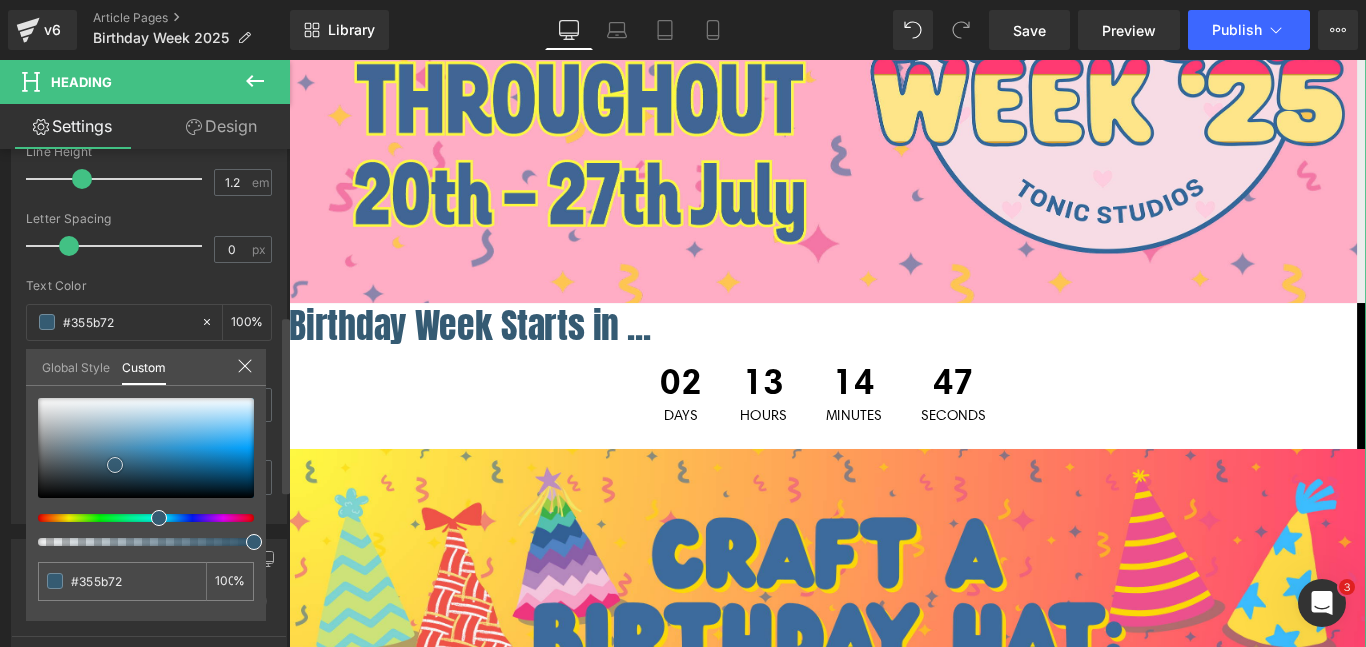 type on "#355b73" 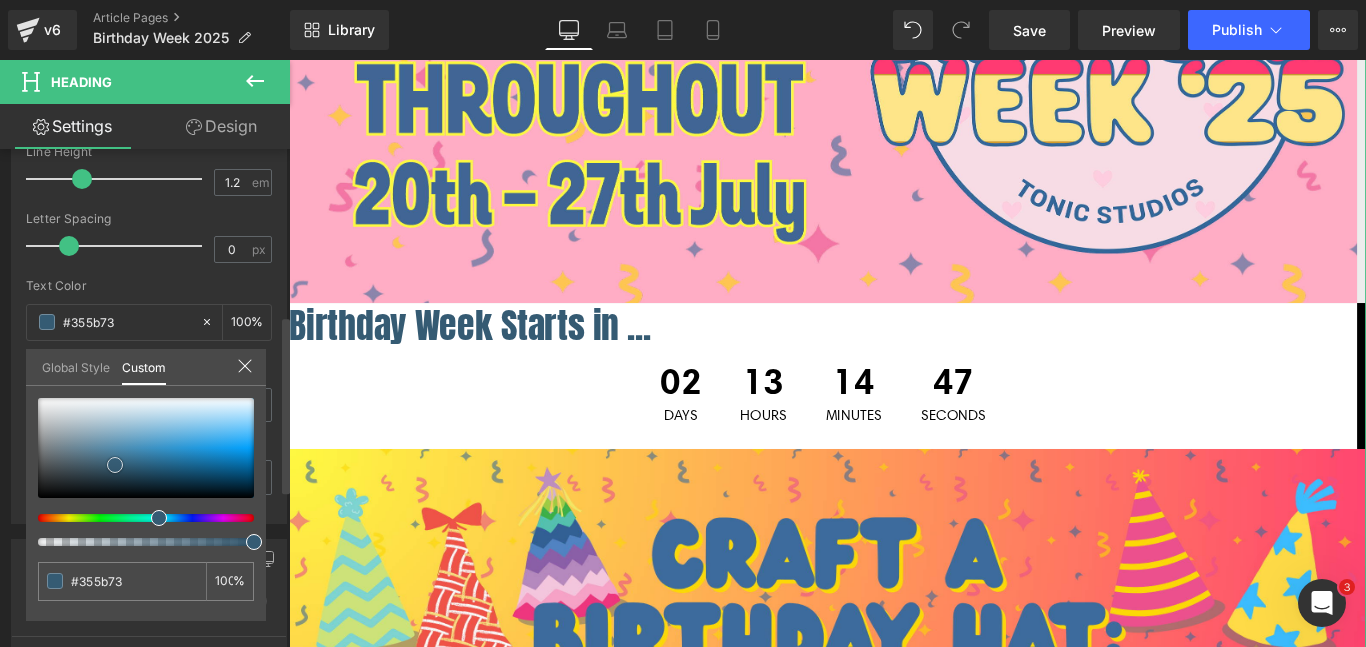 type on "#33586f" 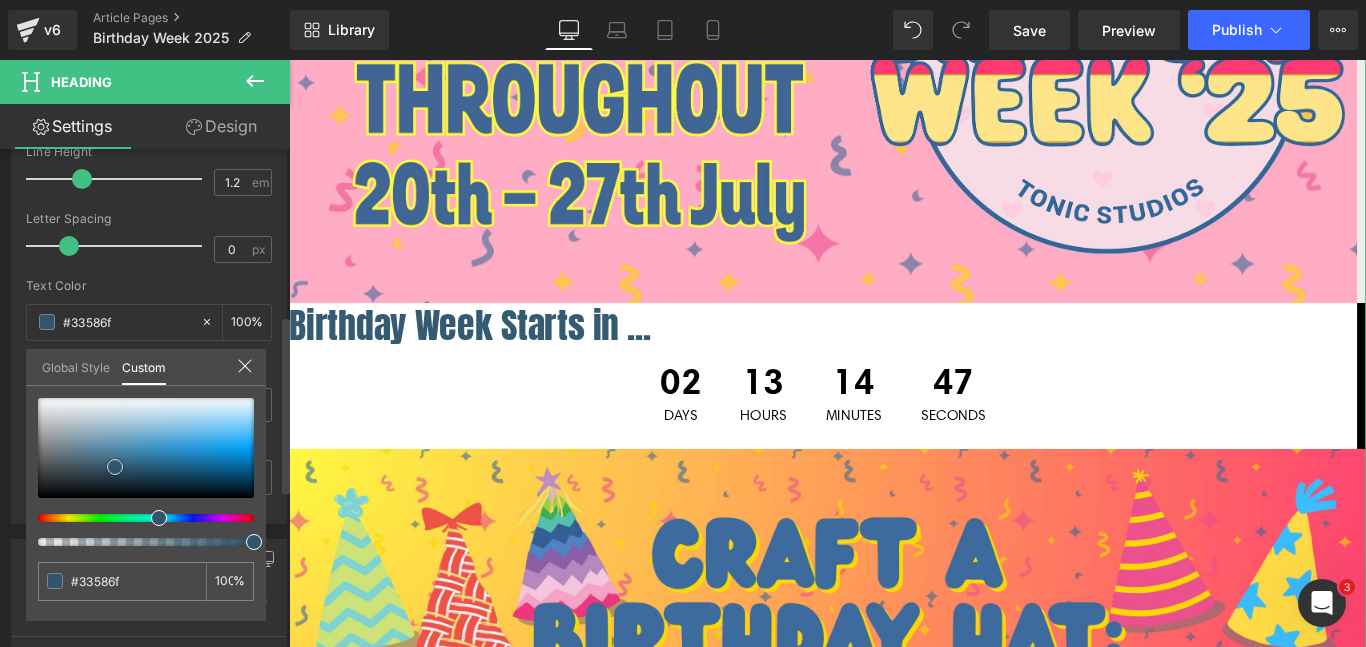 type on "#34586e" 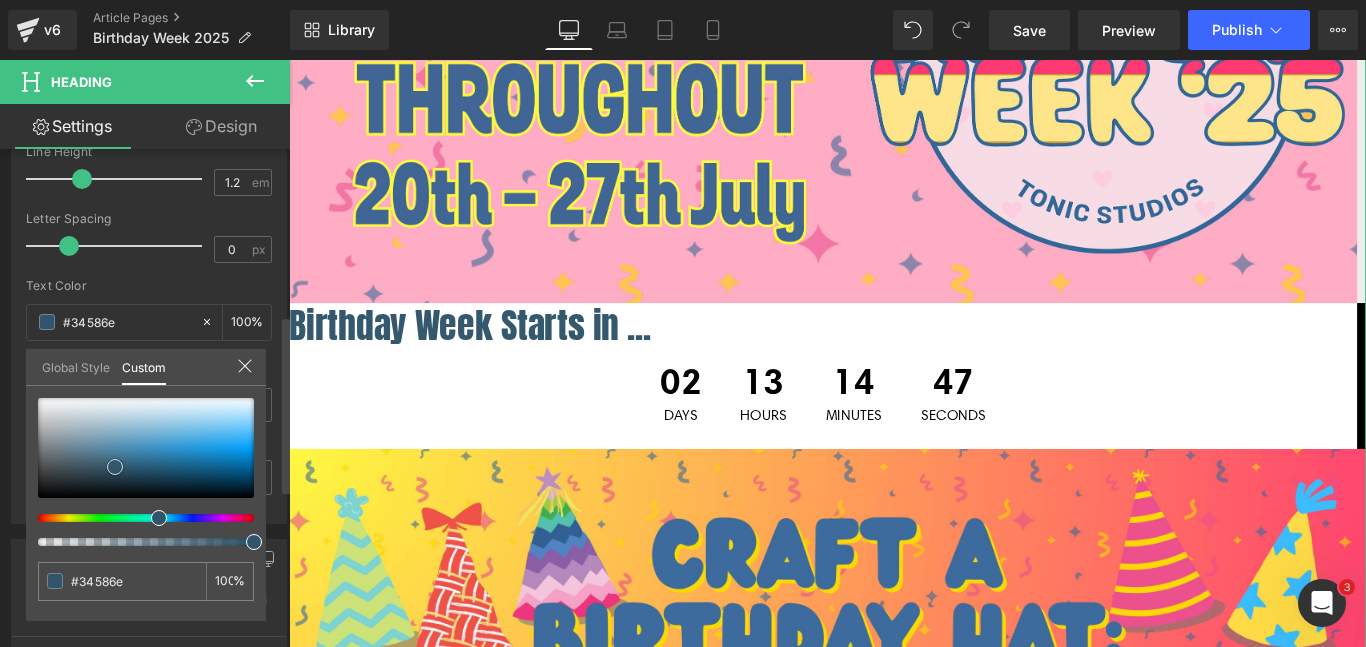 type on "#32556b" 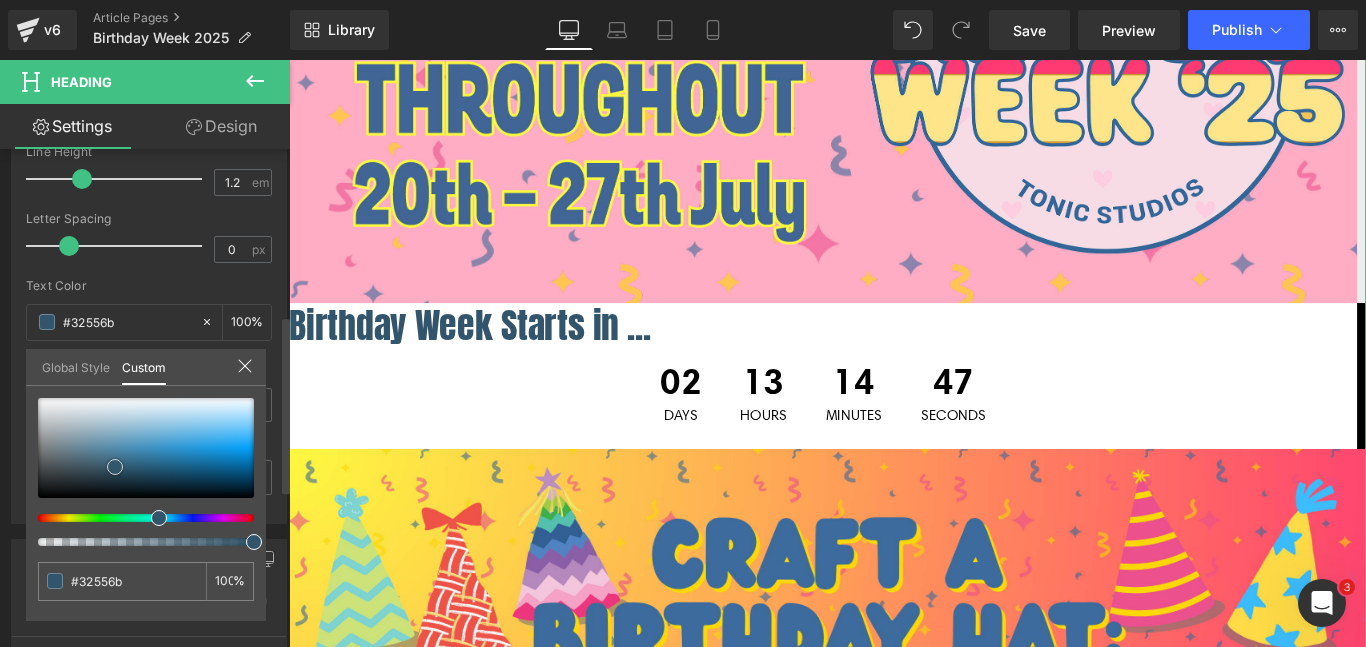 type on "#305368" 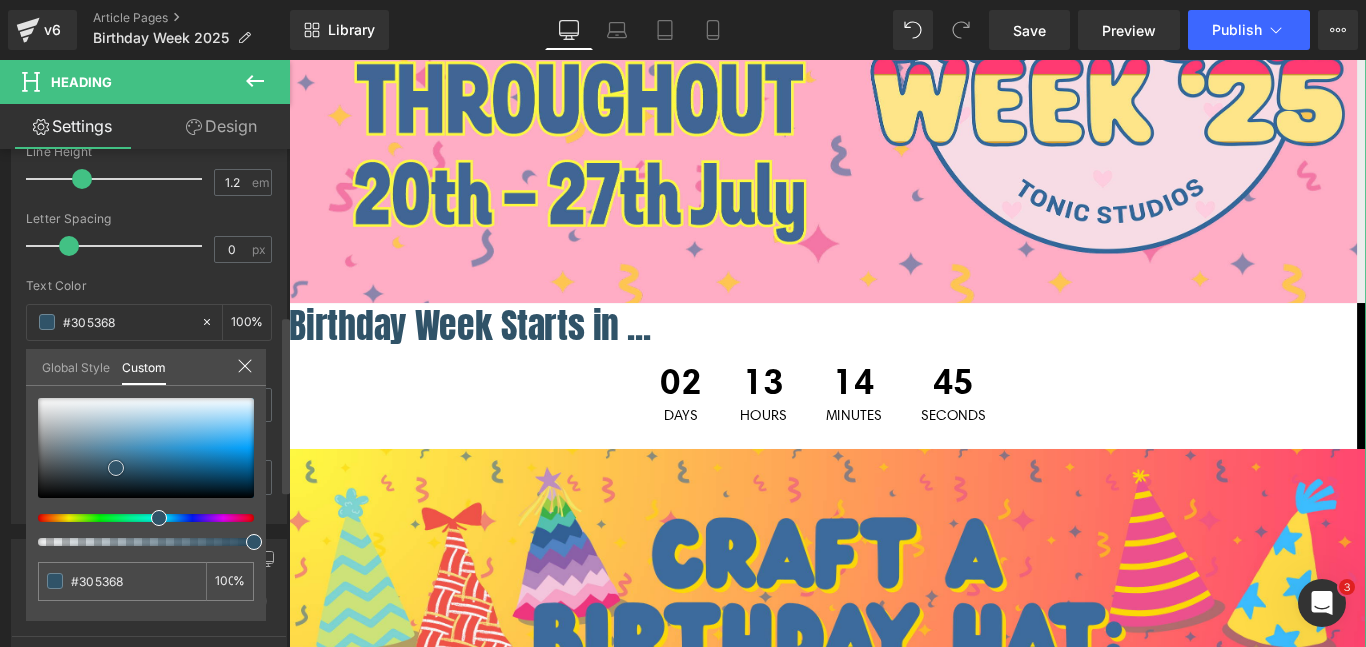 type on "#2e5065" 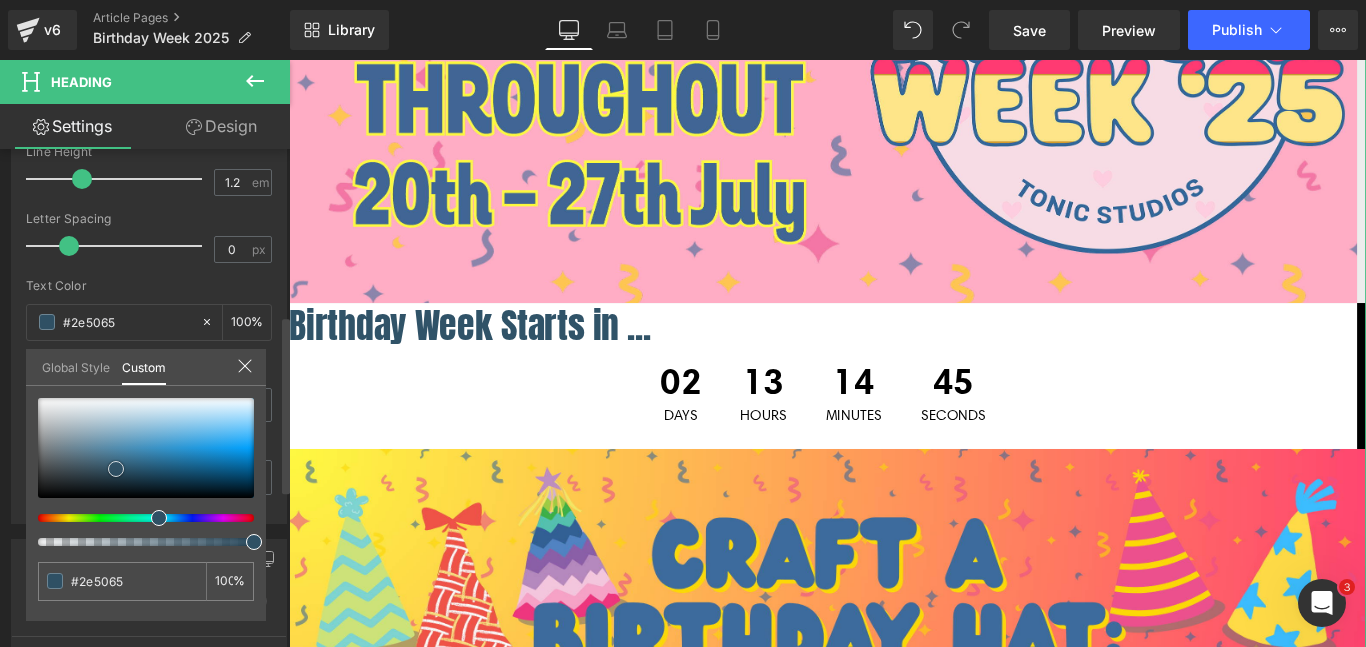 type on "#2f5064" 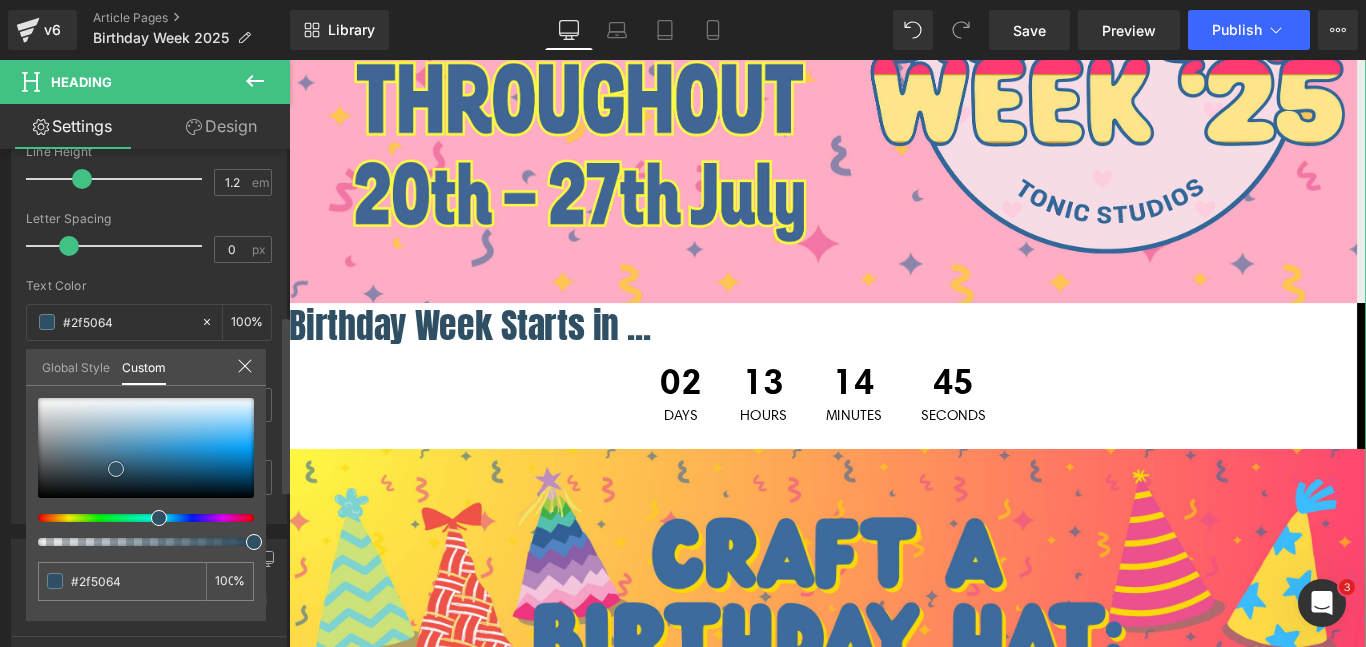 type on "#2d4d61" 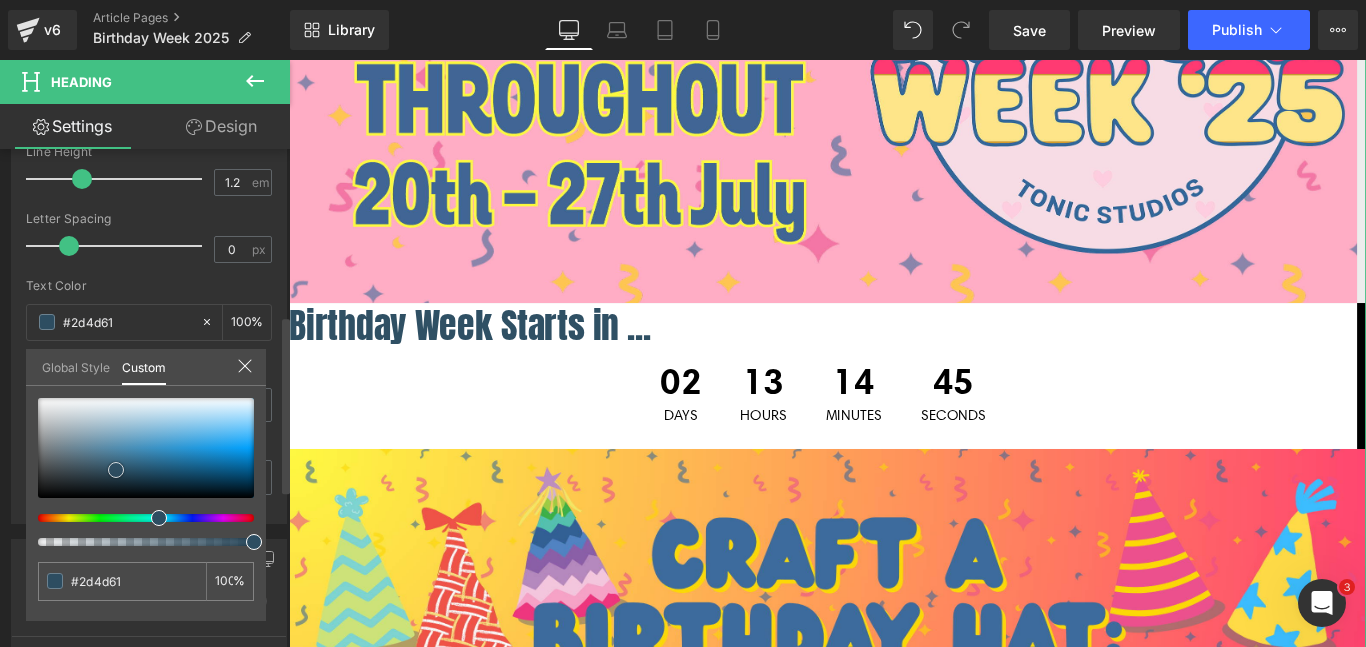 type on "#2c4d61" 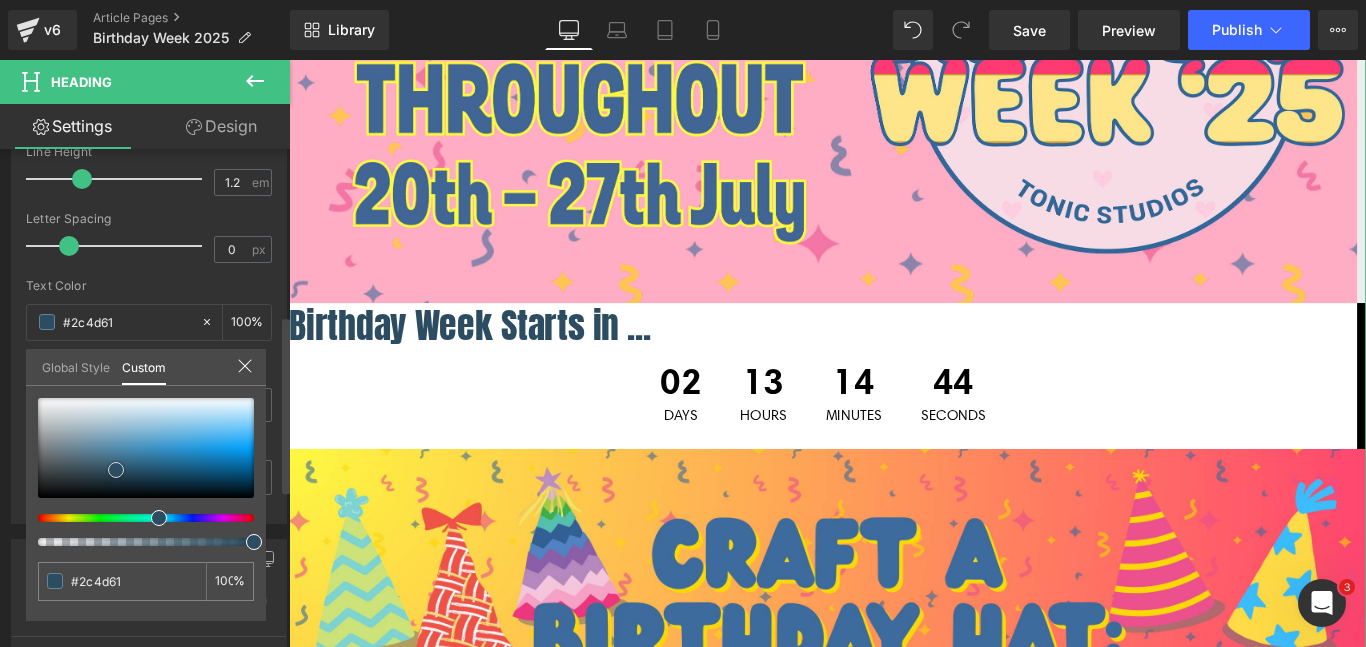 drag, startPoint x: 99, startPoint y: 460, endPoint x: 117, endPoint y: 470, distance: 20.59126 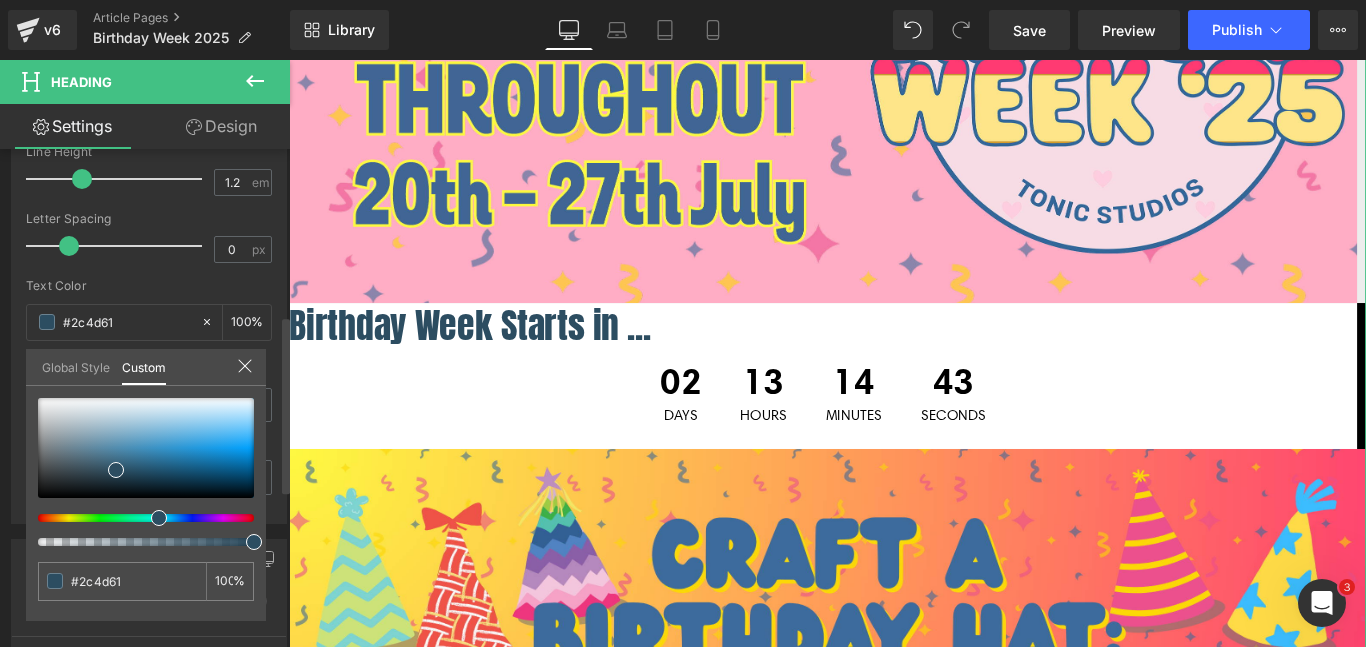 type on "#2c3f62" 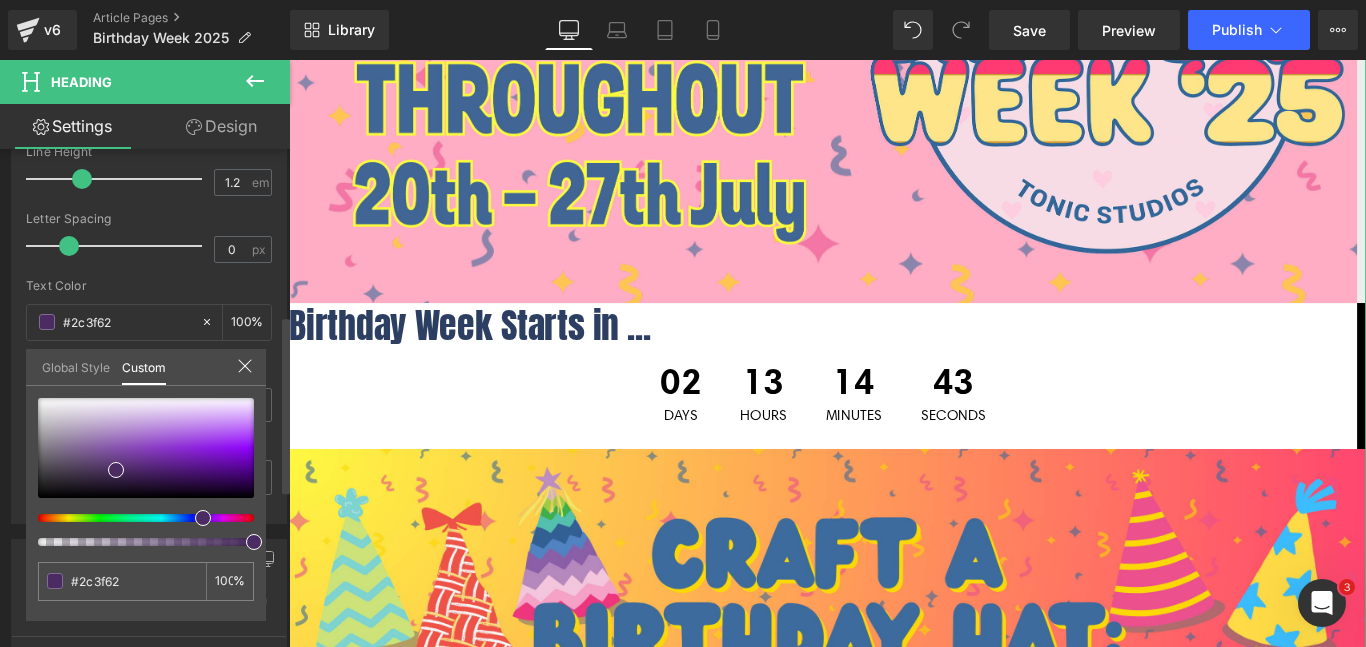 type on "#472c62" 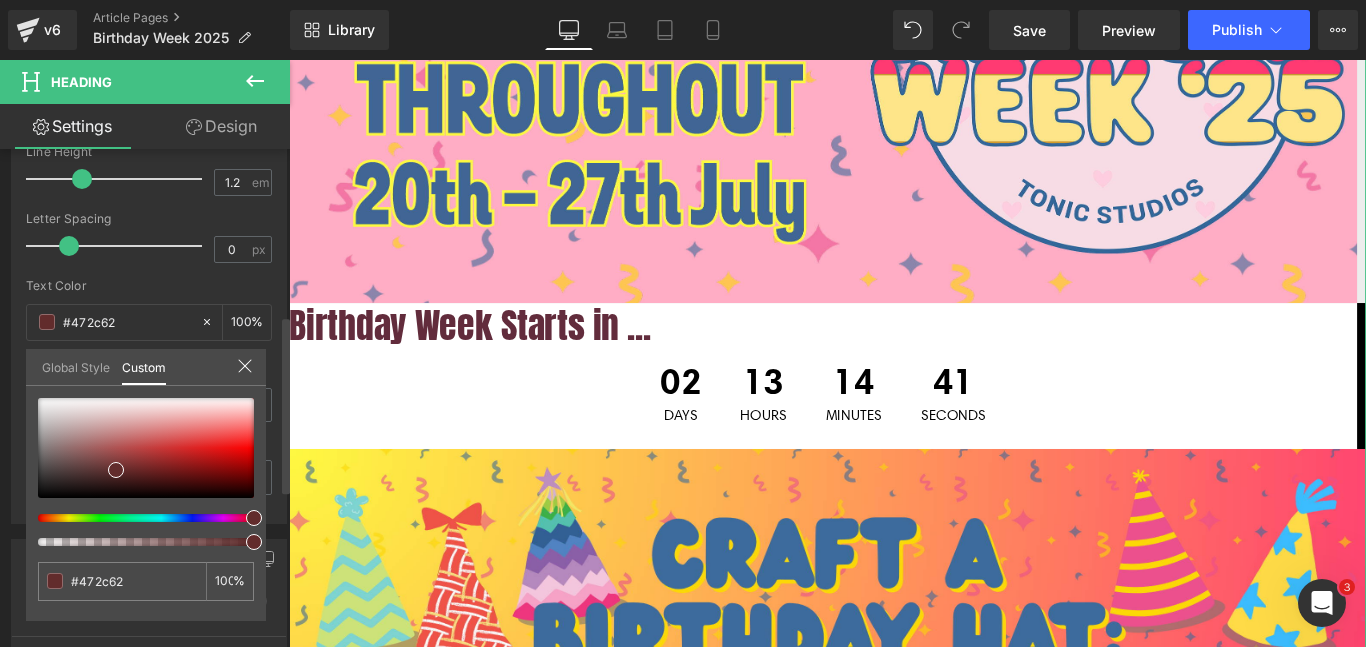 type on "#622c3c" 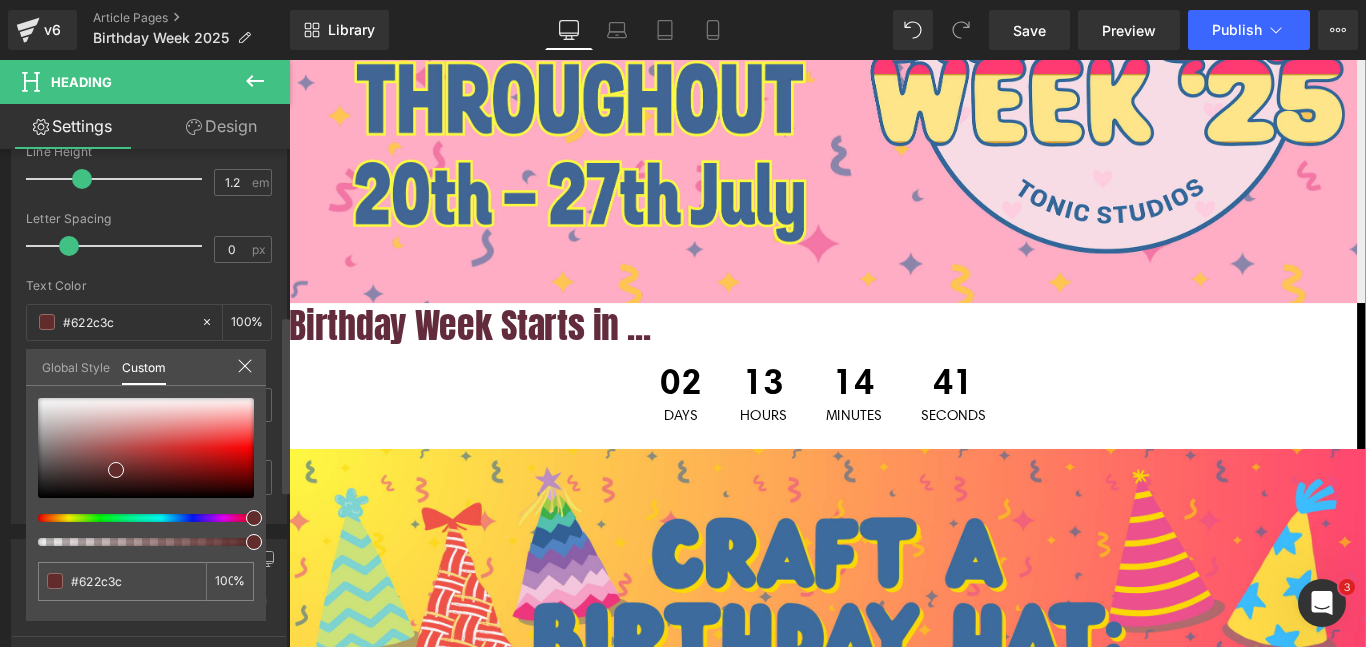 type on "#622c30" 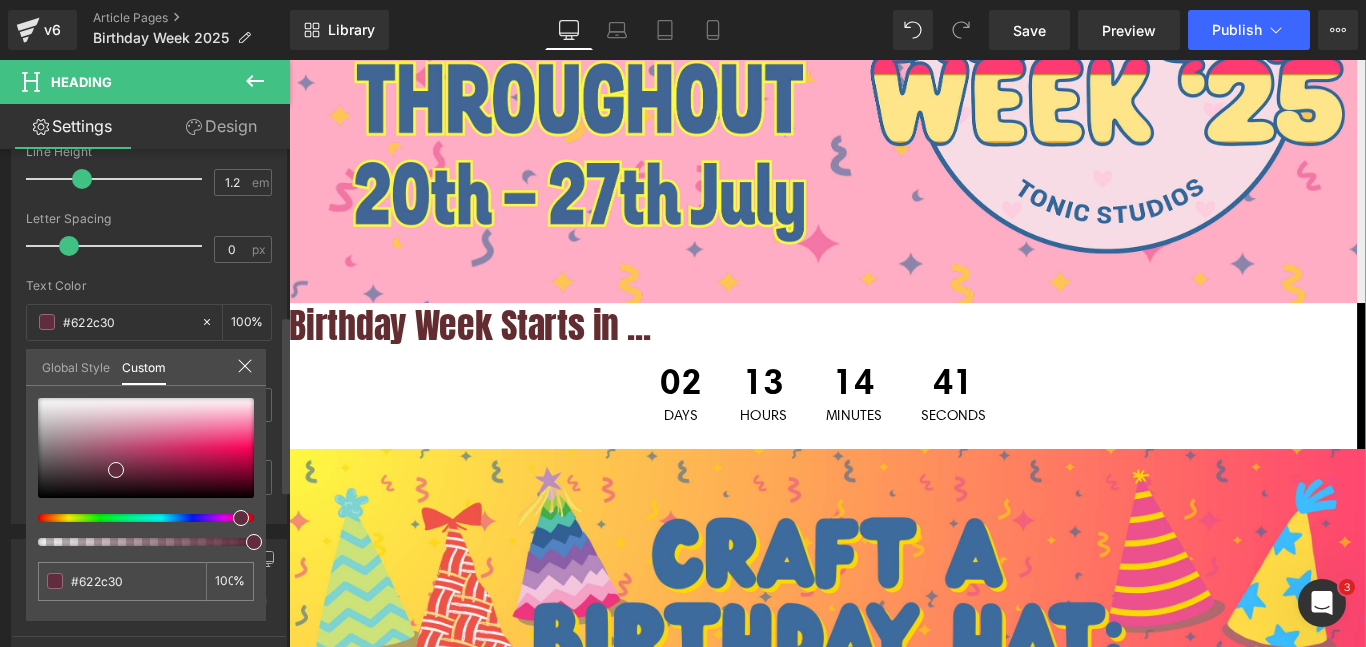 type on "#622c3f" 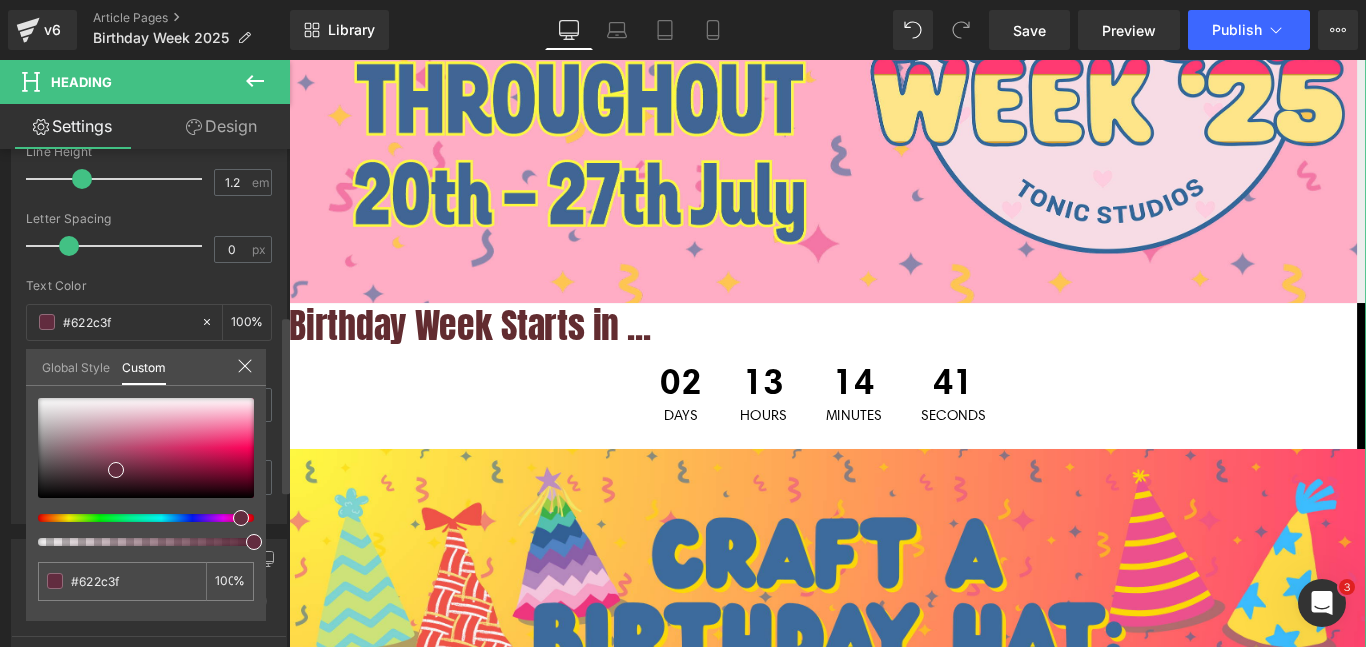 type on "#622c3e" 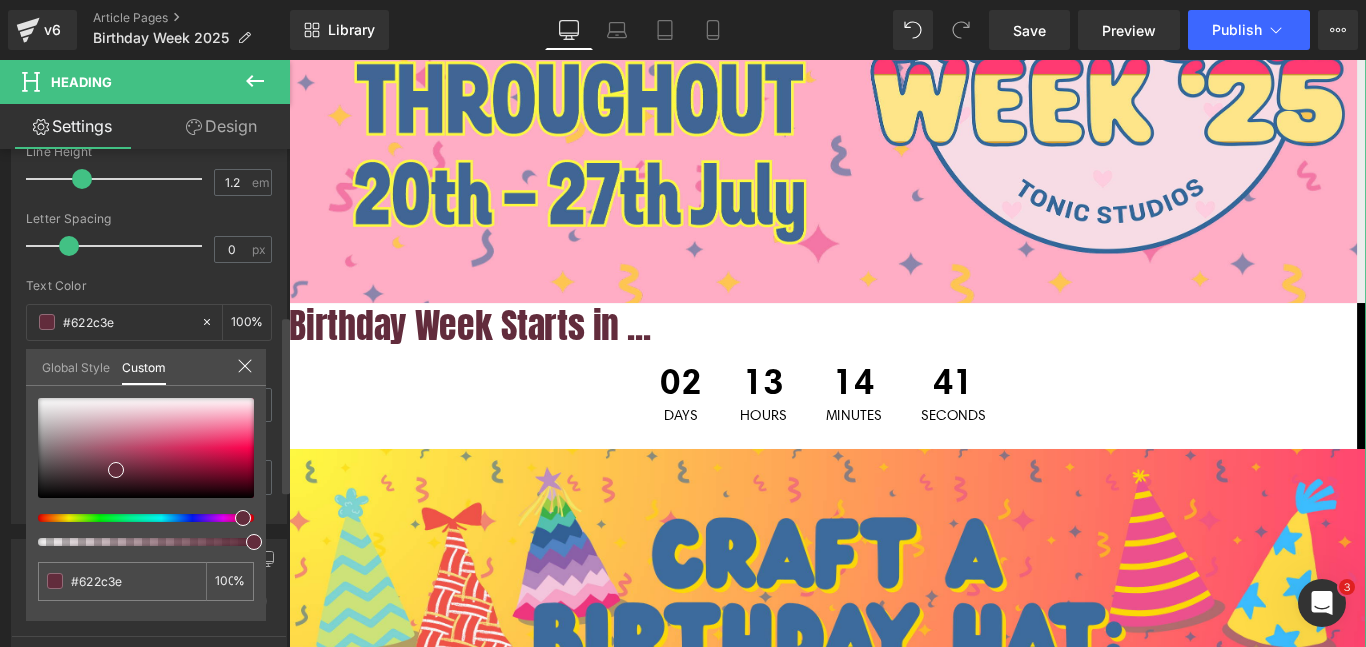 type on "#622c3c" 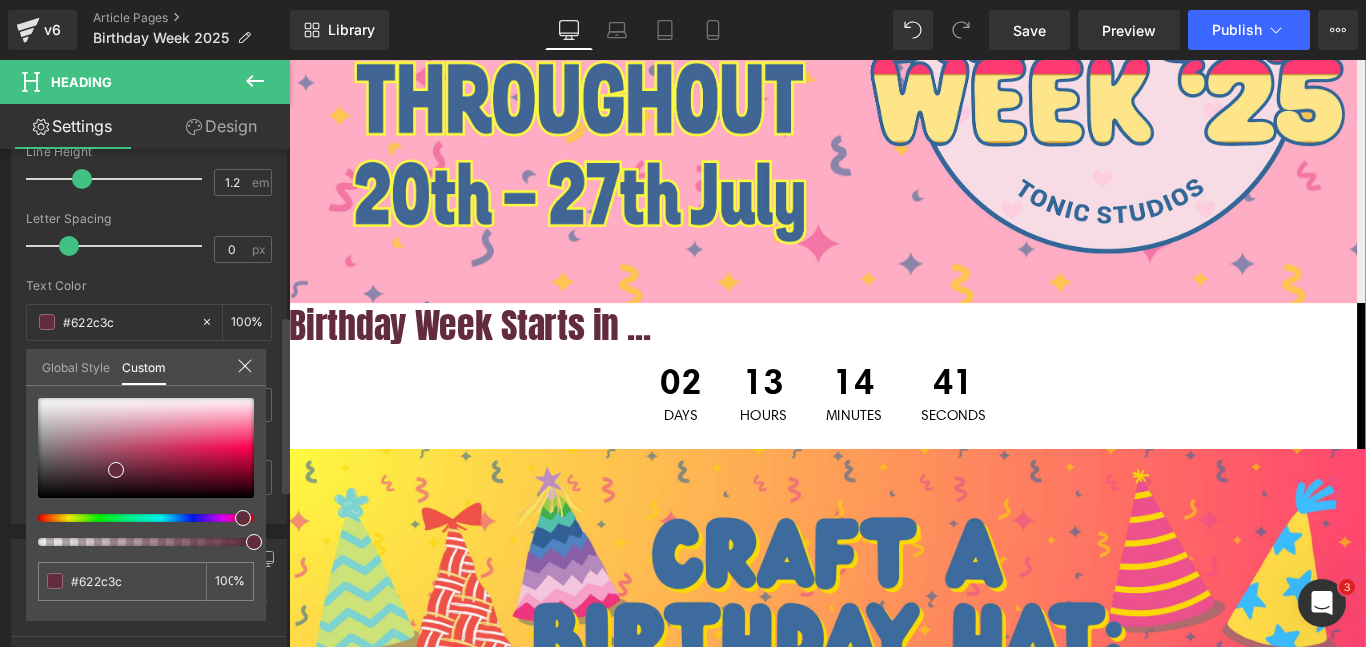 type on "#622c3a" 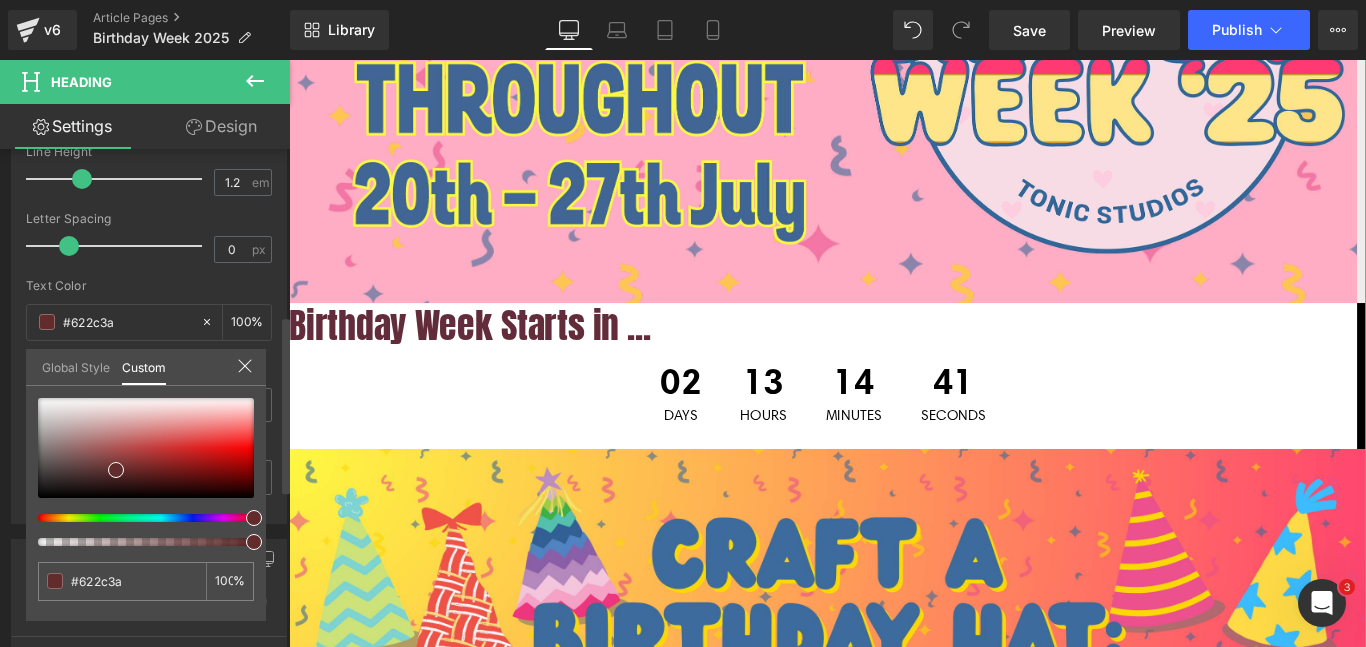 type on "#622c2c" 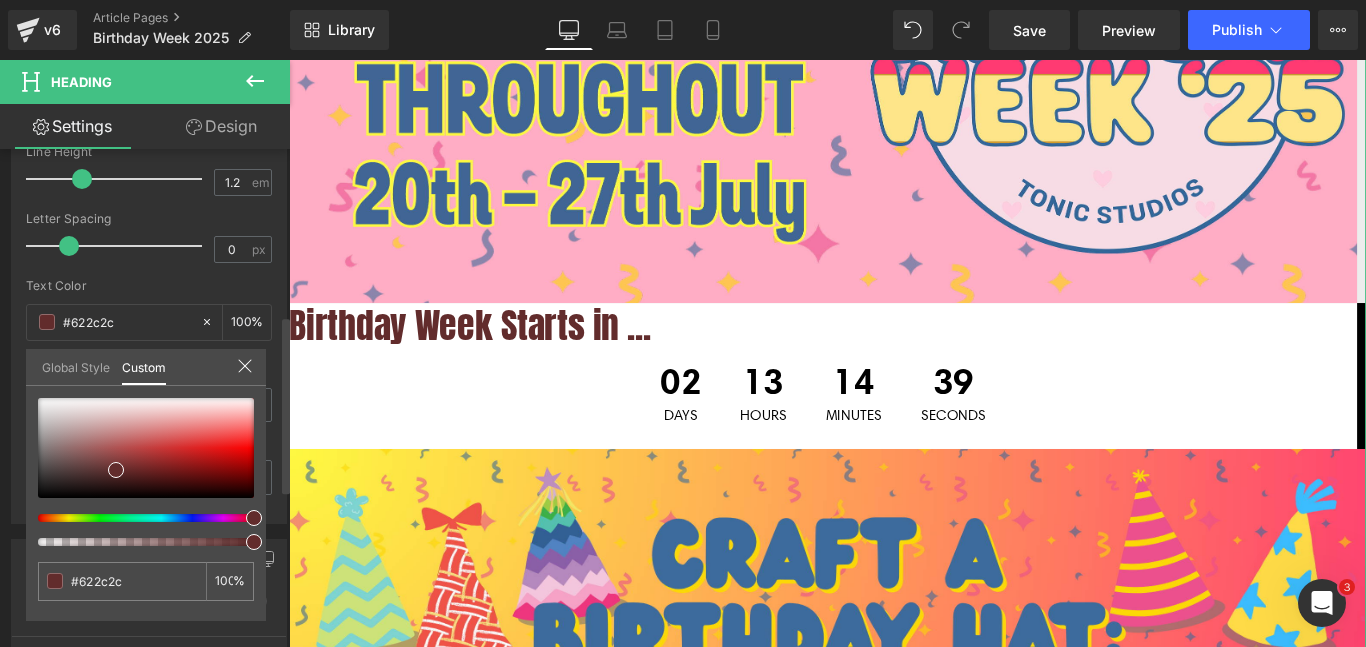 type on "#622c2e" 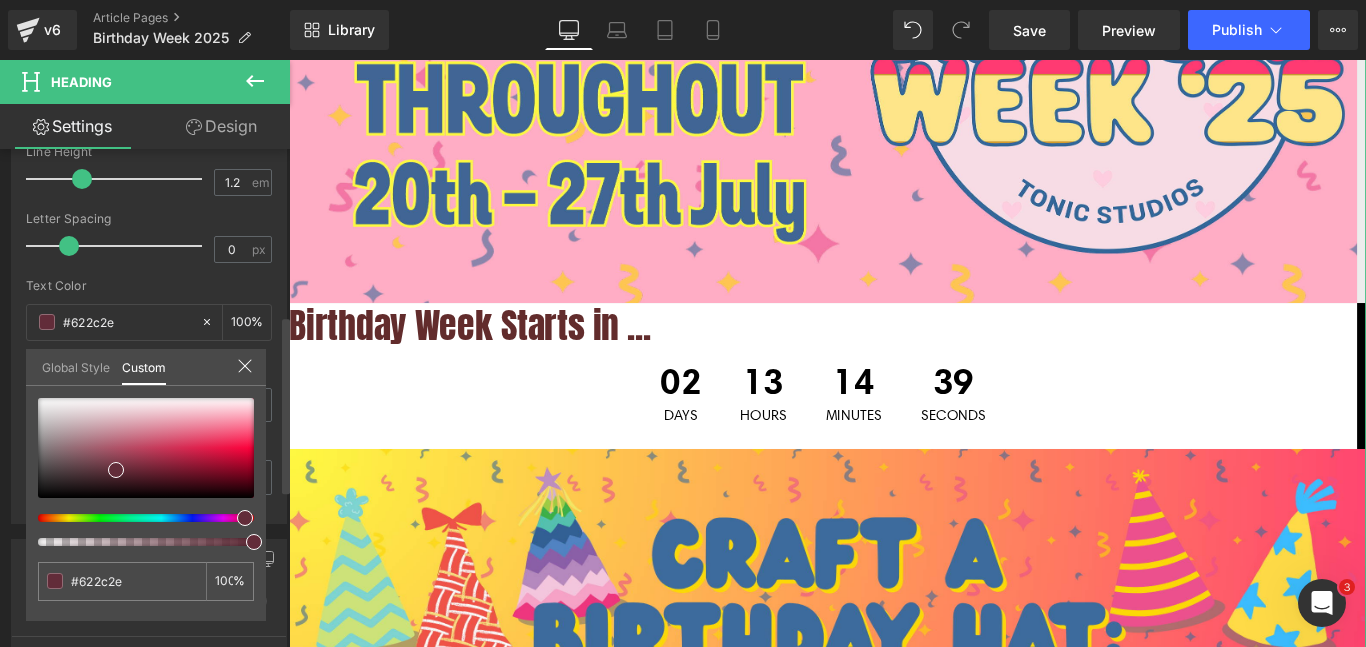 type on "#622c39" 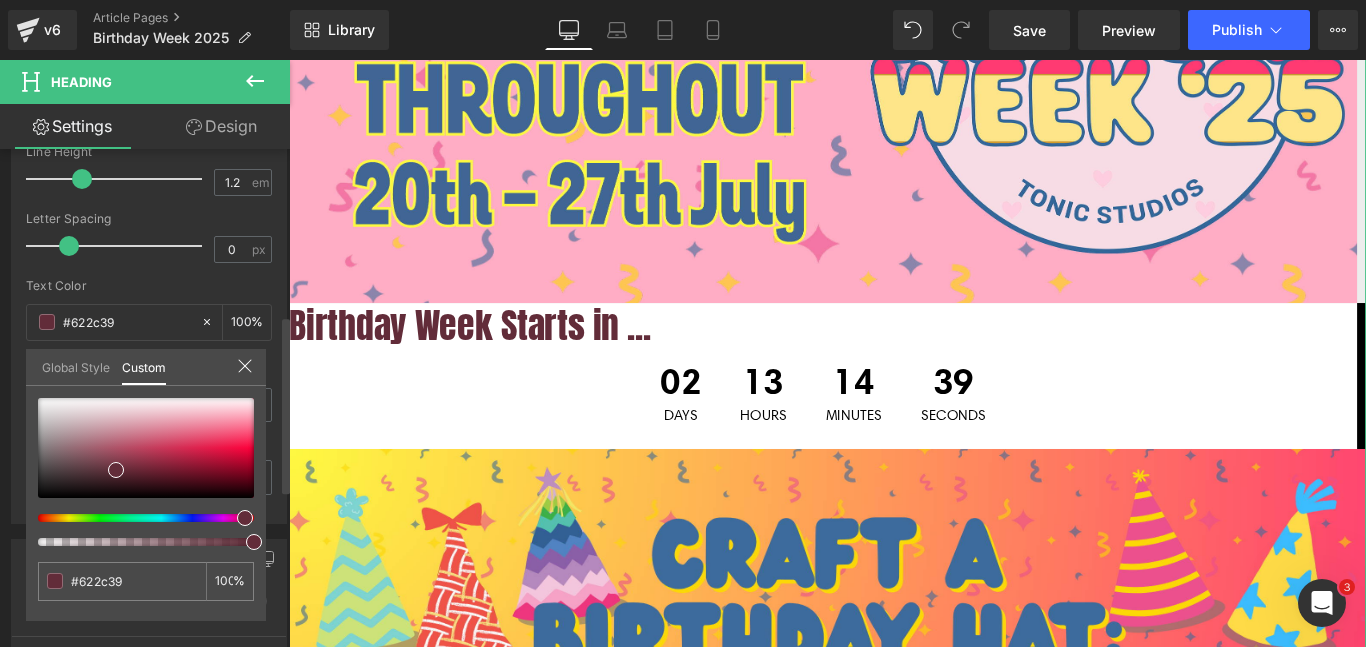 type on "#622c3a" 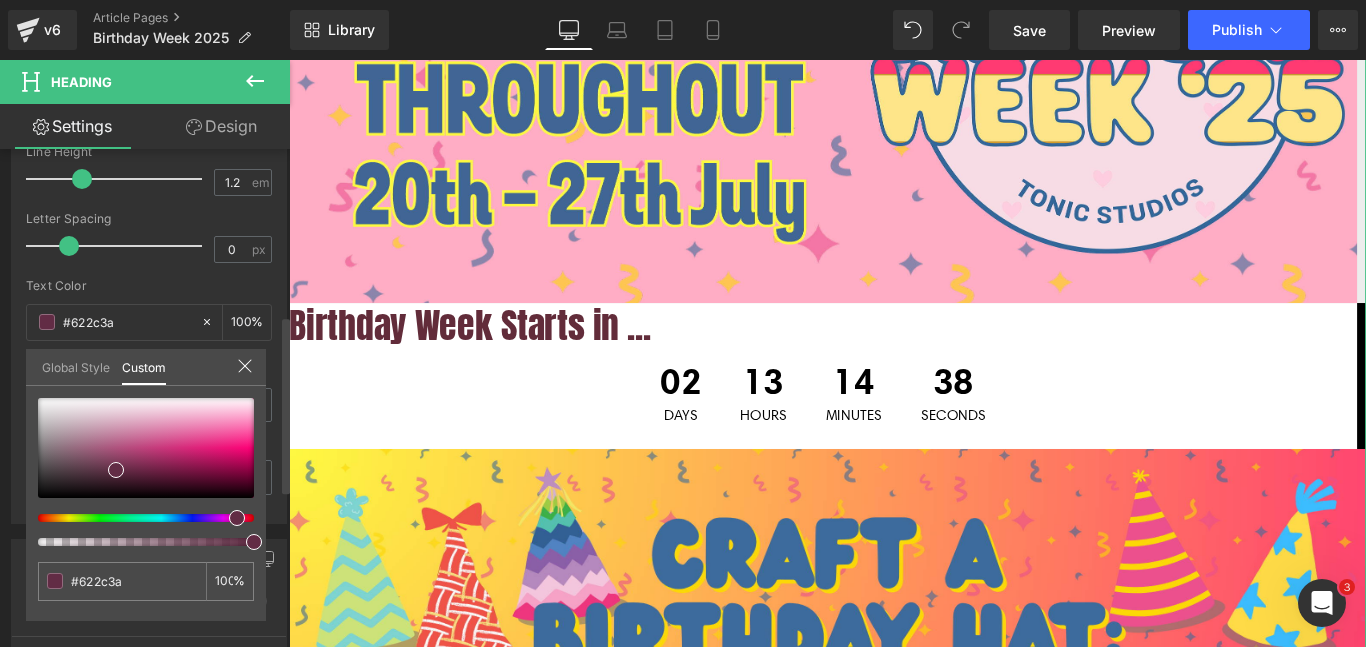 drag, startPoint x: 158, startPoint y: 515, endPoint x: 229, endPoint y: 529, distance: 72.36712 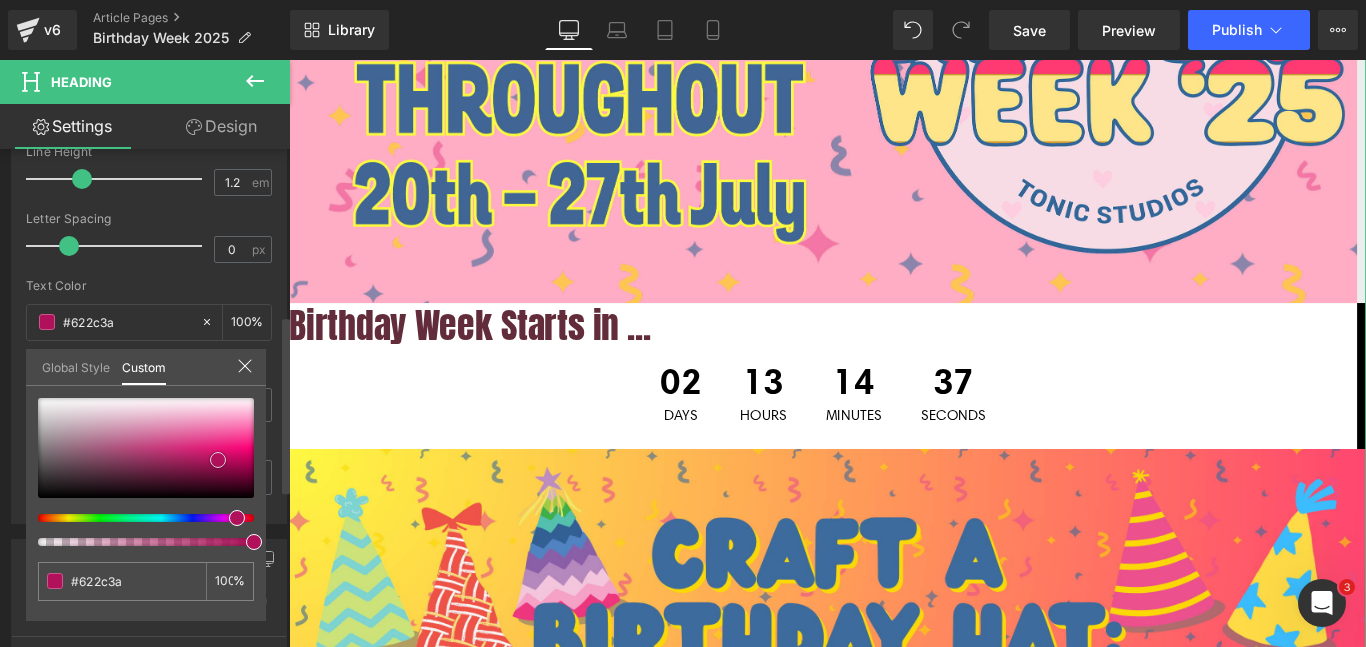 type on "#b1105b" 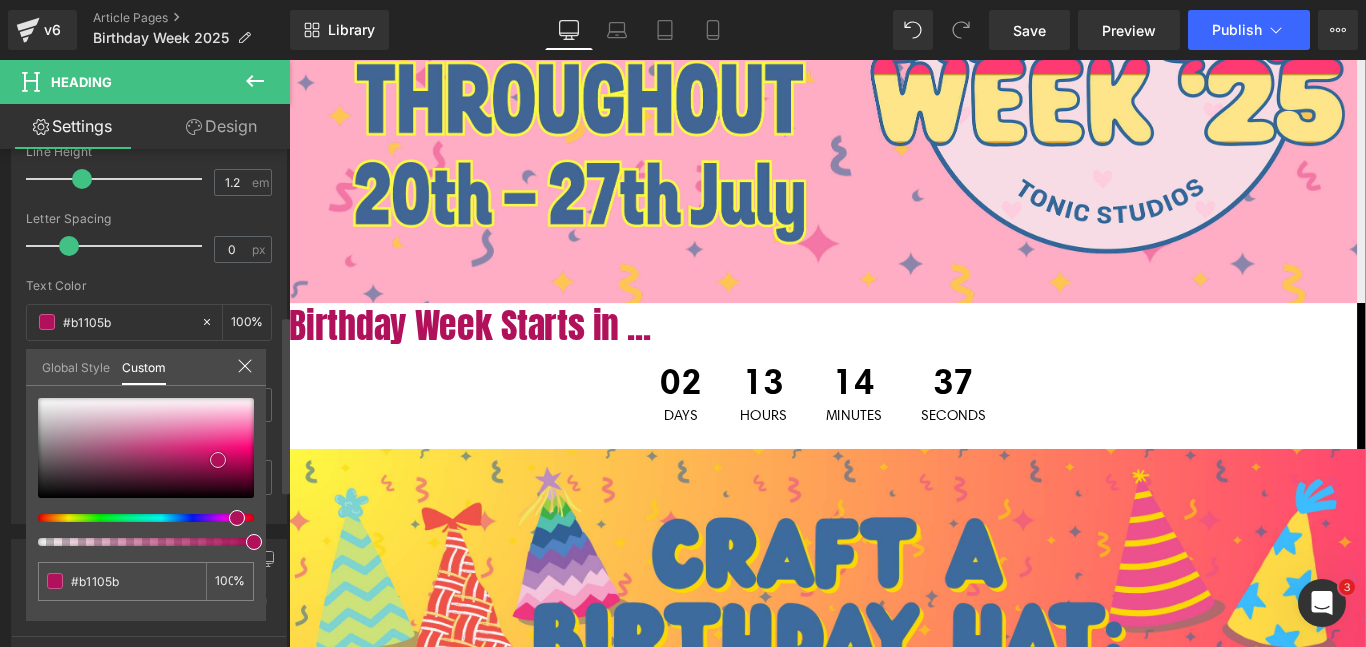 type on "#b70e5d" 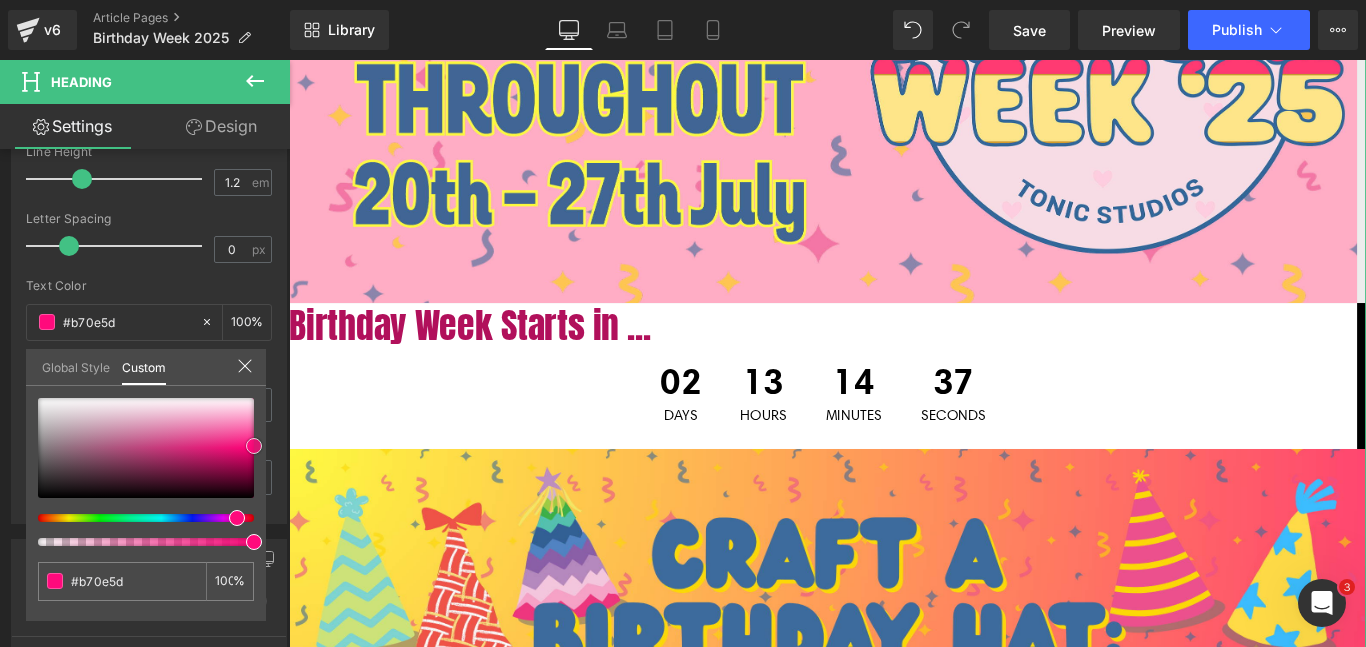 type on "#ff0579" 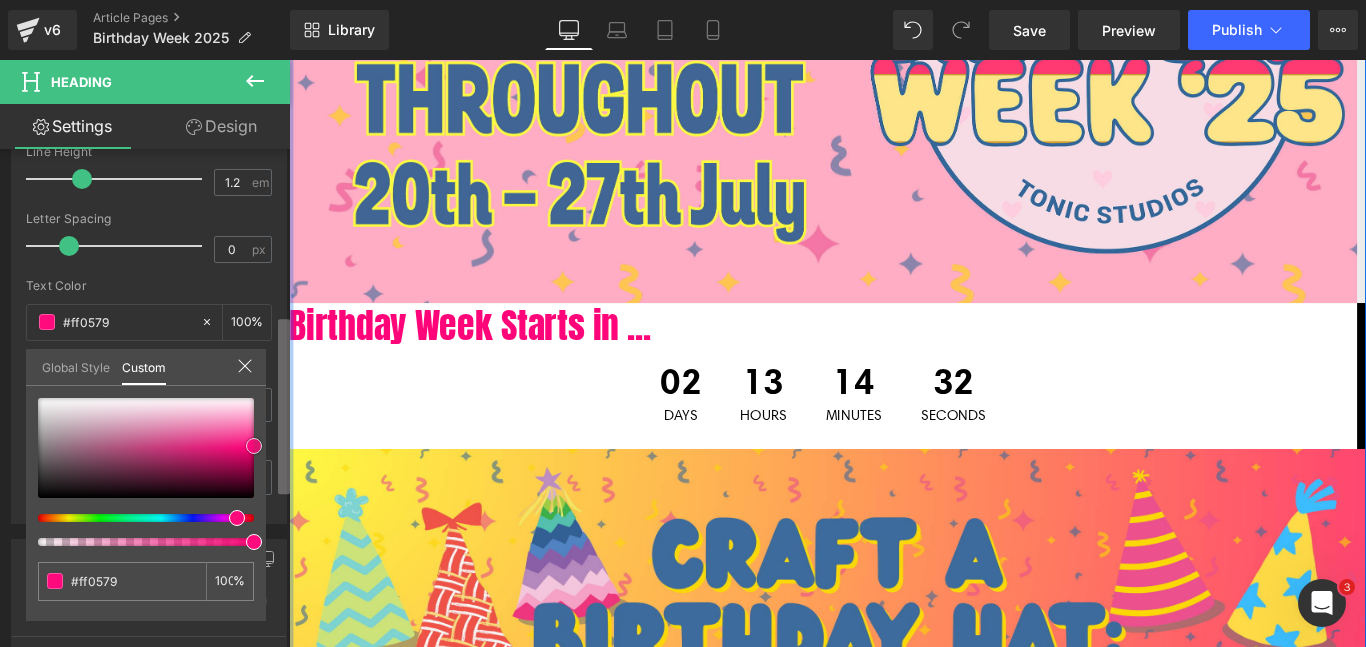 type on "#ff288c" 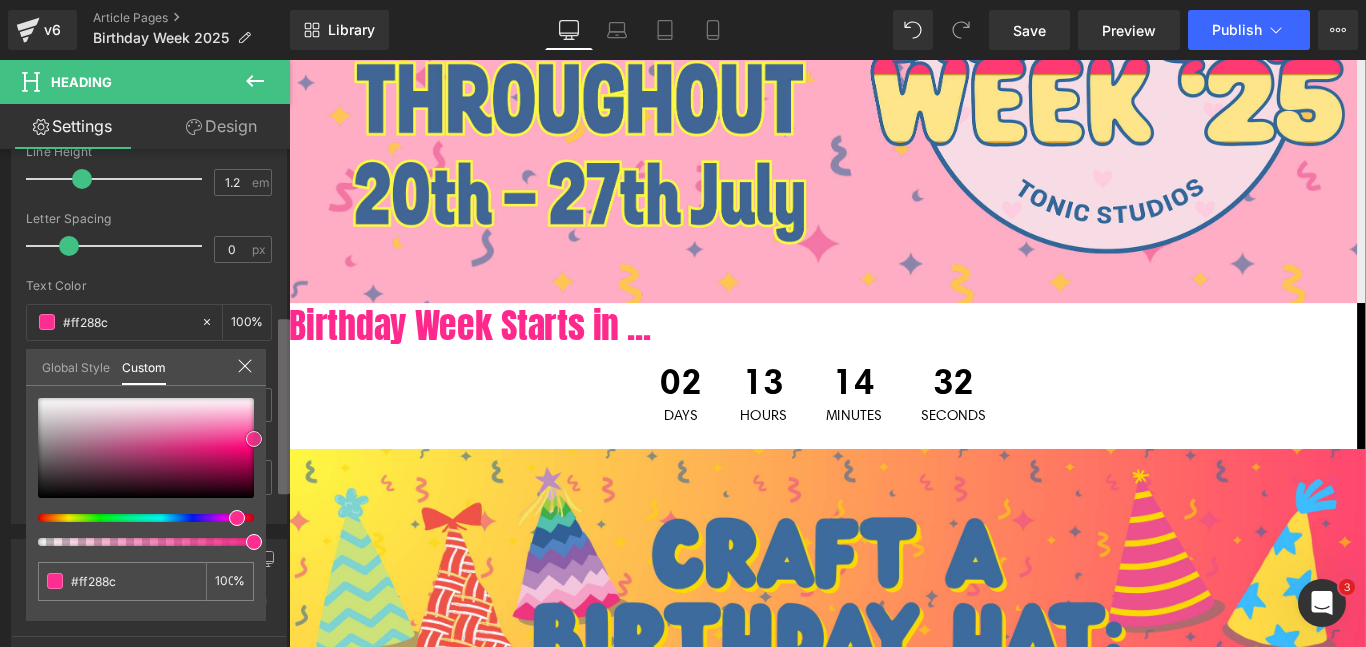type on "#fe2d8f" 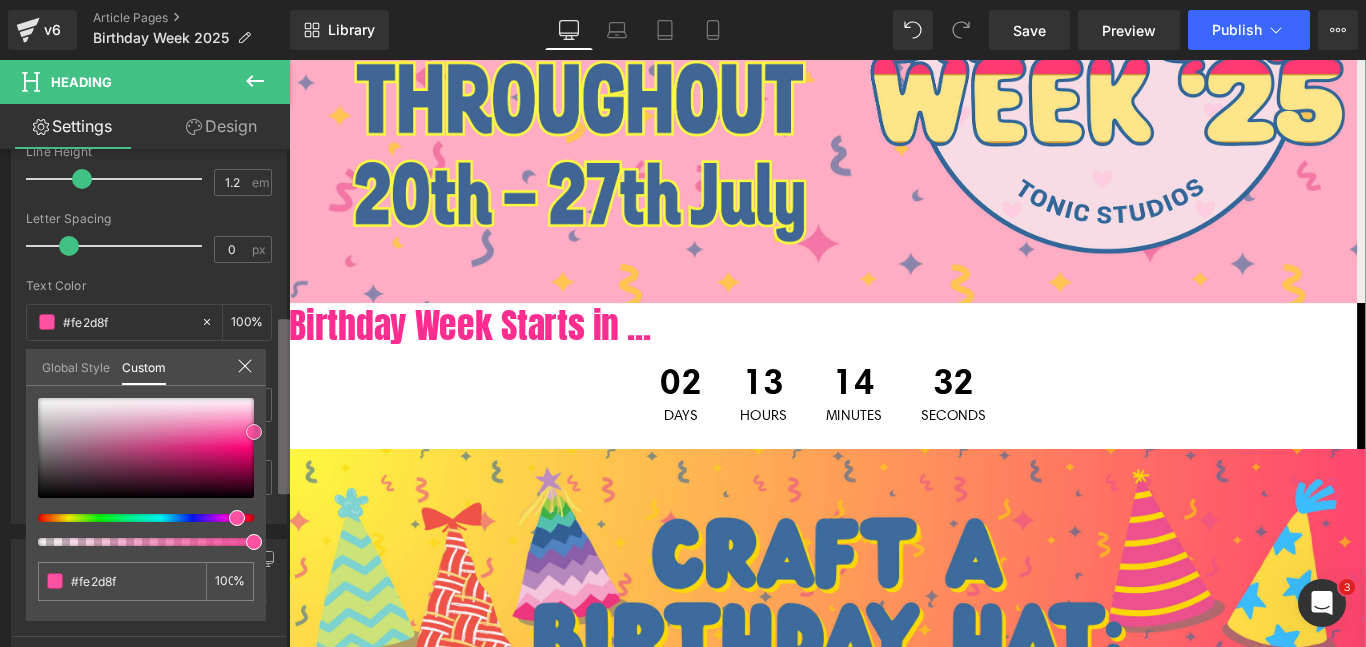 type on "#ff51a2" 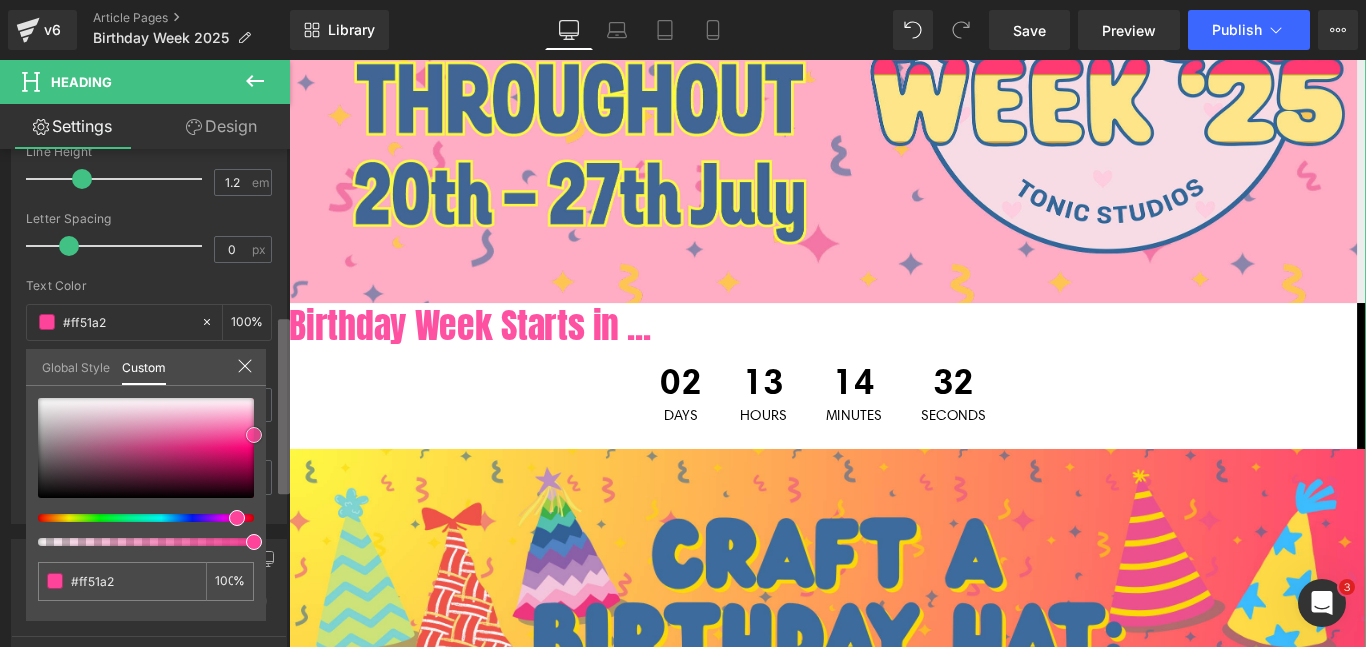 type on "#fe429a" 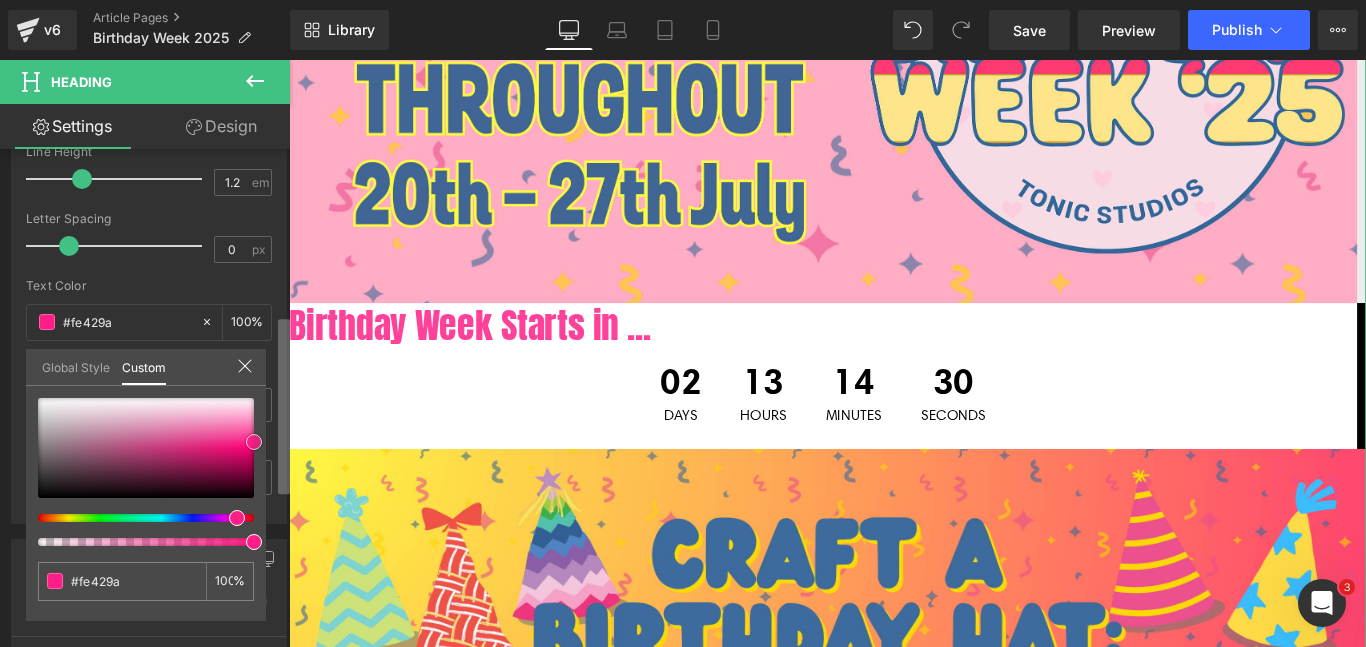 type on "#ff1e87" 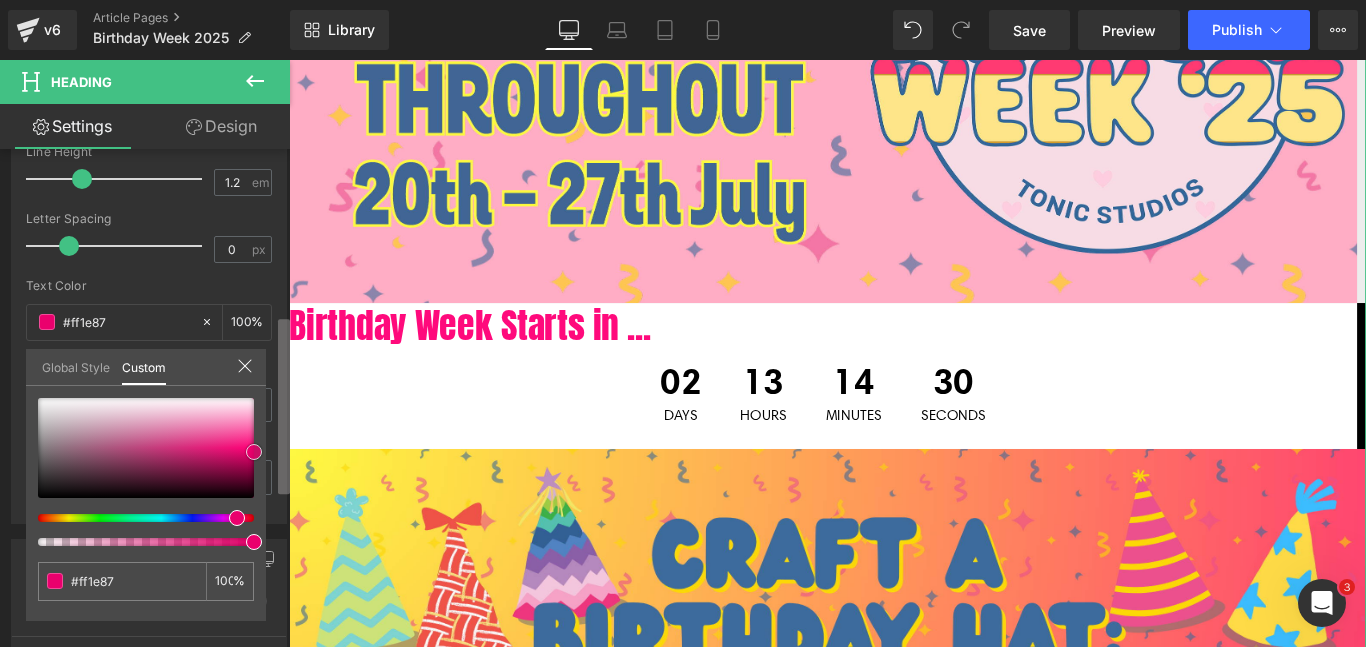 type on "#ff0a7c" 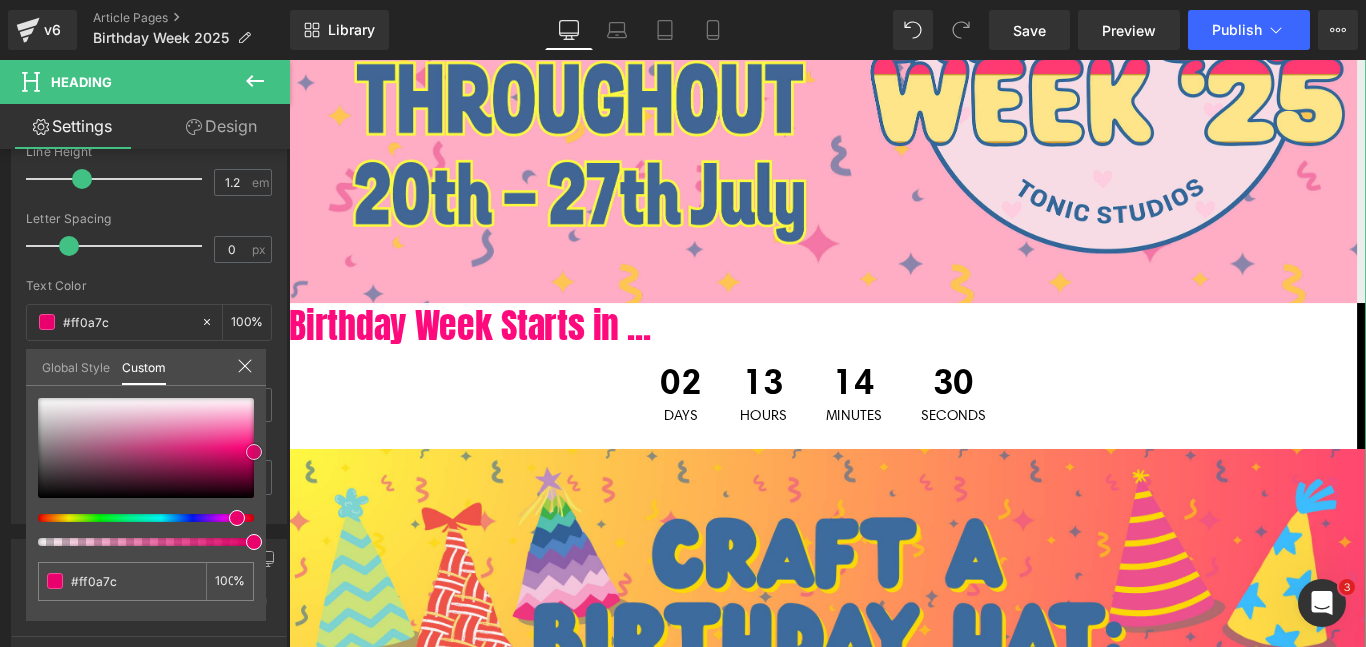 type on "#ea006d" 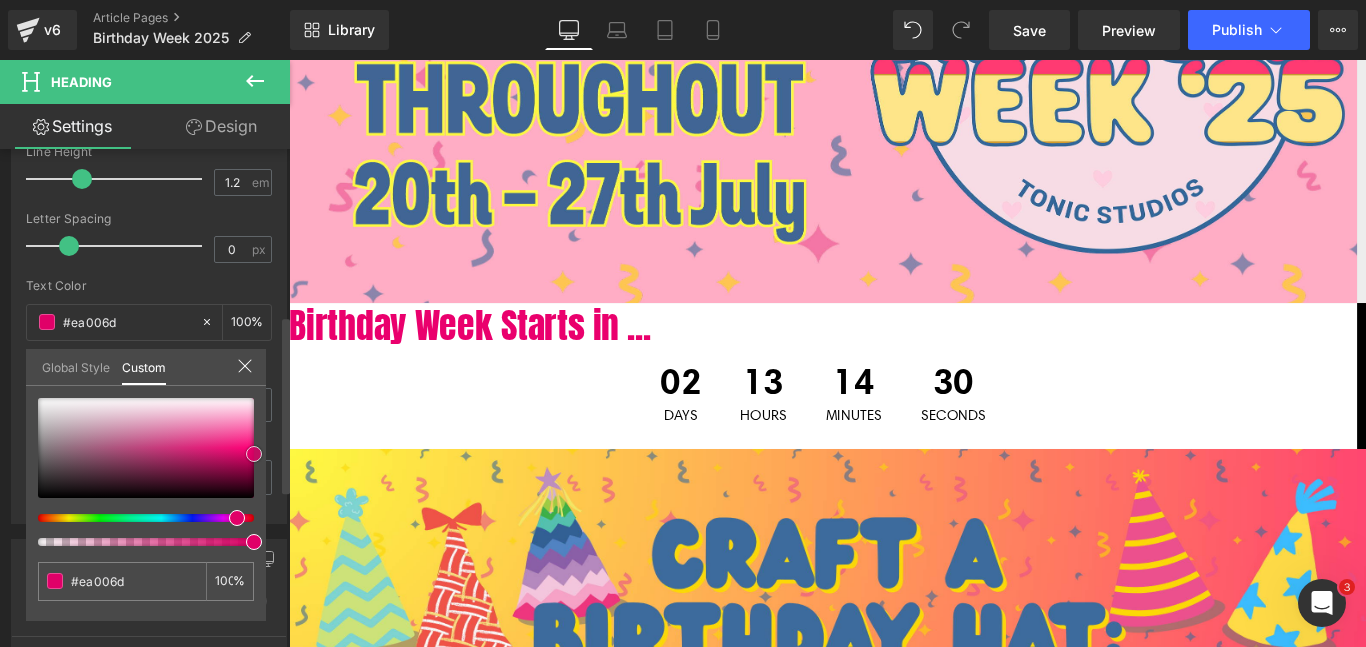 type on "#d60063" 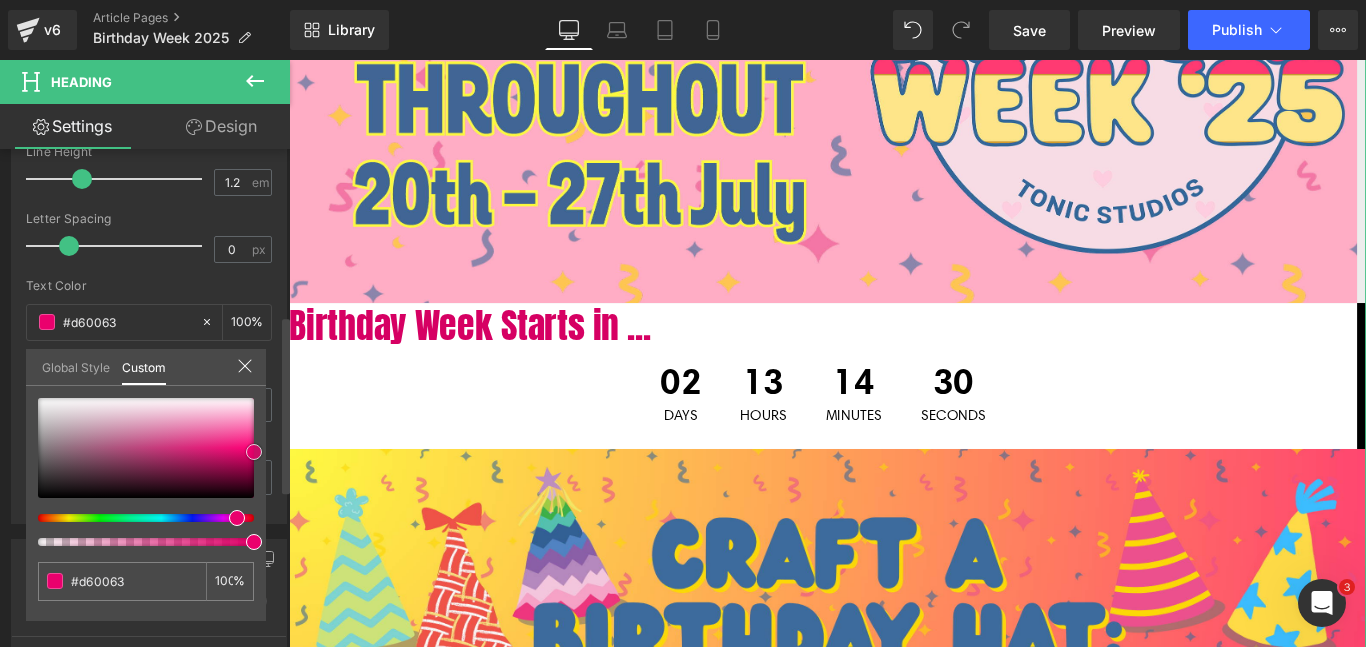 type on "#e5006b" 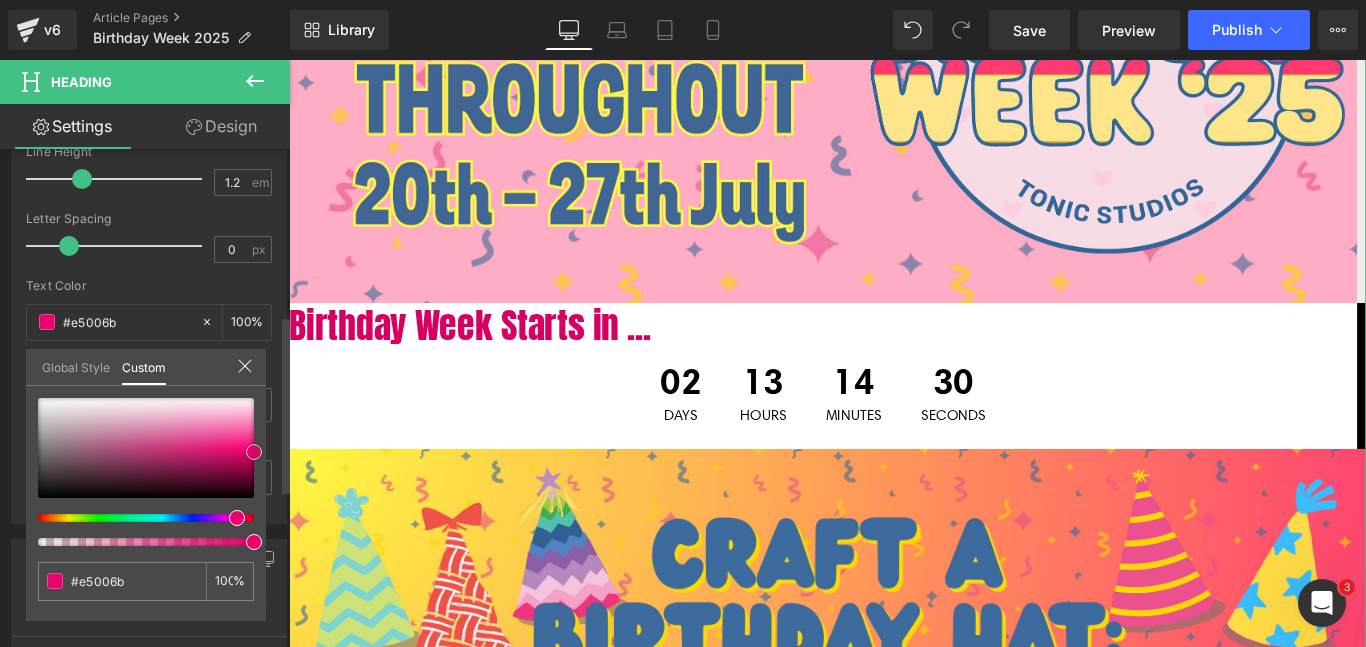 type on "#ef006f" 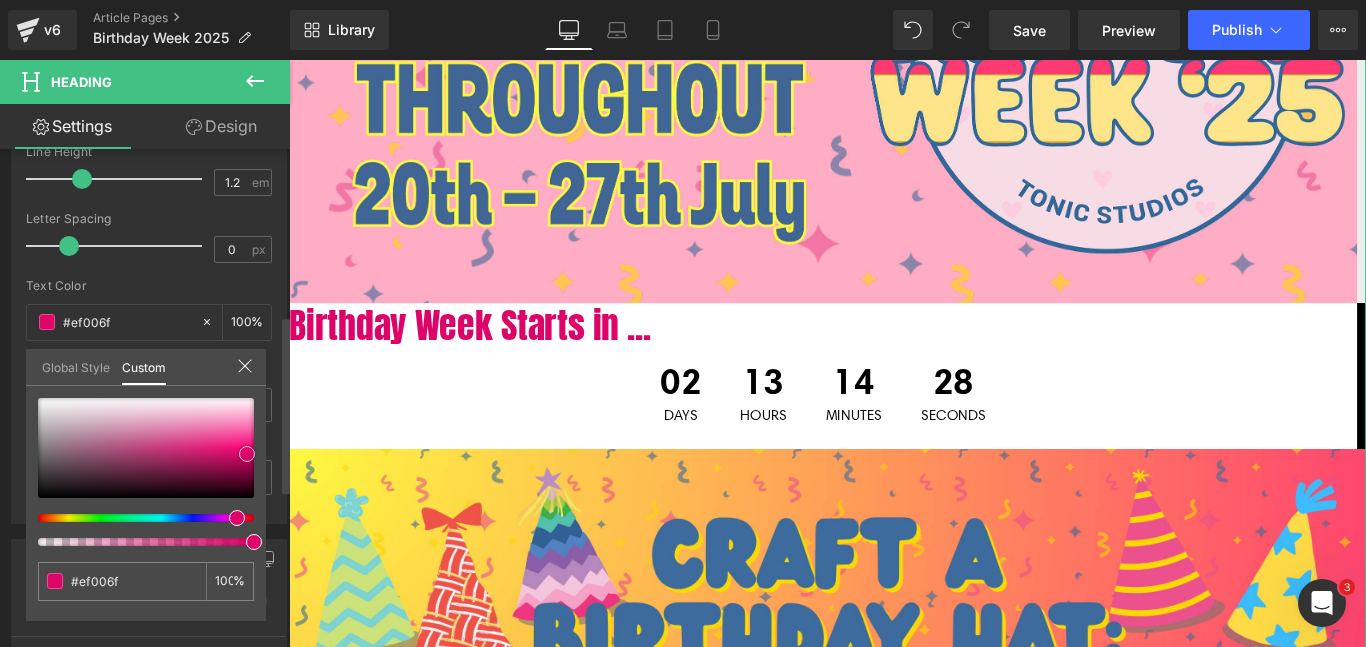 type on "#dd0368" 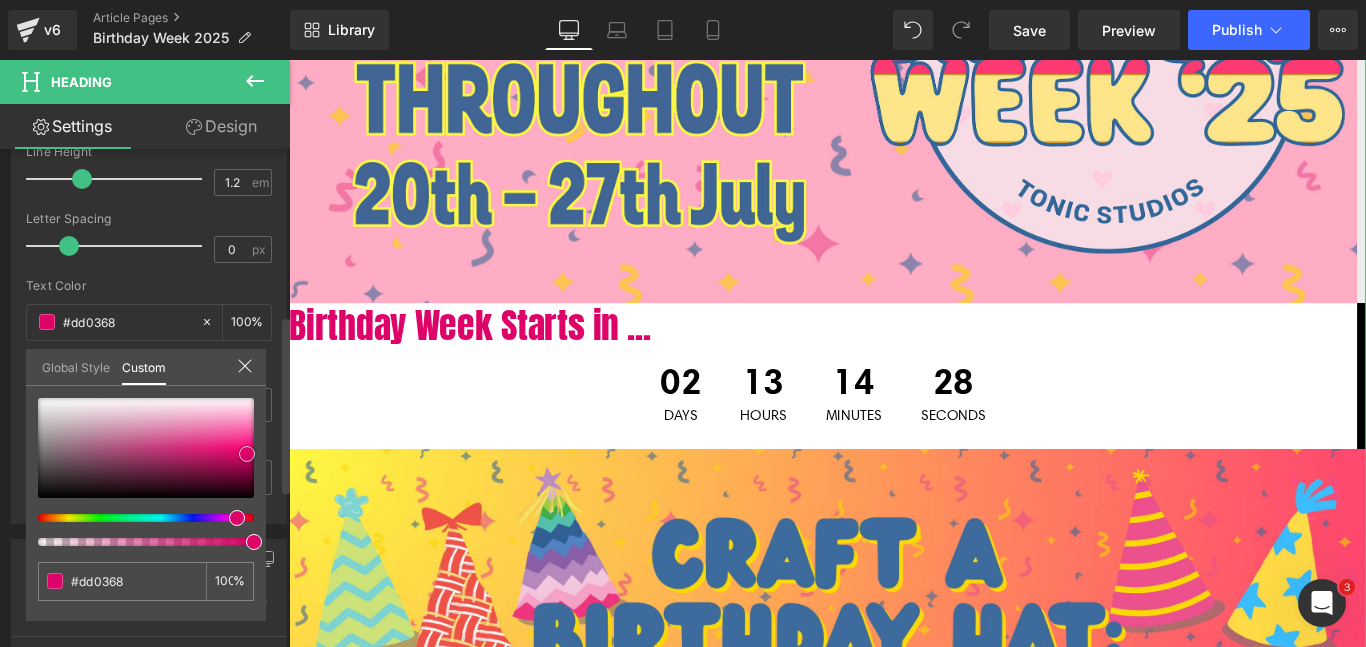 type on "#db0469" 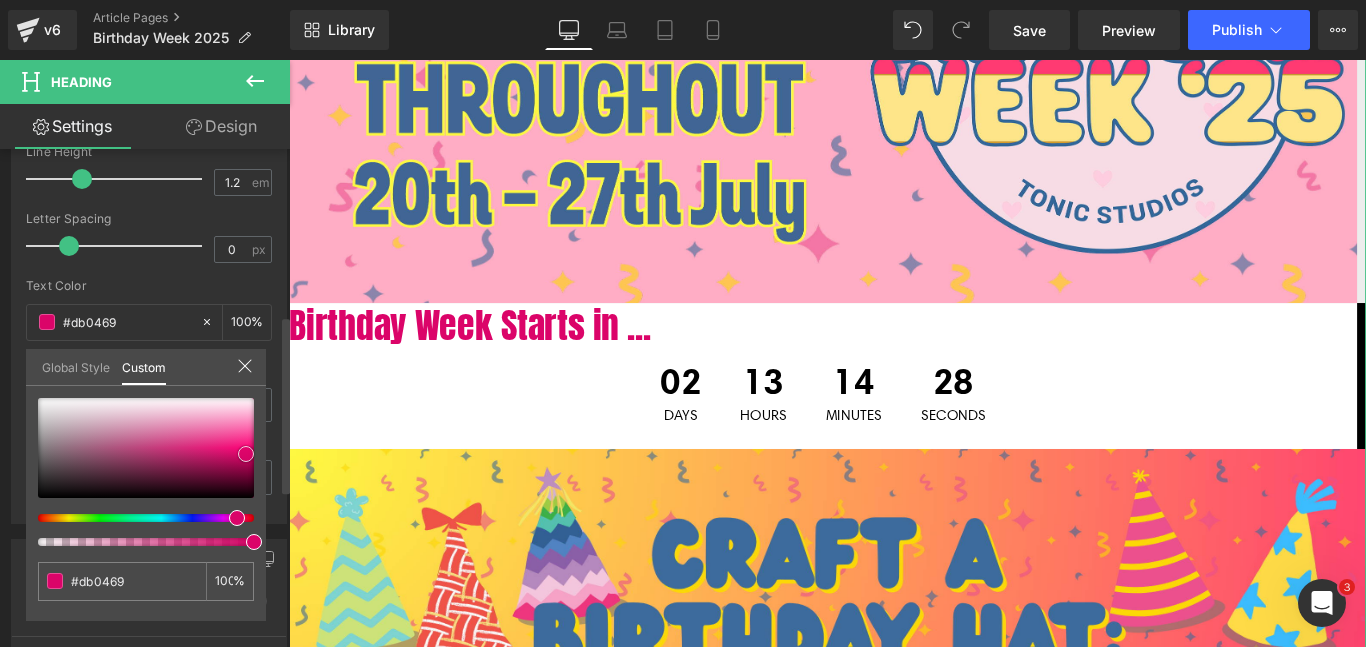 type on "#e2036b" 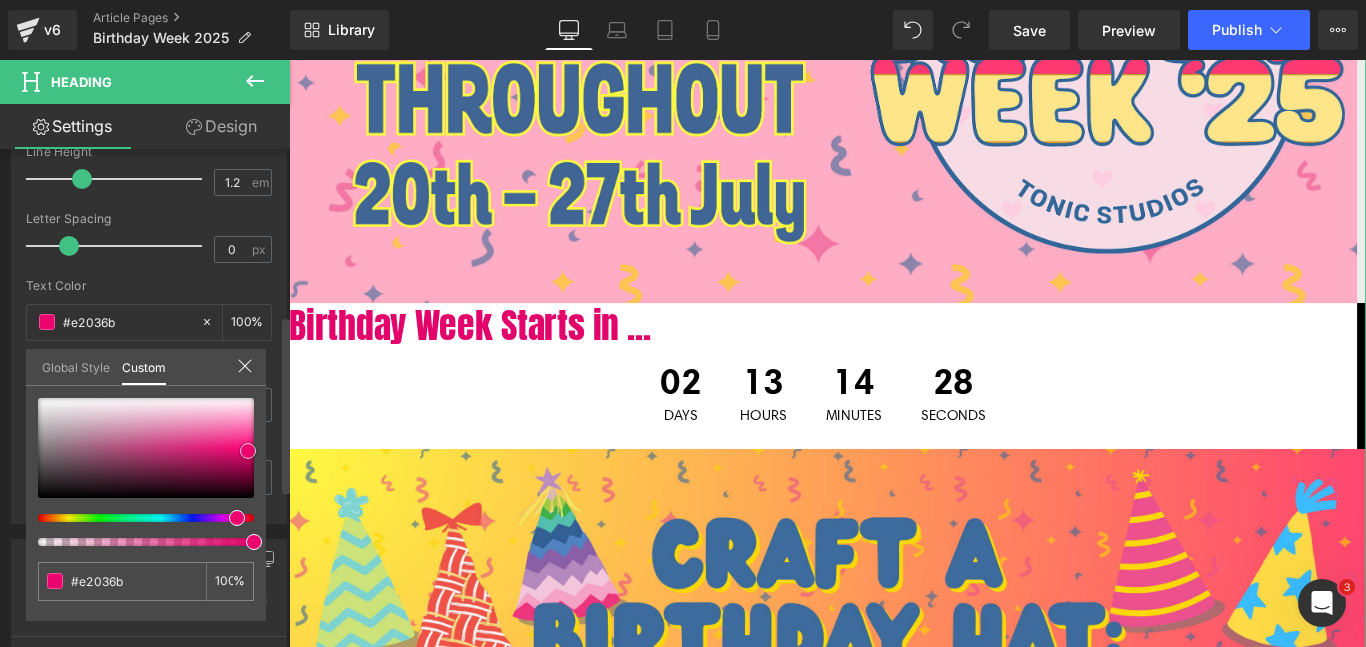 type on "#ec0370" 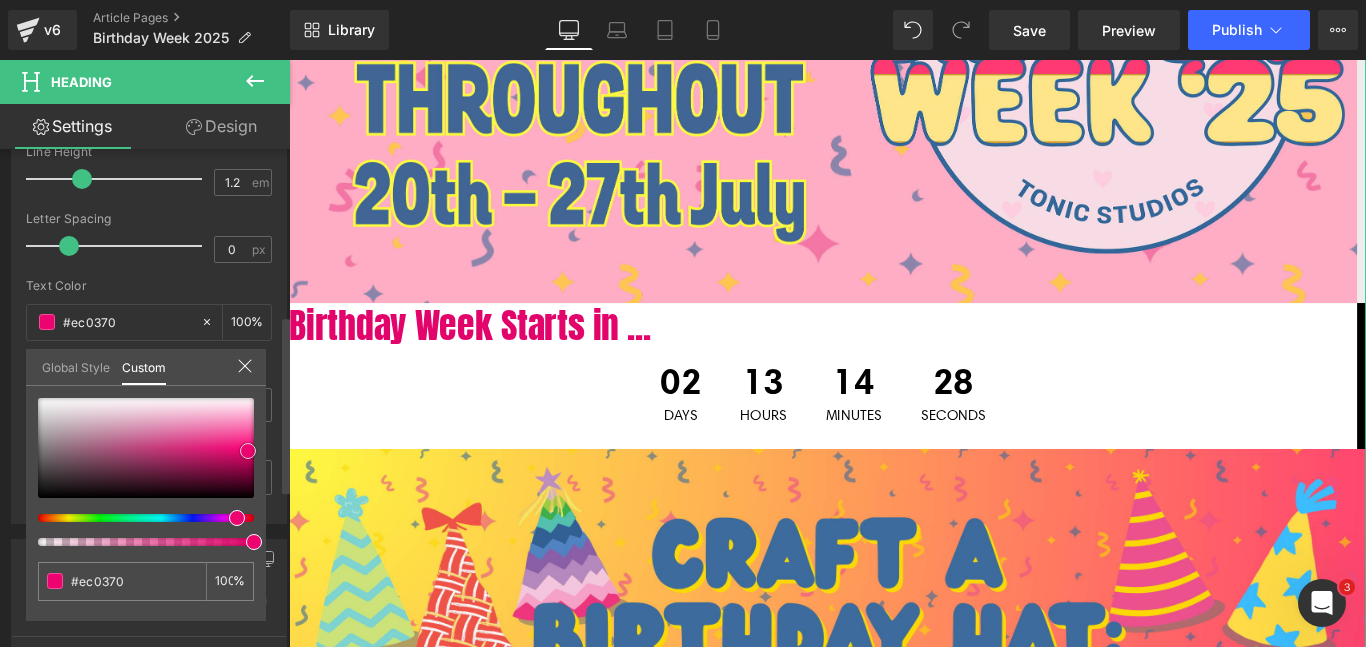 type on "#f10372" 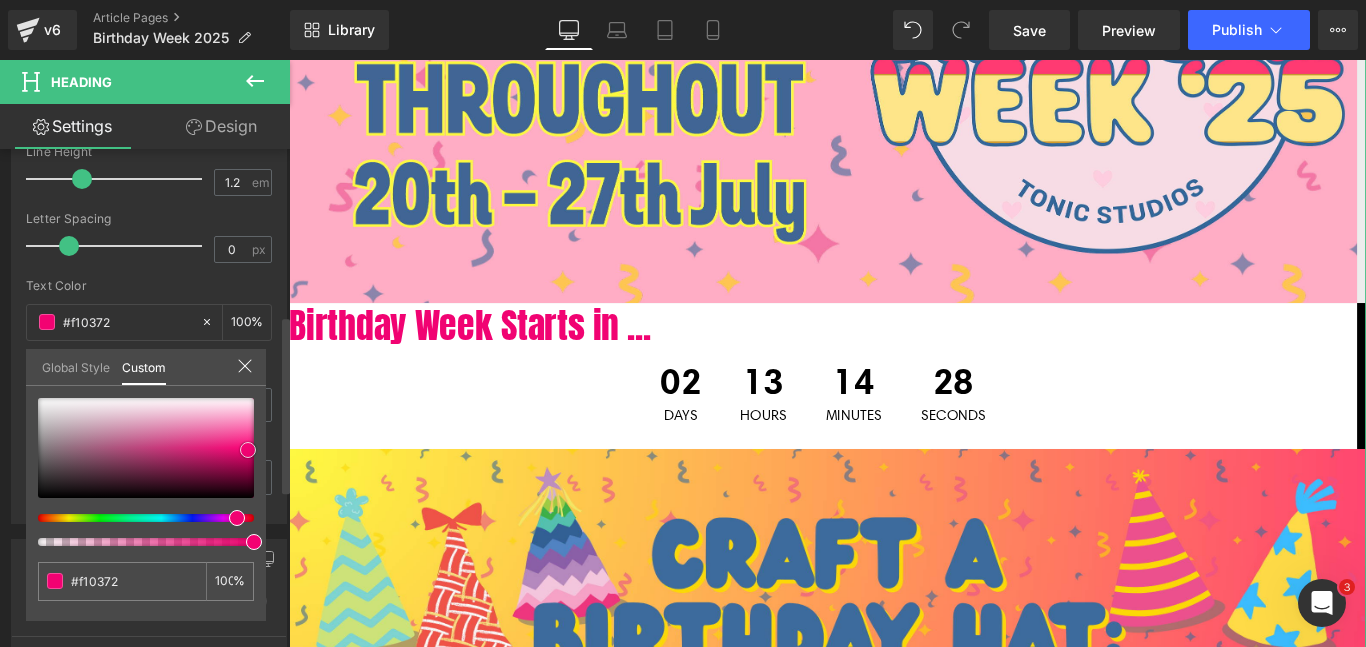 type on "#f20272" 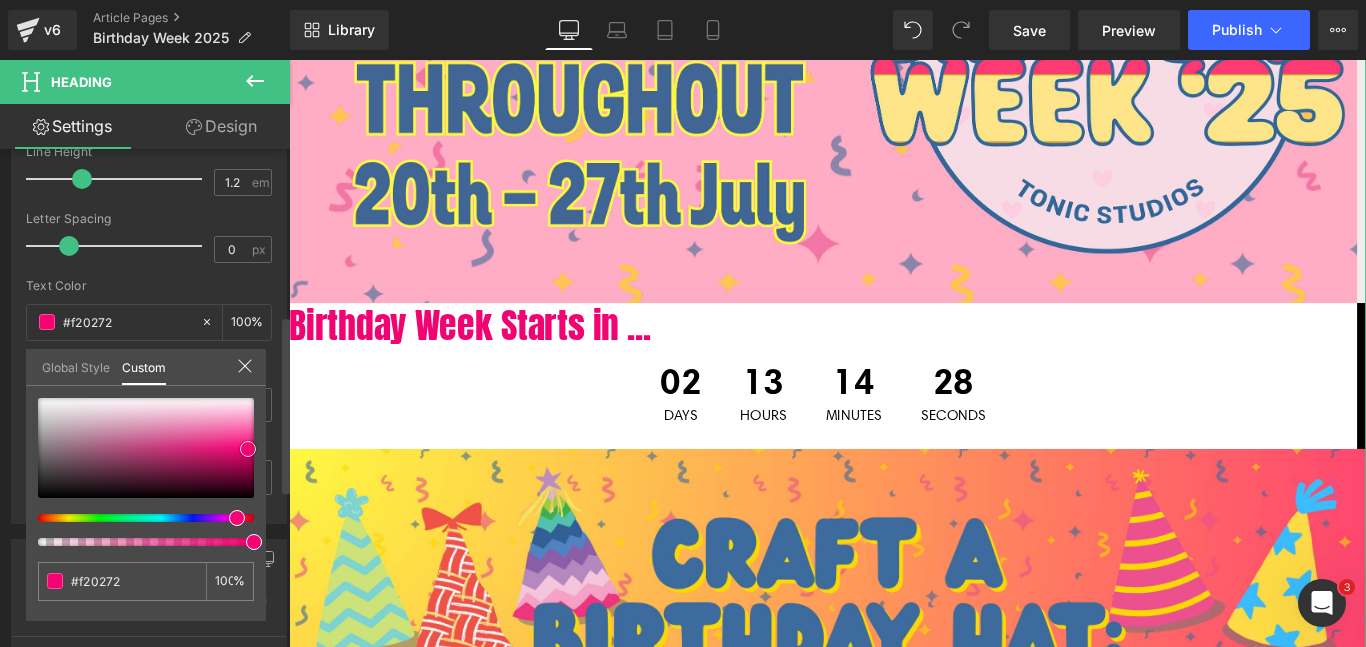 type on "#f70274" 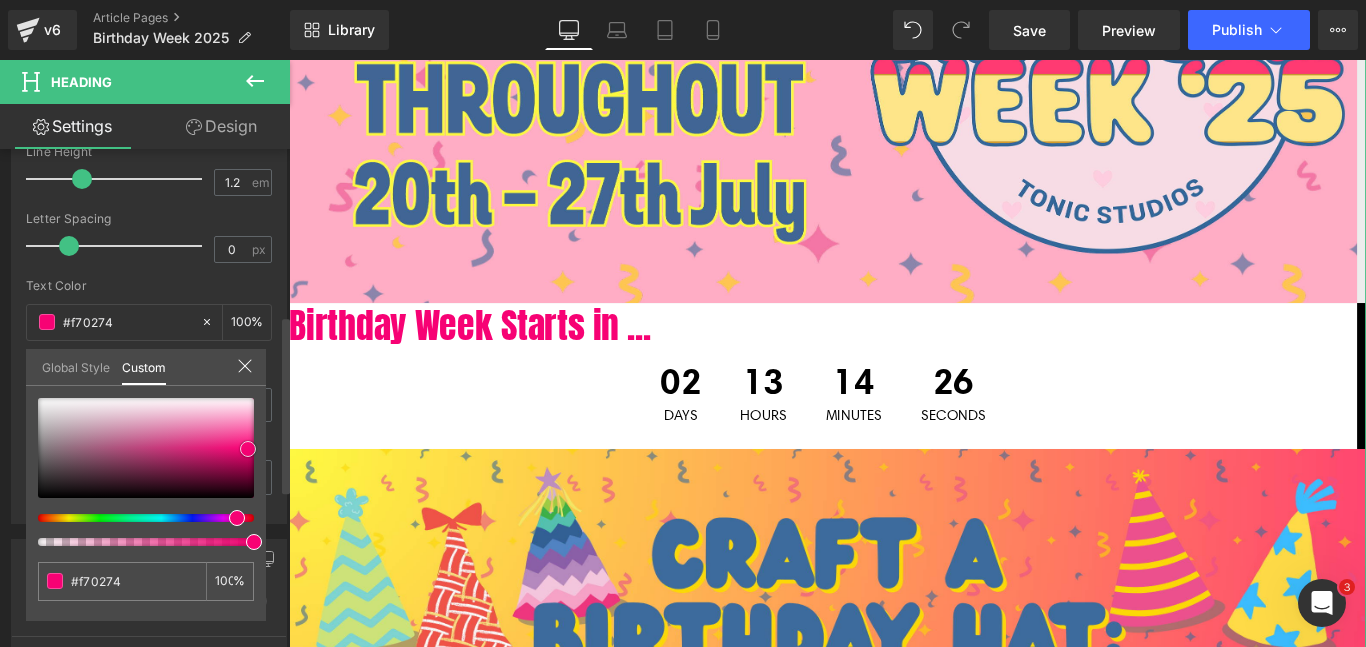 type on "#fc0277" 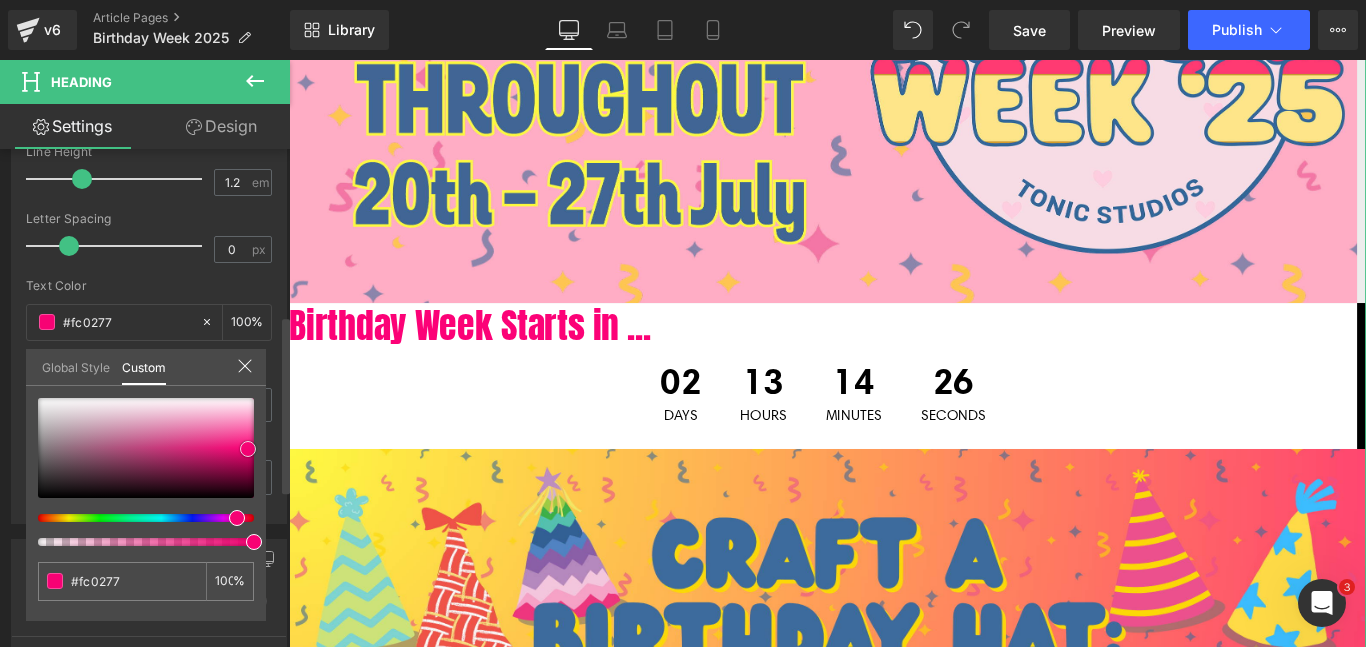 type on "#f70274" 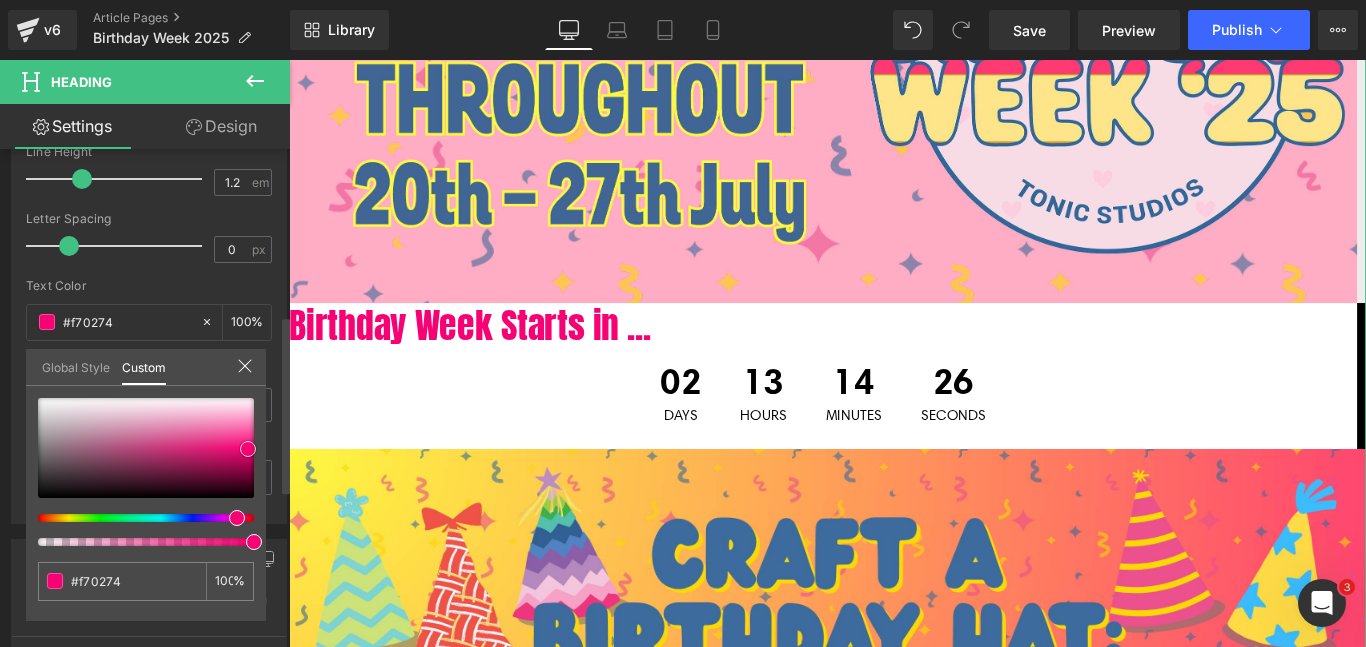 drag, startPoint x: 218, startPoint y: 460, endPoint x: 248, endPoint y: 449, distance: 31.95309 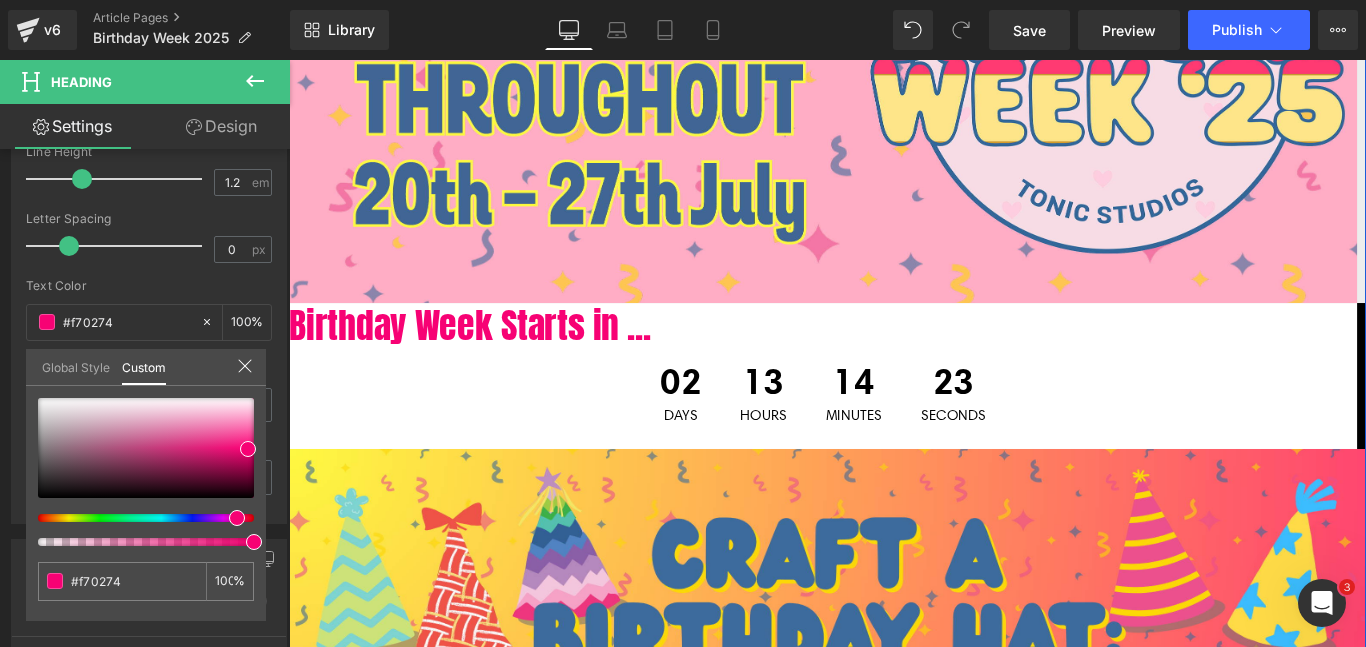 click on "02 Days
13 Hours
14 Minutes
23 Seconds" at bounding box center (889, 434) 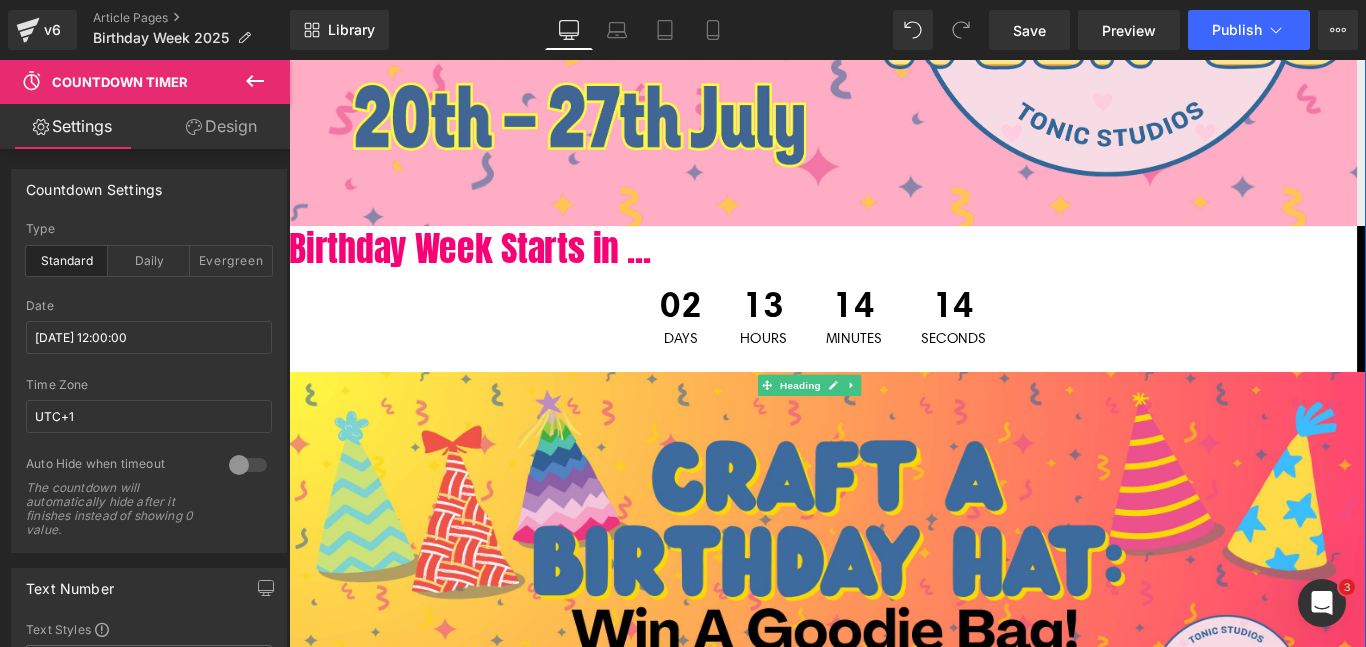 scroll, scrollTop: 589, scrollLeft: 0, axis: vertical 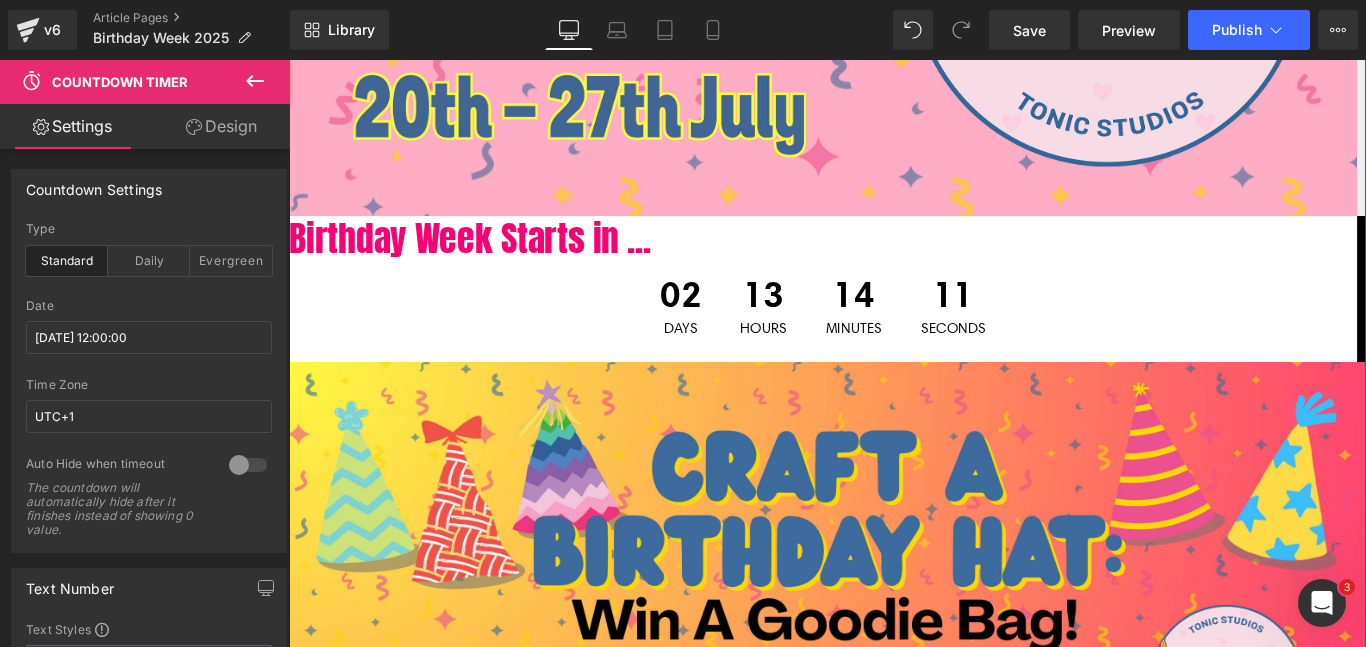 click on "02" at bounding box center (729, 328) 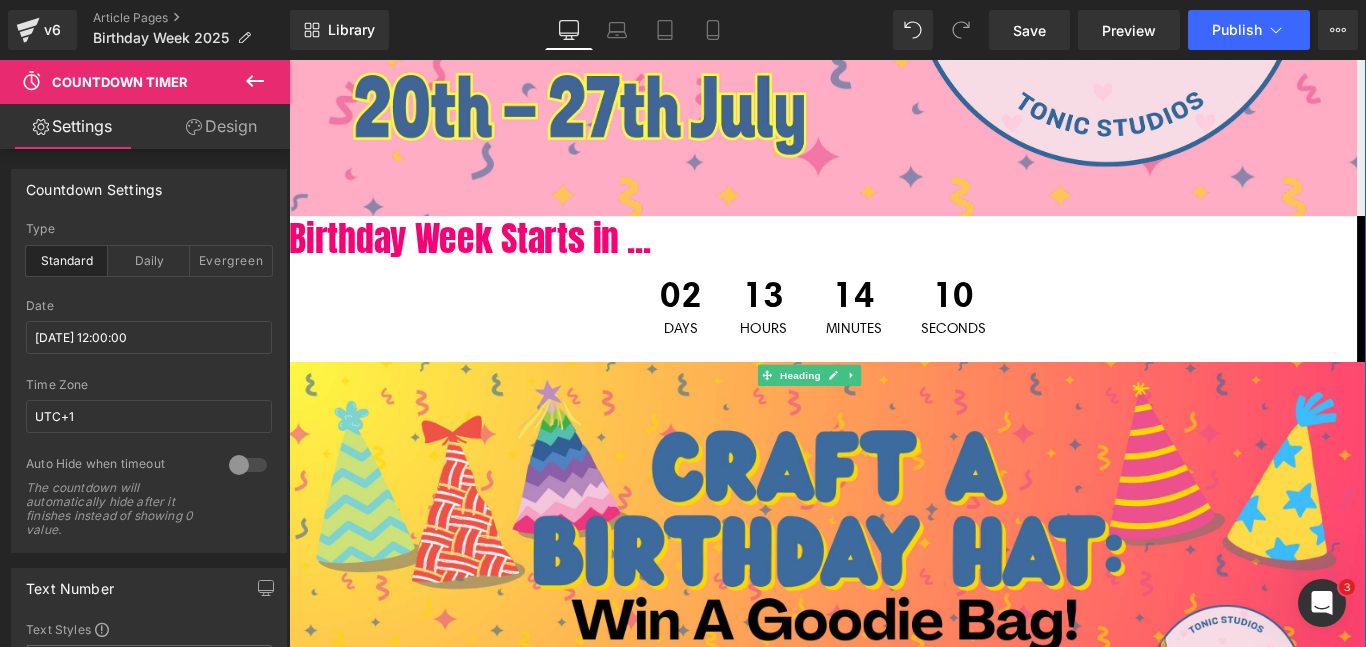 click on "Birthday Week Starts in ..." at bounding box center (889, 259) 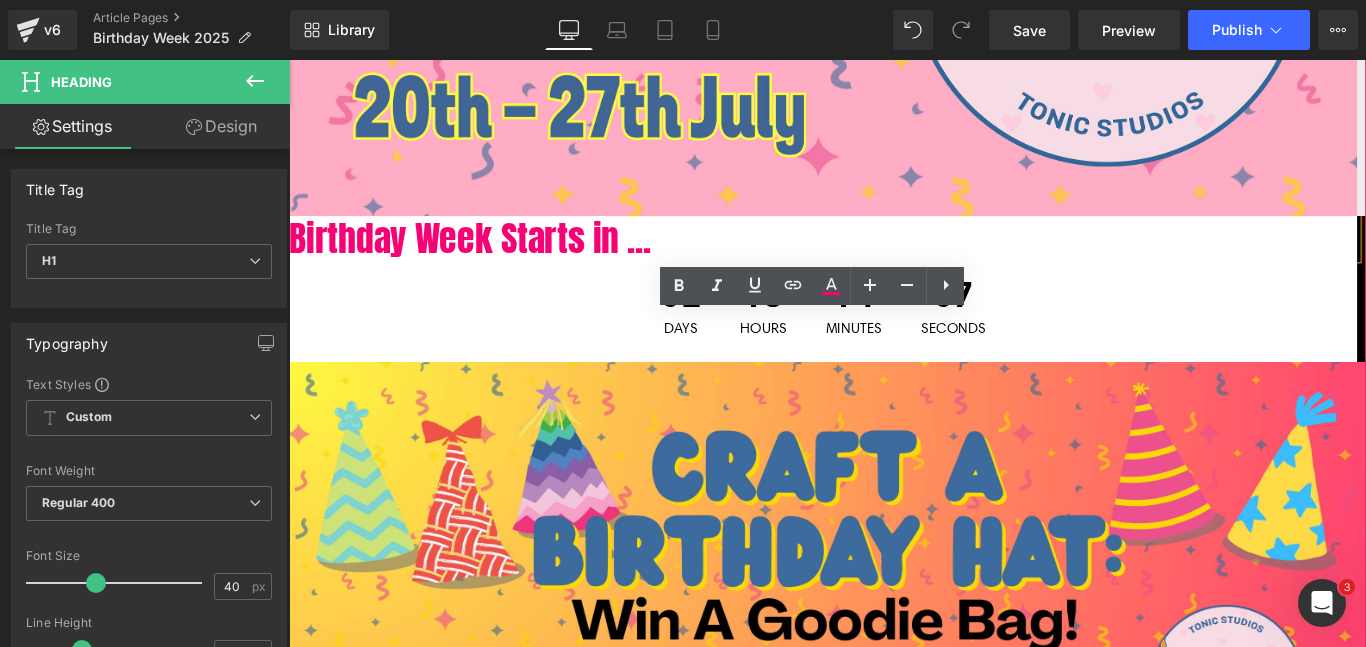 click on "02 Days
13 Hours
14 Minutes
07 Seconds" at bounding box center [889, 336] 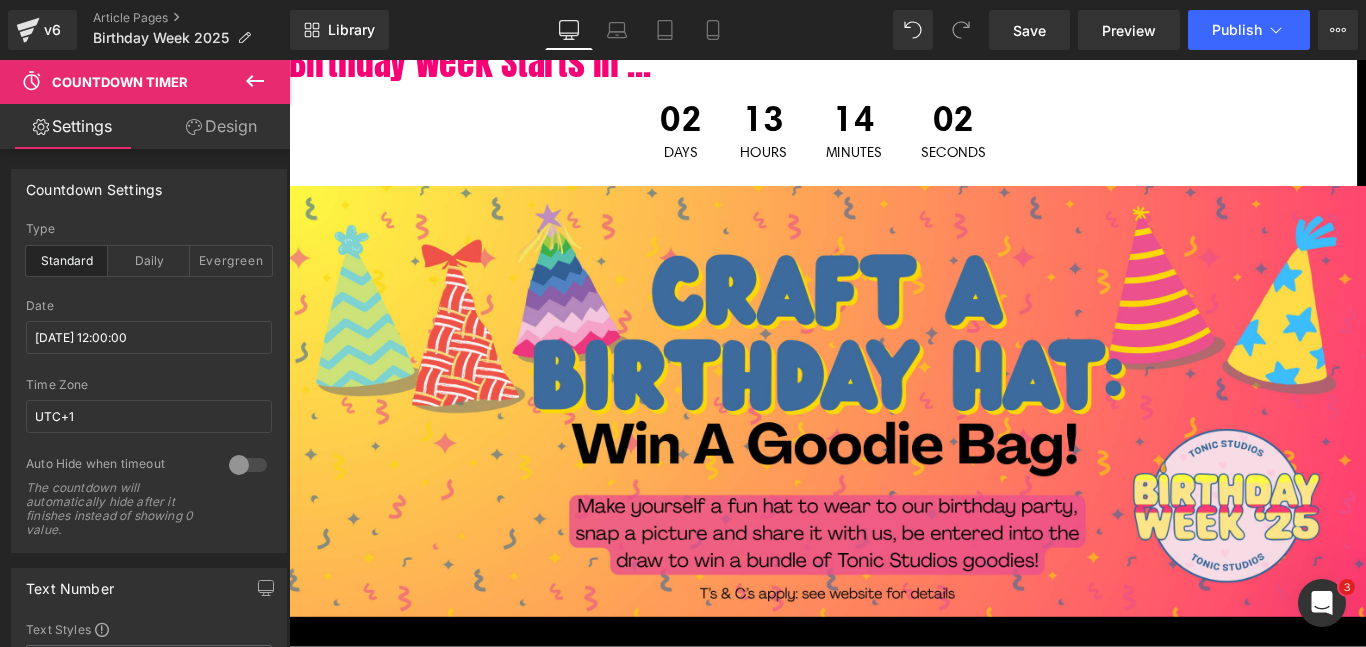 scroll, scrollTop: 783, scrollLeft: 0, axis: vertical 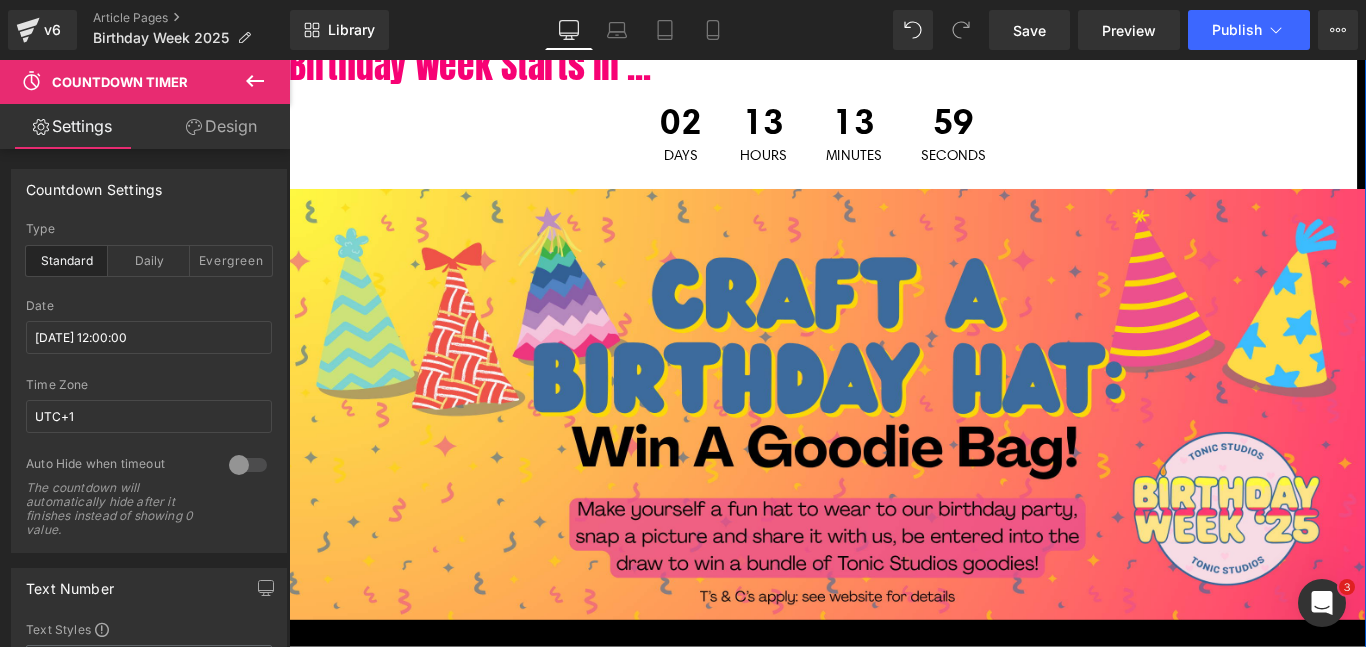 click on "Row" at bounding box center [335, -506] 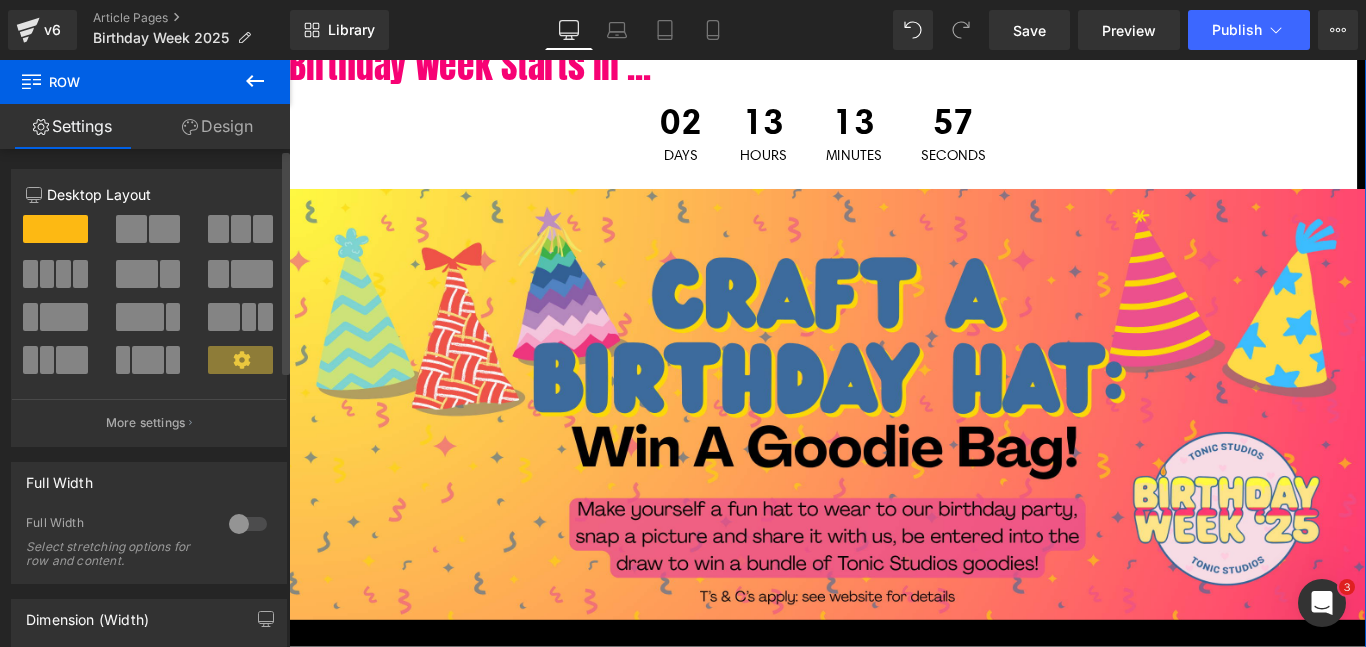click at bounding box center (147, 360) 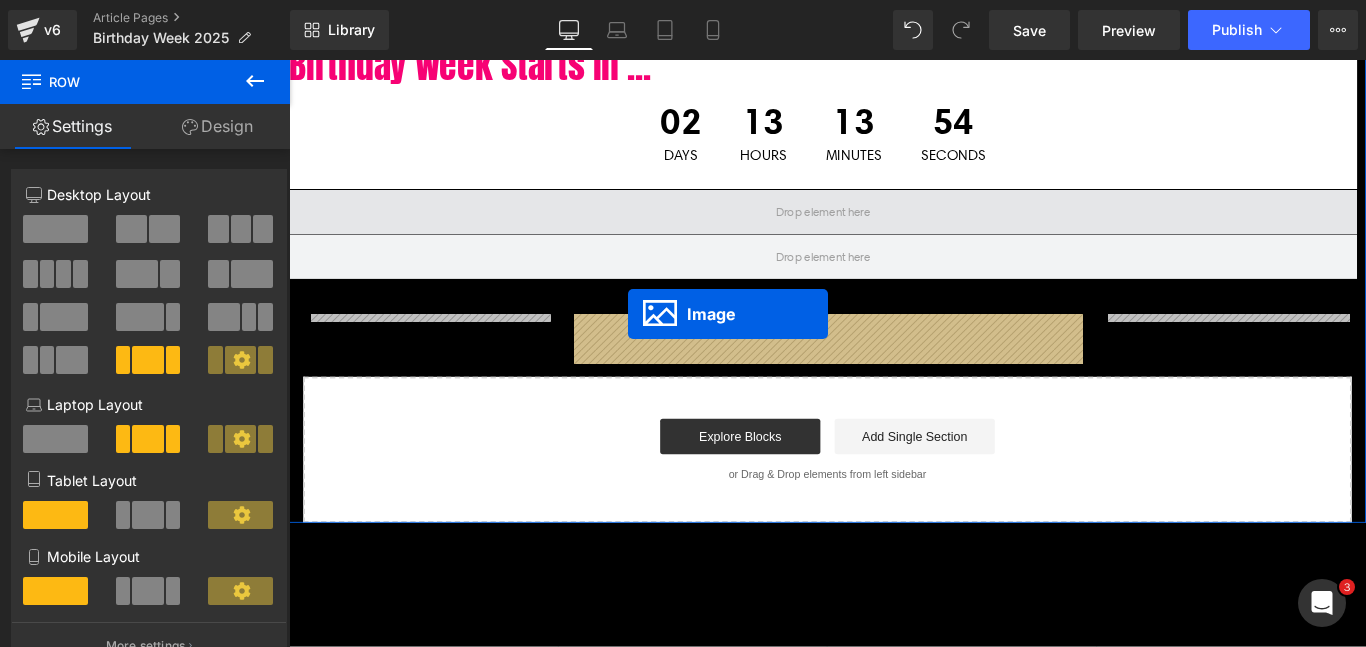 drag, startPoint x: 432, startPoint y: 401, endPoint x: 670, endPoint y: 345, distance: 244.49948 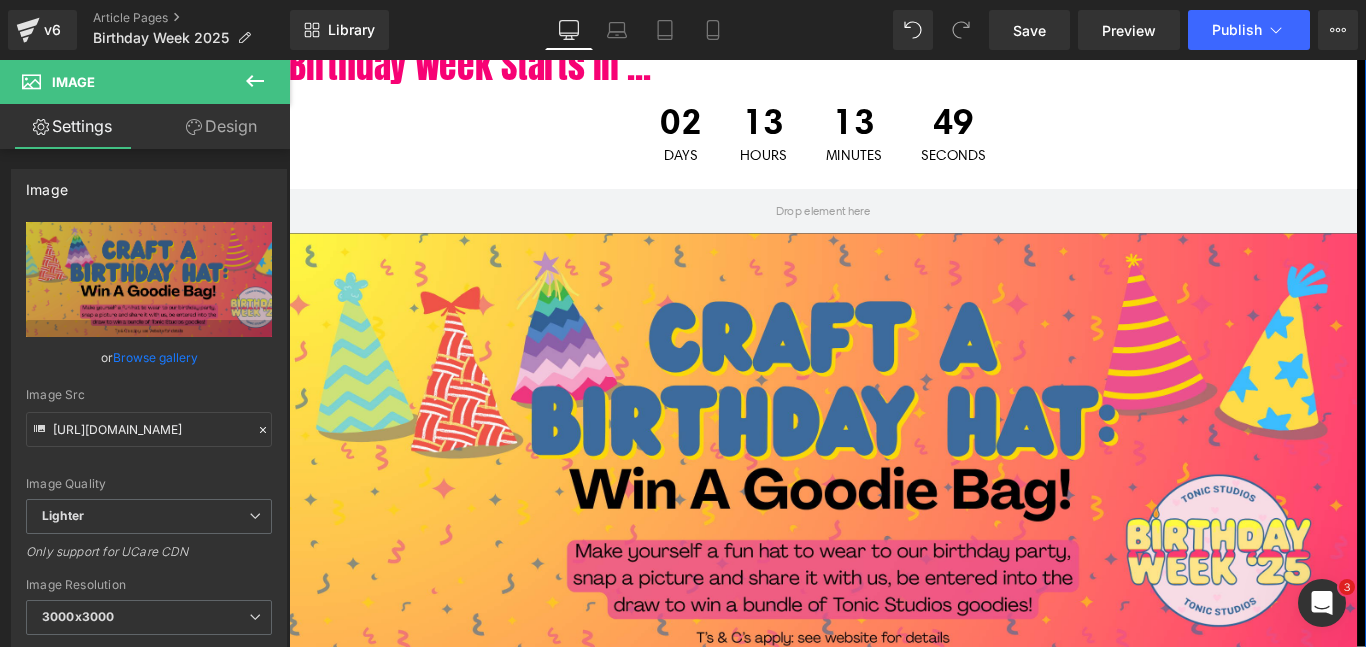click on "Image         Row" at bounding box center (889, 500) 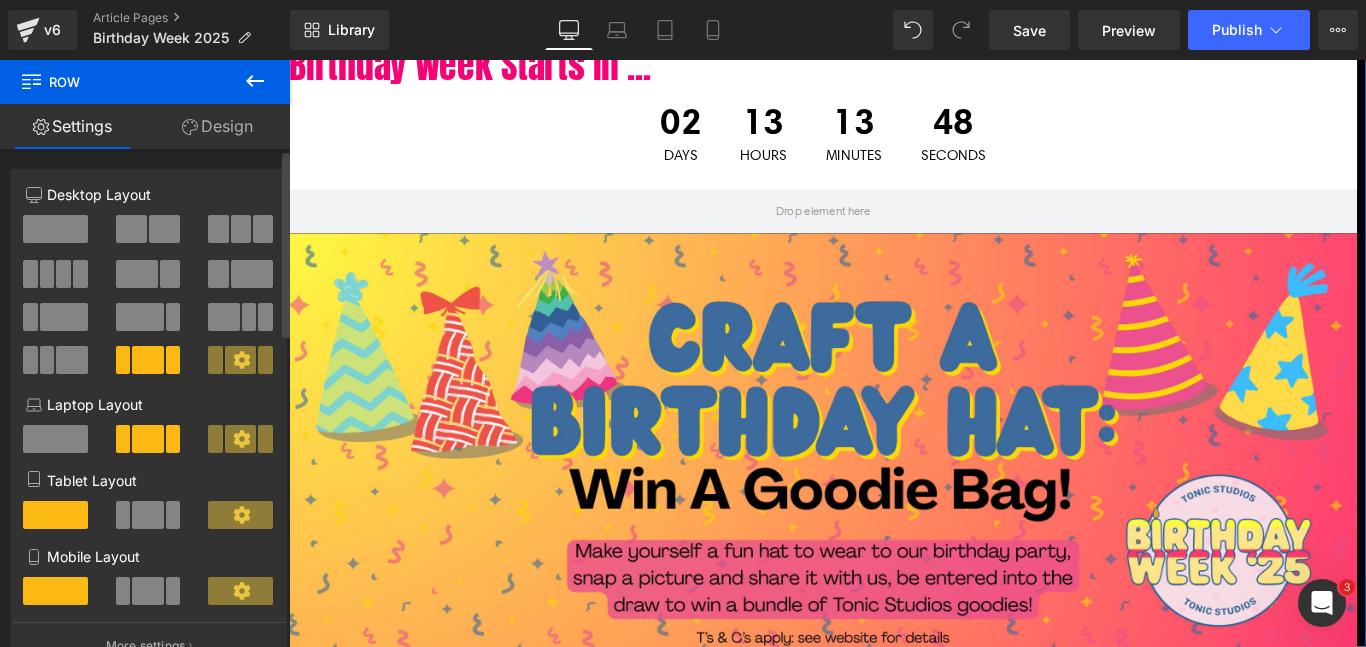 click at bounding box center (131, 229) 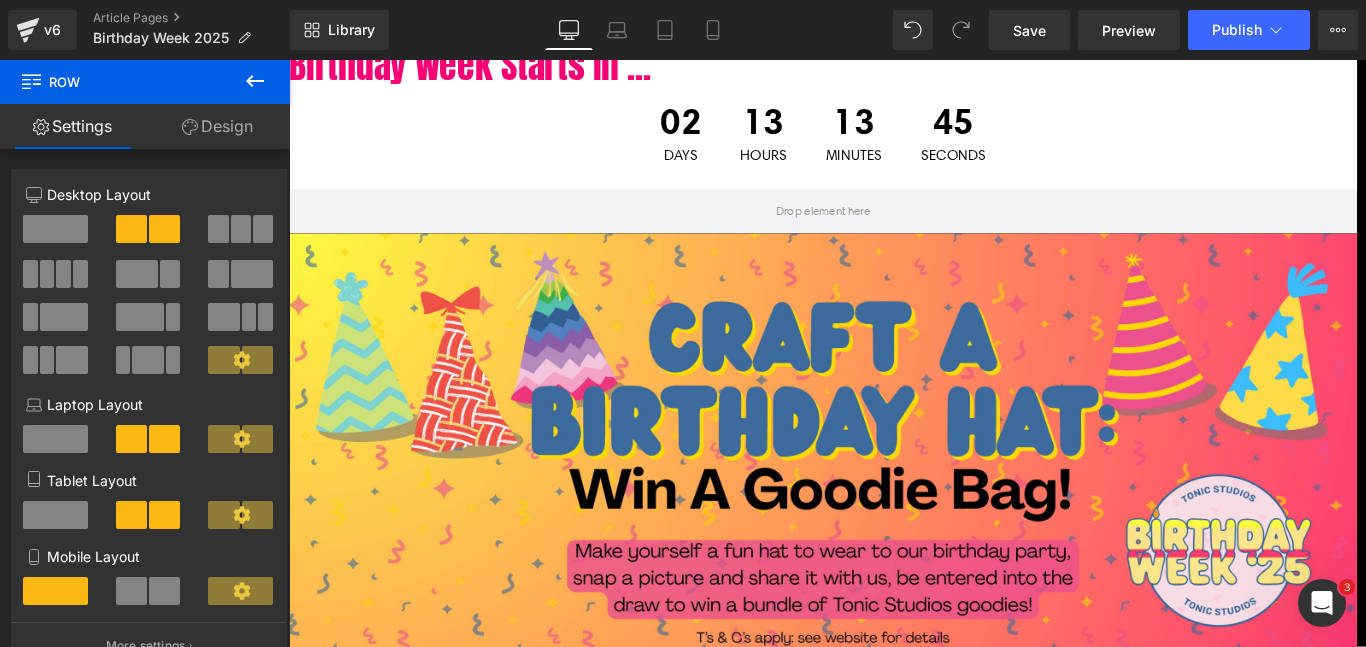 click 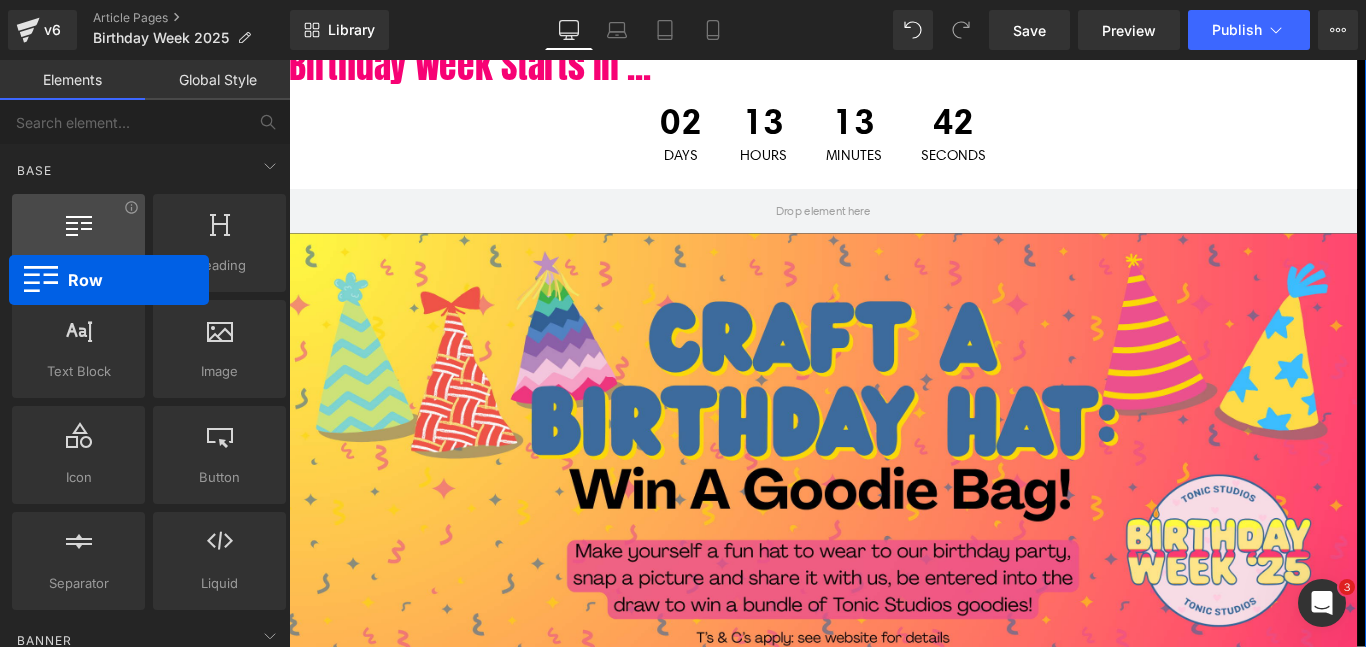 drag, startPoint x: 85, startPoint y: 261, endPoint x: 39, endPoint y: 204, distance: 73.24616 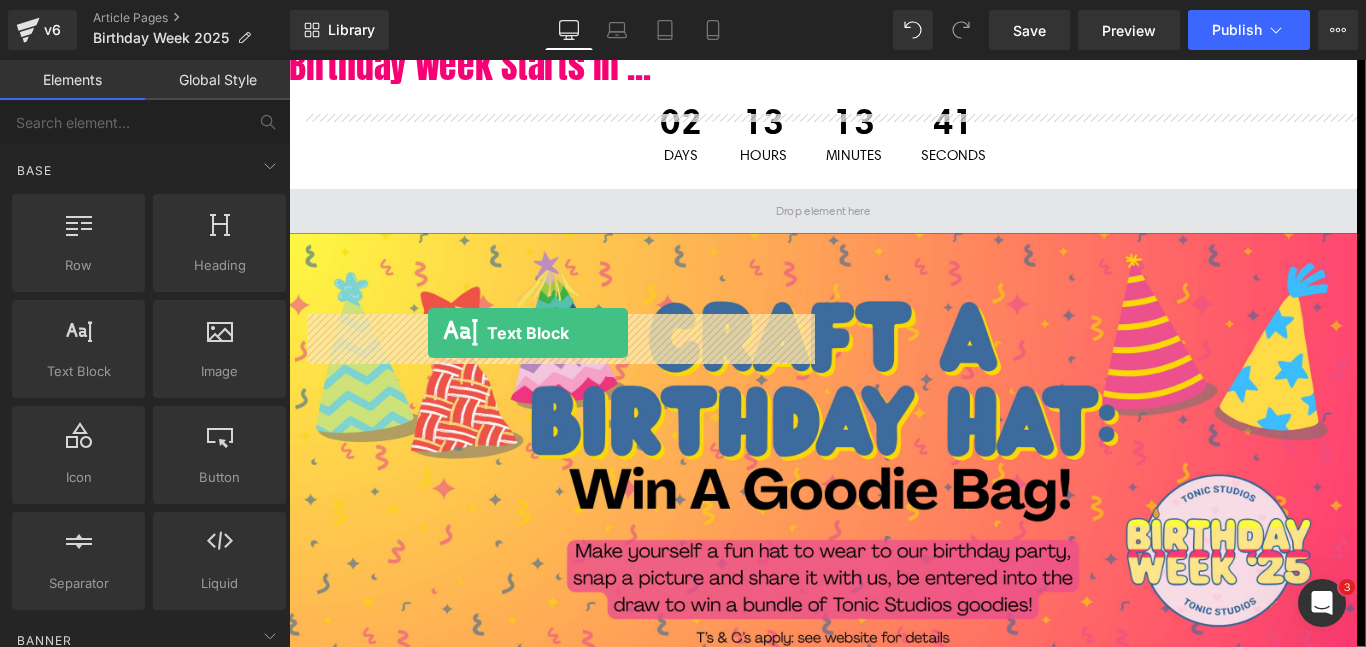 drag, startPoint x: 367, startPoint y: 404, endPoint x: 445, endPoint y: 366, distance: 86.764046 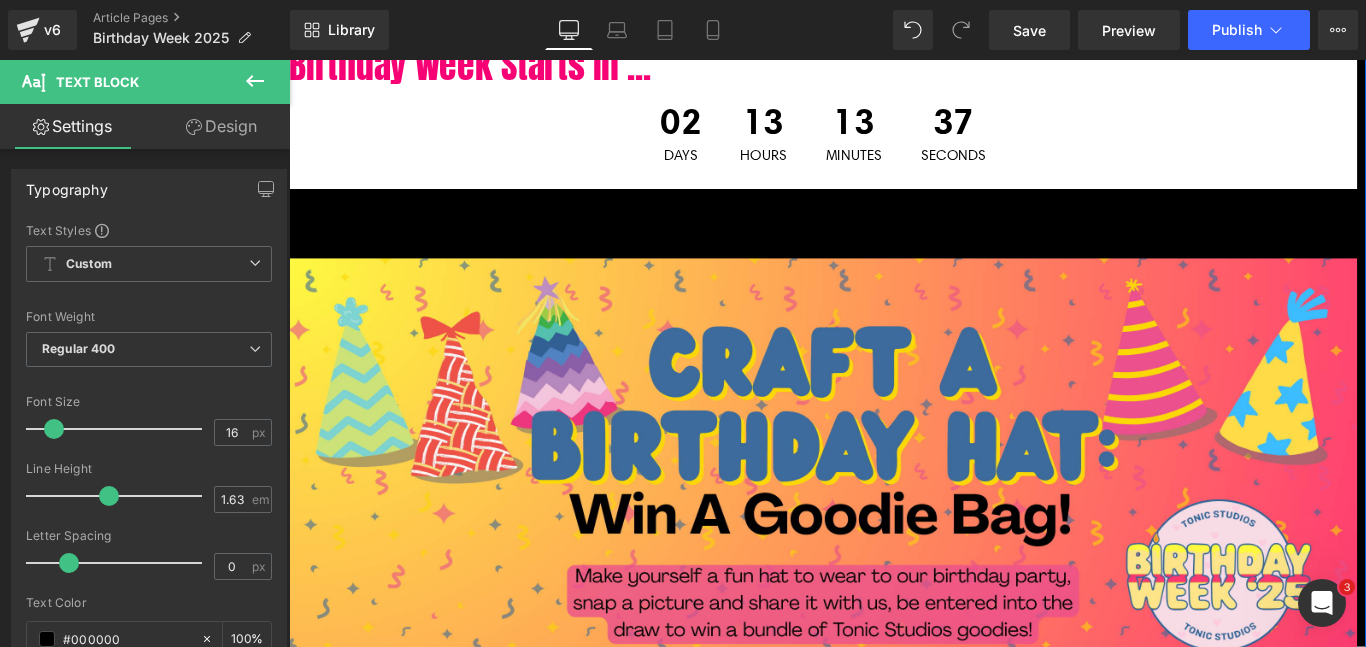 click on "Row" at bounding box center [335, -507] 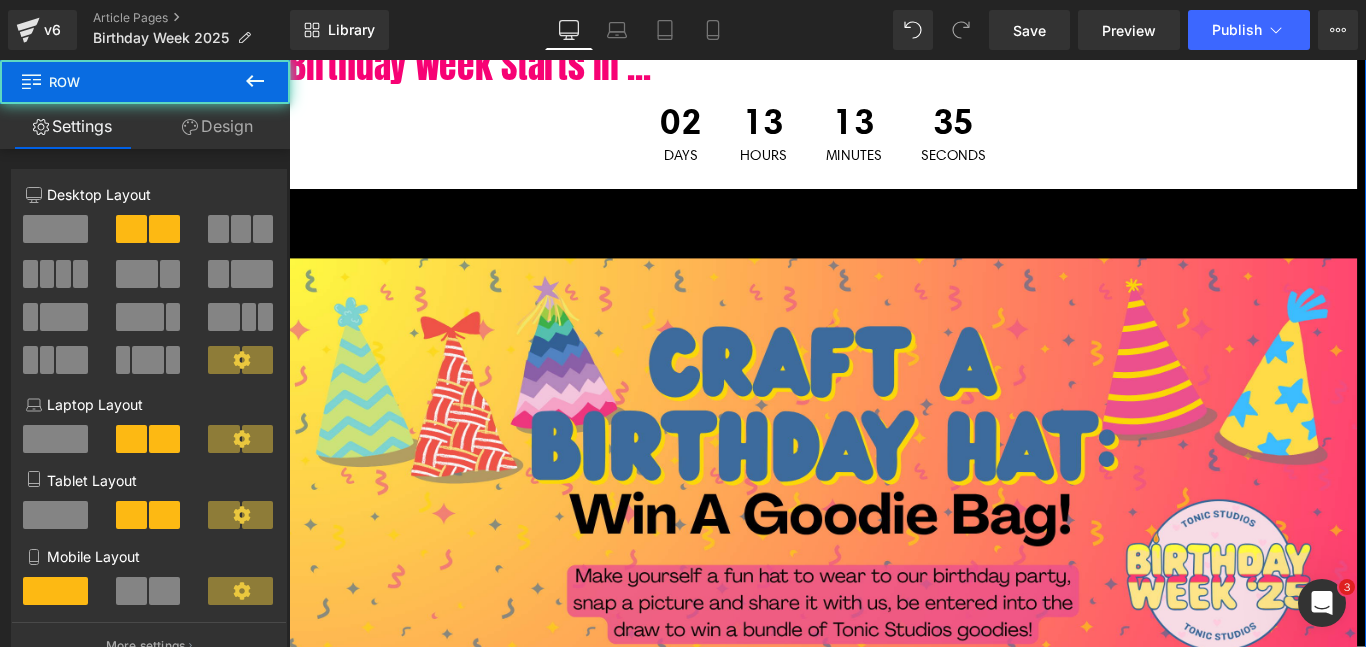 click on "Design" at bounding box center (217, 126) 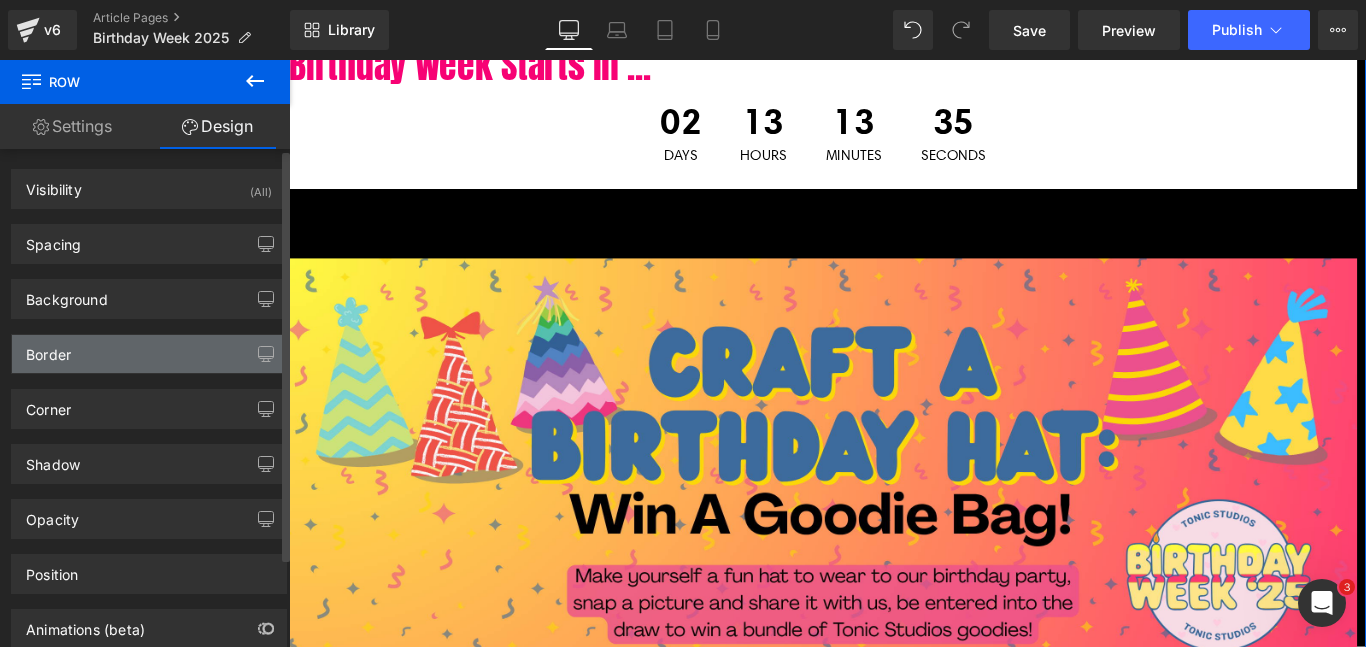 type on "transparent" 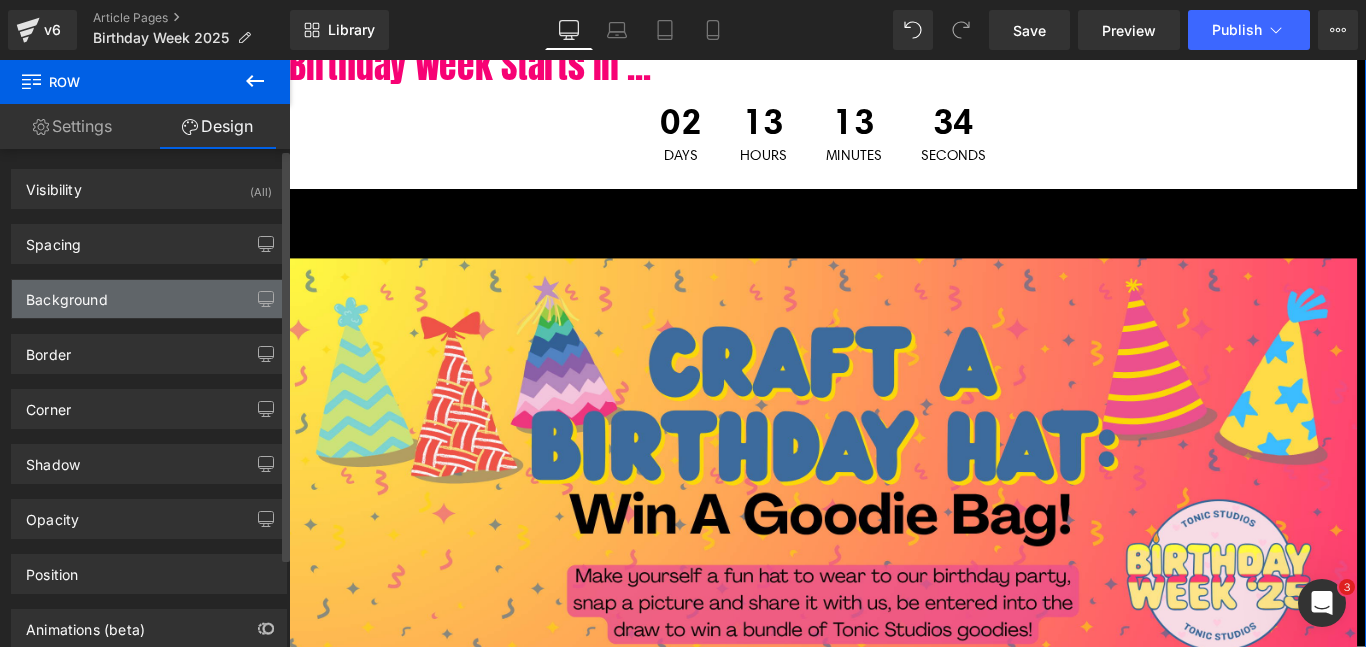 click on "Background" at bounding box center (67, 294) 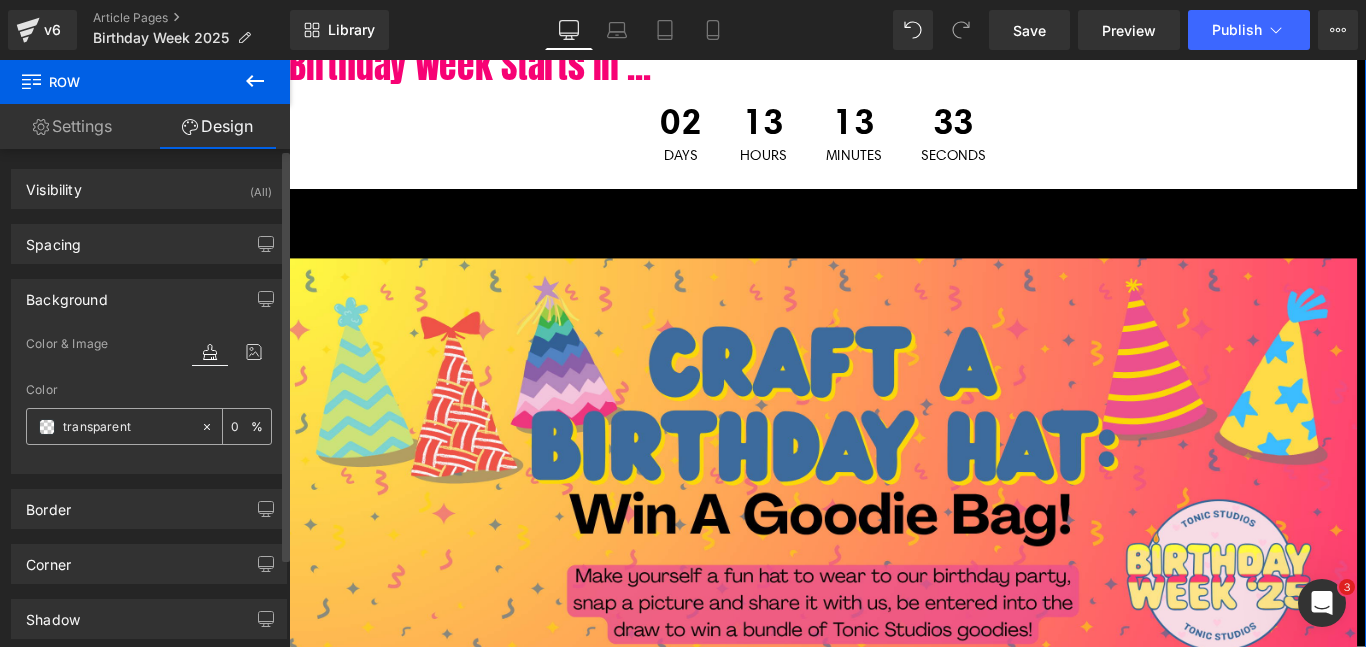 click at bounding box center (47, 427) 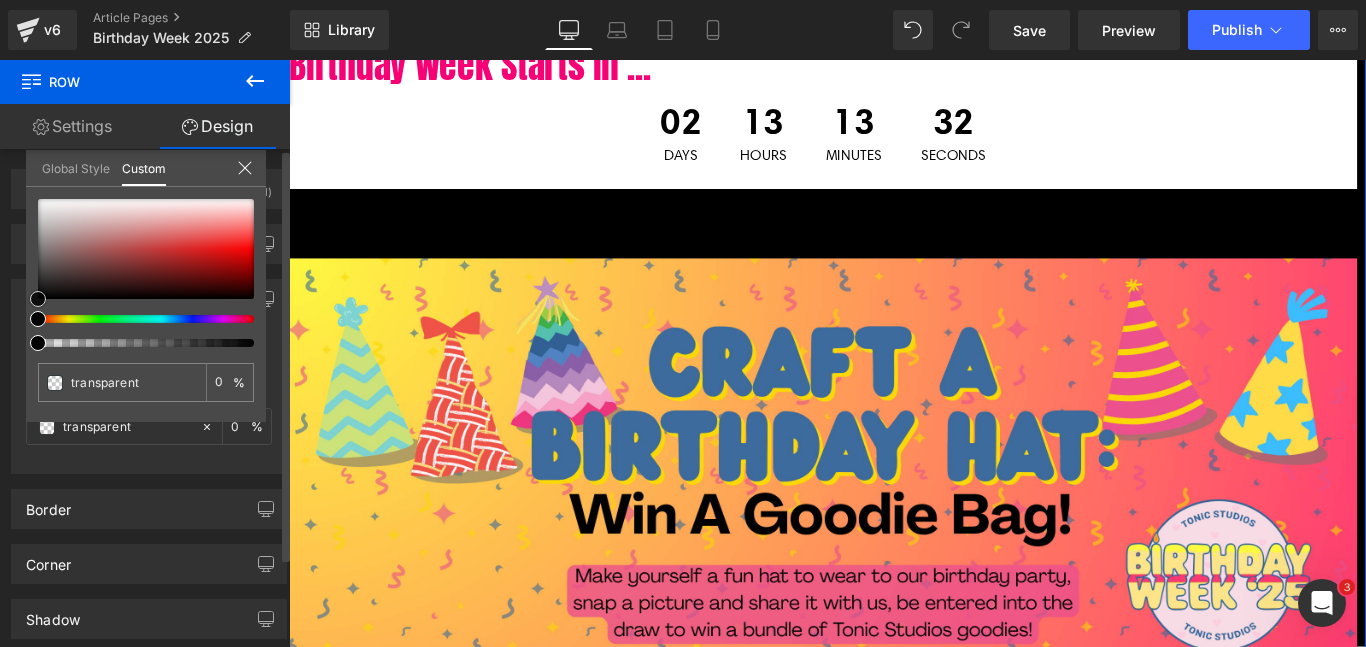 type on "#755656" 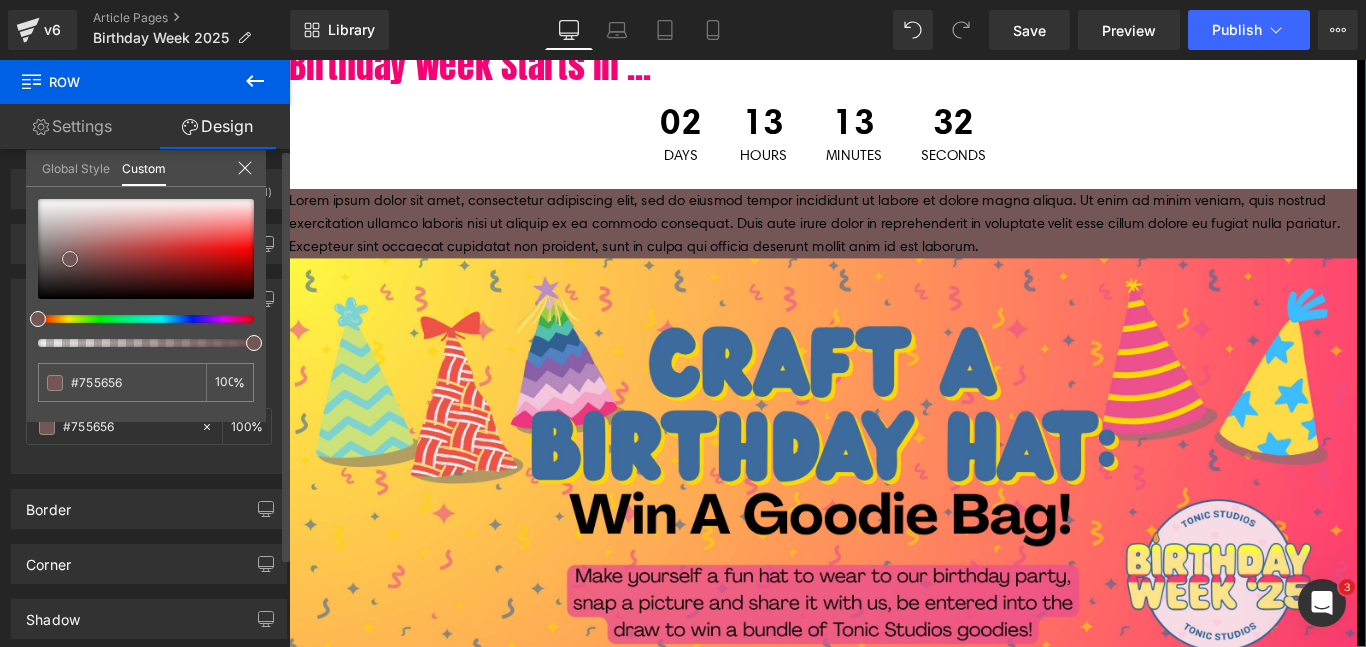 type on "#9b8787" 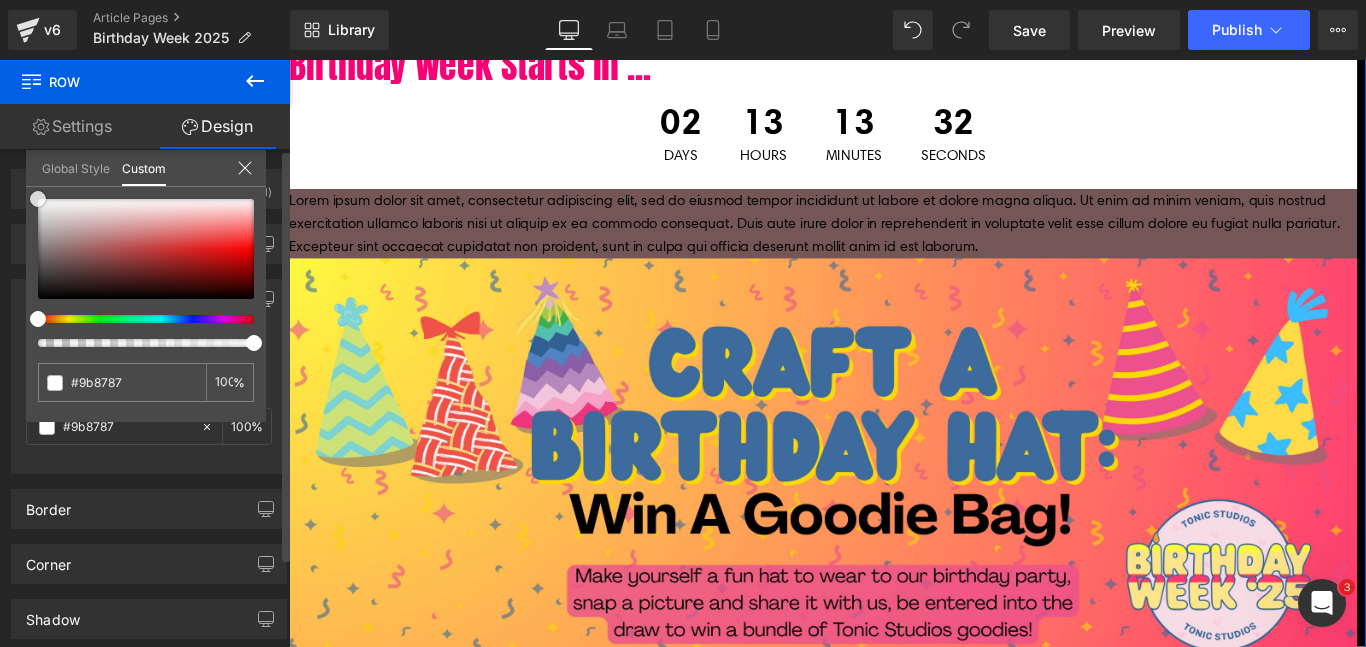 type on "#f2f2f2" 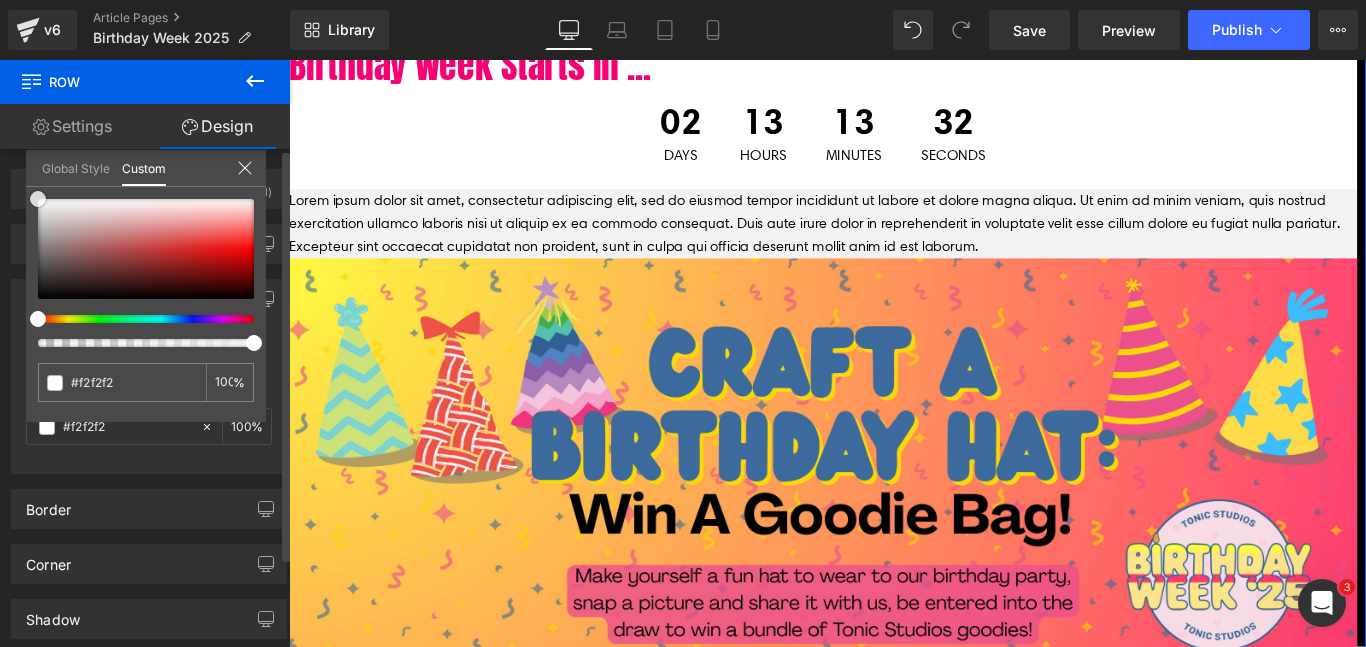 type 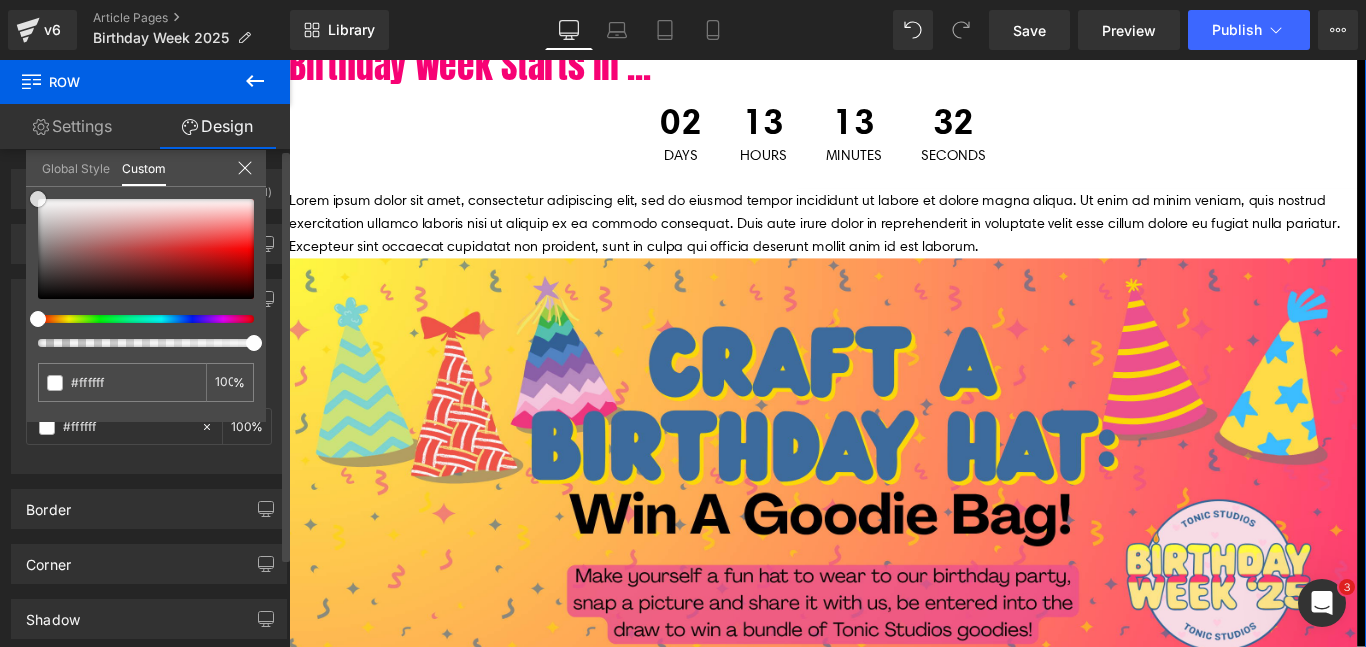 drag, startPoint x: 70, startPoint y: 259, endPoint x: 9, endPoint y: 164, distance: 112.898186 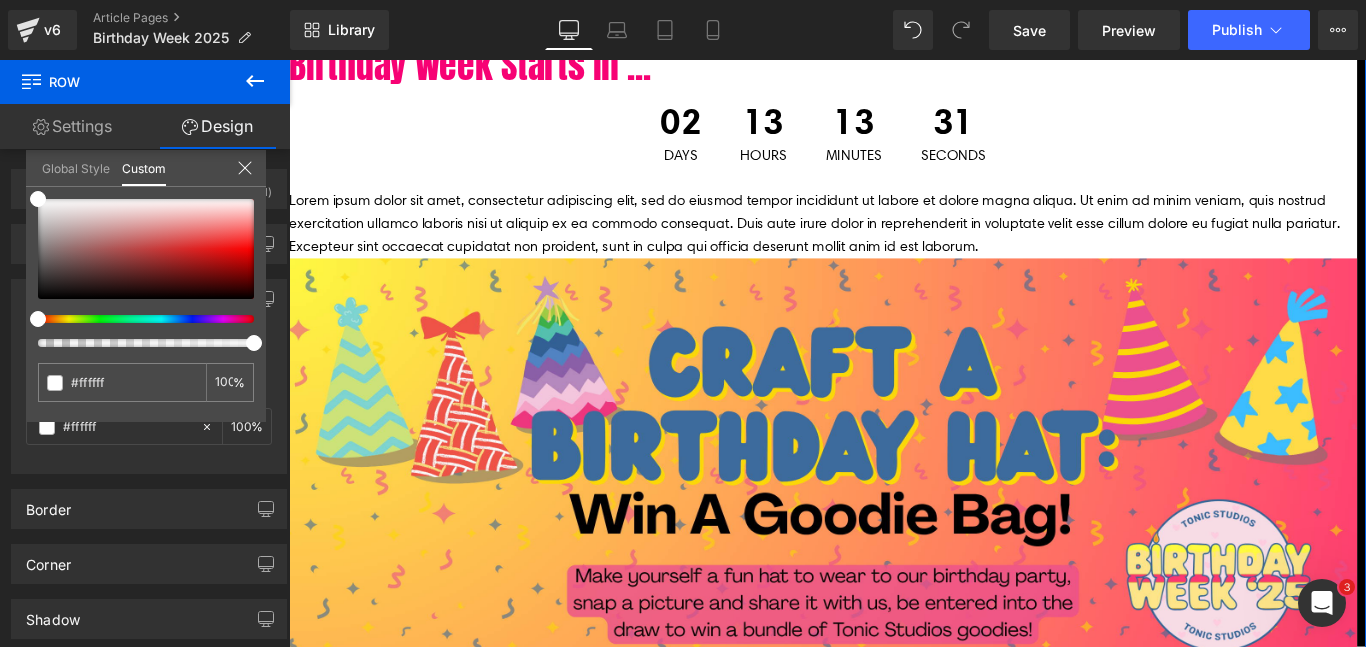 click on "Lorem ipsum dolor sit amet, consectetur adipiscing elit, sed do eiusmod tempor incididunt ut labore et dolore magna aliqua. Ut enim ad minim veniam, quis nostrud exercitation ullamco laboris nisi ut aliquip ex ea commodo consequat. Duis aute irure dolor in reprehenderit in voluptate velit esse cillum dolore eu fugiat nulla pariatur. Excepteur sint occaecat cupidatat non proident, sunt in culpa qui officia deserunt mollit anim id est laborum." at bounding box center [889, 244] 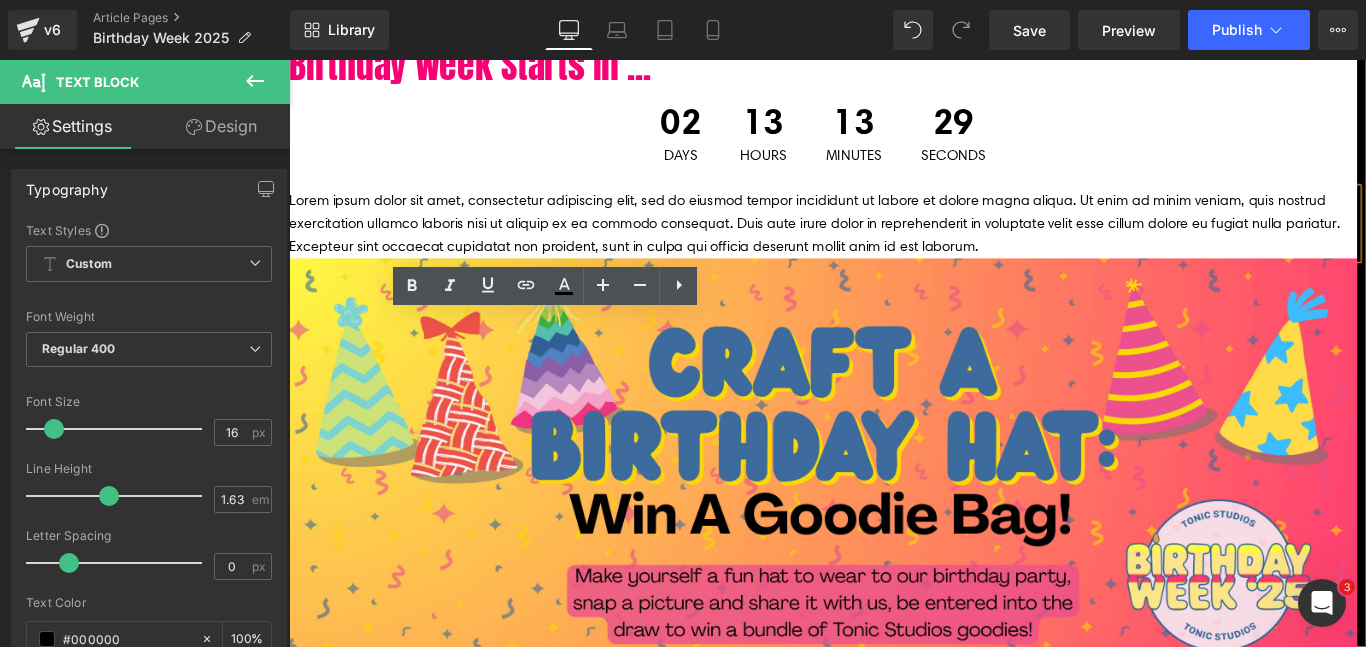 click on "Lorem ipsum dolor sit amet, consectetur adipiscing elit, sed do eiusmod tempor incididunt ut labore et dolore magna aliqua. Ut enim ad minim veniam, quis nostrud exercitation ullamco laboris nisi ut aliquip ex ea commodo consequat. Duis aute irure dolor in reprehenderit in voluptate velit esse cillum dolore eu fugiat nulla pariatur. Excepteur sint occaecat cupidatat non proident, sunt in culpa qui officia deserunt mollit anim id est laborum." at bounding box center [889, 244] 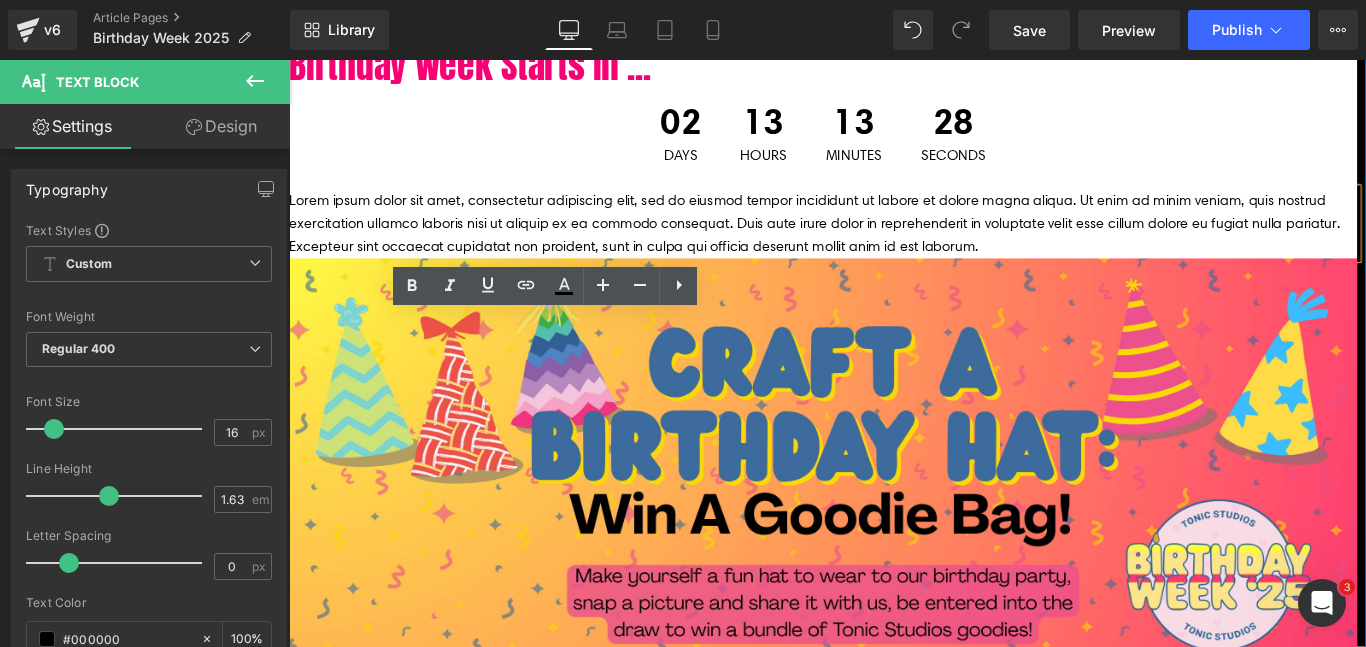 click on "Lorem ipsum dolor sit amet, consectetur adipiscing elit, sed do eiusmod tempor incididunt ut labore et dolore magna aliqua. Ut enim ad minim veniam, quis nostrud exercitation ullamco laboris nisi ut aliquip ex ea commodo consequat. Duis aute irure dolor in reprehenderit in voluptate velit esse cillum dolore eu fugiat nulla pariatur. Excepteur sint occaecat cupidatat non proident, sunt in culpa qui officia deserunt mollit anim id est laborum." at bounding box center (889, 244) 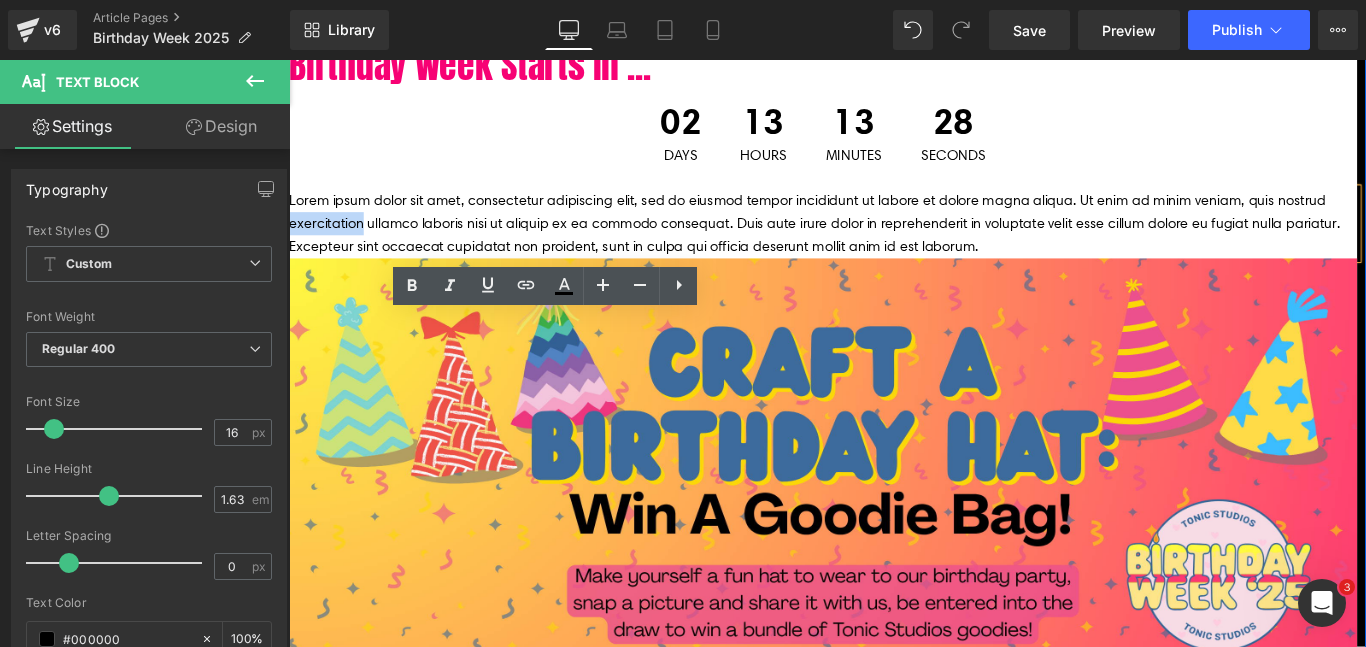 click on "Lorem ipsum dolor sit amet, consectetur adipiscing elit, sed do eiusmod tempor incididunt ut labore et dolore magna aliqua. Ut enim ad minim veniam, quis nostrud exercitation ullamco laboris nisi ut aliquip ex ea commodo consequat. Duis aute irure dolor in reprehenderit in voluptate velit esse cillum dolore eu fugiat nulla pariatur. Excepteur sint occaecat cupidatat non proident, sunt in culpa qui officia deserunt mollit anim id est laborum." at bounding box center (889, 244) 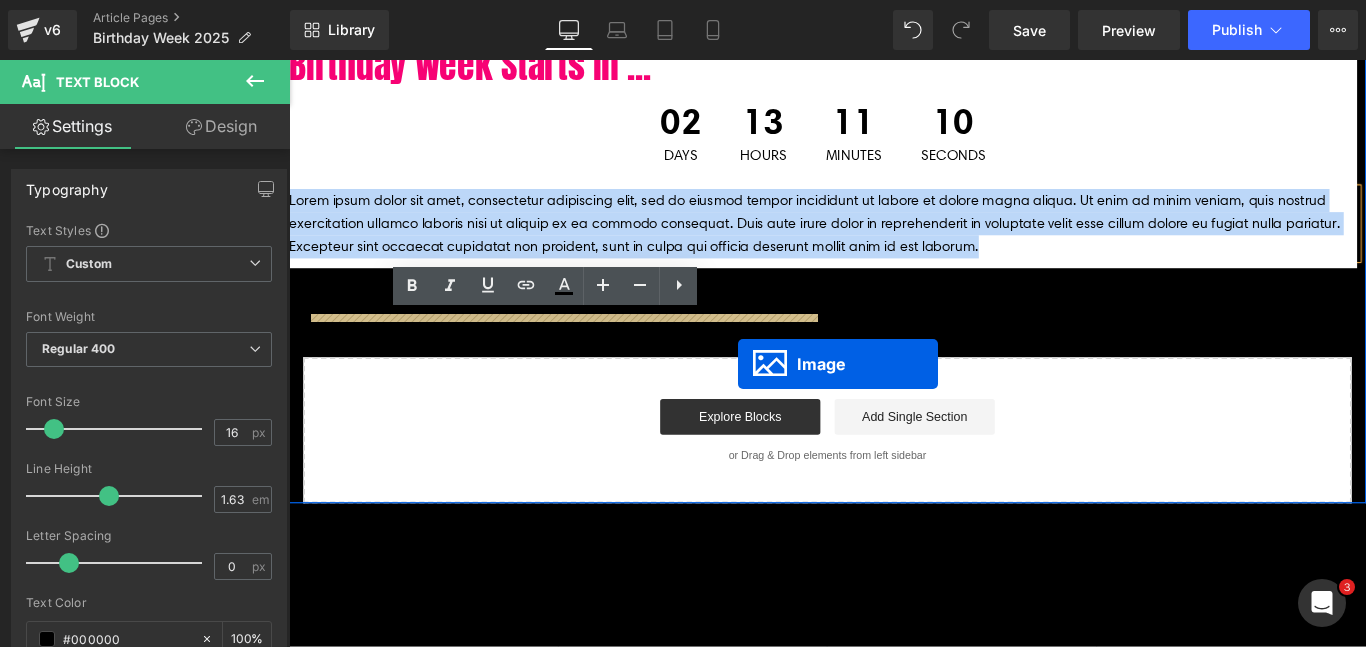drag, startPoint x: 1174, startPoint y: 451, endPoint x: 794, endPoint y: 400, distance: 383.4071 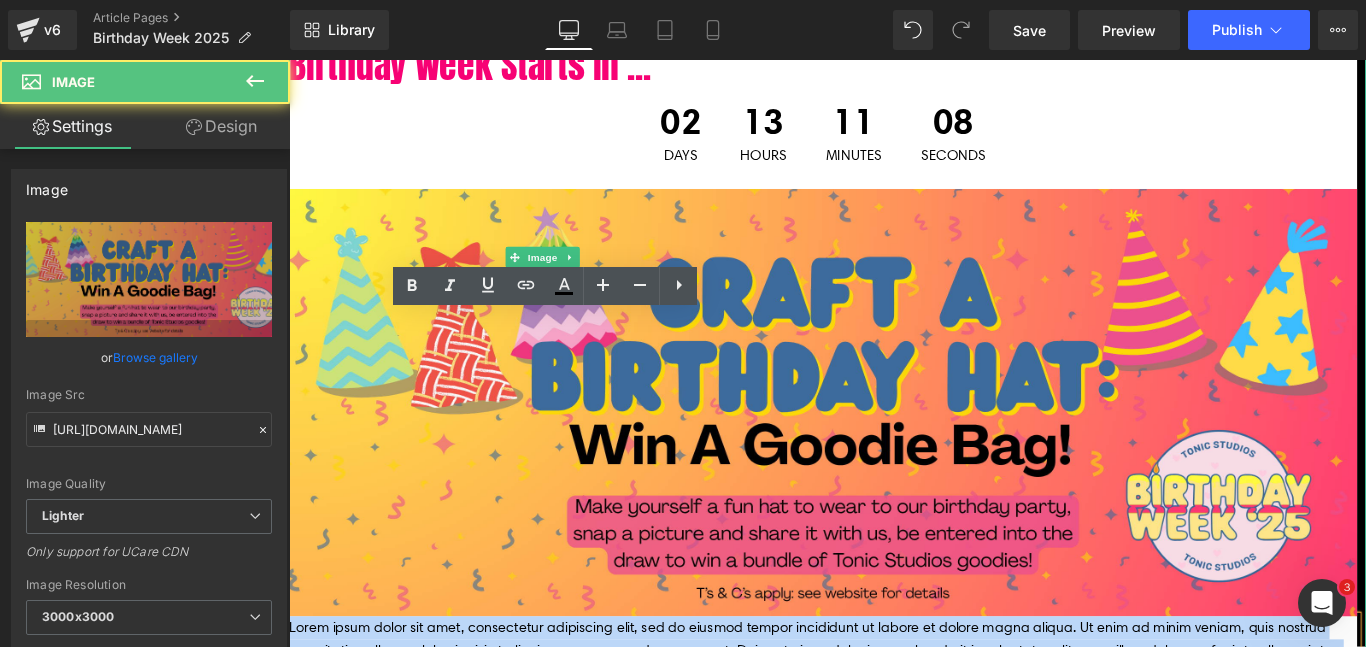 scroll, scrollTop: 1011, scrollLeft: 0, axis: vertical 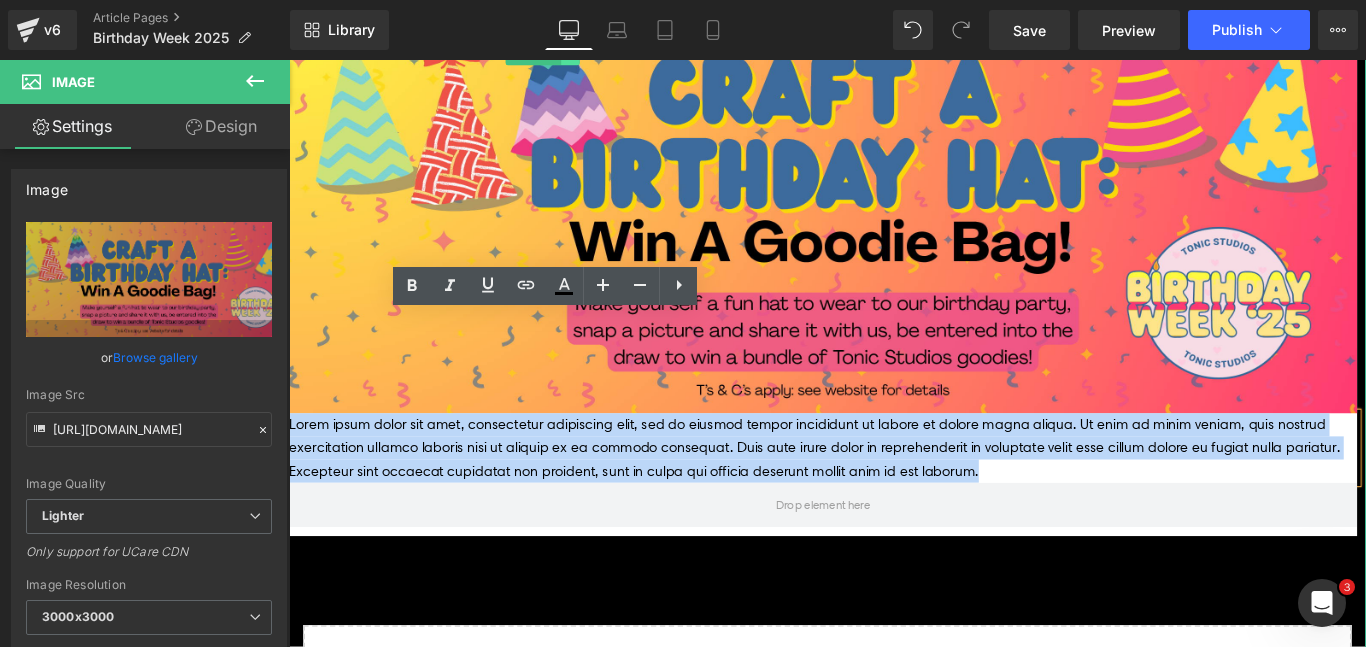 click at bounding box center (605, 54) 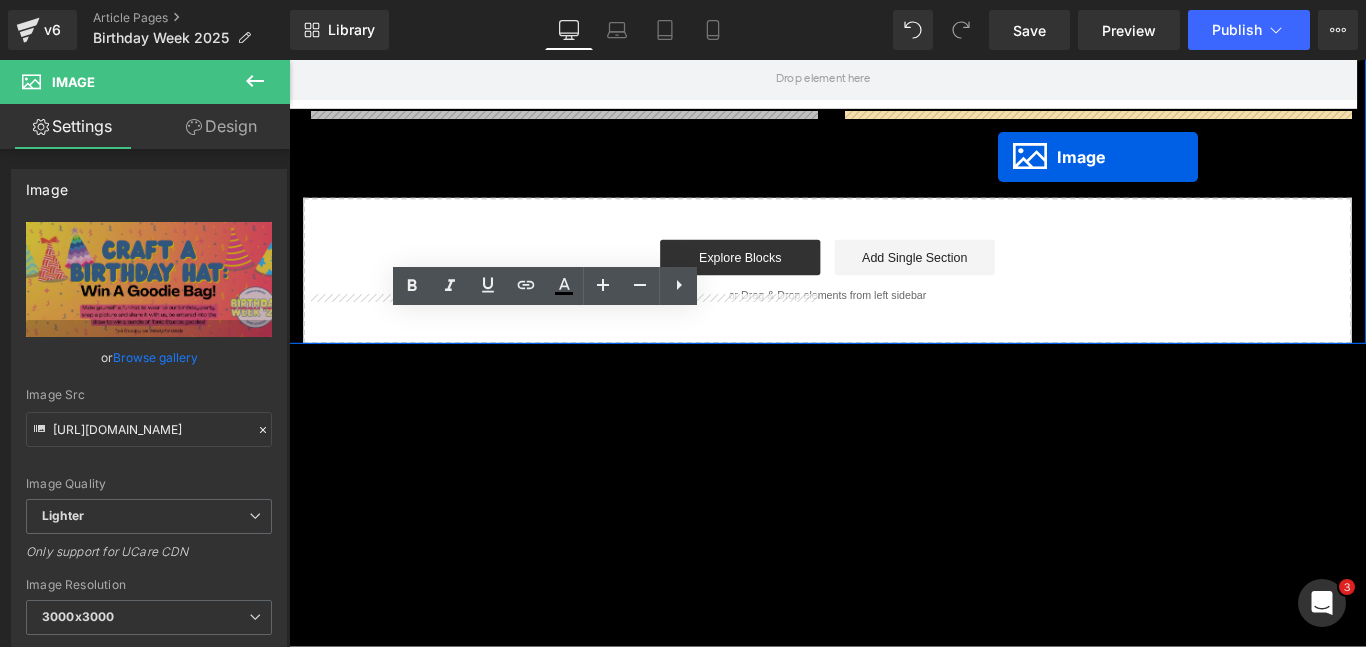 drag, startPoint x: 556, startPoint y: 230, endPoint x: 1086, endPoint y: 169, distance: 533.49884 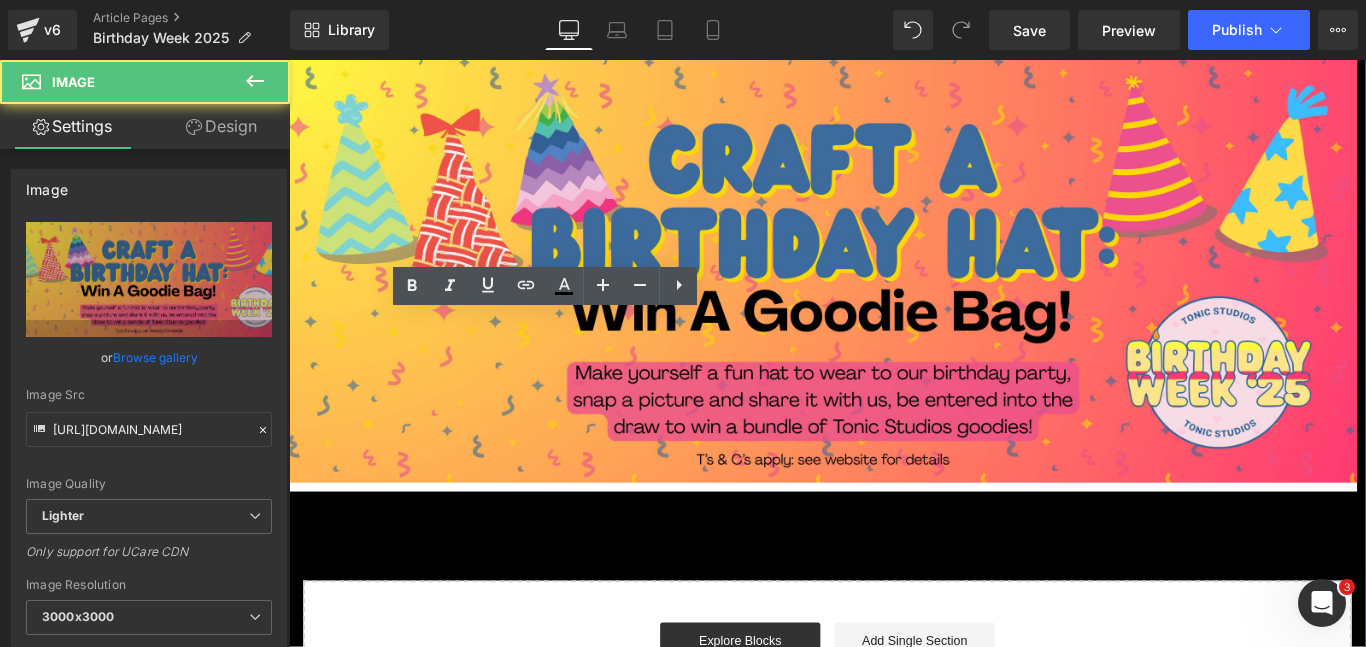 click on "Lorem ipsum dolor sit amet, consectetur adipiscing elit, sed do eiusmod tempor incididunt ut labore et dolore magna aliqua. Ut enim ad minim veniam, quis nostrud exercitation ullamco laboris nisi ut aliquip ex ea commodo consequat. Duis aute irure dolor in reprehenderit in voluptate velit esse cillum dolore eu fugiat nulla pariatur. Excepteur sint occaecat cupidatat non proident, sunt in culpa qui officia deserunt mollit anim id est laborum." at bounding box center (889, 16) 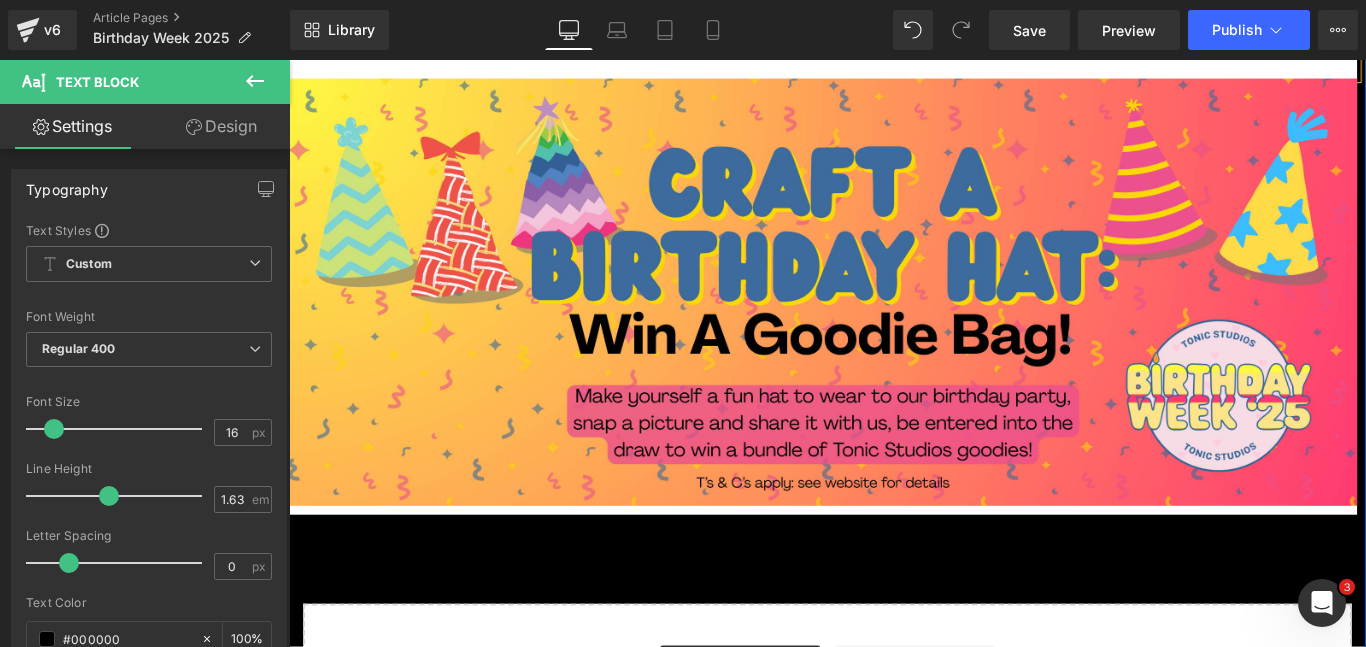 click on "Craft a birthday hat for Tonic Studios 24th birthday." at bounding box center (889, 16) 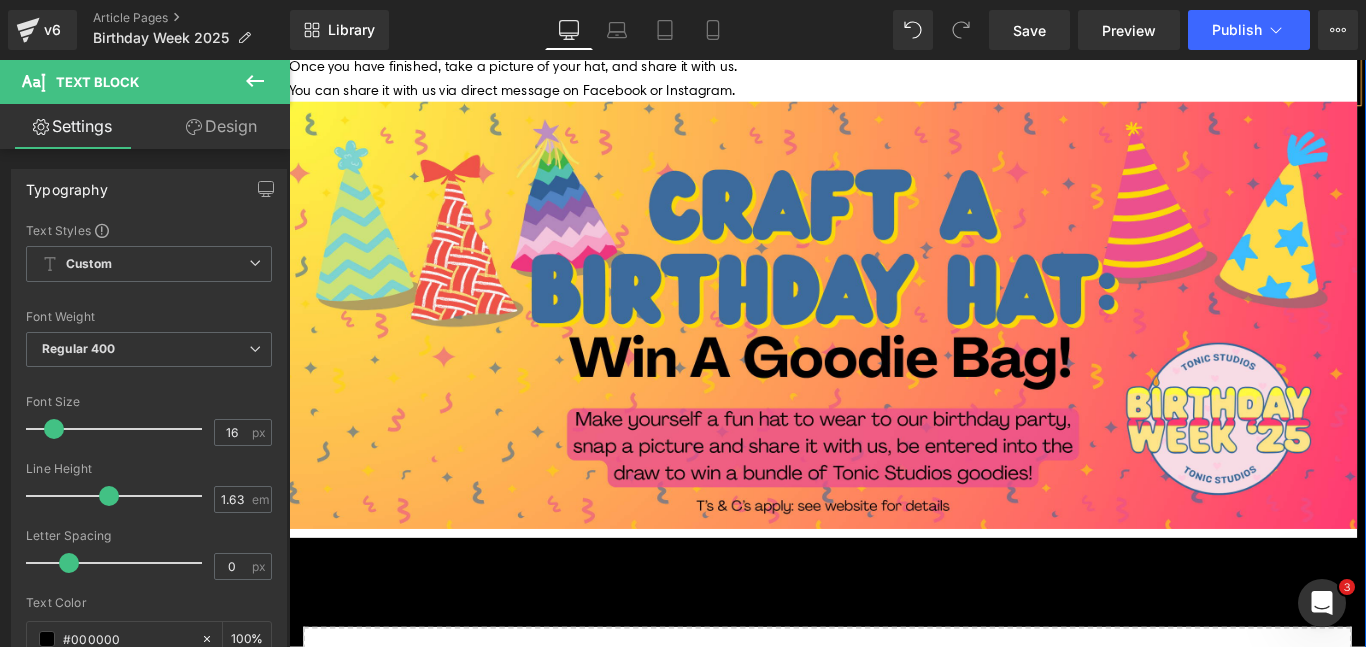 click on "You can share it with us via direct message on Facebook or Instagram." at bounding box center (889, 94) 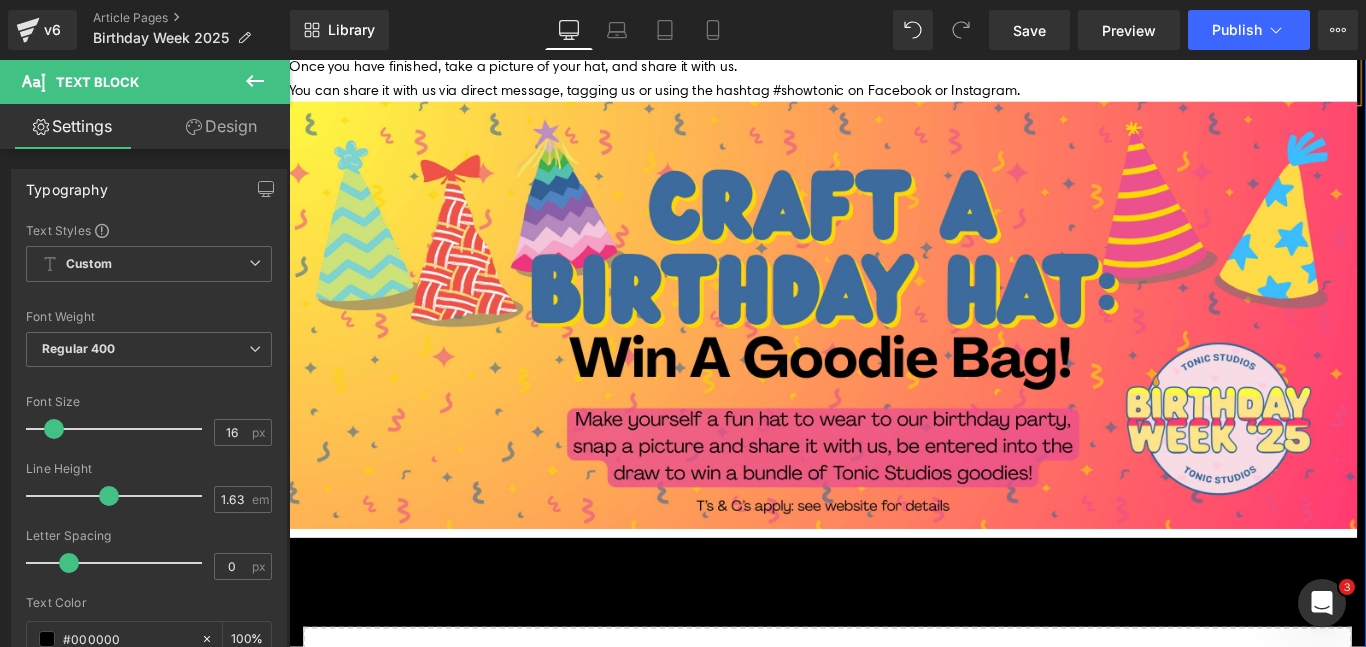 click on "You can share it with us via direct message, tagging us or using the hashtag #showtonic on Facebook or Instagram." at bounding box center (889, 94) 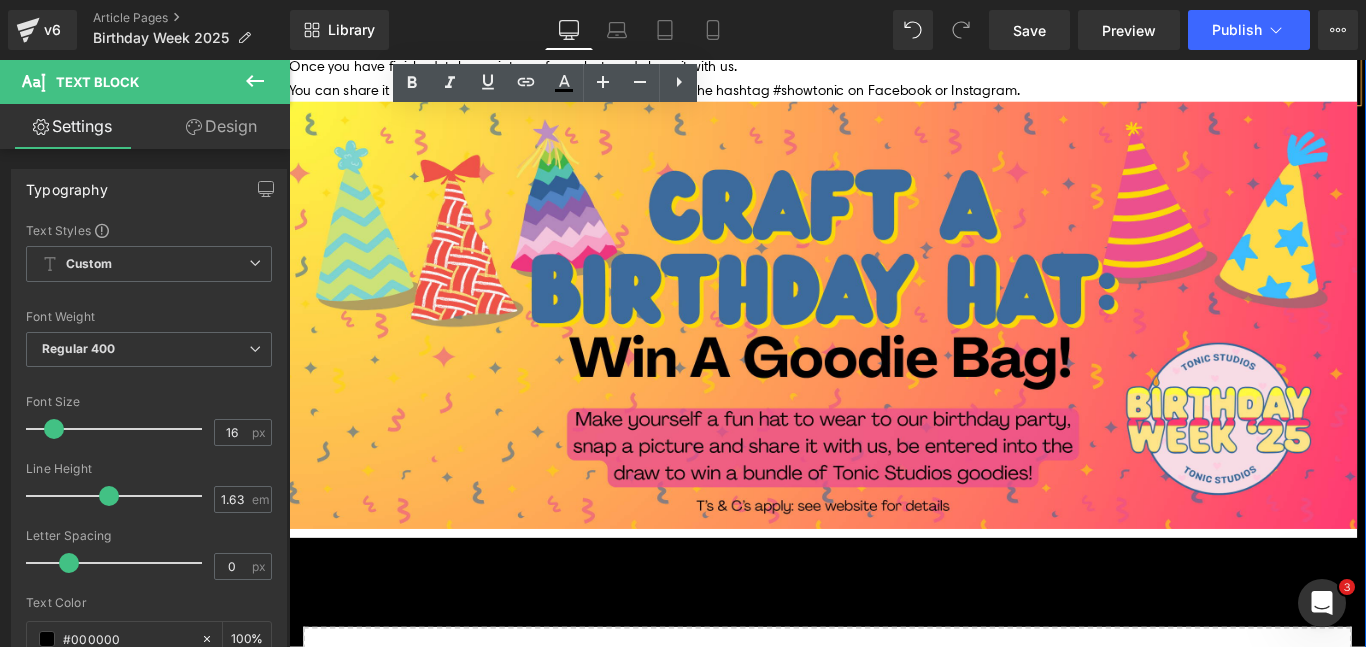 click on "You can share it with us via direct message, tagging us or using the hashtag #showtonic on Facebook or Instagram." at bounding box center [889, 94] 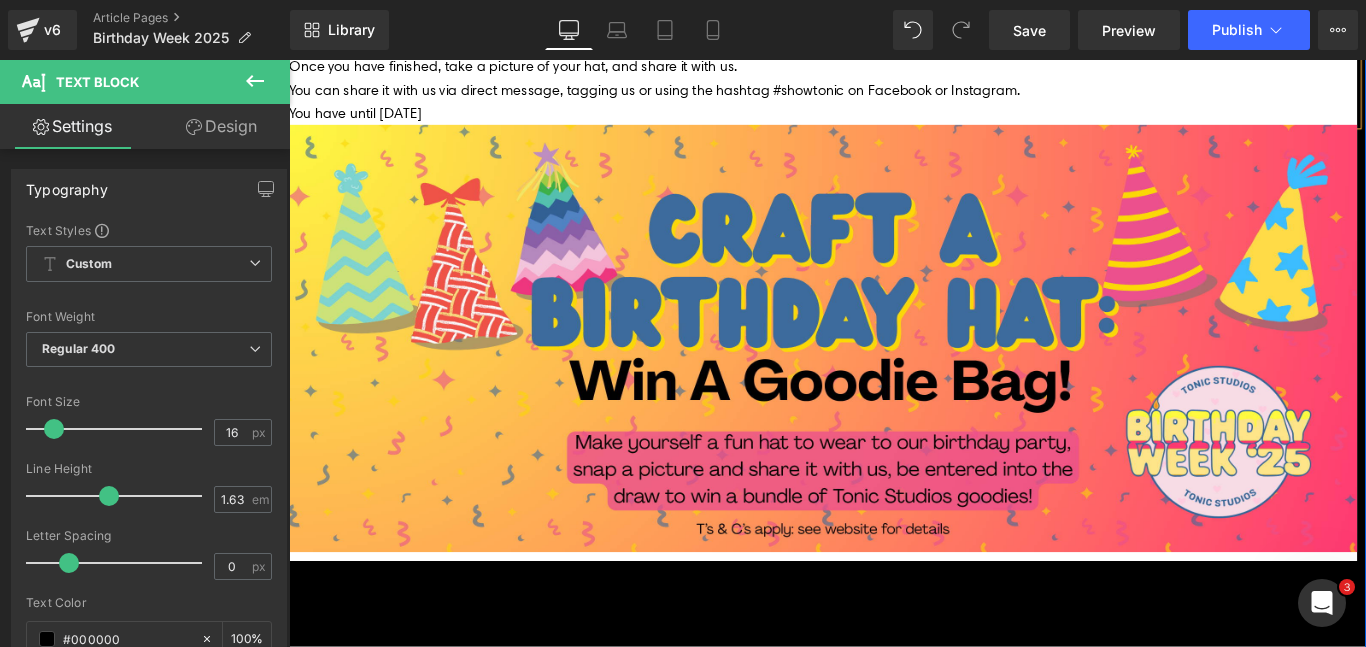 click on "You have until [DATE]" at bounding box center (889, 120) 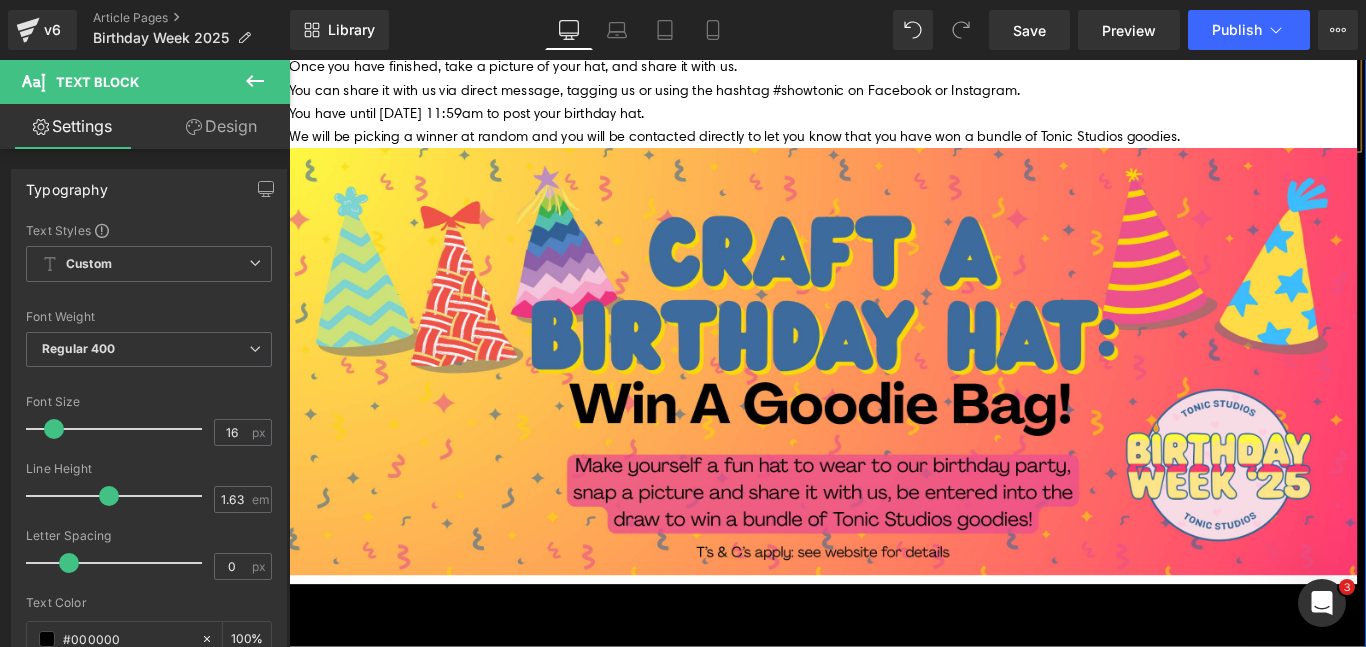 click on "It does not have to include Tonic studios products or Tonic Studios inspired, just let your crafty minds go wild." at bounding box center [889, 42] 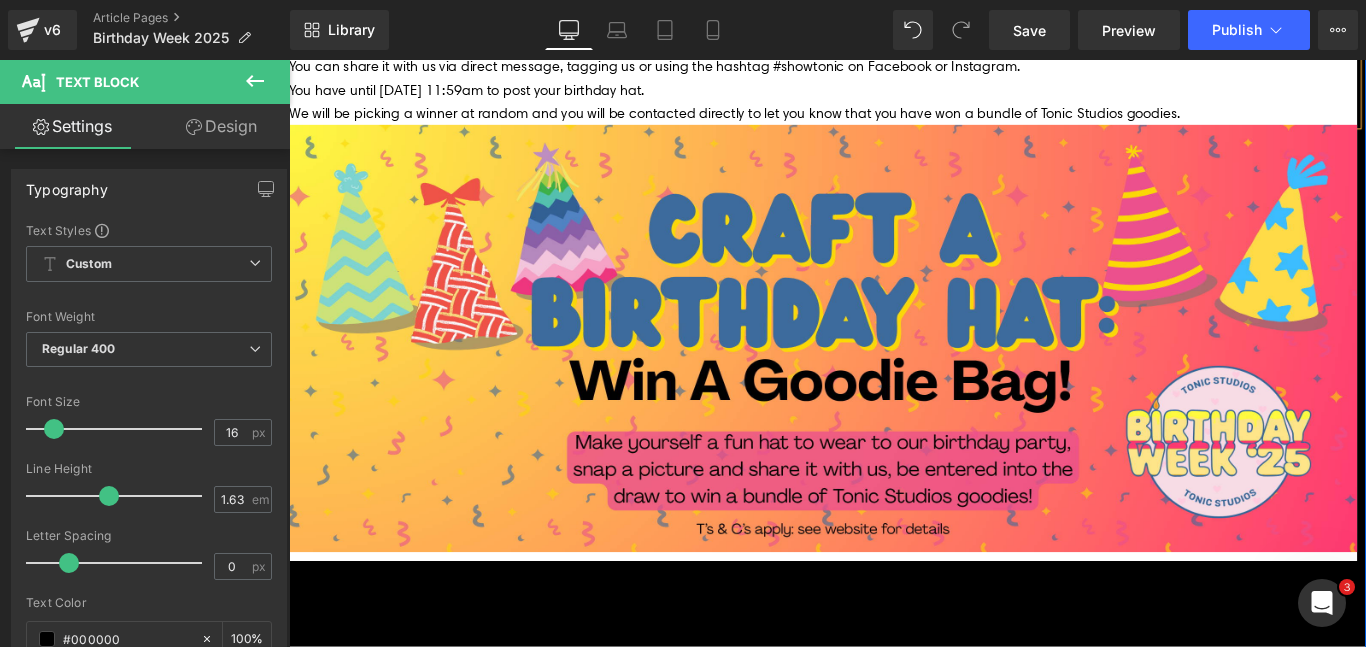 click on "This competition has officially started!  Craft a birthday hat for Tonic Studios 24th birthday! It does not have to include Tonic studios products or be Tonic Studios inspired, just let your crafty minds go wild.  Once you have finished, take a picture of your hat, and share it with us.  You can share it with us via direct message, tagging us or using the hashtag #showtonic on Facebook or Instagram.  You have until [DATE] 11:59am to post your birthday hat.  We will be picking a winner at random and you will be contacted directly to let you know that you have won a bundle of Tonic Studios goodies.
Text Block" at bounding box center [889, 55] 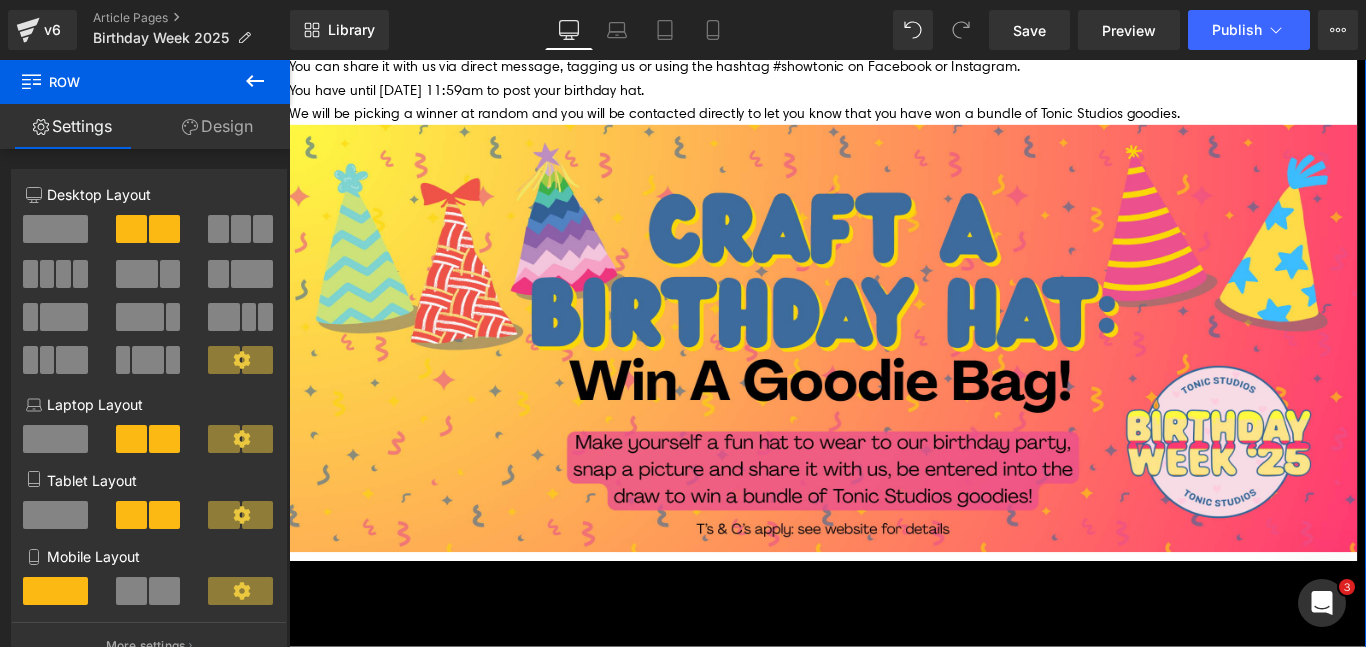 click at bounding box center [55, 229] 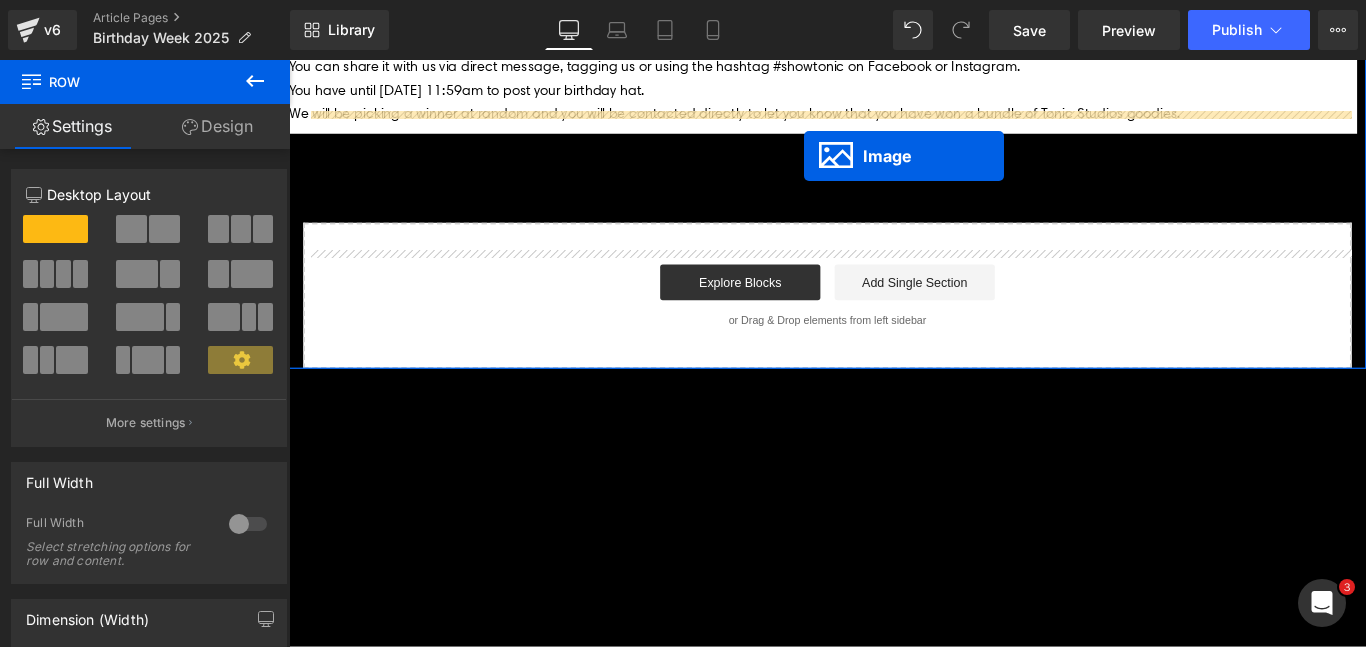 drag, startPoint x: 890, startPoint y: 510, endPoint x: 868, endPoint y: 168, distance: 342.70688 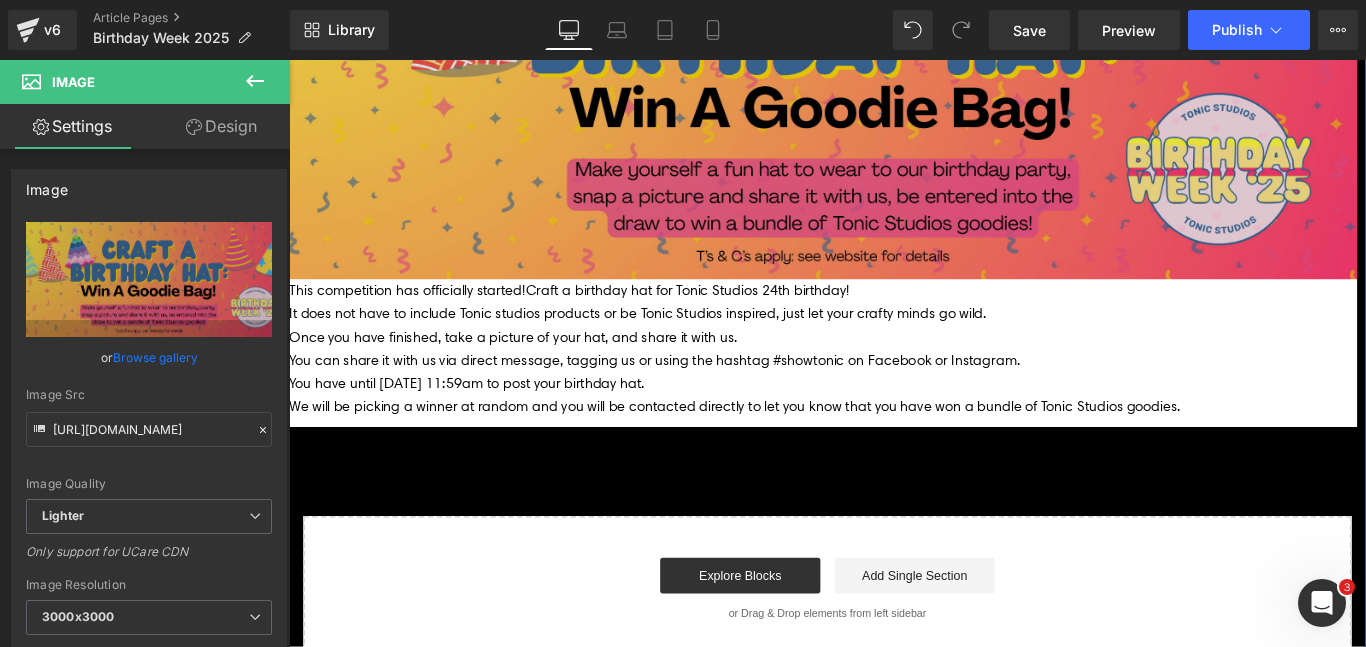 scroll, scrollTop: 1173, scrollLeft: 0, axis: vertical 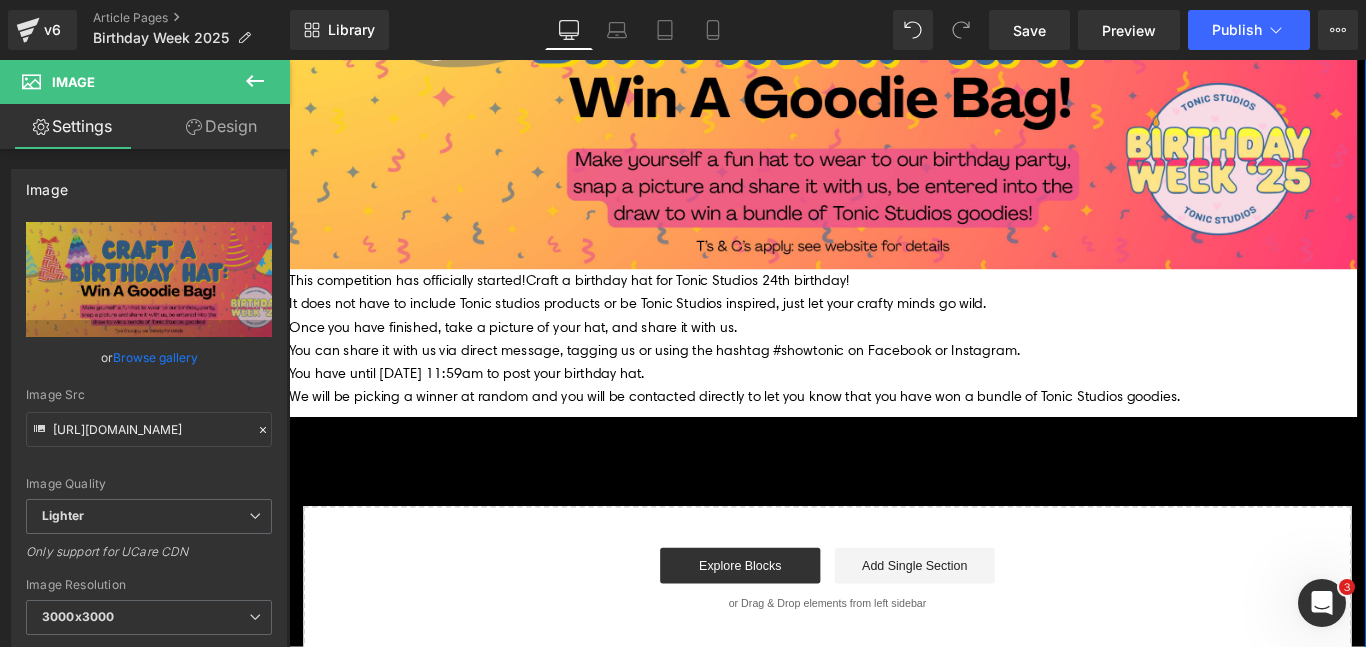 click on "Craft a birthday hat for Tonic Studios 24th birthday!" at bounding box center (737, 307) 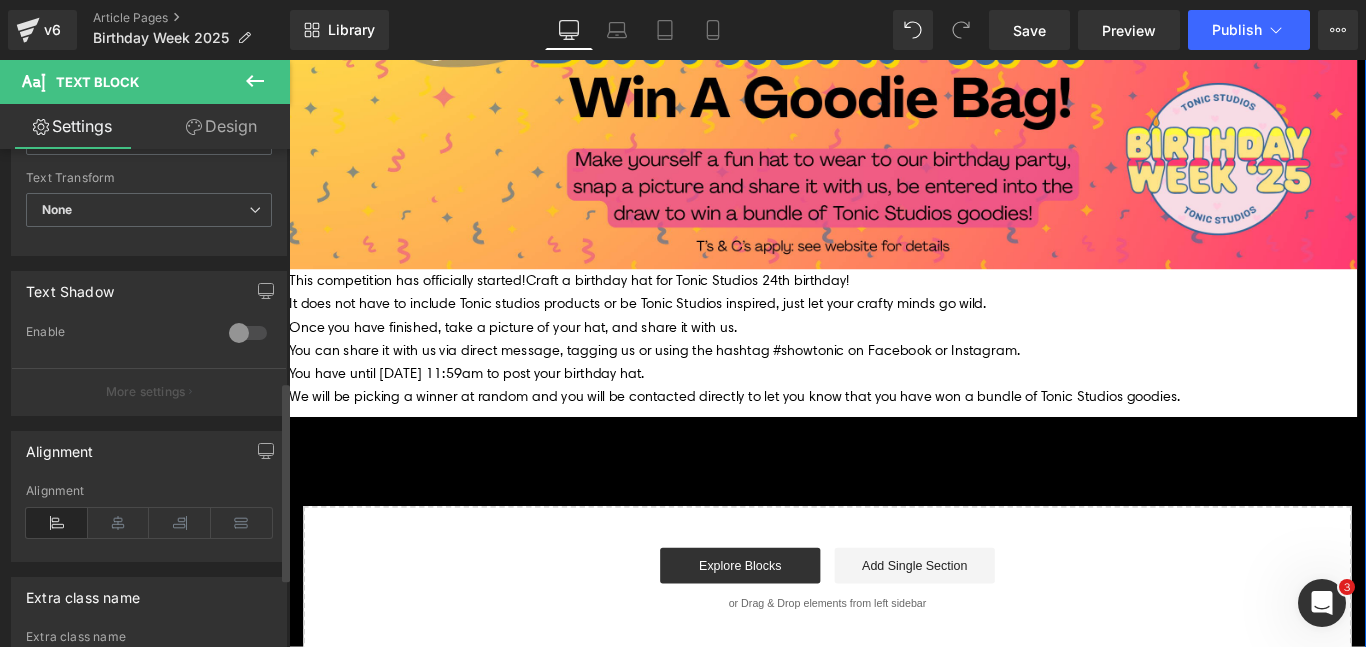 scroll, scrollTop: 586, scrollLeft: 0, axis: vertical 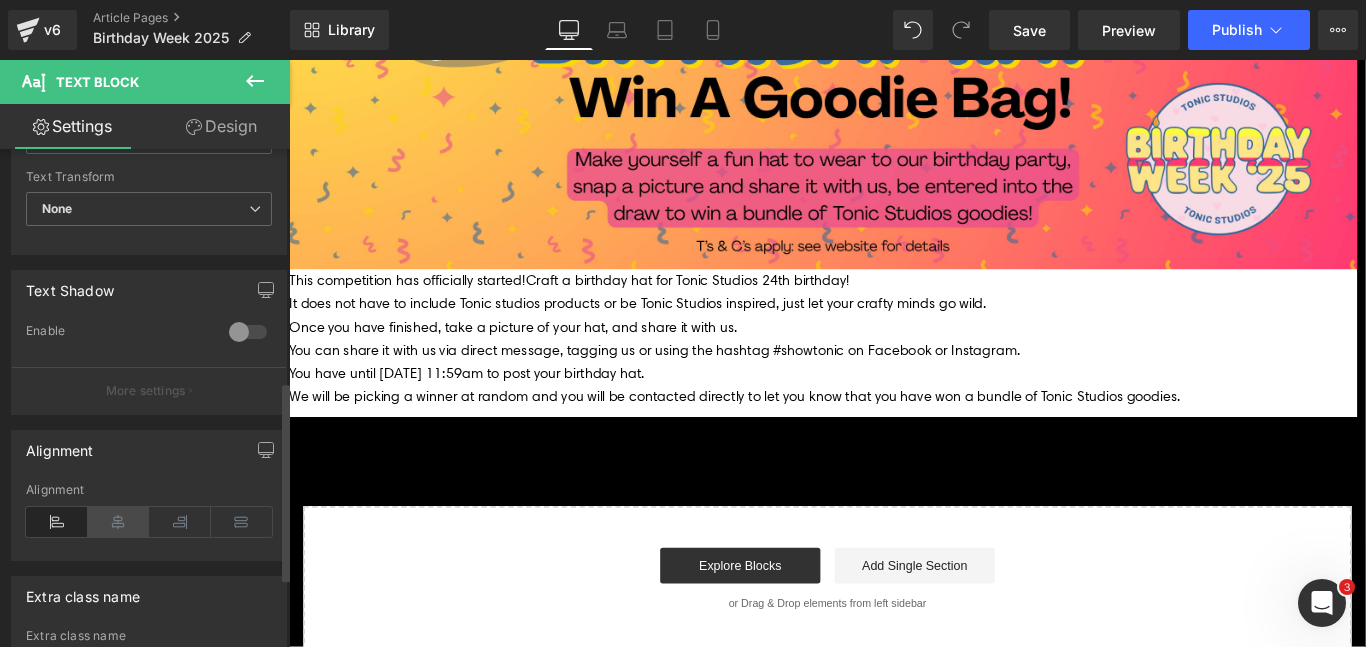 click at bounding box center [119, 522] 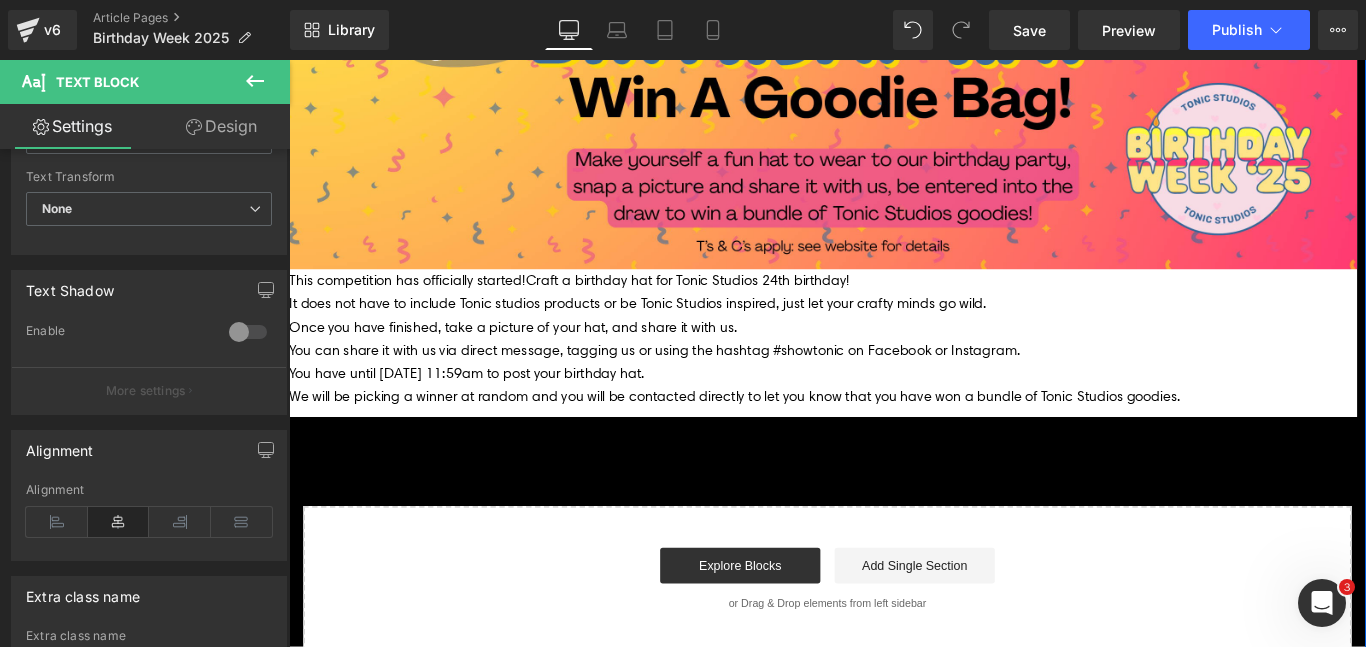 click on "Design" at bounding box center [221, 126] 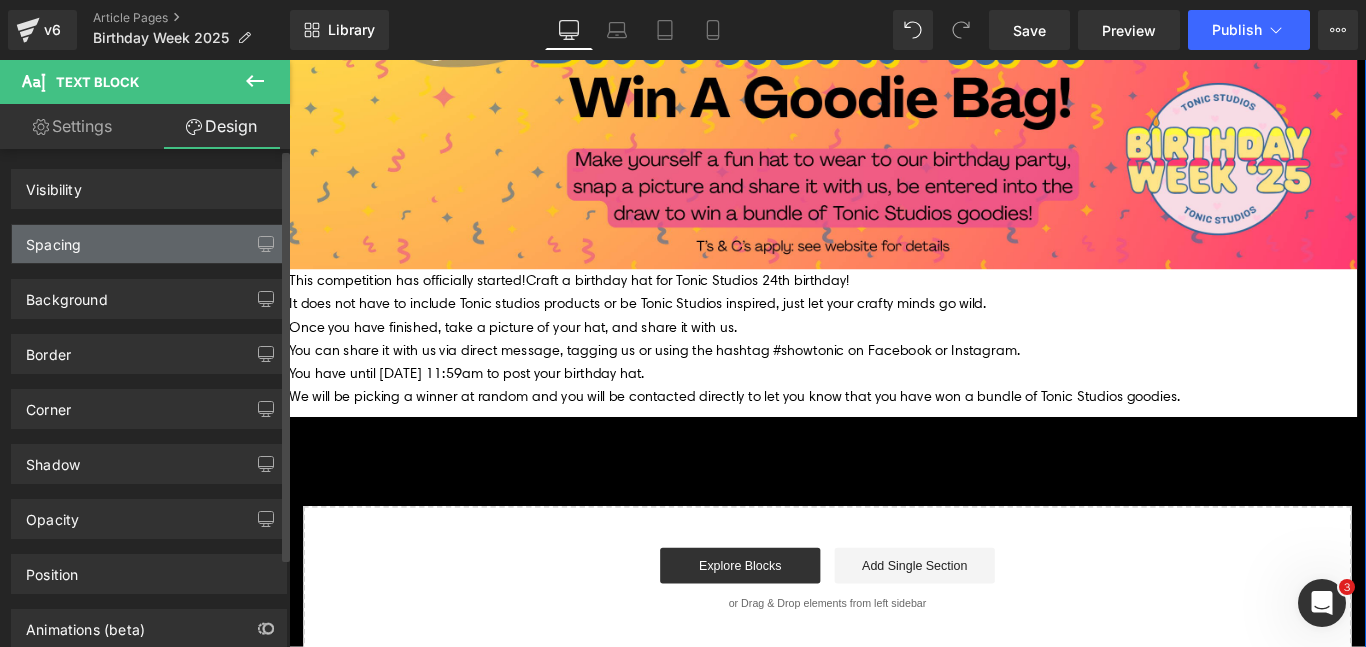 click on "Spacing" at bounding box center [149, 244] 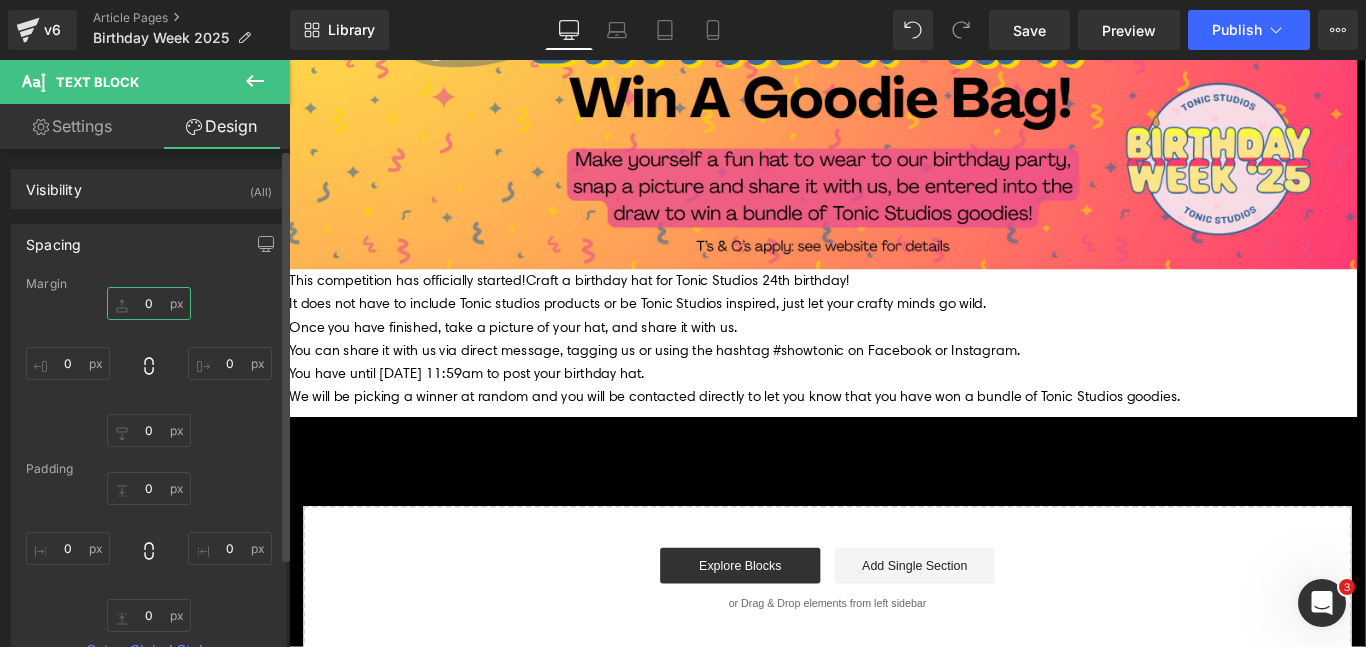 click on "0" at bounding box center [149, 303] 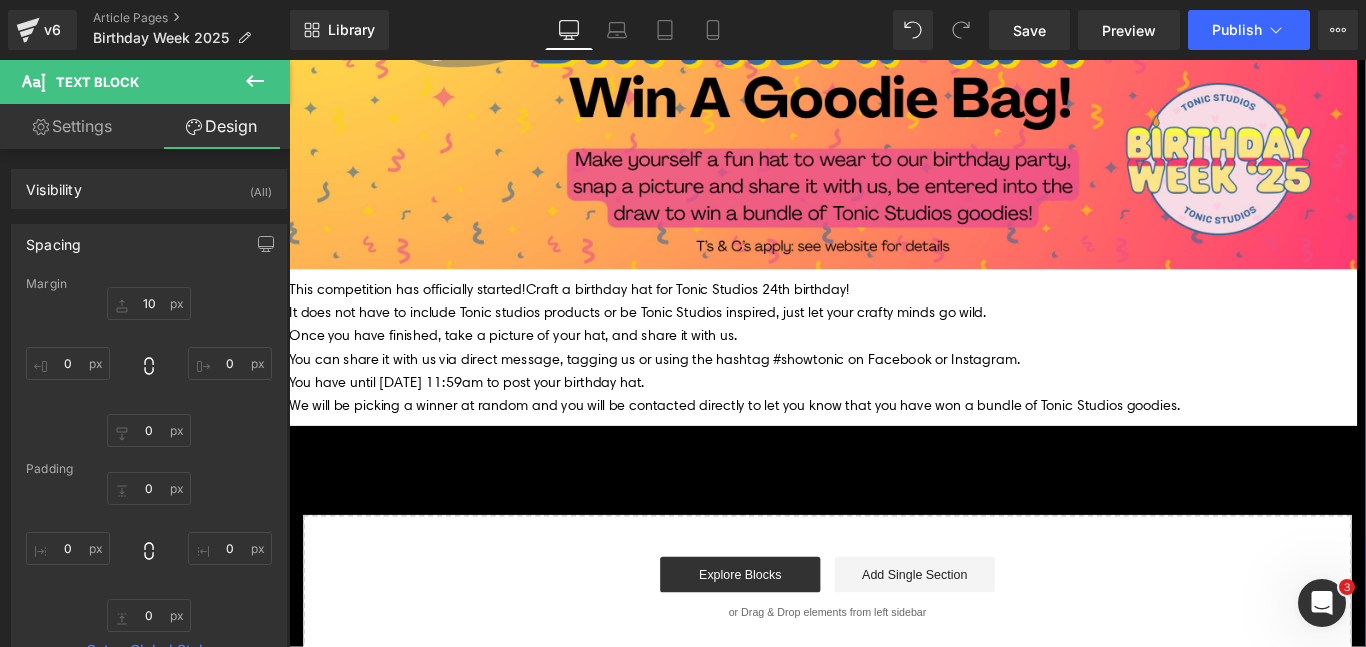 click on "It does not have to include Tonic studios products or be Tonic Studios inspired, just let your crafty minds go wild." at bounding box center [889, 344] 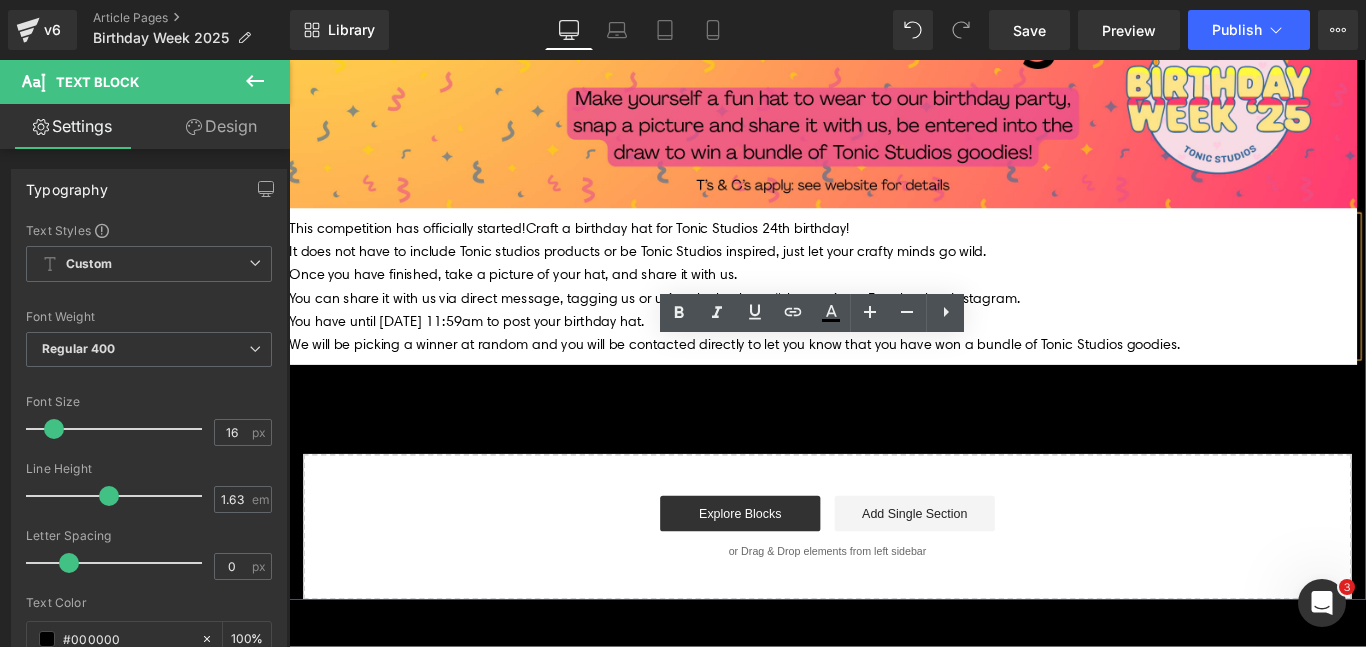 scroll, scrollTop: 1245, scrollLeft: 0, axis: vertical 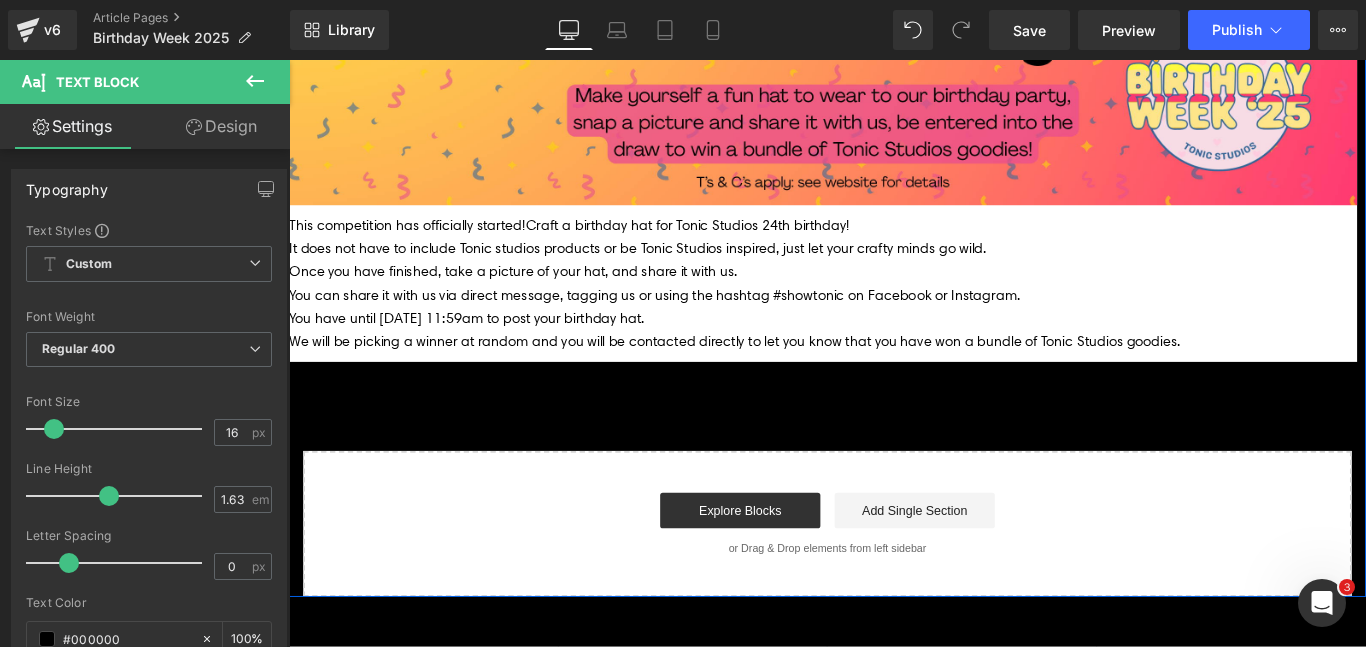 click 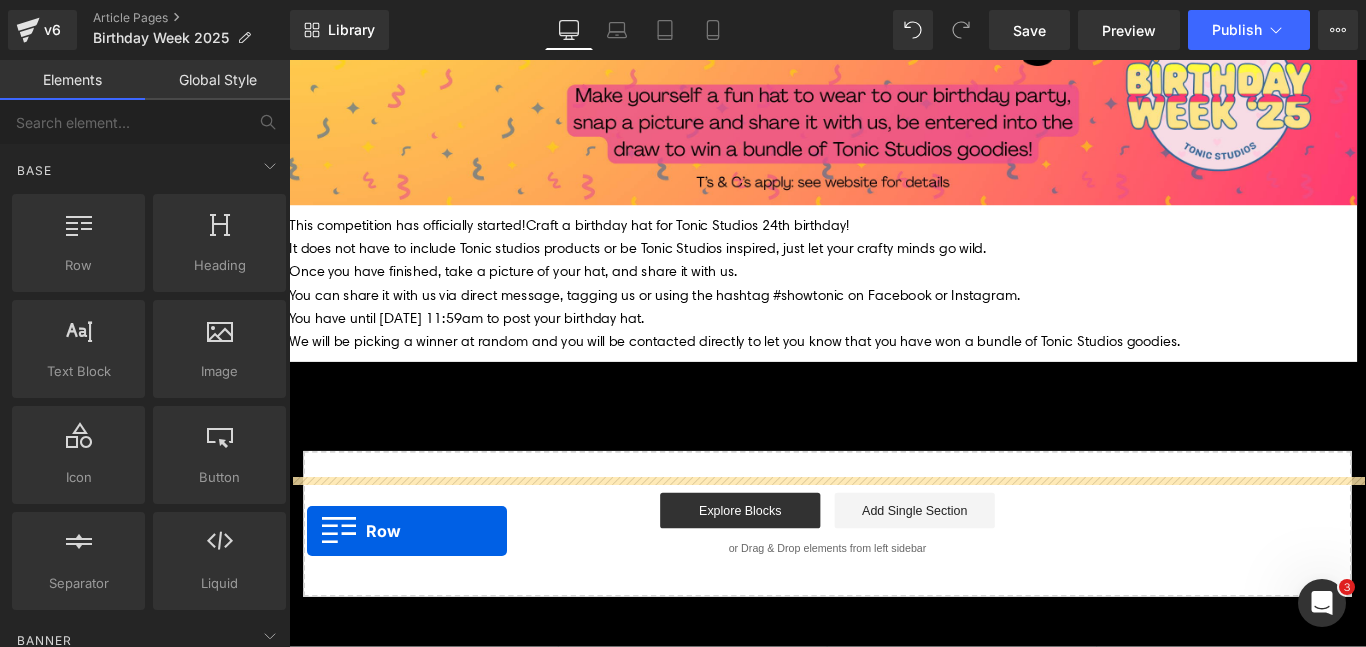 drag, startPoint x: 388, startPoint y: 333, endPoint x: 308, endPoint y: 588, distance: 267.25455 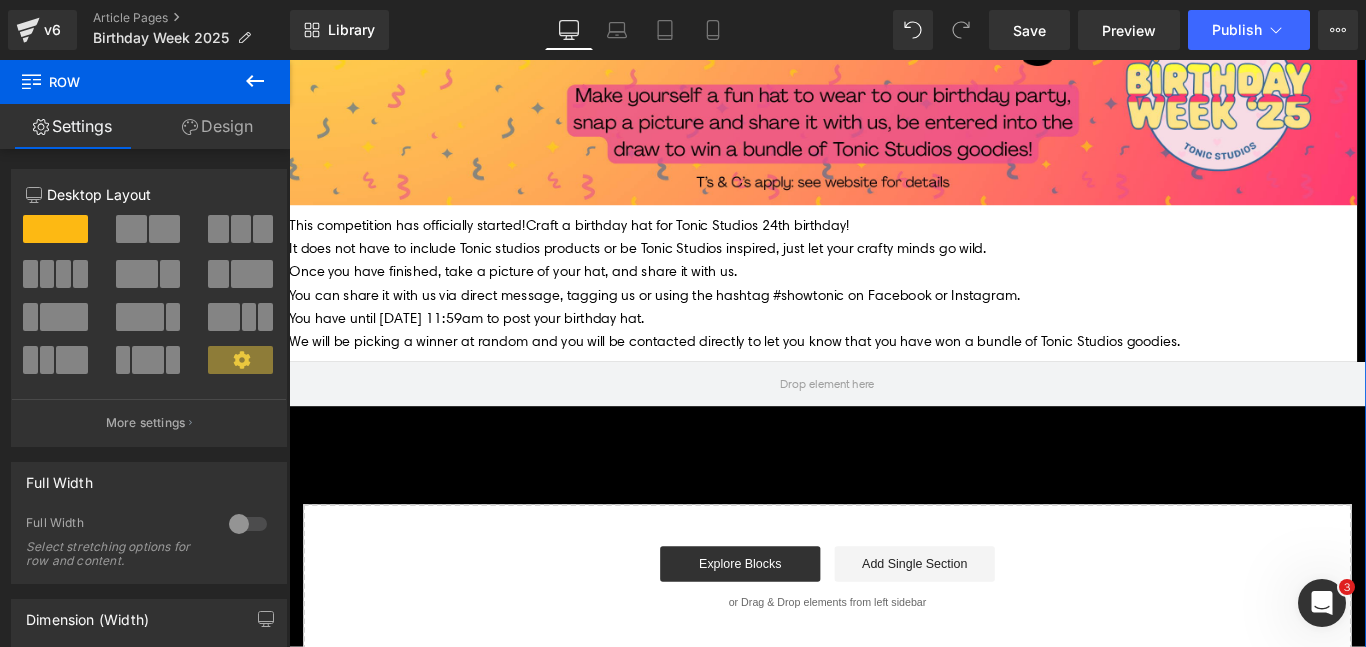 click at bounding box center (131, 229) 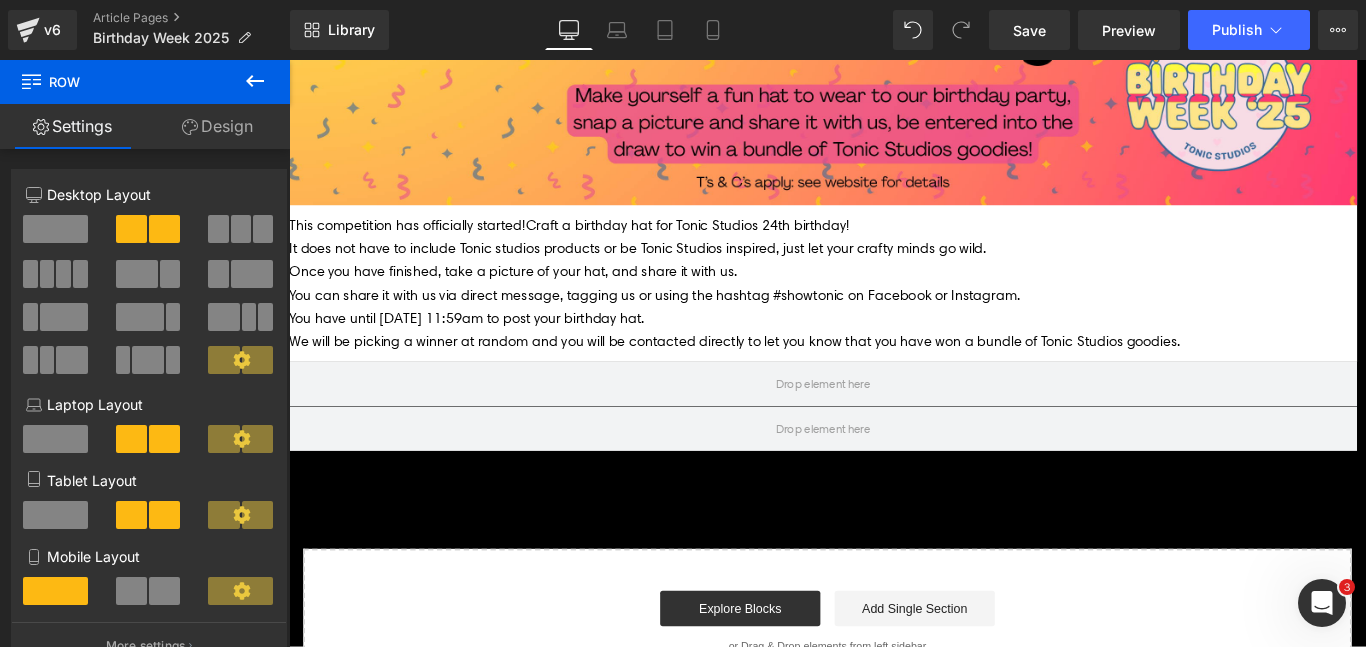 click 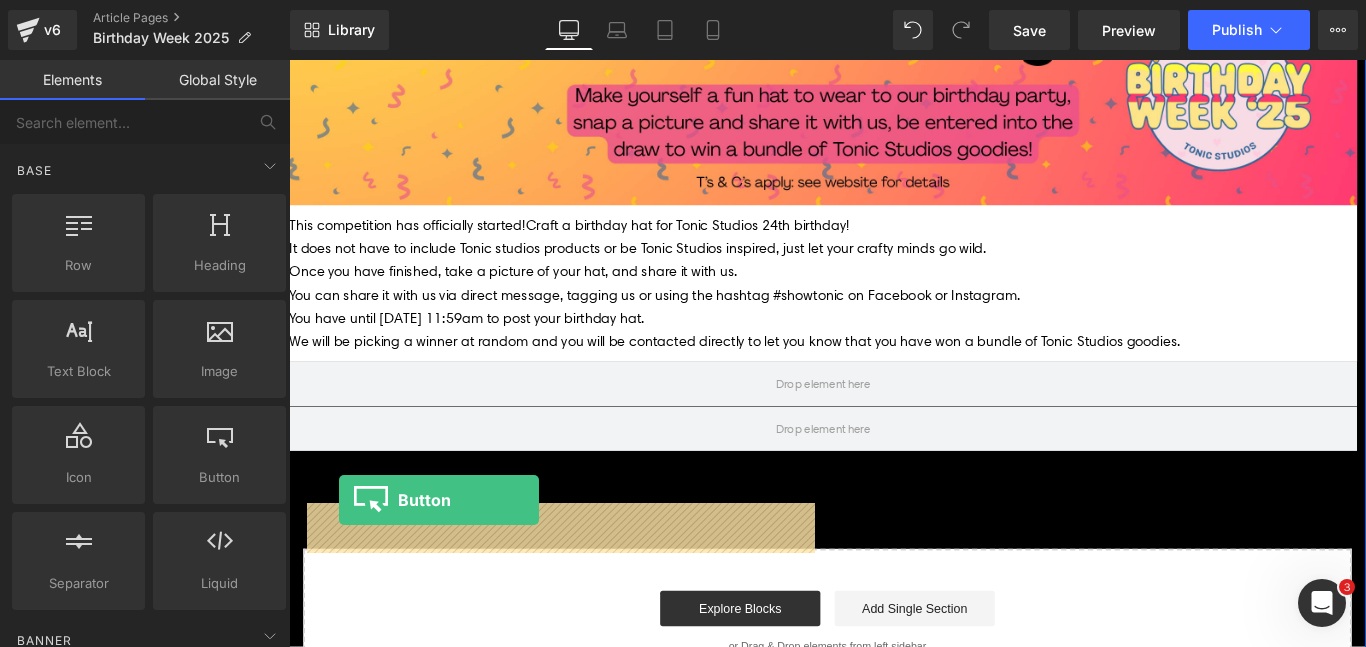 drag, startPoint x: 478, startPoint y: 520, endPoint x: 346, endPoint y: 556, distance: 136.82104 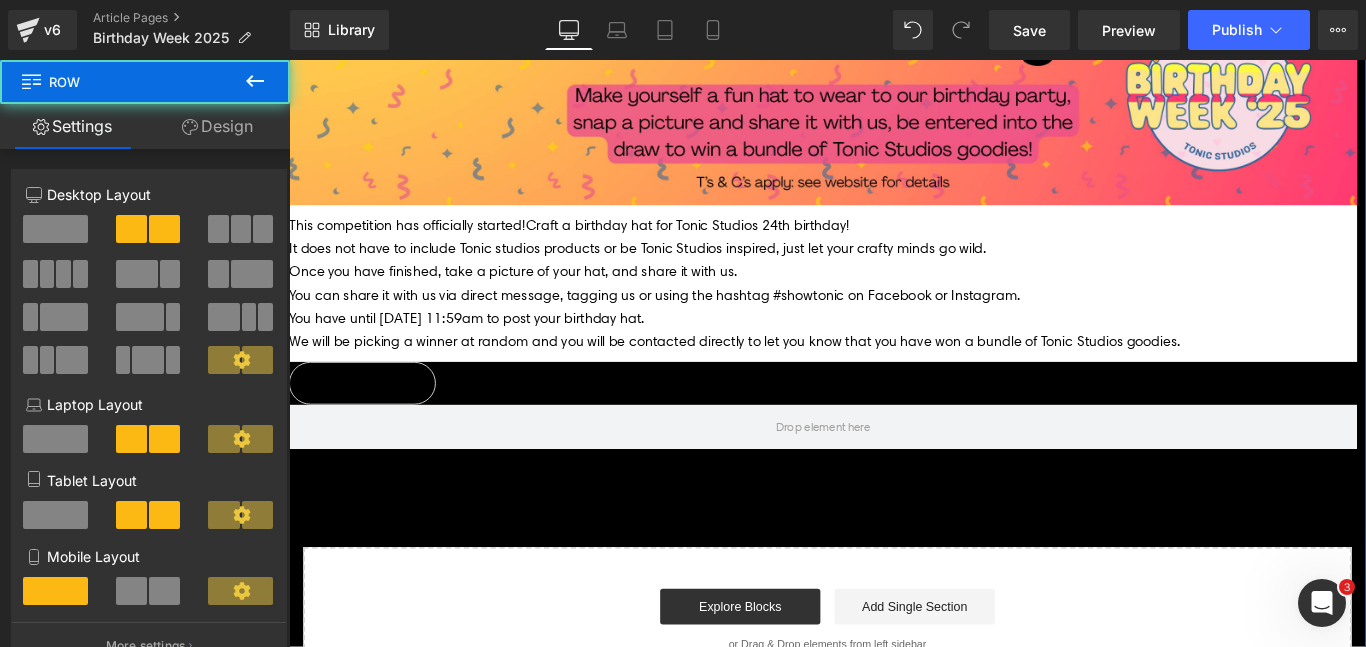 click on "Call To Action
[GEOGRAPHIC_DATA]" at bounding box center (889, 453) 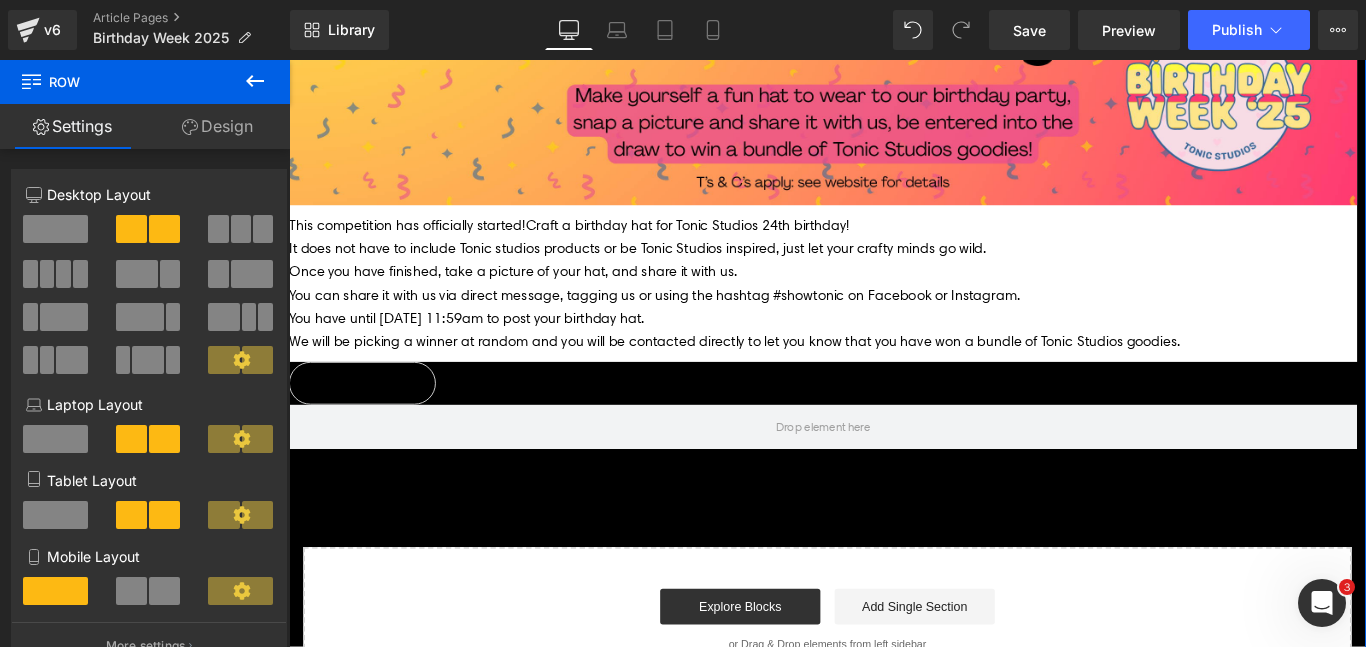click on "Row" at bounding box center (335, -969) 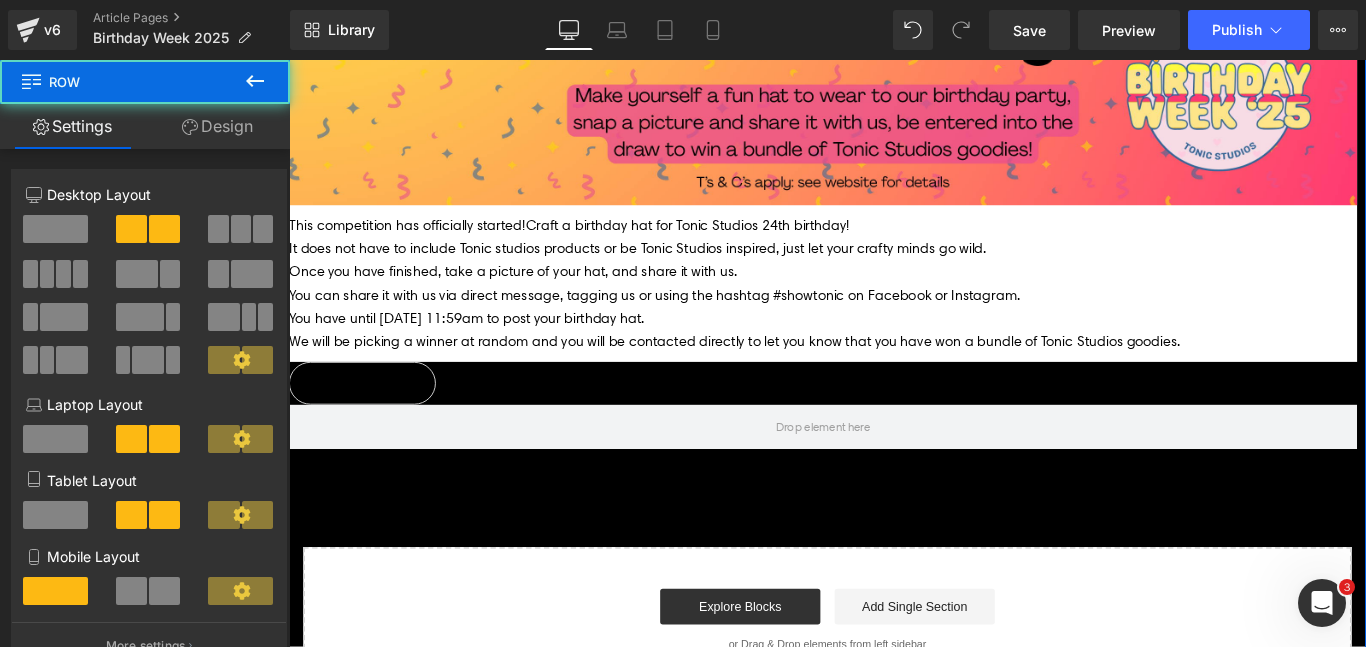 click on "Design" at bounding box center (217, 126) 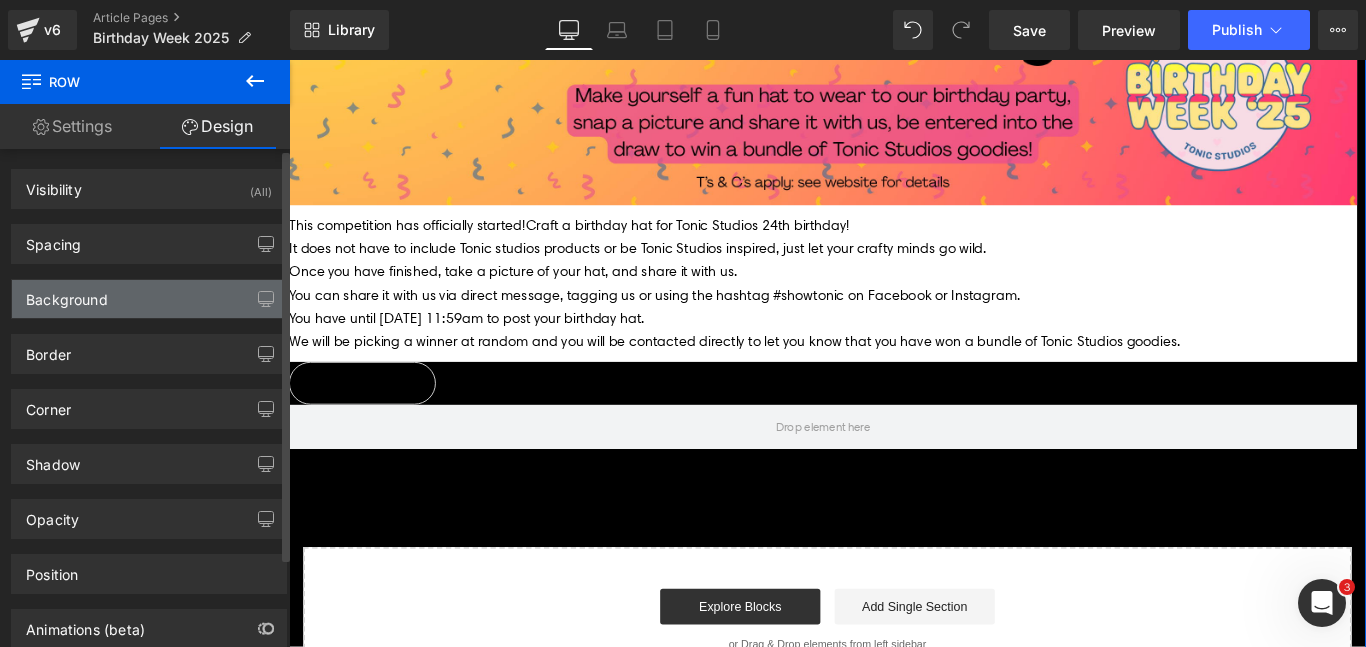 click on "Background" at bounding box center [149, 299] 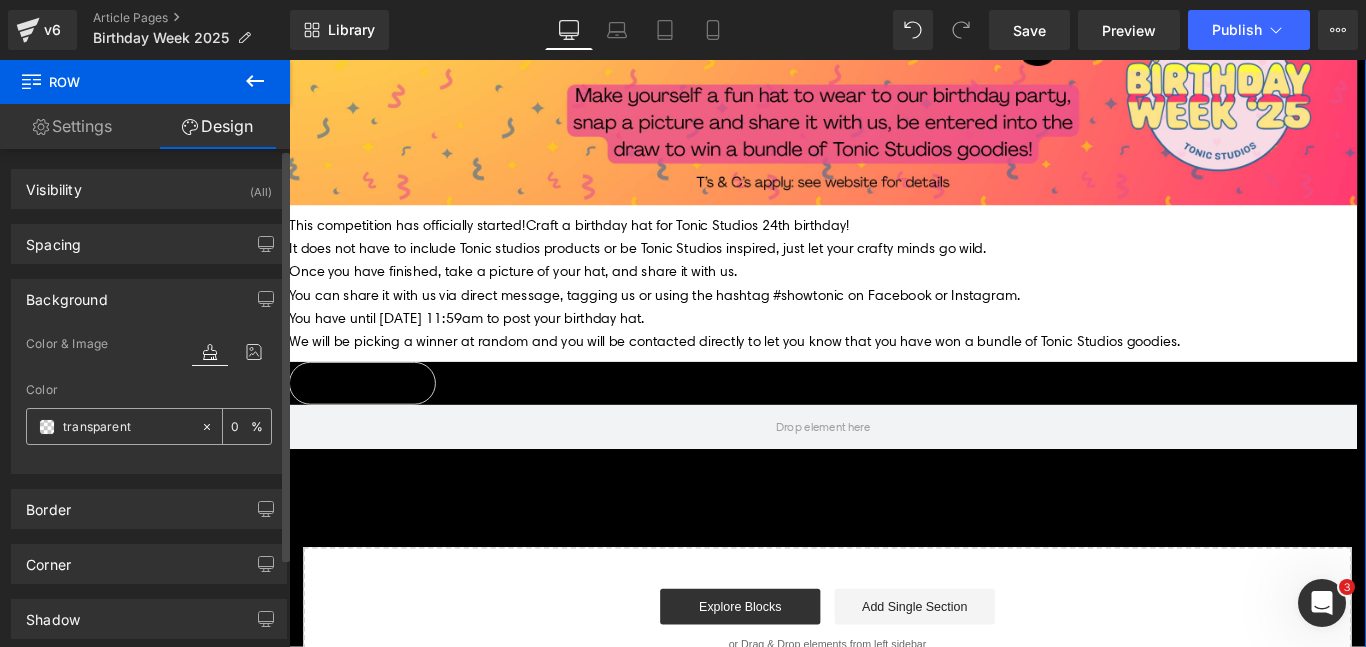 click at bounding box center (47, 427) 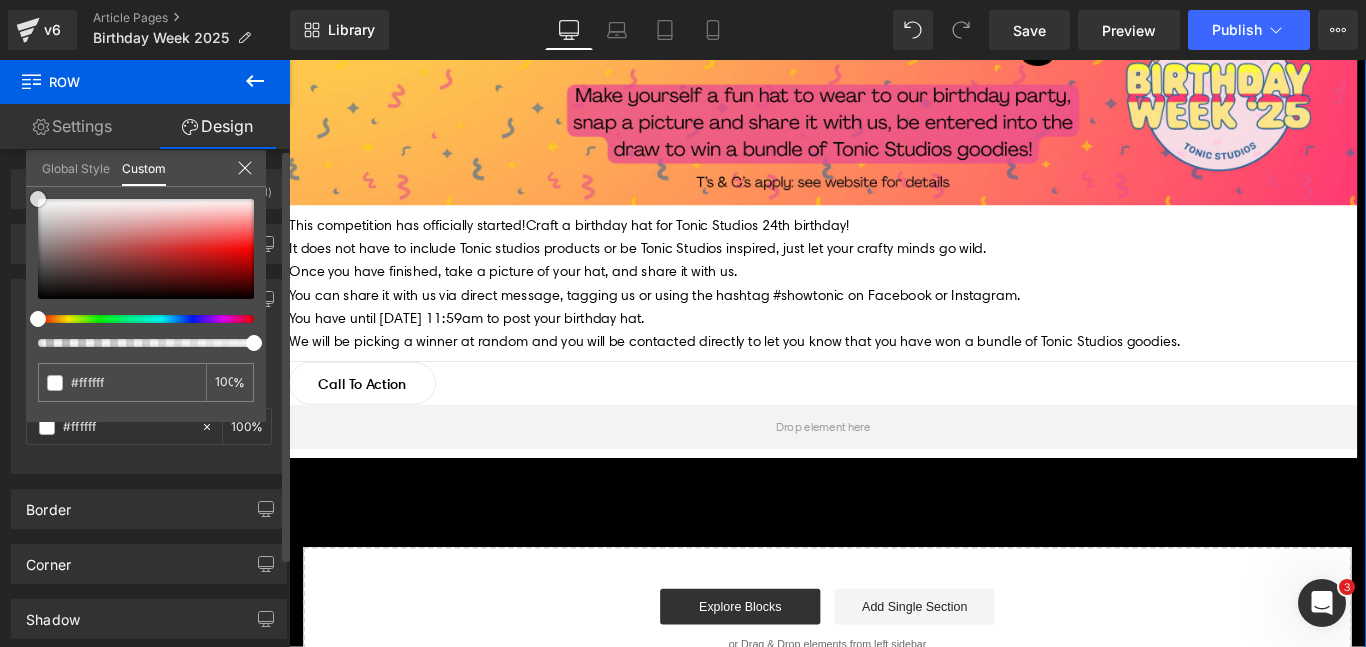 drag, startPoint x: 53, startPoint y: 238, endPoint x: 13, endPoint y: 158, distance: 89.44272 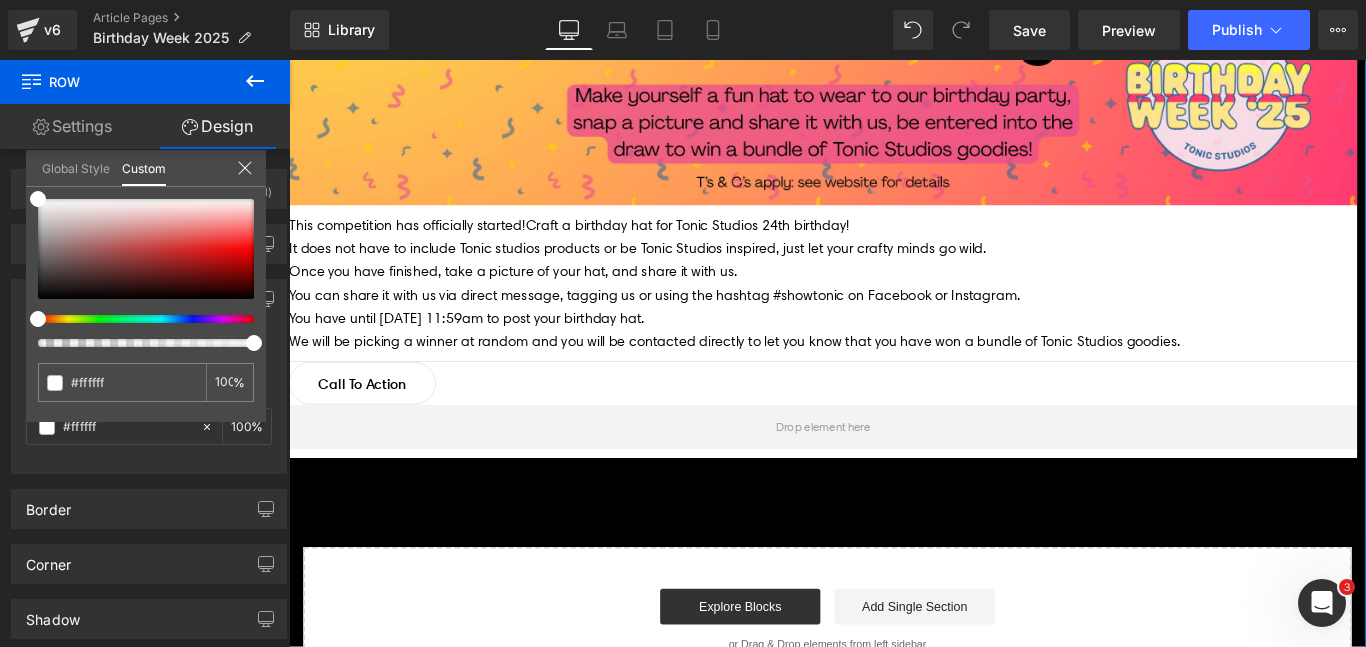 click on "Button" at bounding box center (574, -106) 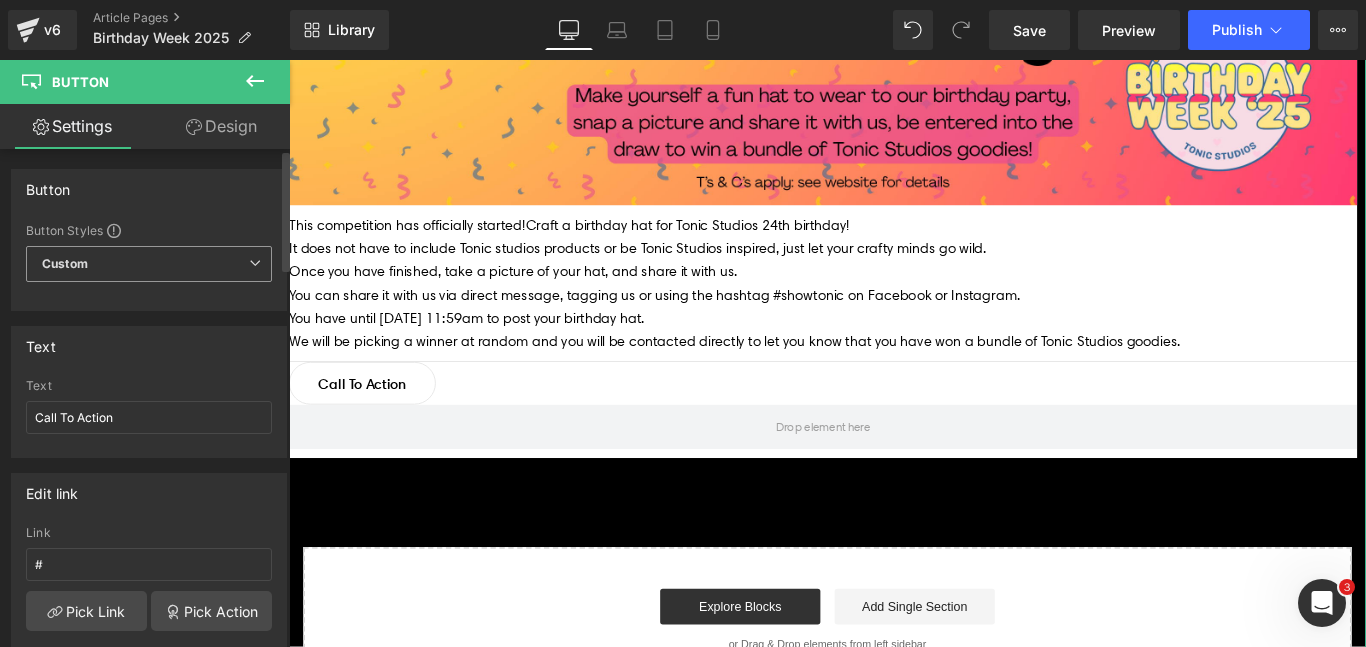 click on "Custom
Setup Global Style" at bounding box center (149, 264) 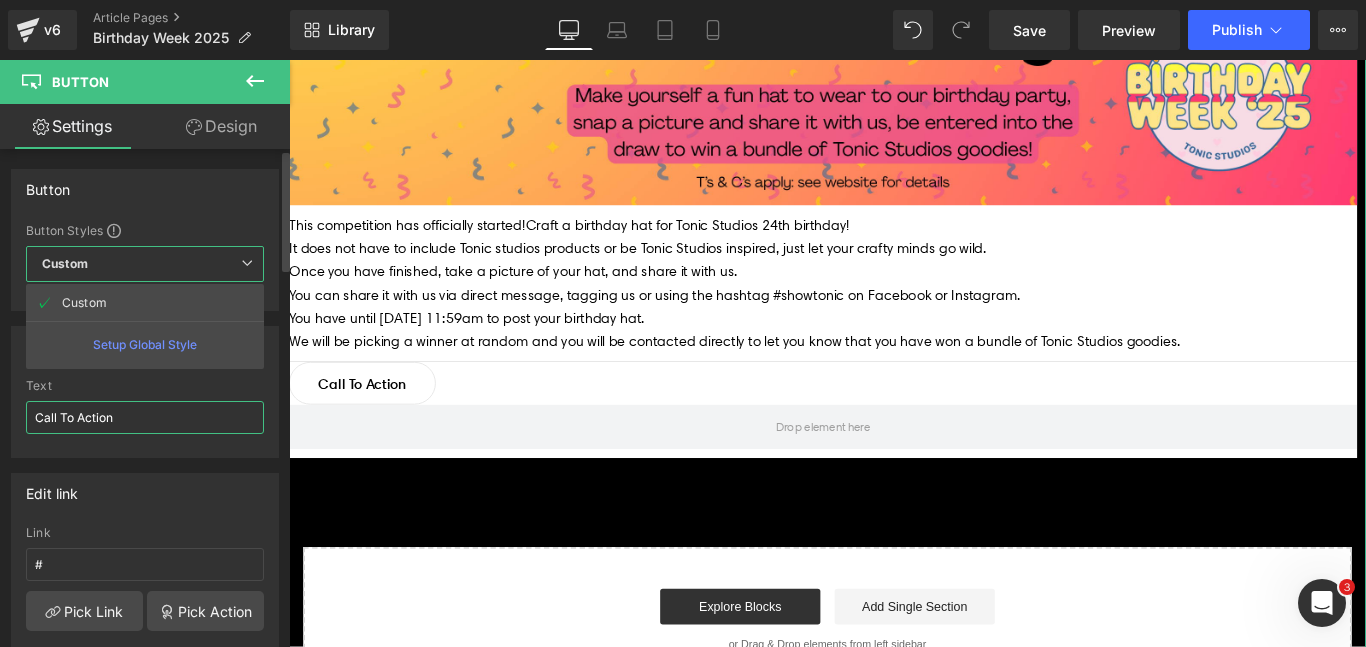 click on "Call To Action" at bounding box center (145, 417) 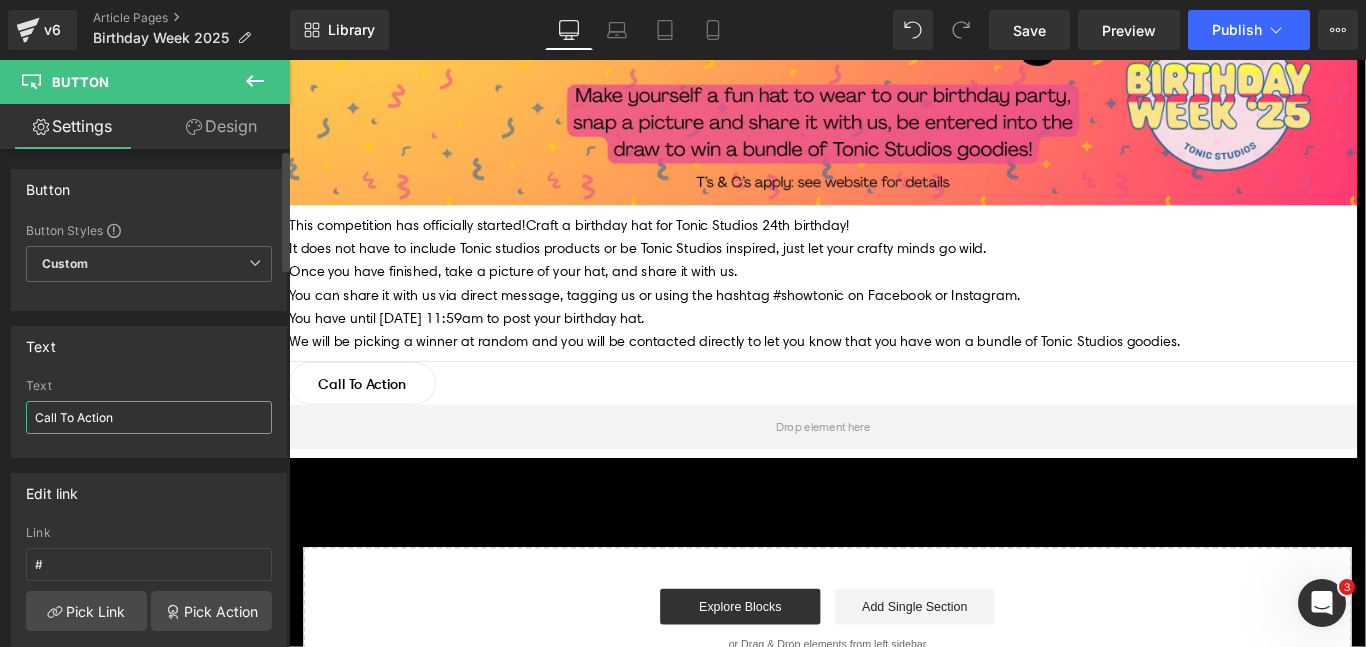click on "Call To Action" at bounding box center [149, 417] 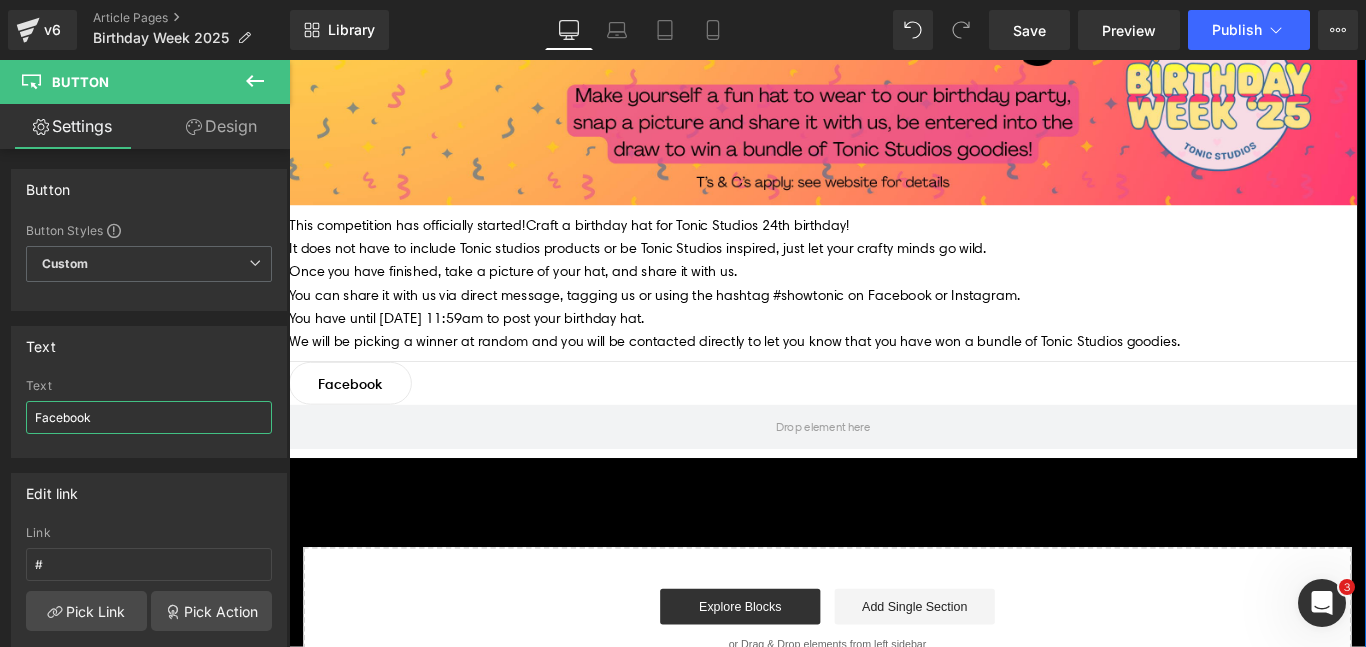 click on "Button" at bounding box center (574, -106) 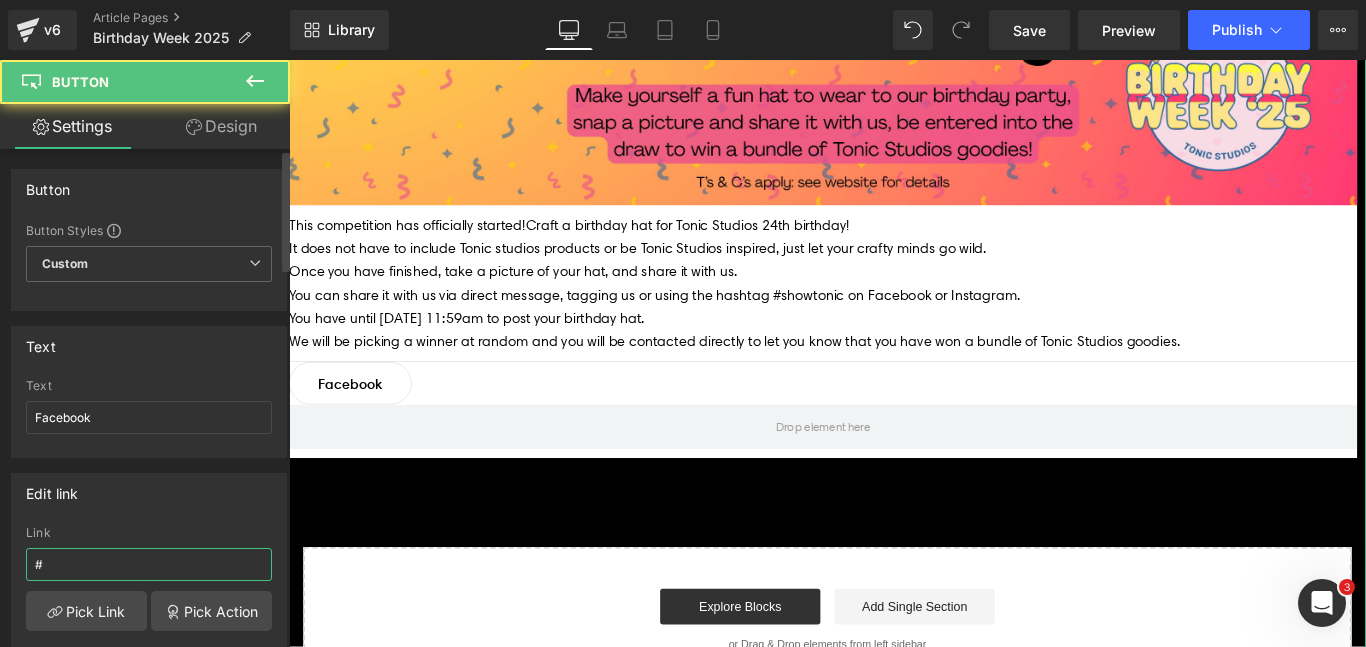 click on "#" at bounding box center (149, 564) 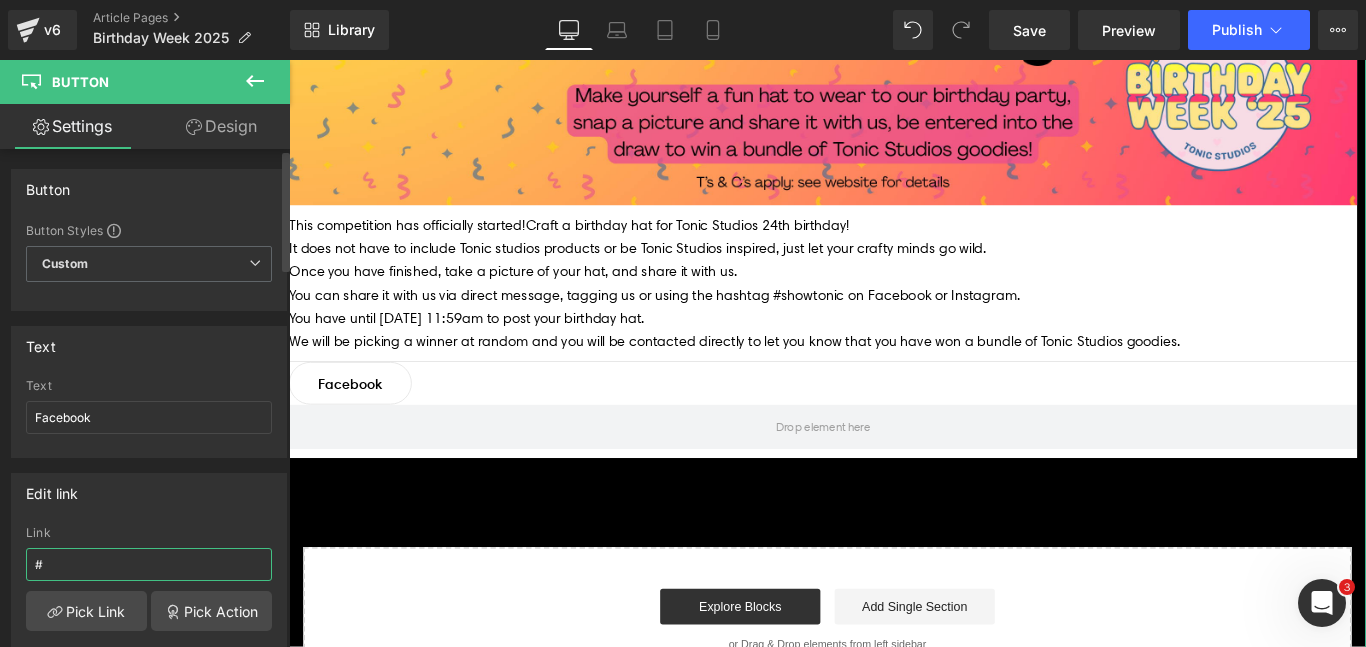 click on "#" at bounding box center [149, 564] 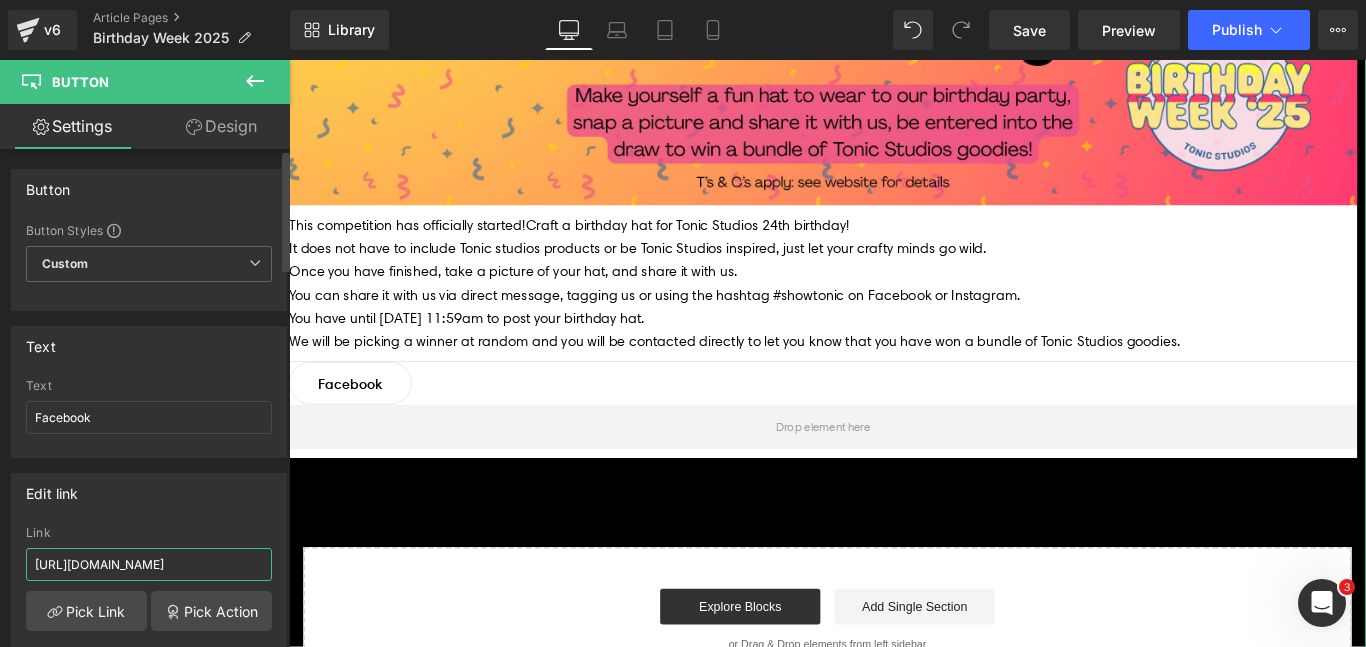 scroll, scrollTop: 0, scrollLeft: 12, axis: horizontal 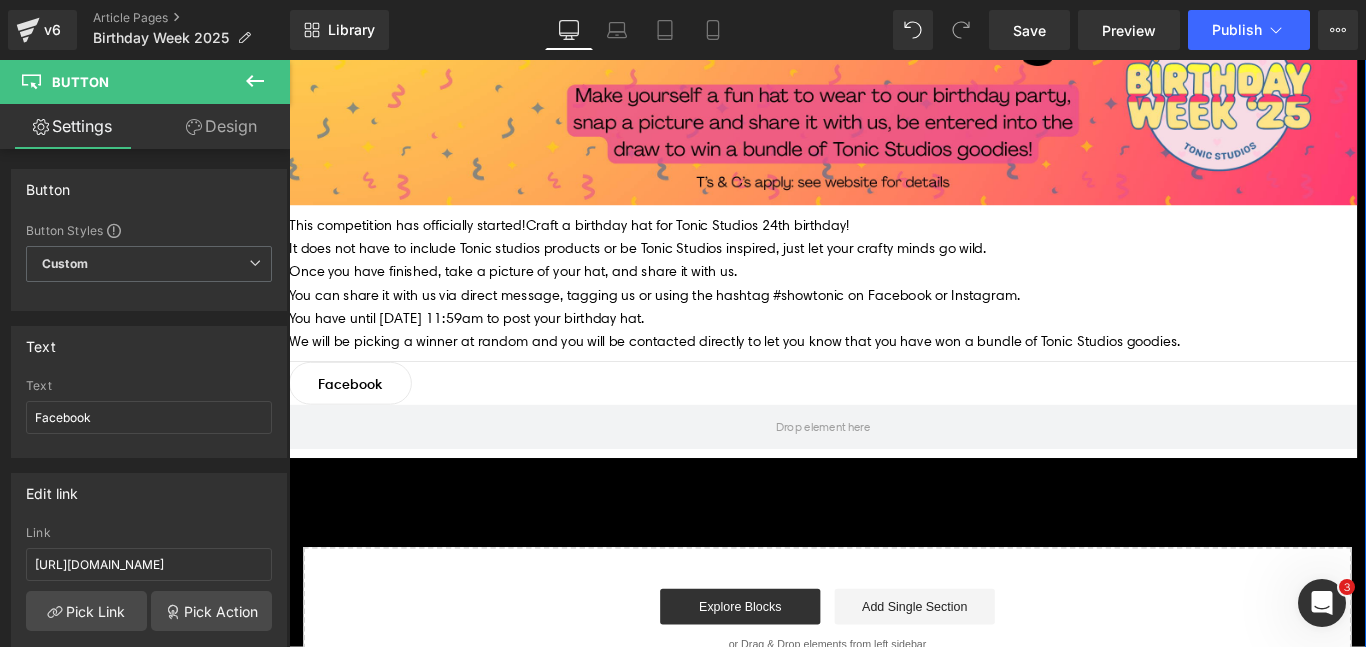click 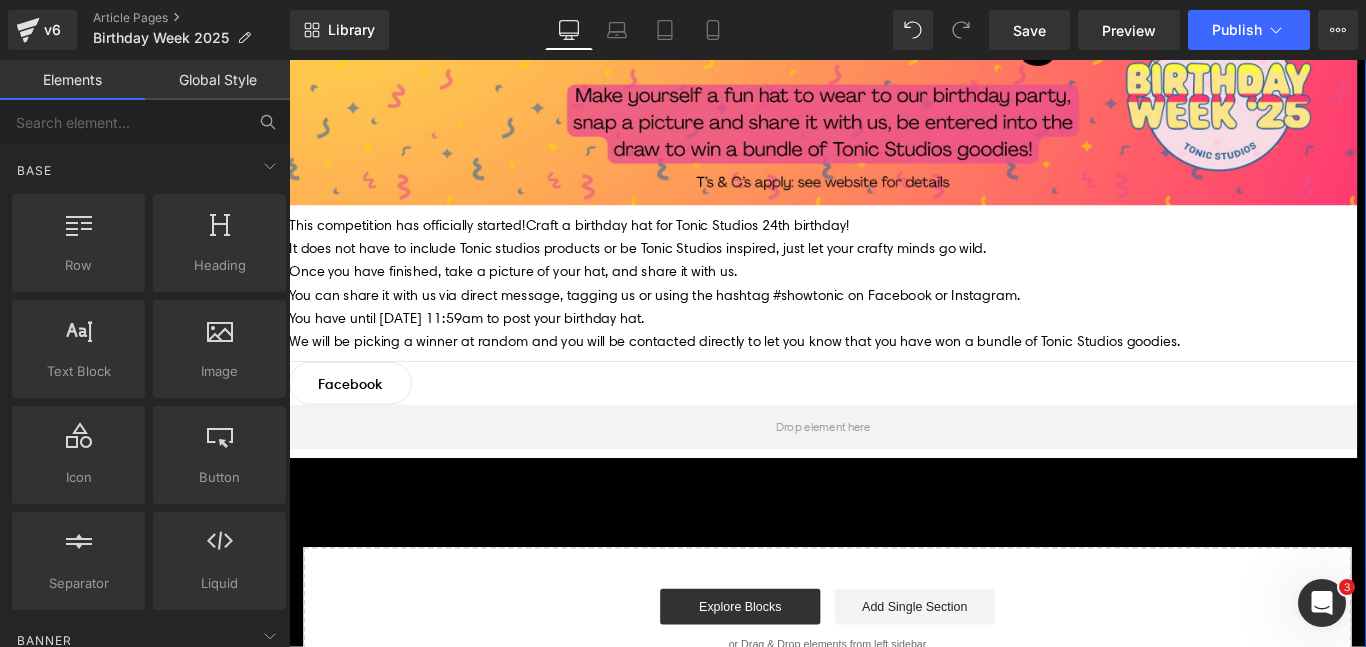 scroll, scrollTop: 0, scrollLeft: 0, axis: both 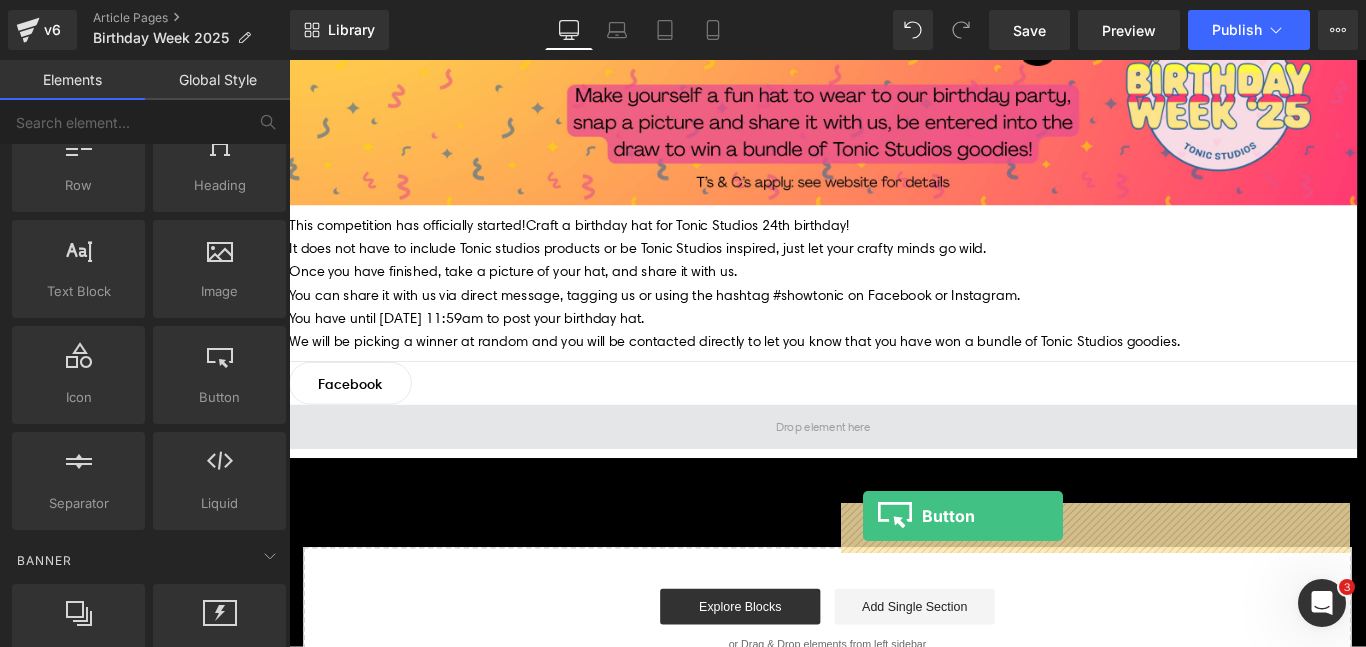 drag, startPoint x: 449, startPoint y: 415, endPoint x: 934, endPoint y: 572, distance: 509.77838 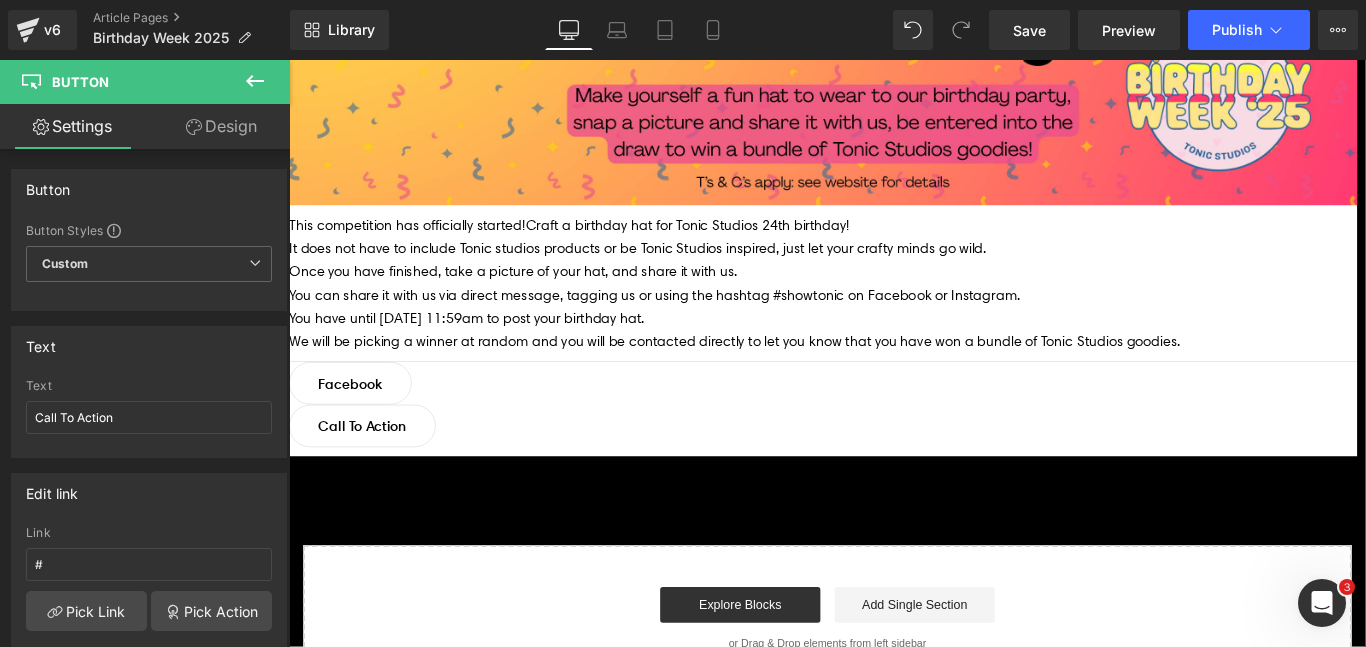 click on "Button" at bounding box center (574, -107) 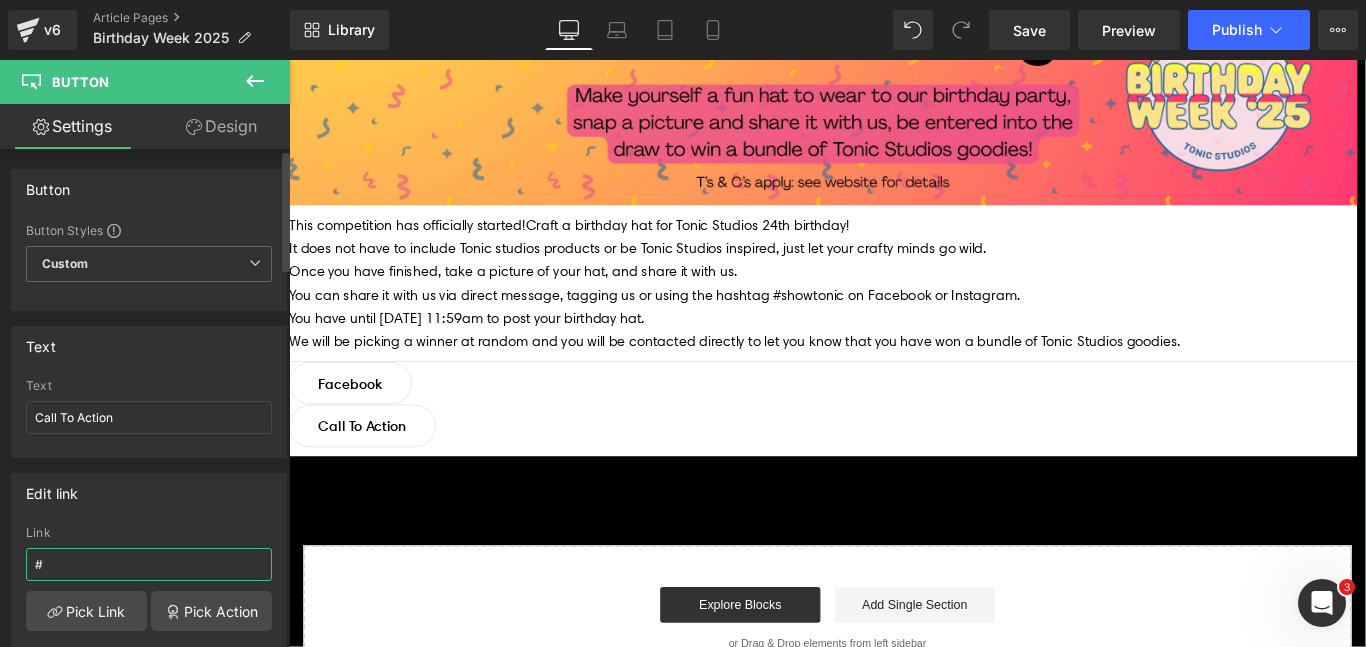 click on "#" at bounding box center (149, 564) 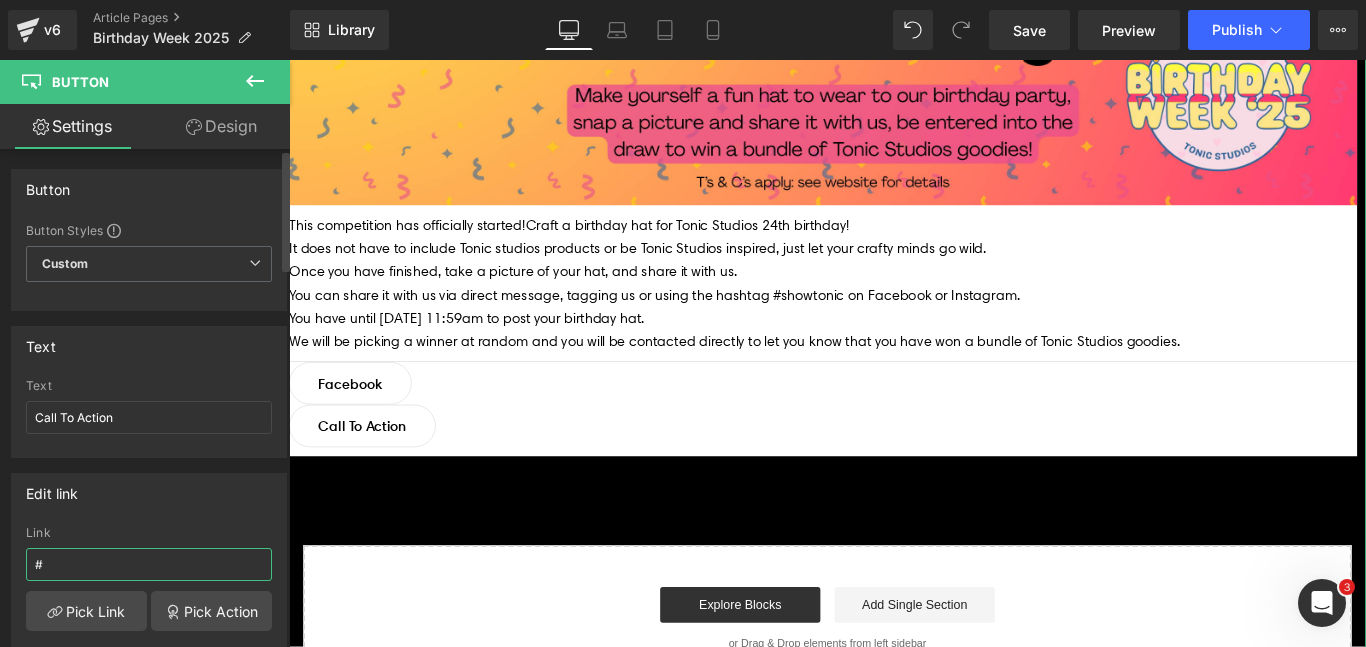 click on "#" at bounding box center [149, 564] 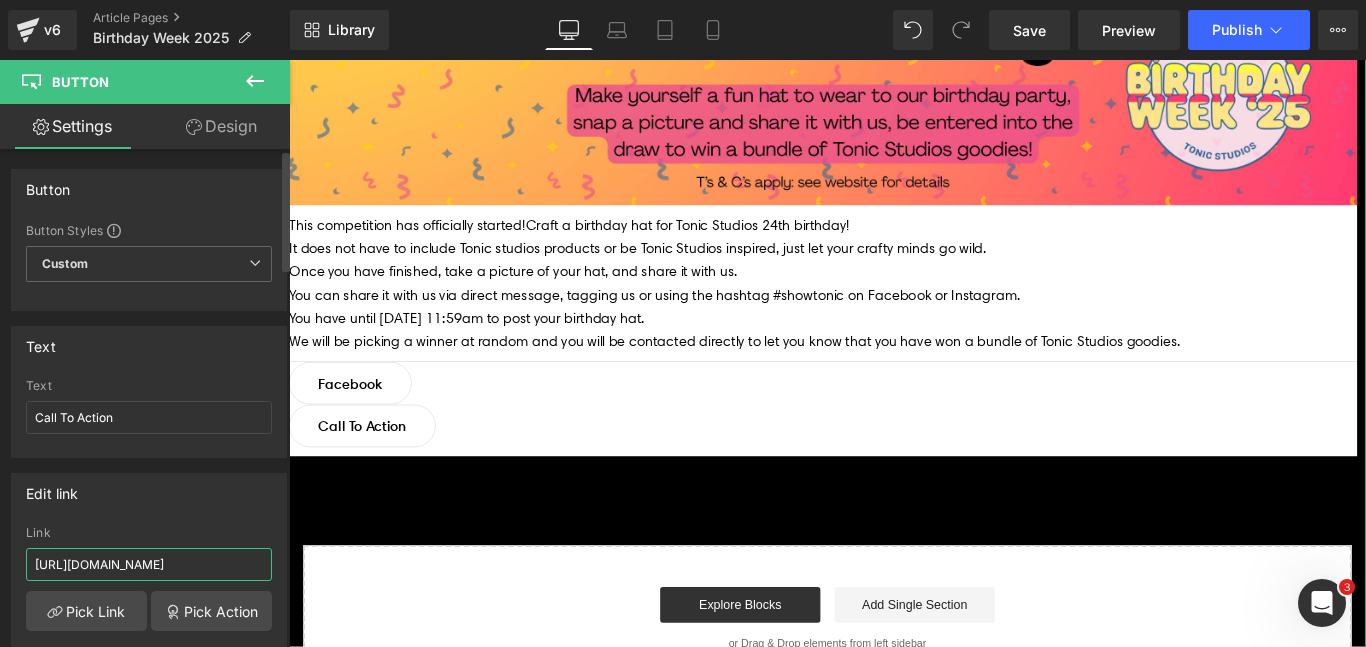 scroll, scrollTop: 0, scrollLeft: 15, axis: horizontal 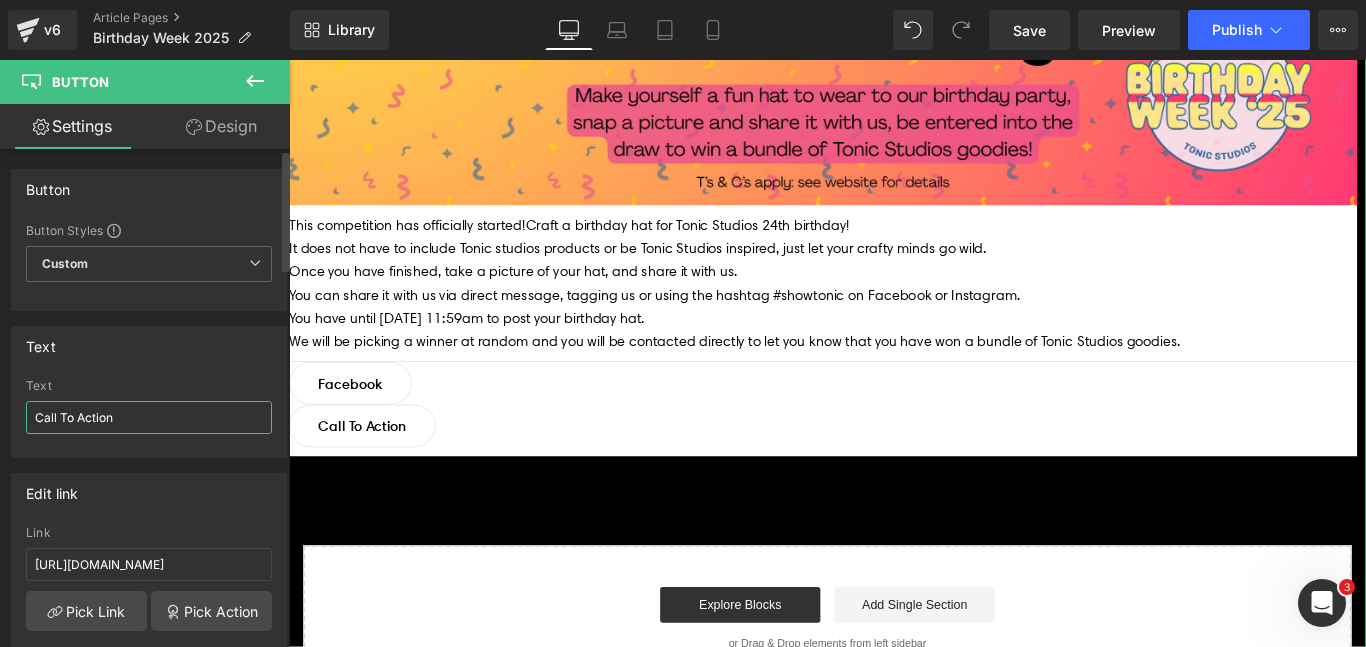 click on "Call To Action" at bounding box center [149, 417] 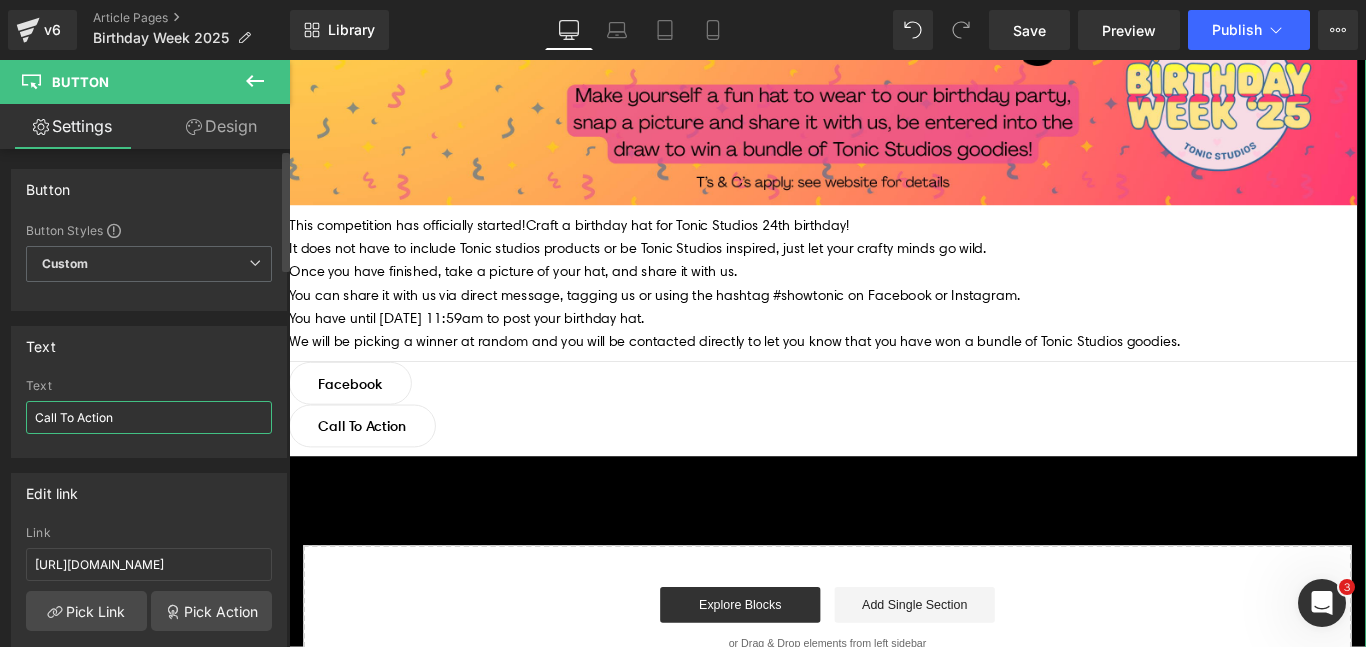 click on "Call To Action" at bounding box center (149, 417) 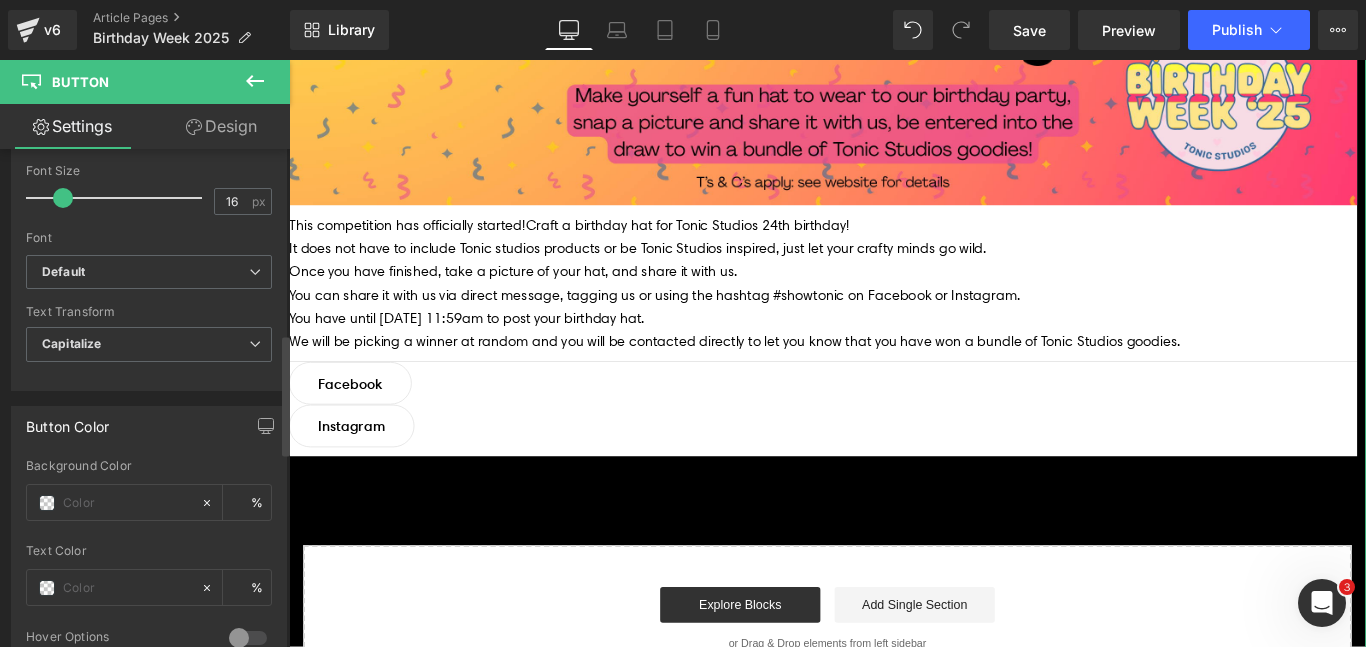scroll, scrollTop: 811, scrollLeft: 0, axis: vertical 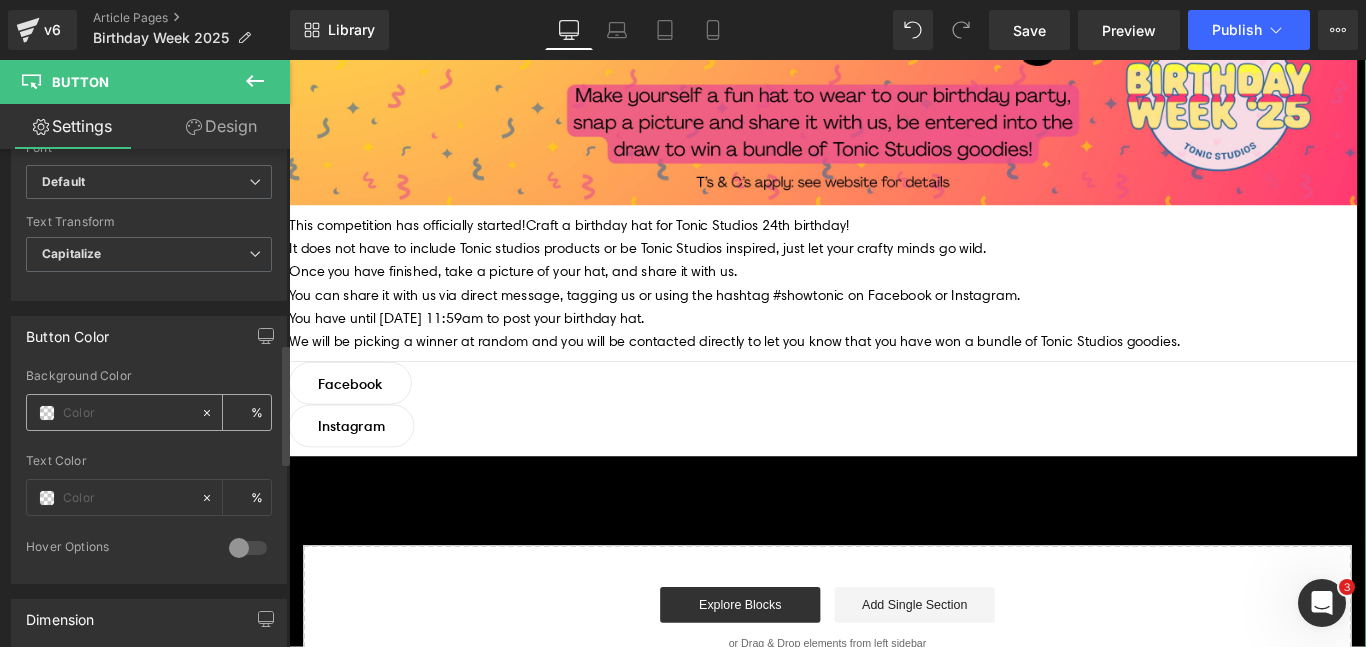 click at bounding box center (47, 413) 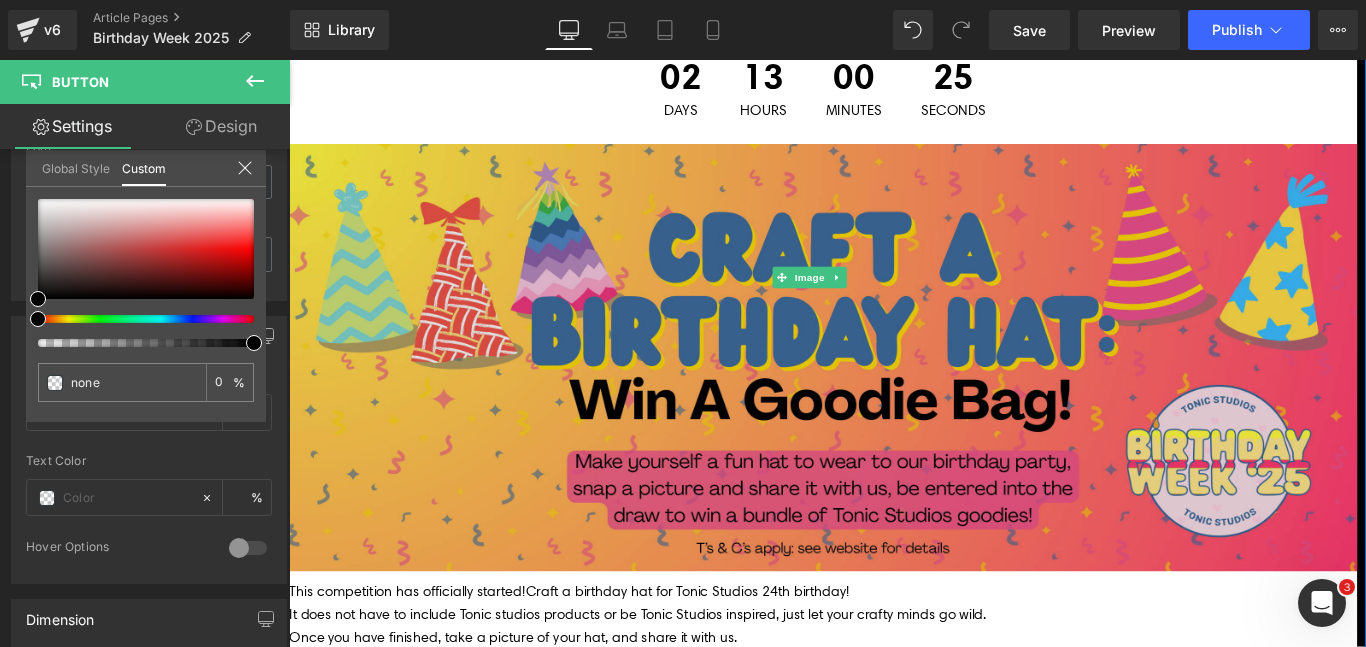 scroll, scrollTop: 809, scrollLeft: 0, axis: vertical 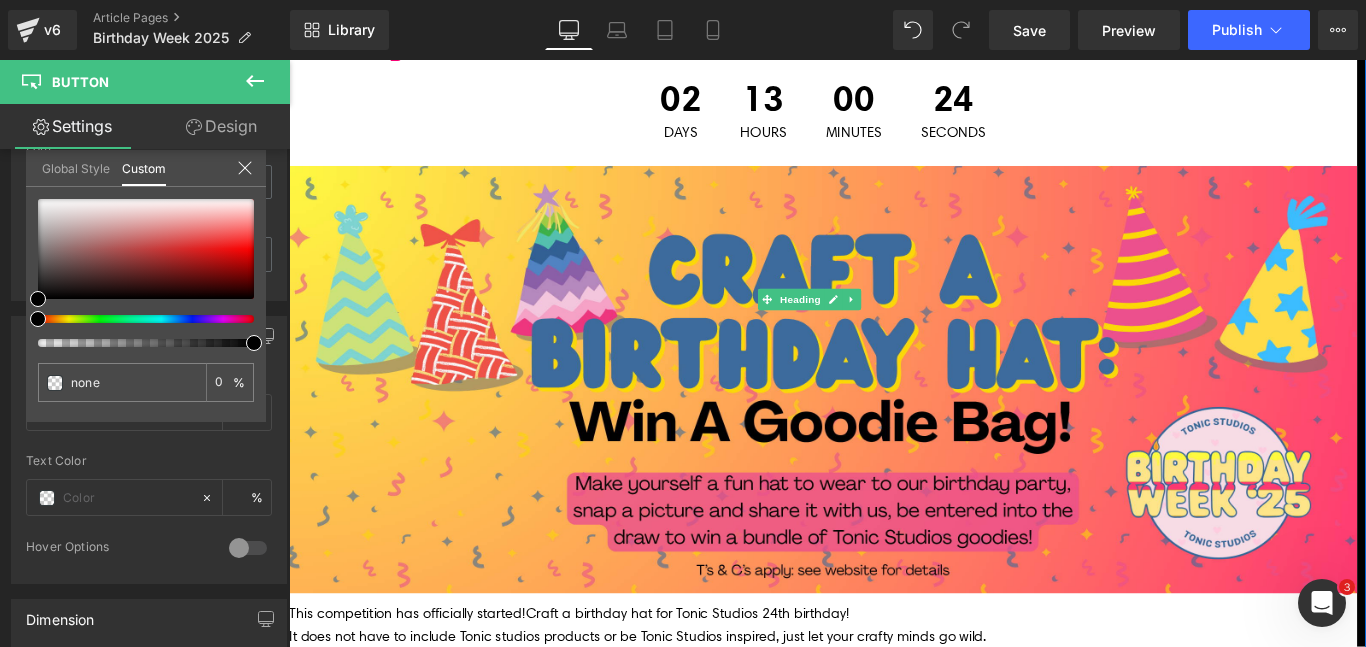 click on "Birthday Week Starts in ..." at bounding box center (889, 39) 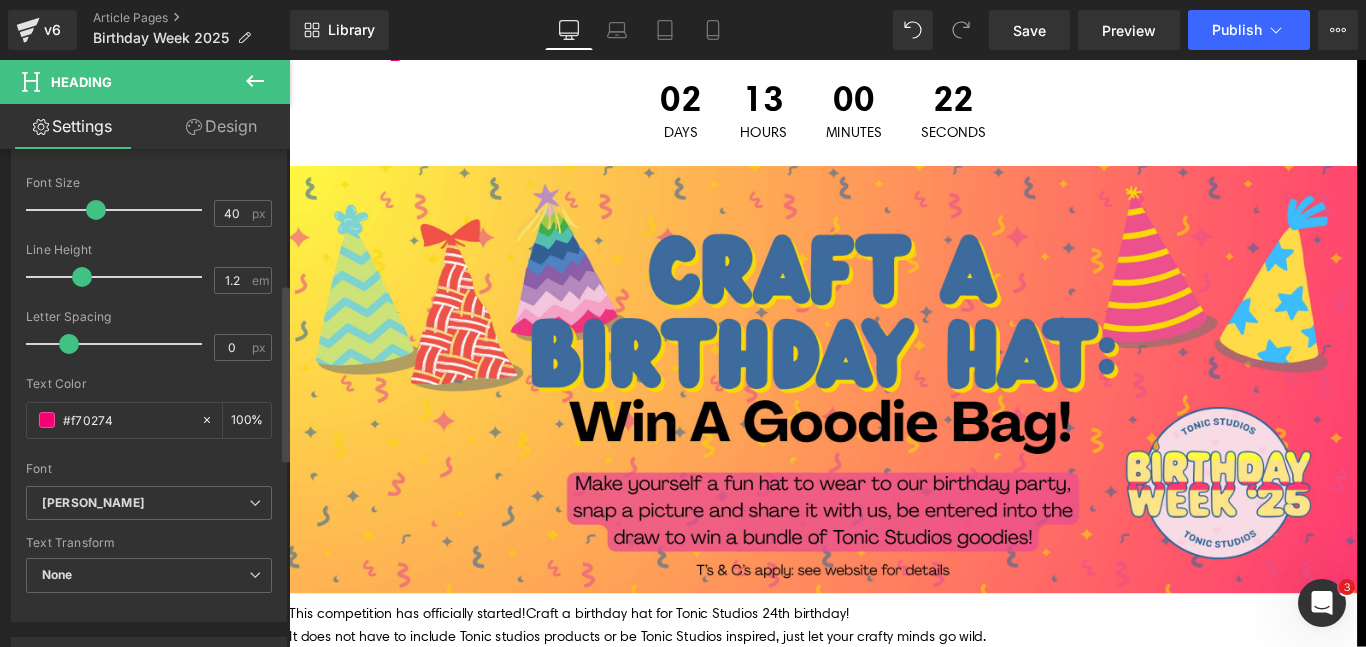 scroll, scrollTop: 384, scrollLeft: 0, axis: vertical 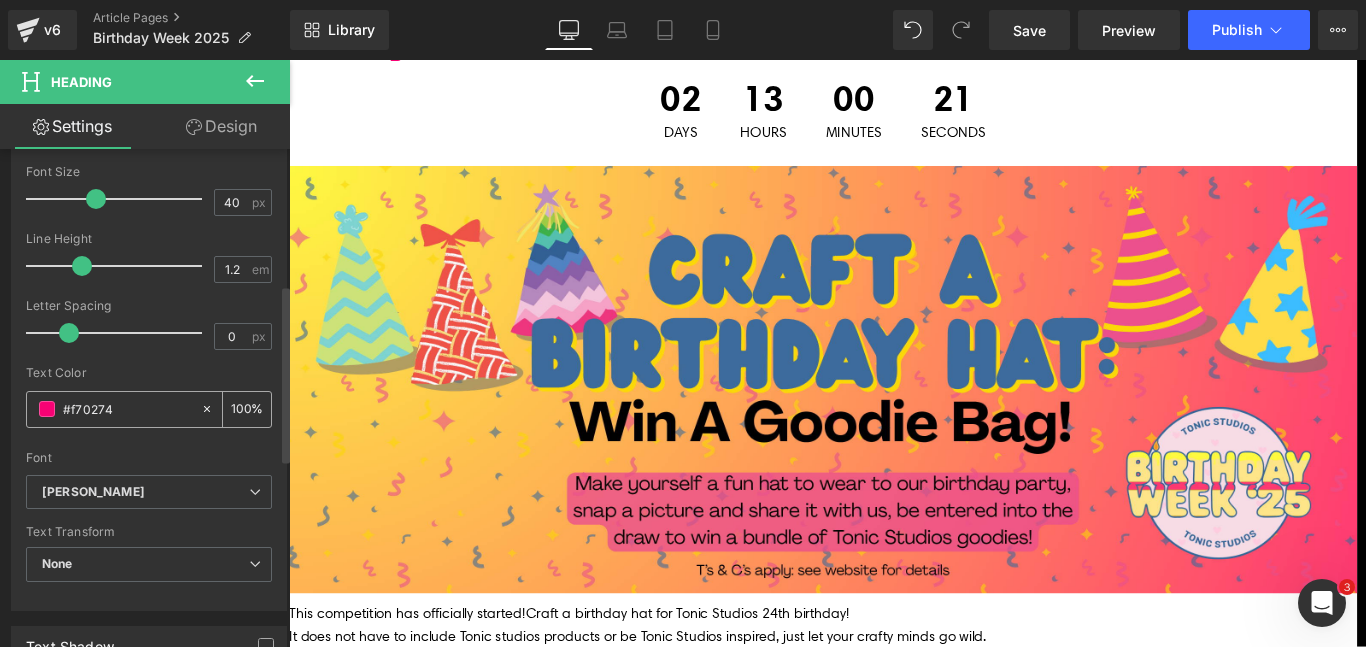 click on "#f70274" at bounding box center [127, 409] 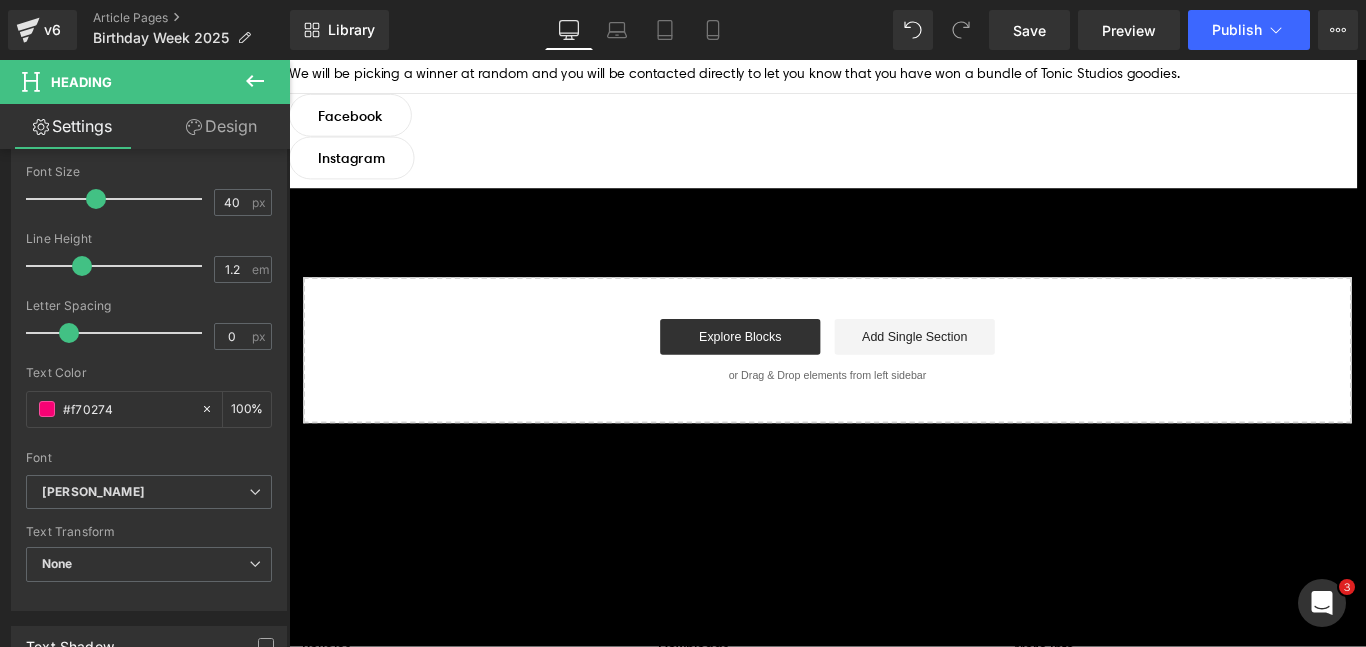 scroll, scrollTop: 1440, scrollLeft: 0, axis: vertical 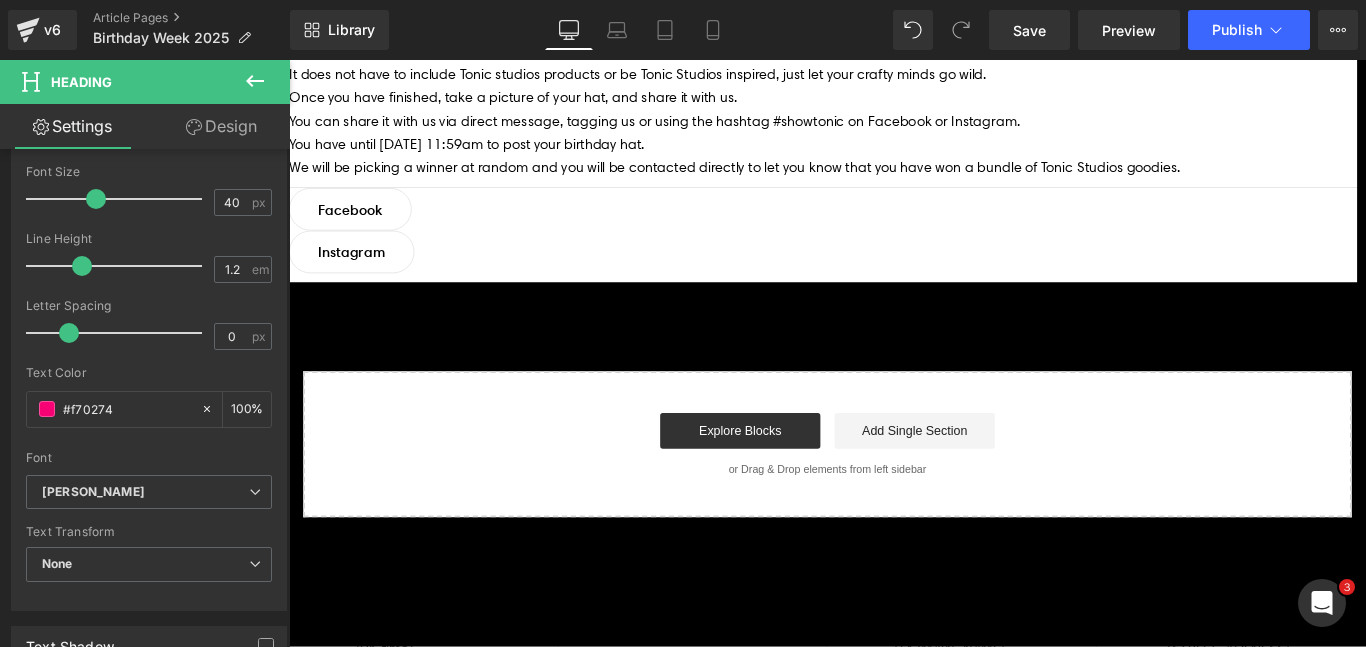 click on "Instagram
Button" at bounding box center [889, 276] 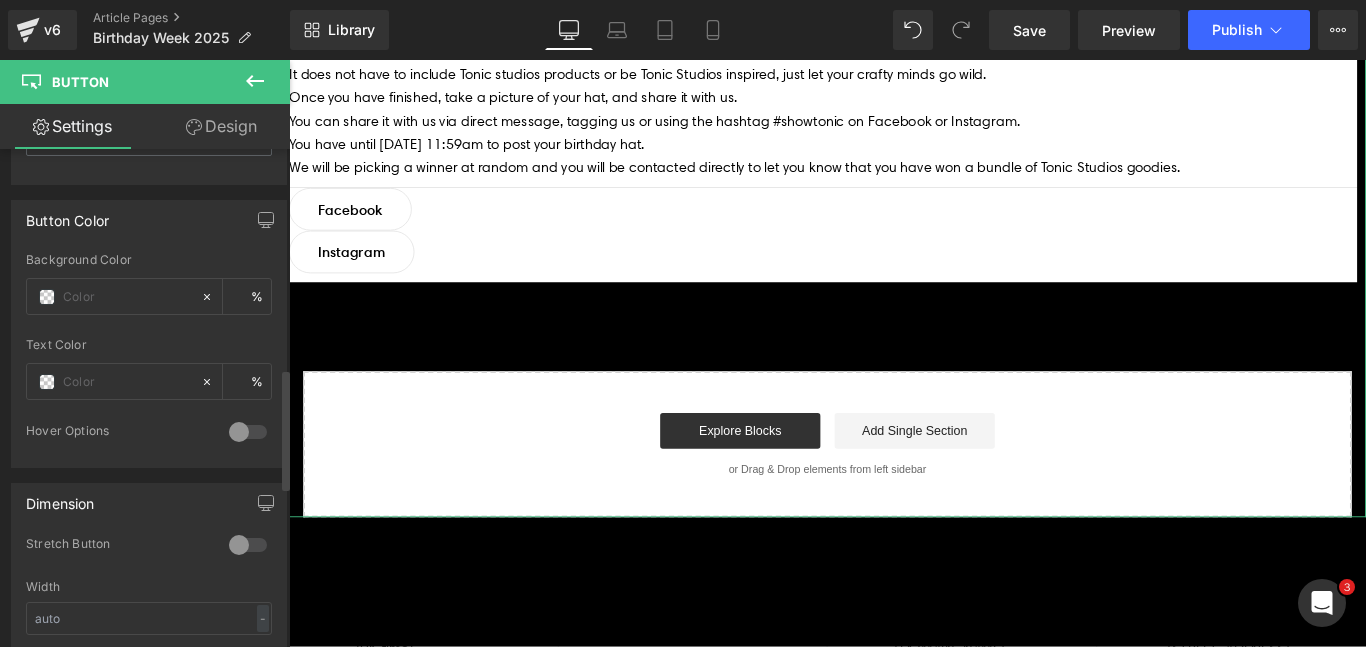 scroll, scrollTop: 946, scrollLeft: 0, axis: vertical 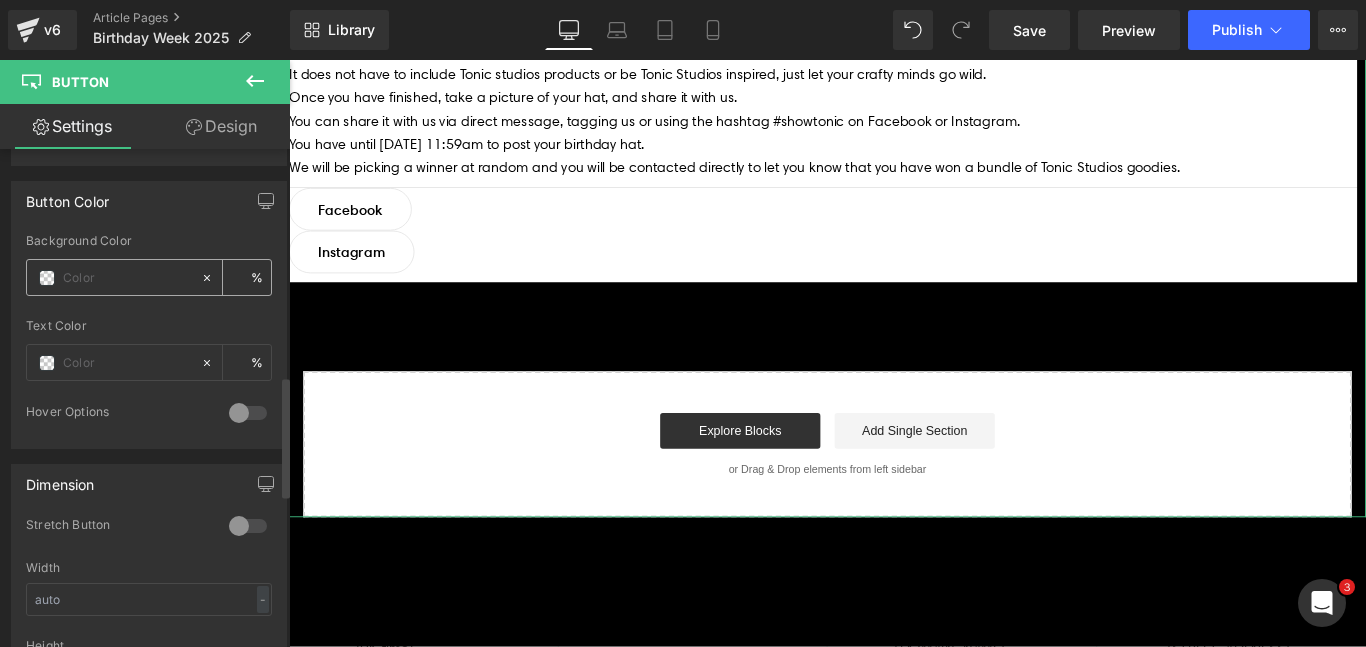 click at bounding box center (127, 278) 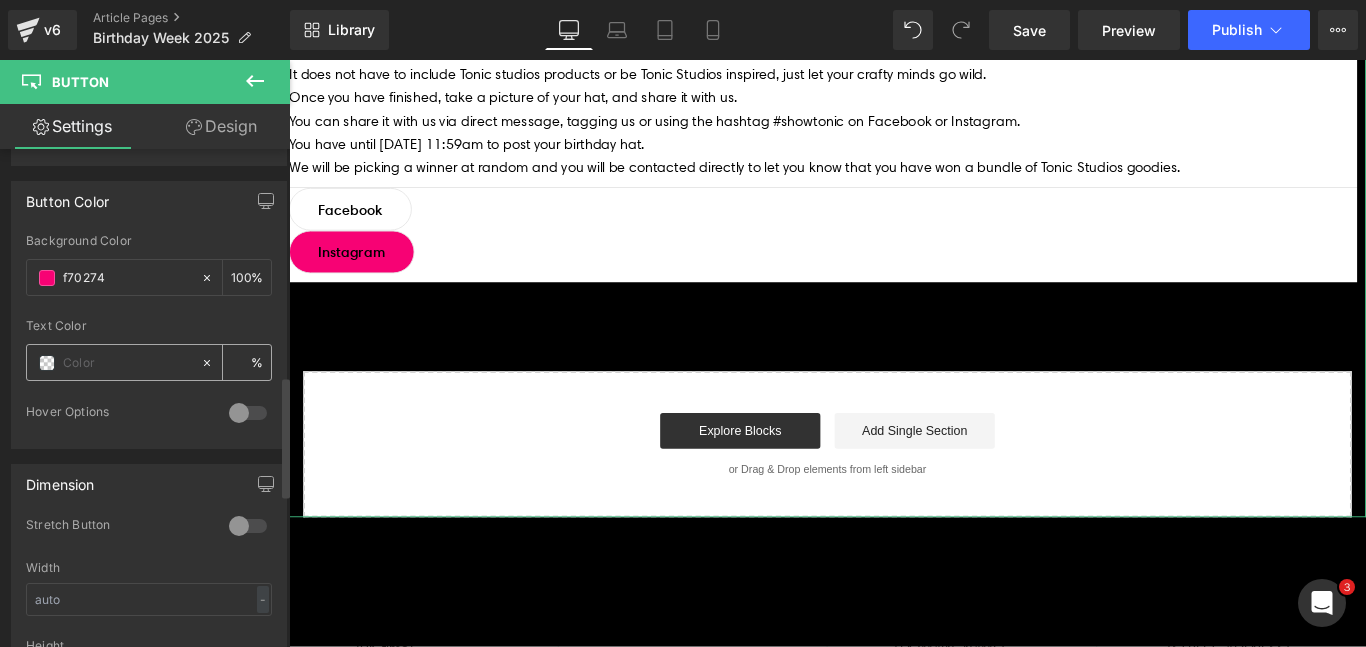 click at bounding box center [47, 363] 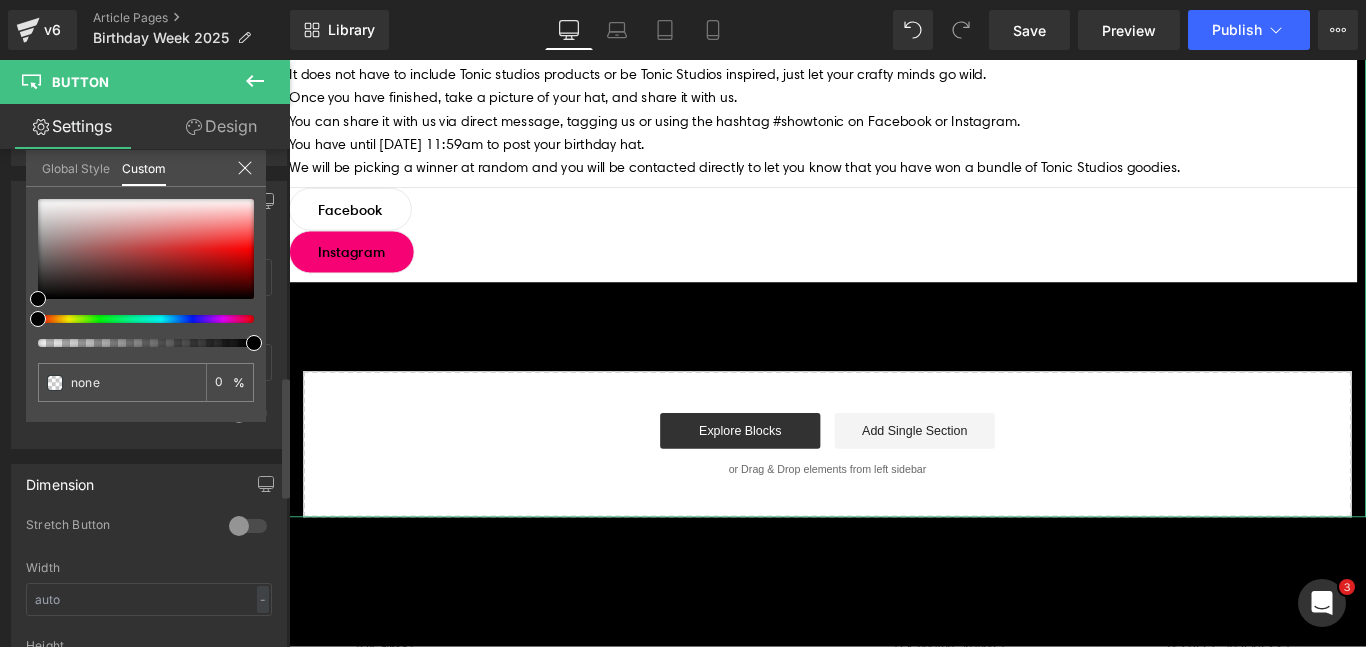click at bounding box center [146, 273] 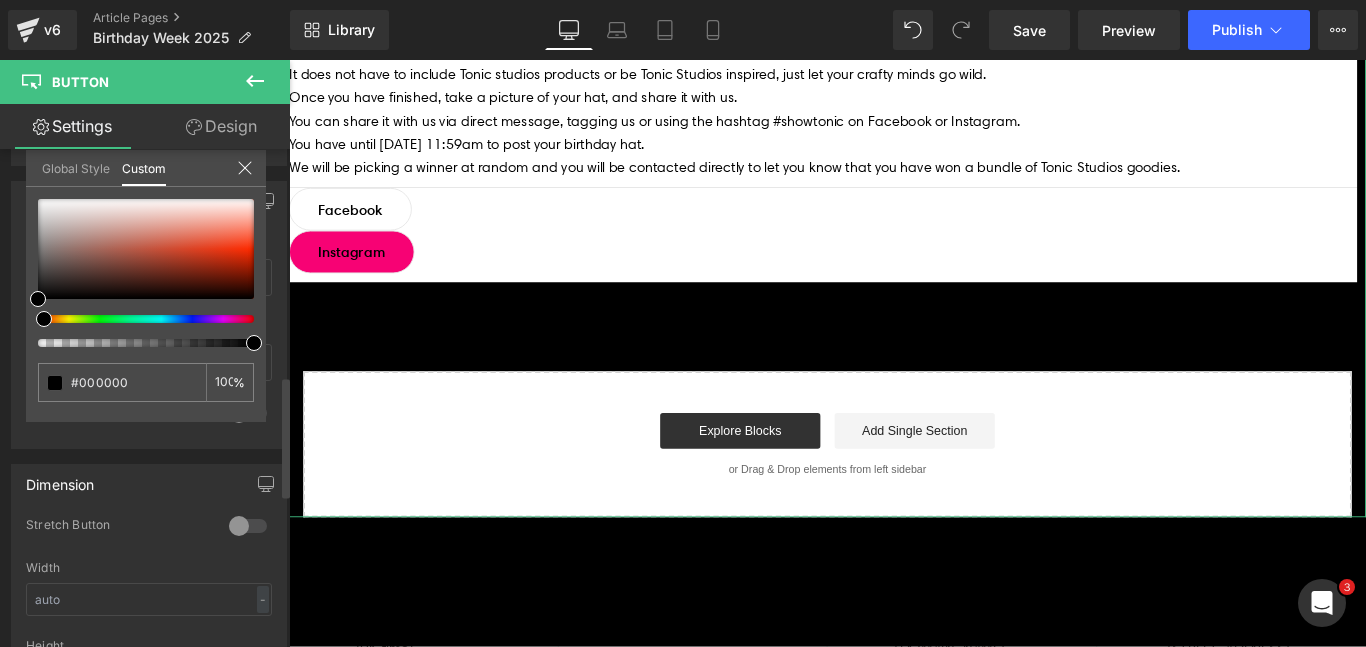click at bounding box center [44, 319] 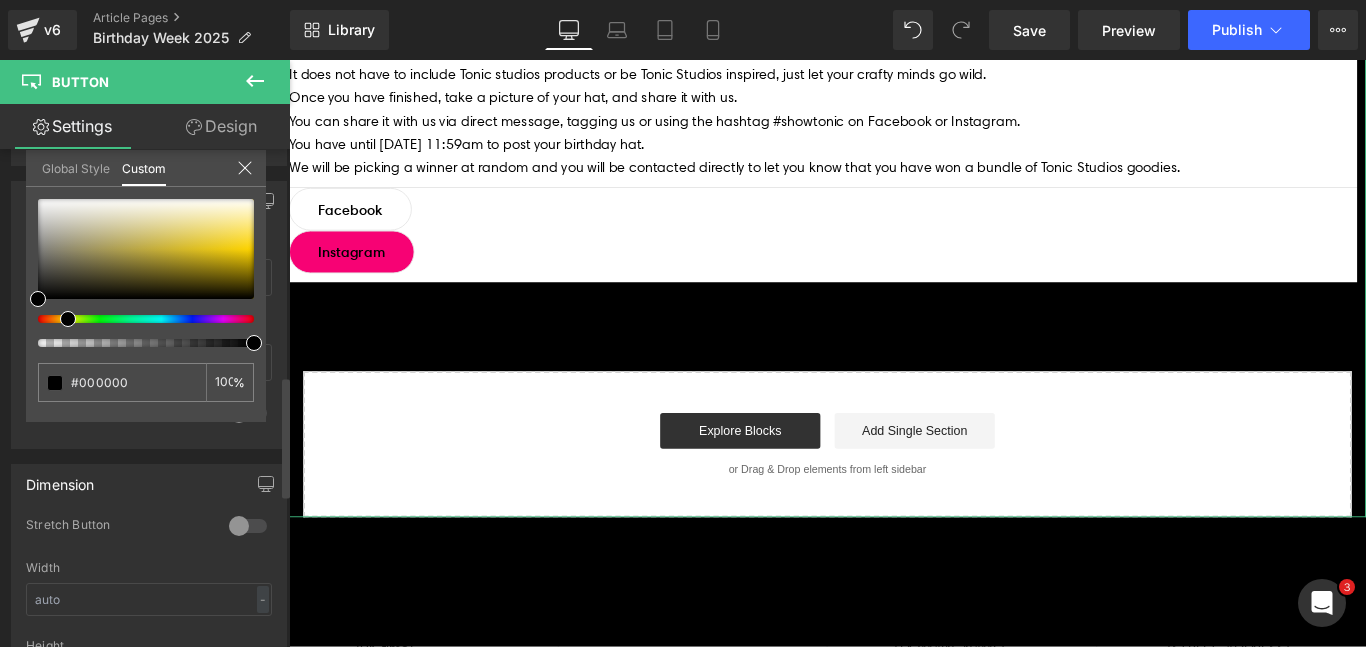 drag, startPoint x: 42, startPoint y: 318, endPoint x: 58, endPoint y: 321, distance: 16.27882 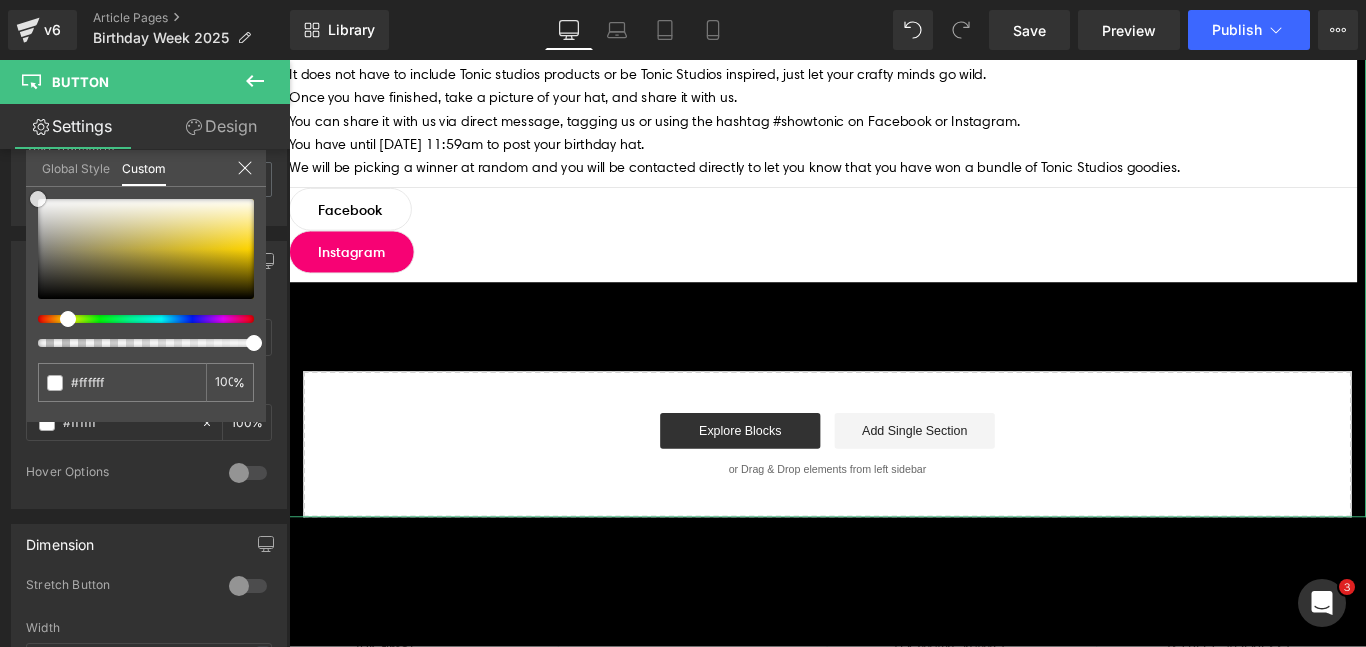 scroll, scrollTop: 786, scrollLeft: 0, axis: vertical 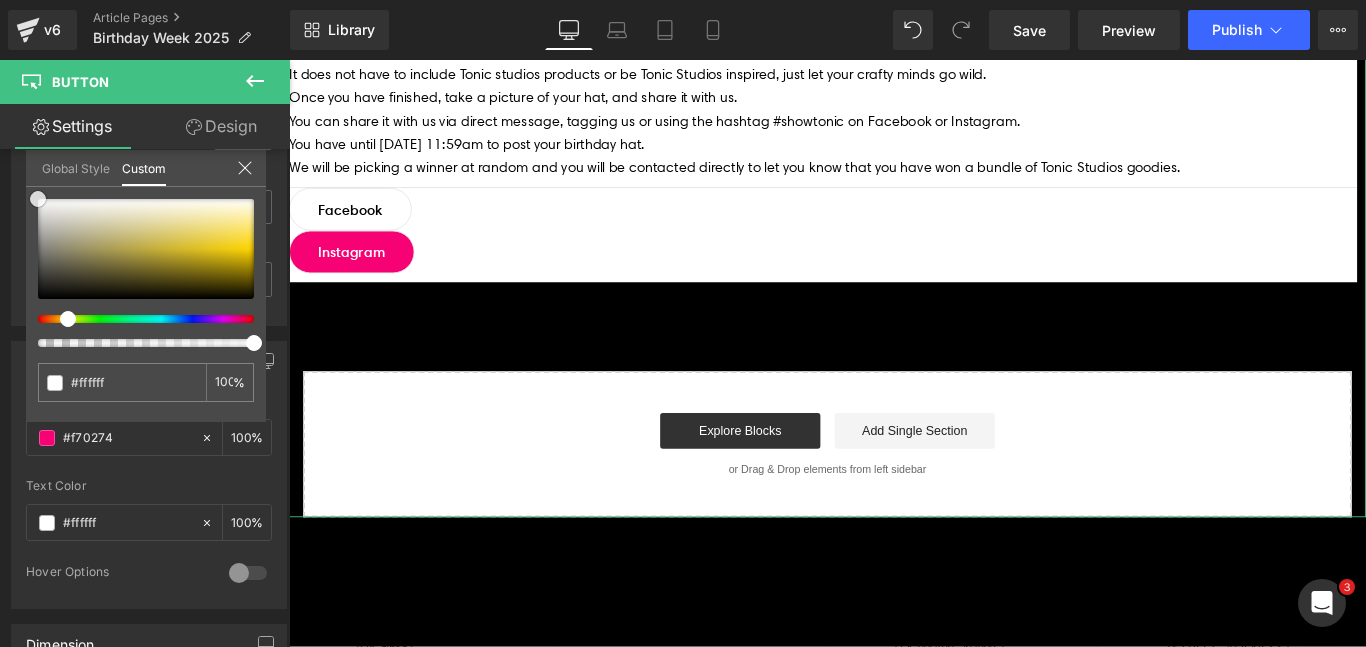 drag, startPoint x: 200, startPoint y: 259, endPoint x: 17, endPoint y: 136, distance: 220.4949 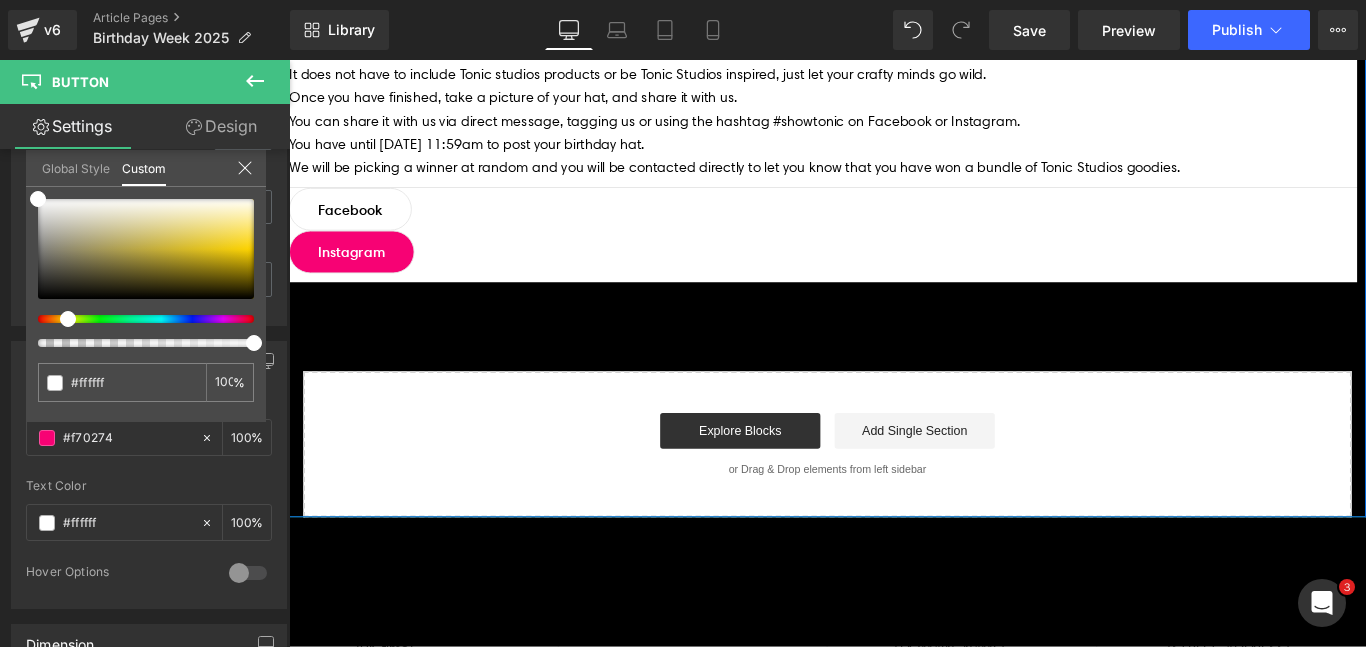 click on "Button" at bounding box center (574, -302) 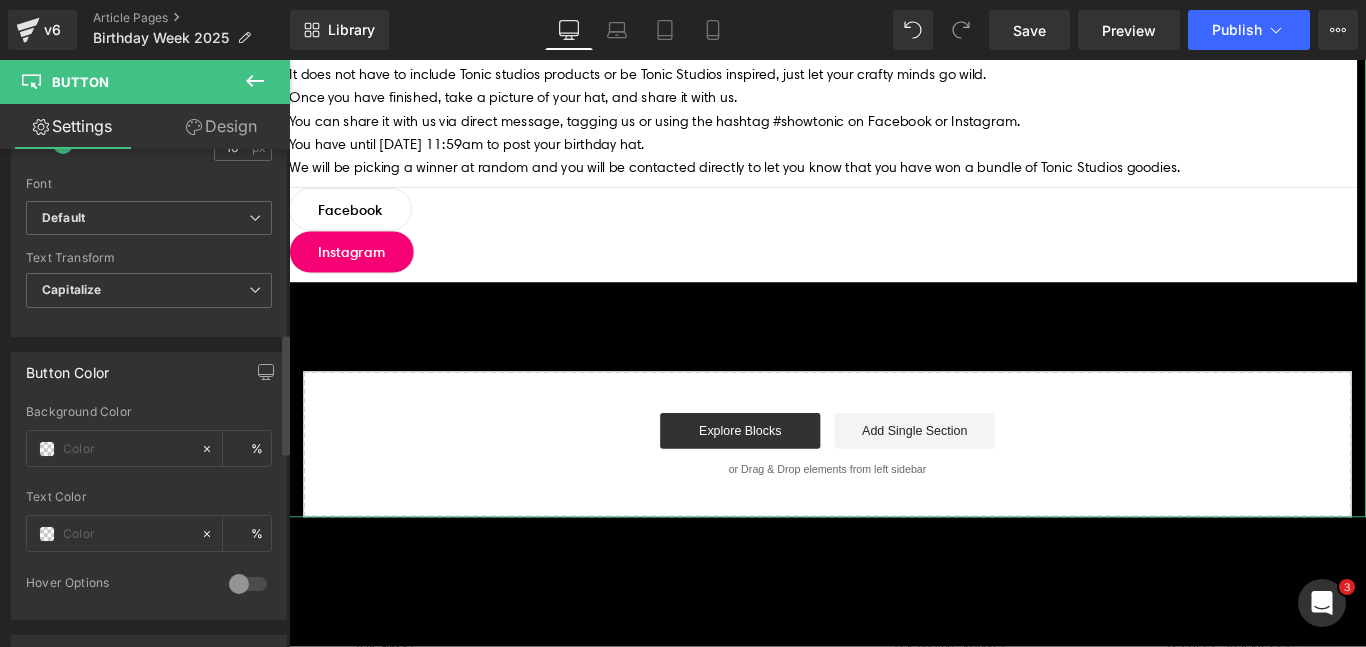 scroll, scrollTop: 760, scrollLeft: 0, axis: vertical 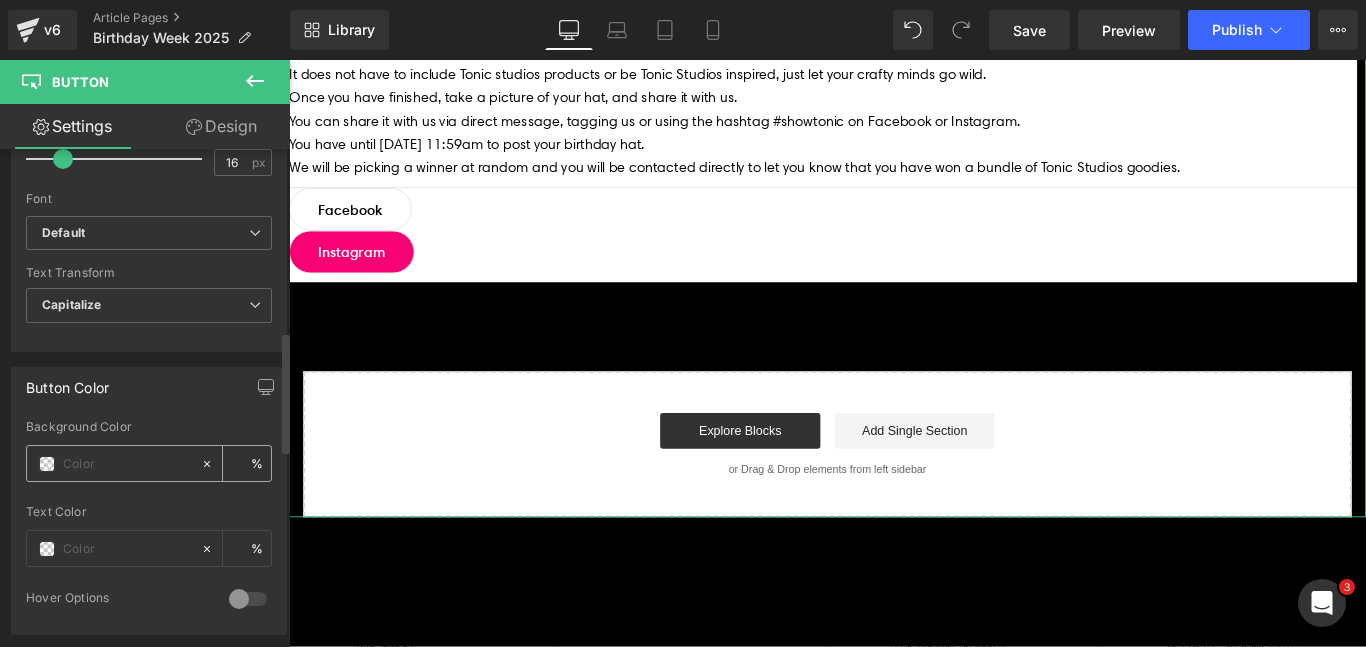 click at bounding box center [127, 464] 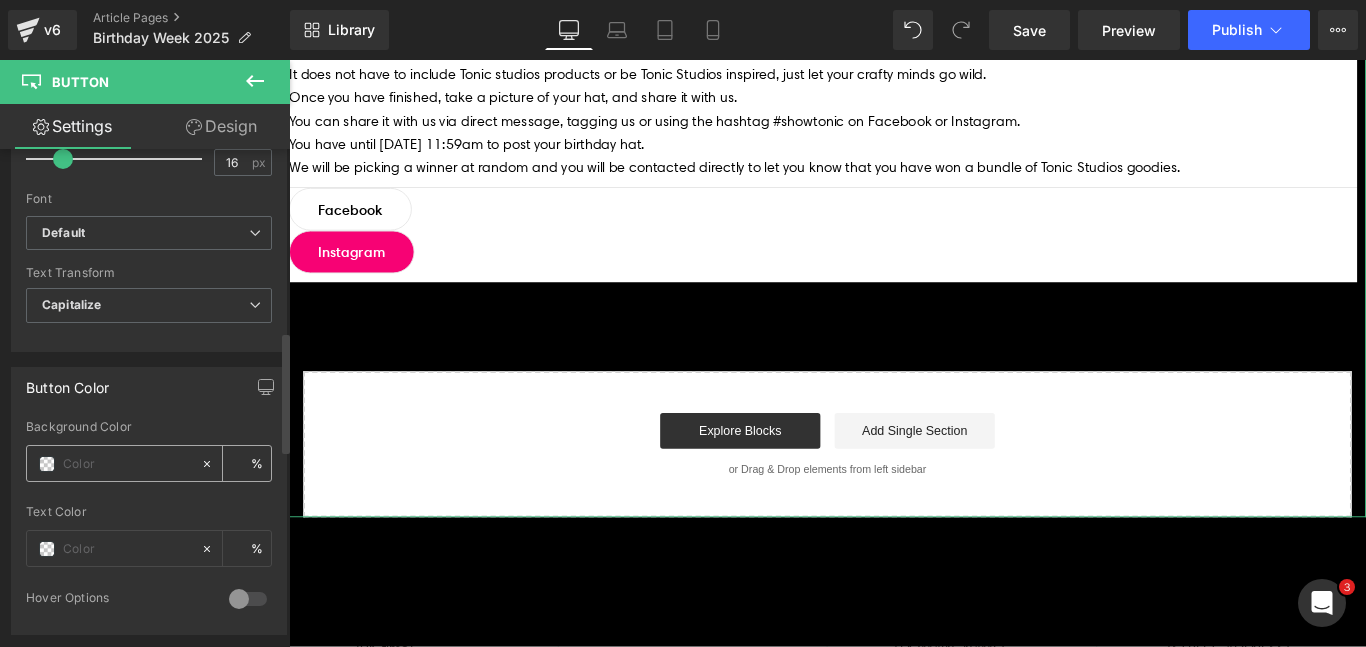 paste on "f70274" 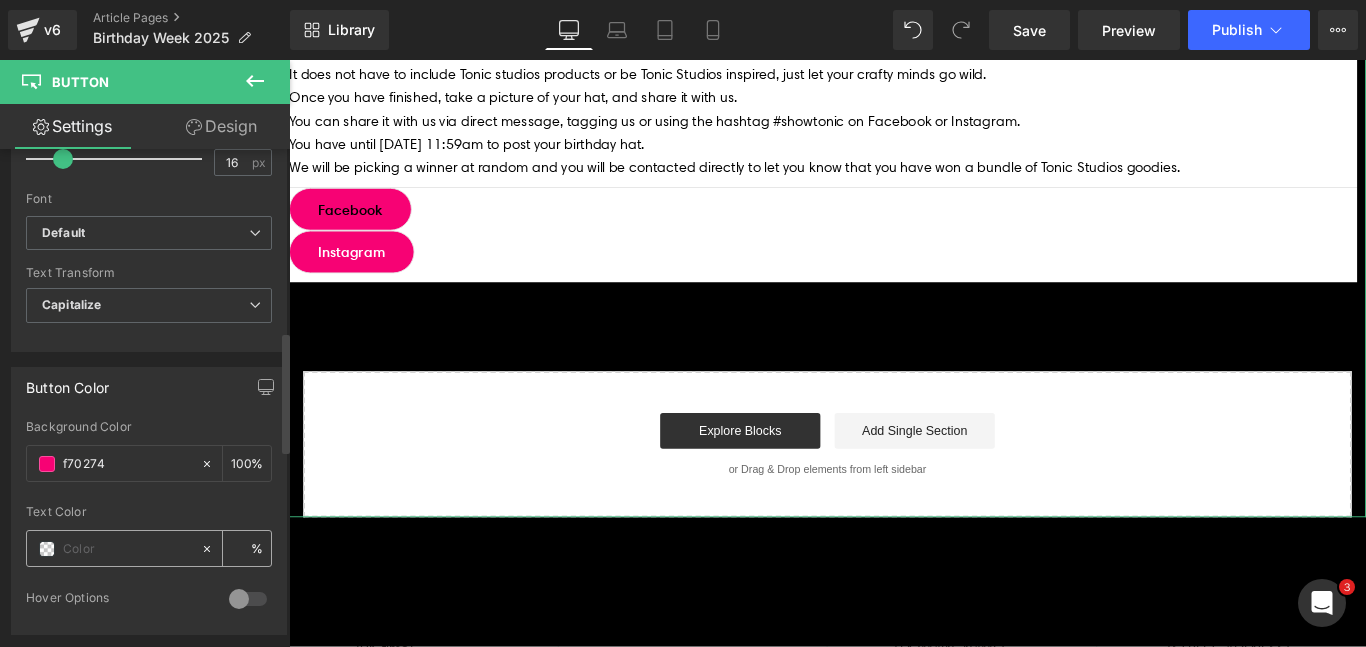 click at bounding box center (47, 549) 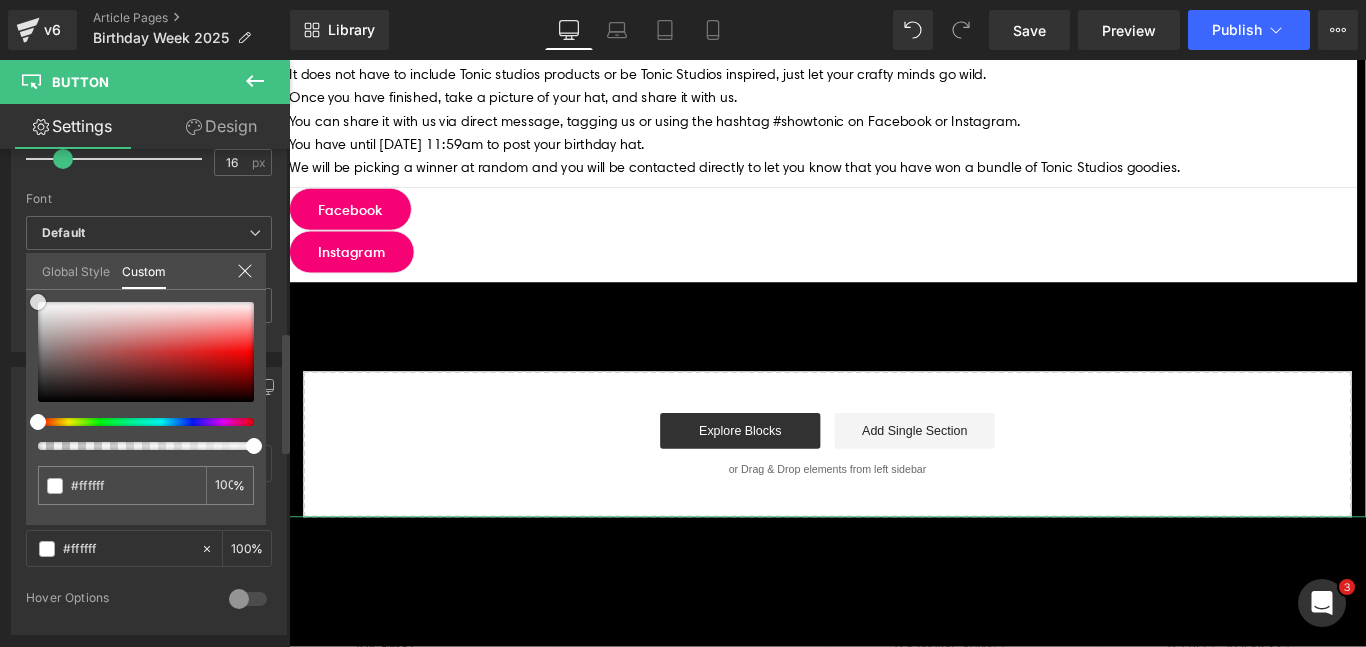 drag, startPoint x: 84, startPoint y: 346, endPoint x: 30, endPoint y: 274, distance: 90 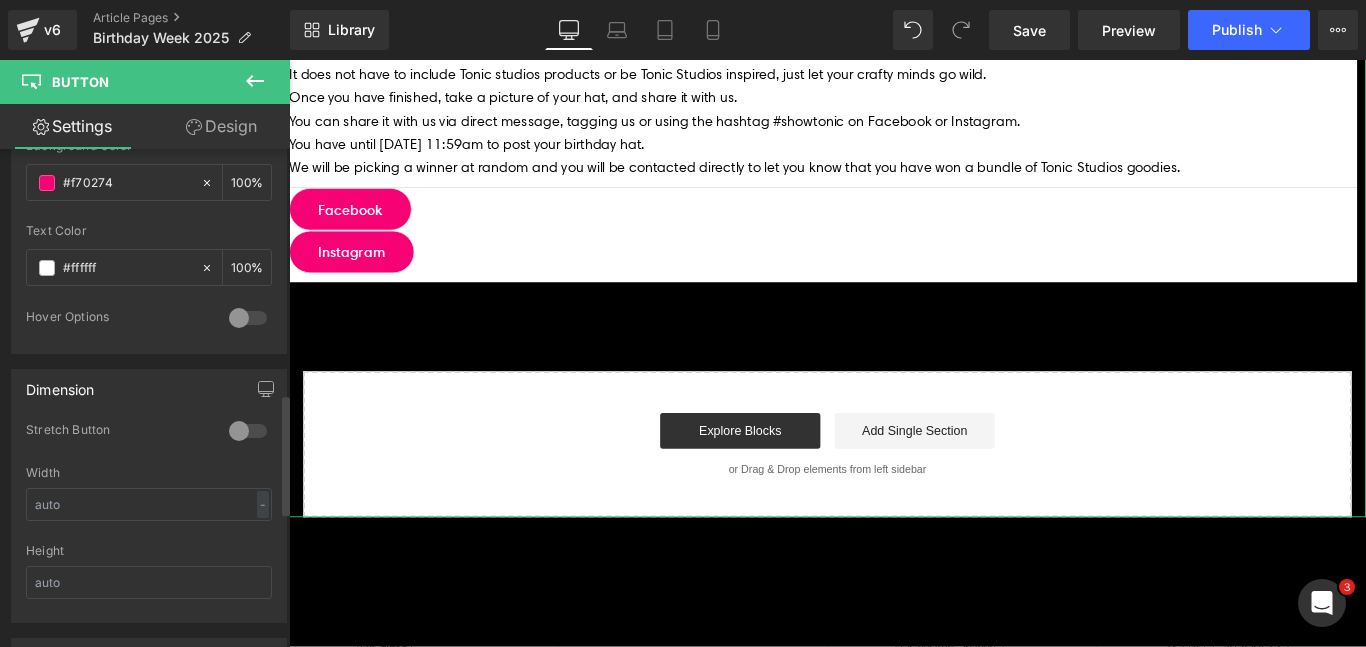 scroll, scrollTop: 1050, scrollLeft: 0, axis: vertical 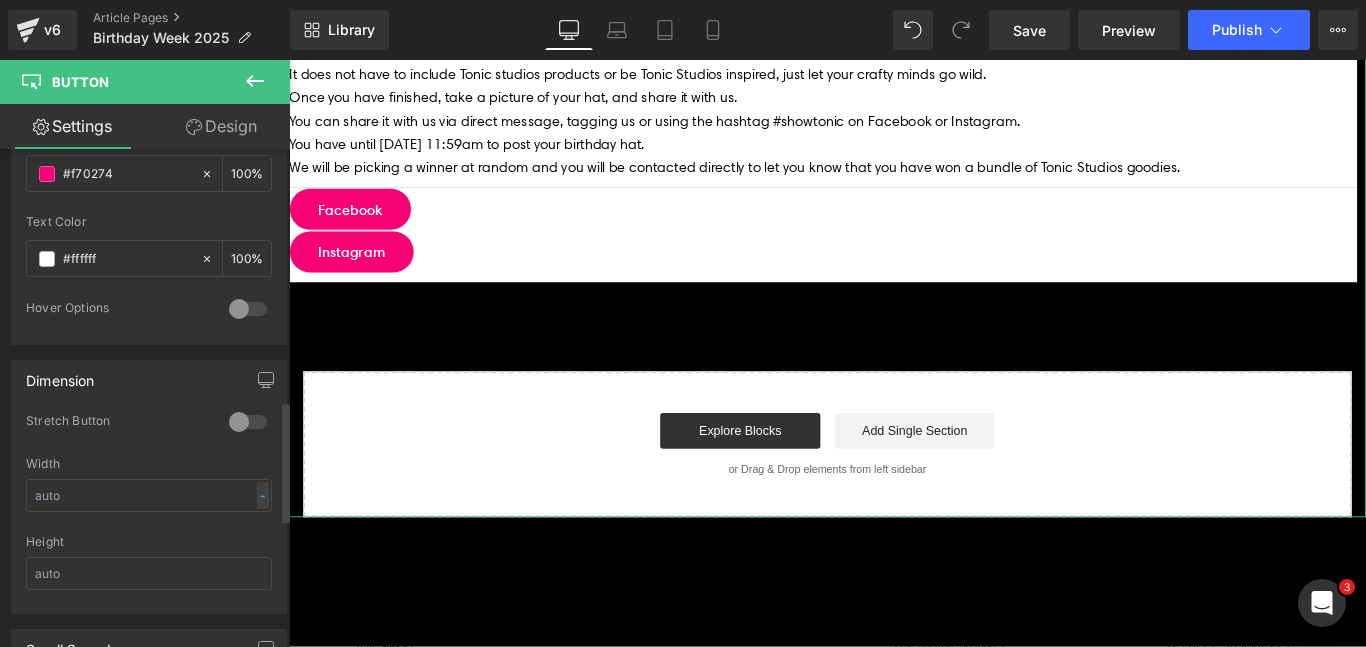 click at bounding box center [248, 422] 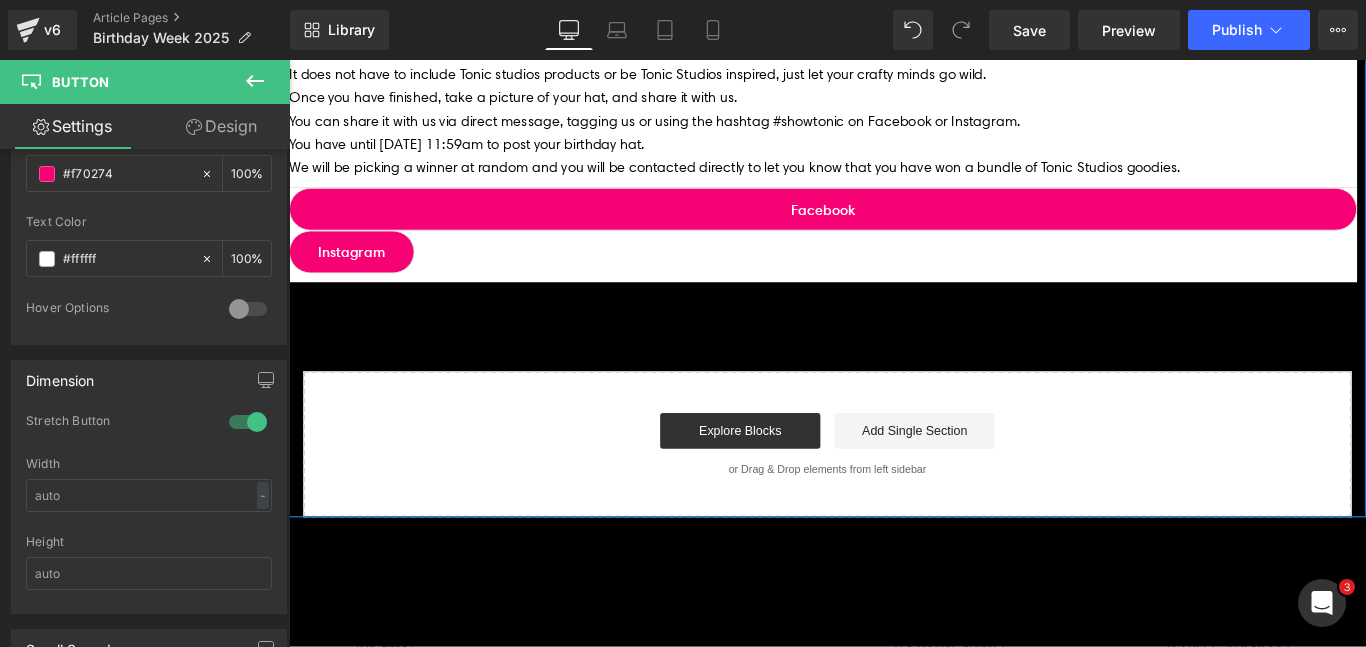 click on "Button" at bounding box center [574, -302] 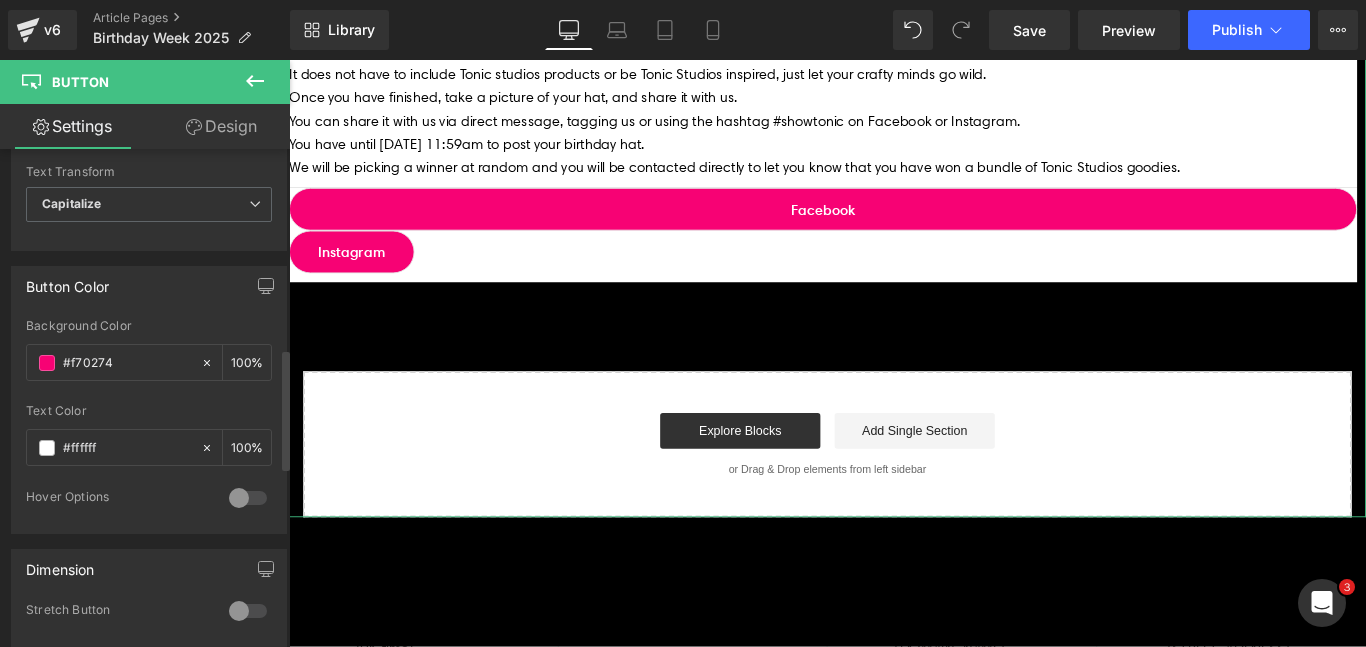 scroll, scrollTop: 908, scrollLeft: 0, axis: vertical 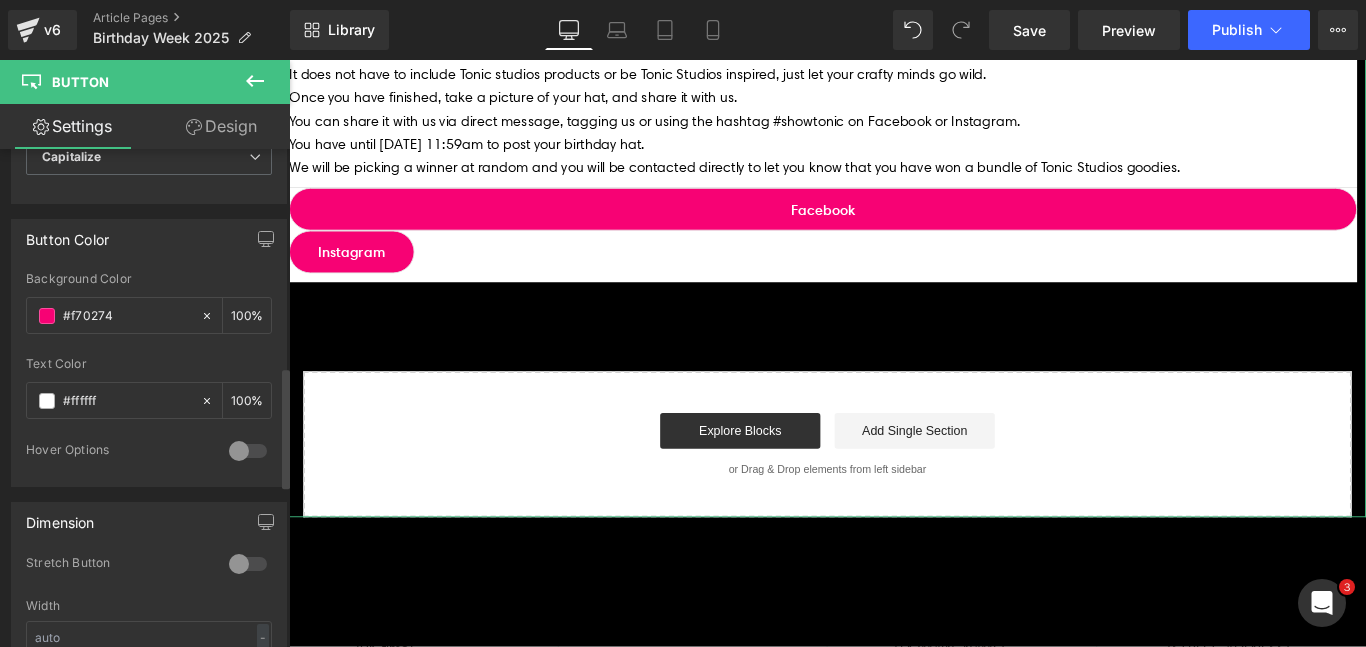 click at bounding box center (248, 564) 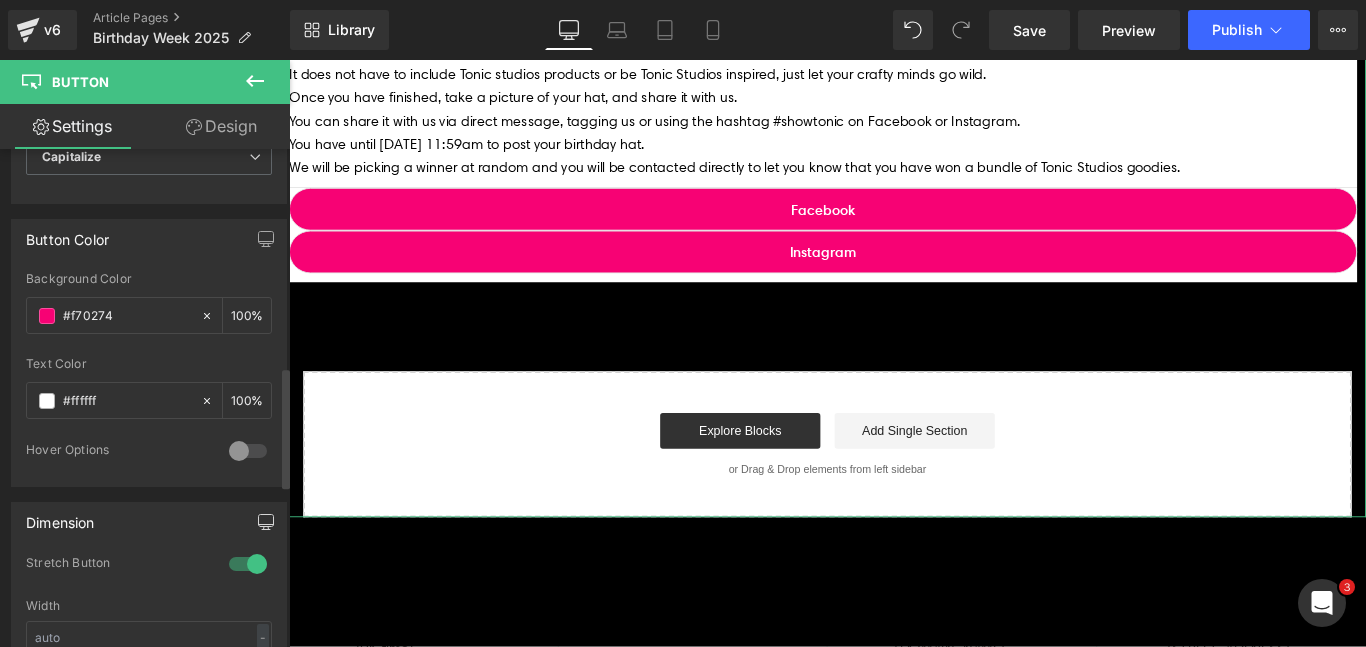 click at bounding box center [266, 522] 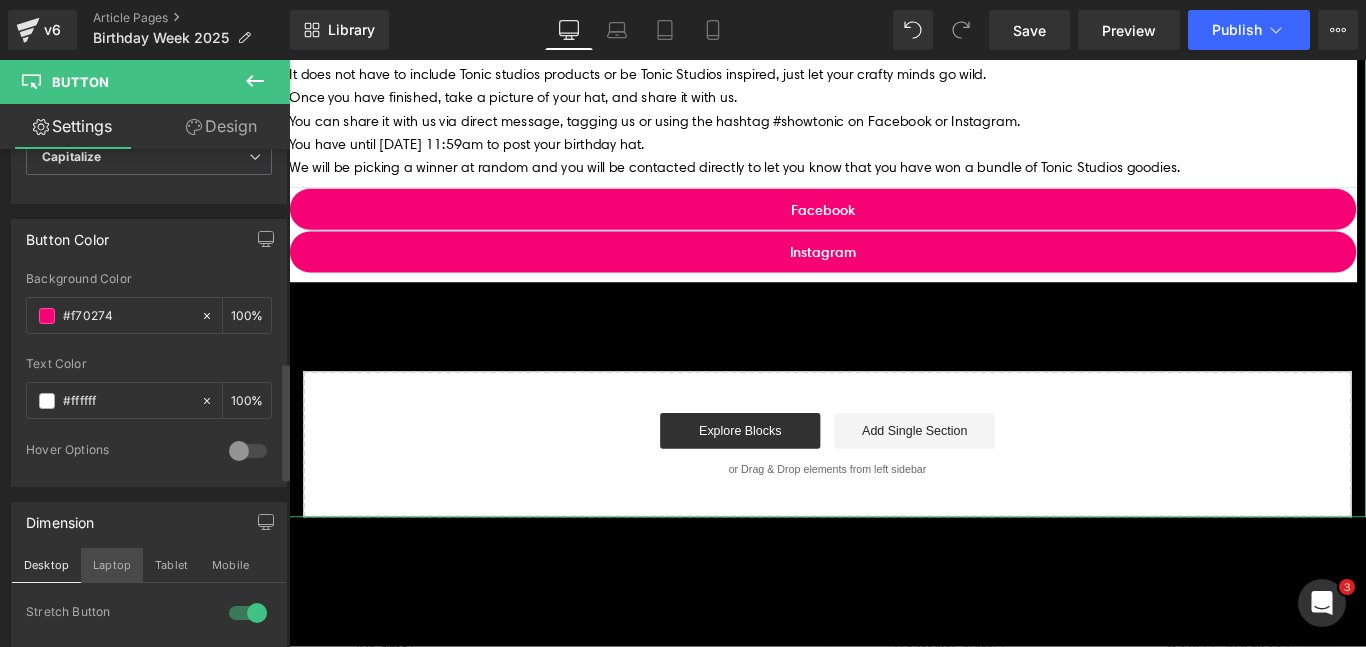 click on "Laptop" at bounding box center [112, 565] 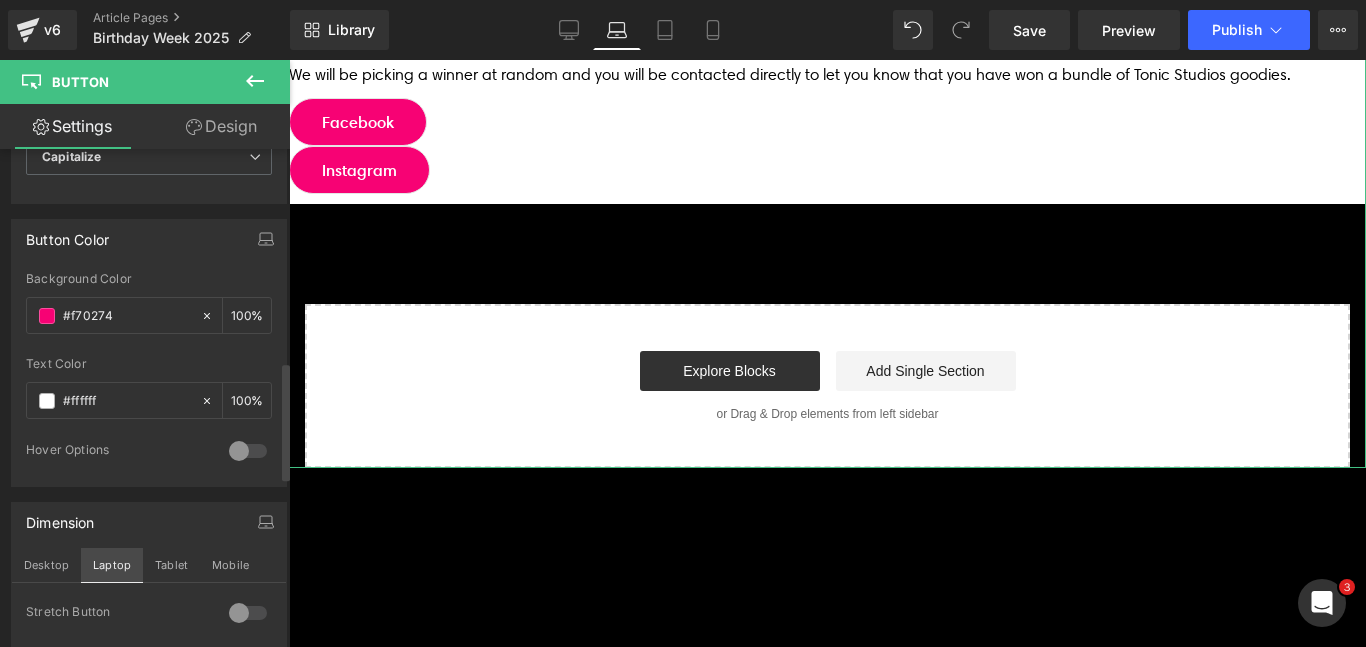 scroll, scrollTop: 1328, scrollLeft: 0, axis: vertical 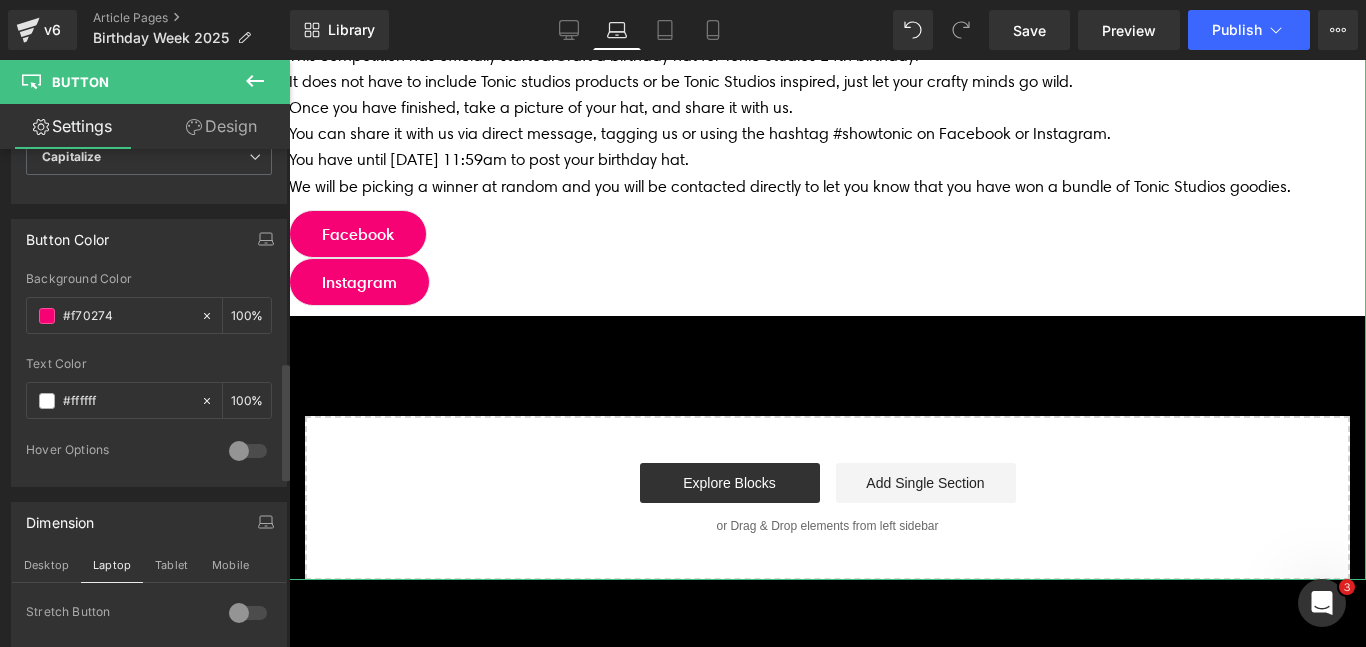 click at bounding box center (248, 613) 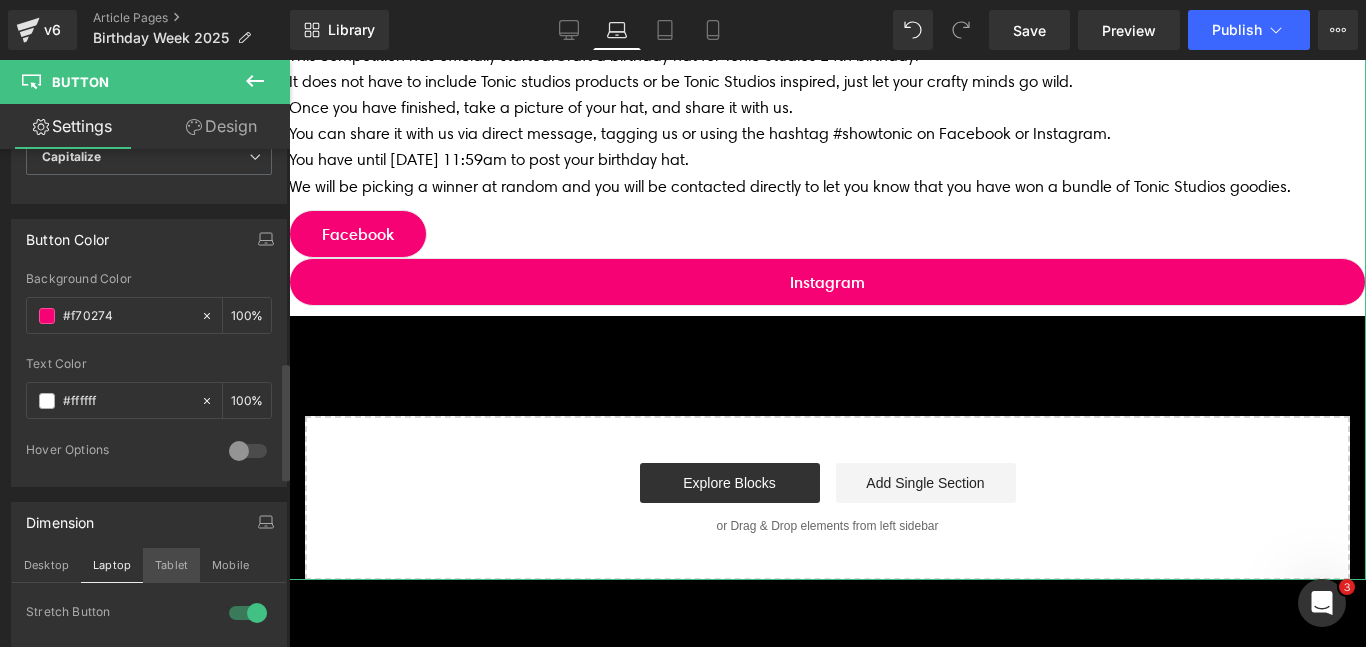 click on "Tablet" at bounding box center [171, 565] 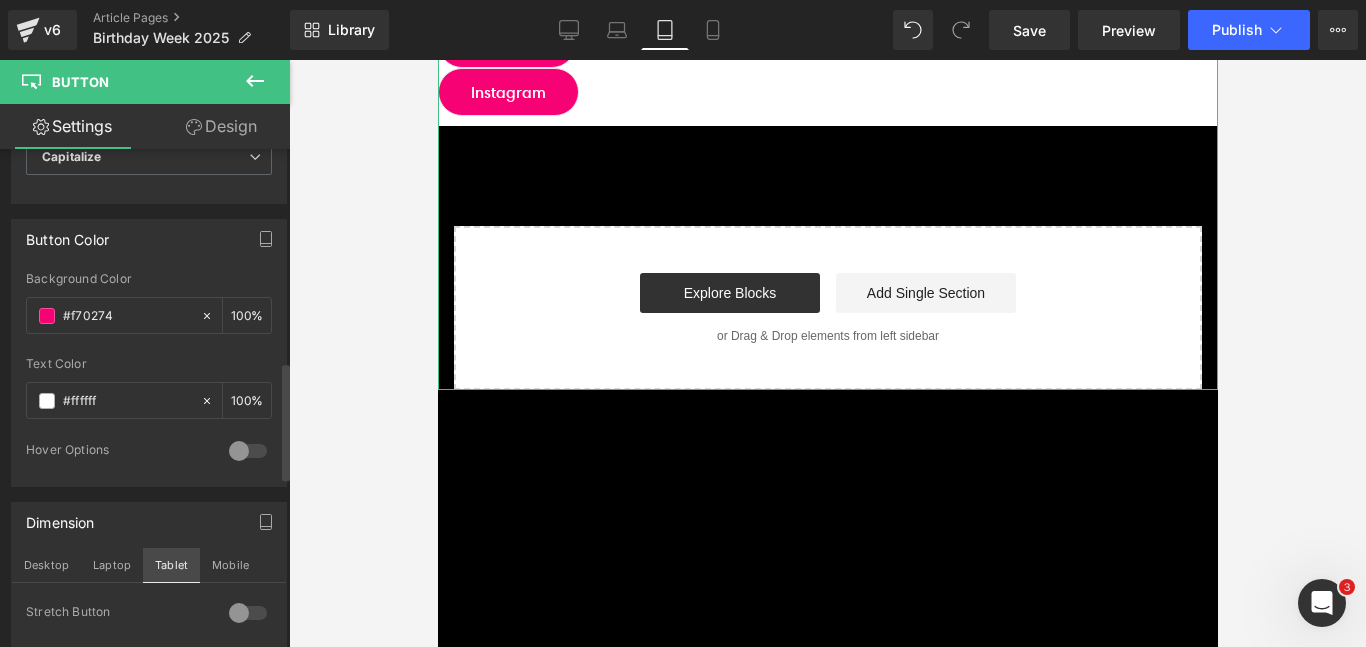 scroll, scrollTop: 1139, scrollLeft: 0, axis: vertical 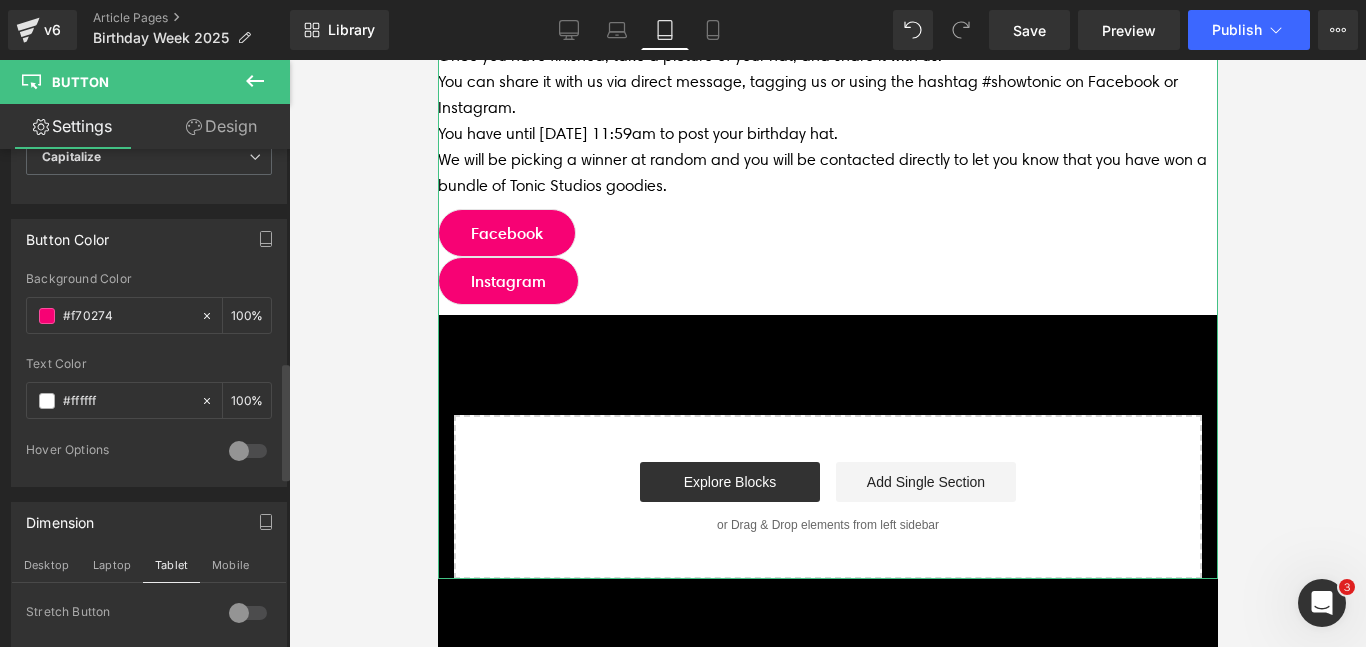 click at bounding box center [248, 613] 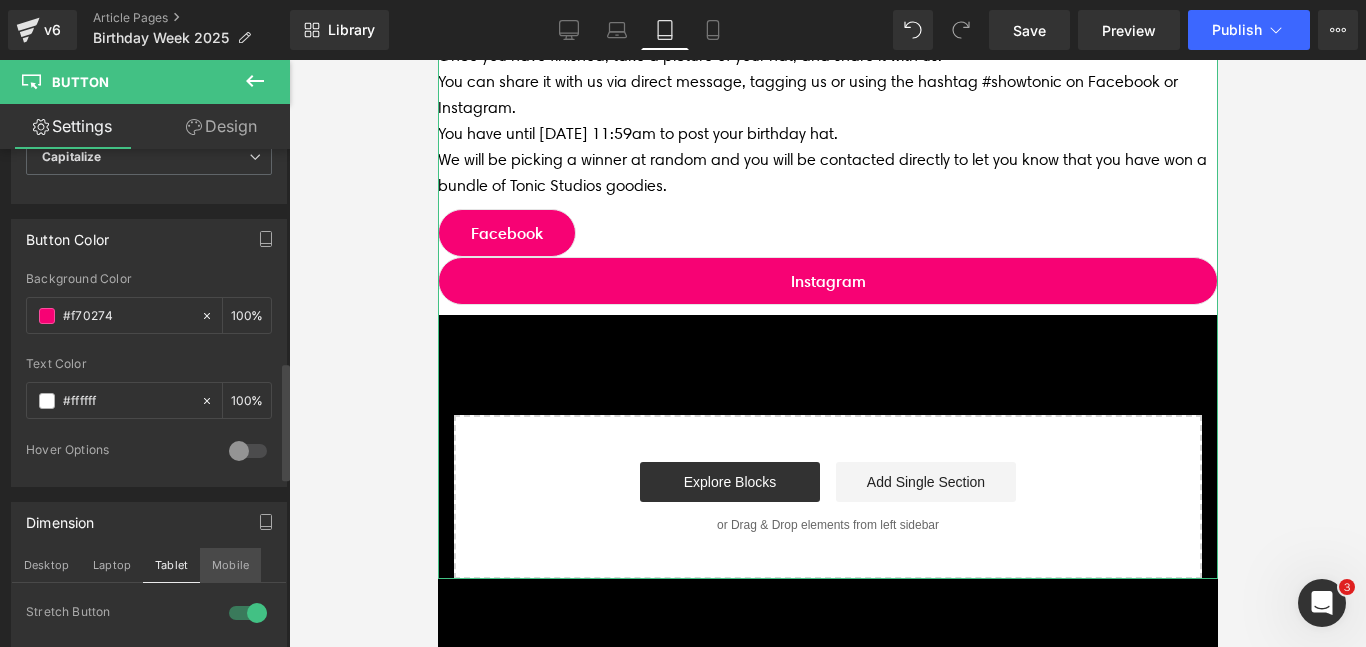 click on "Mobile" at bounding box center (230, 565) 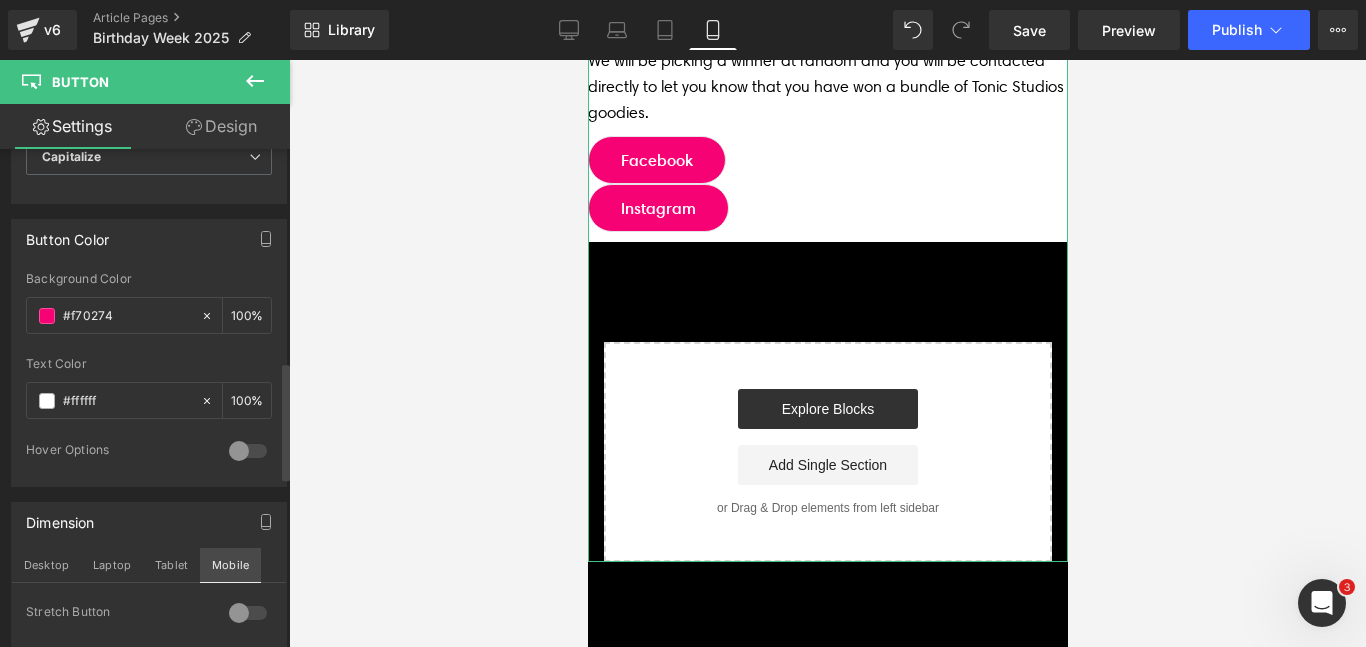 scroll, scrollTop: 1100, scrollLeft: 0, axis: vertical 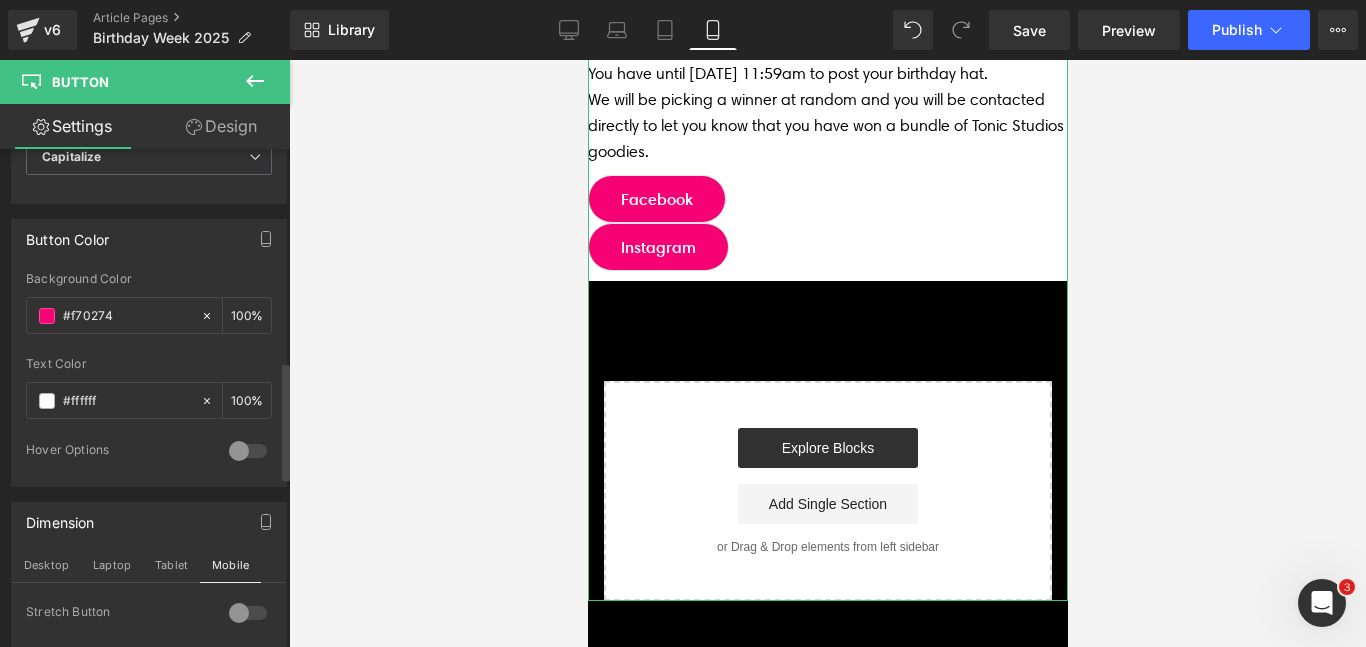 click at bounding box center [248, 613] 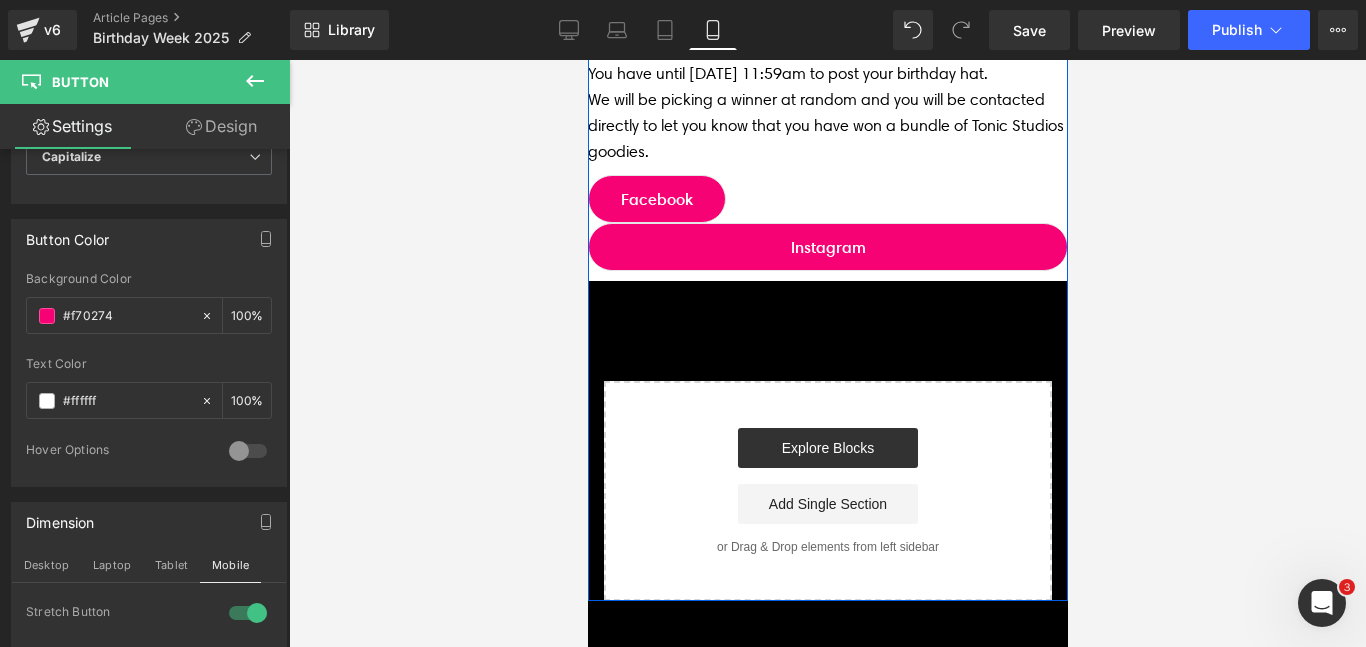 click on "Button" at bounding box center (812, -133) 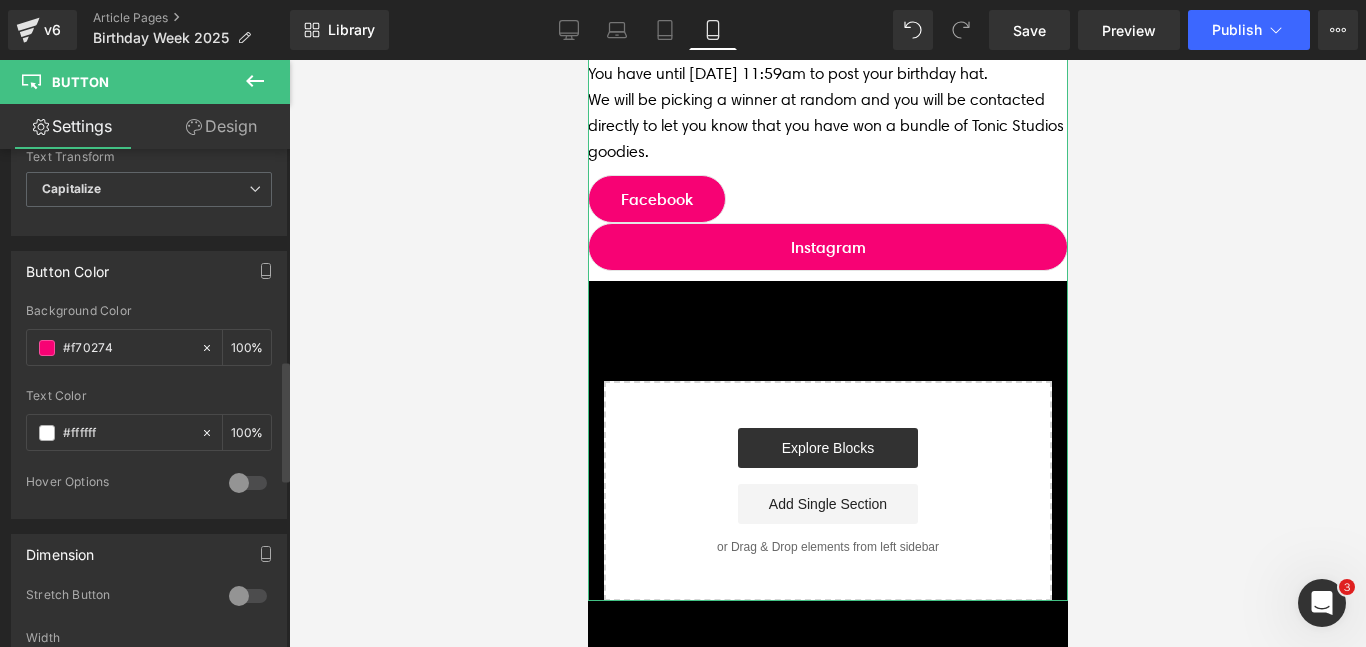 scroll, scrollTop: 873, scrollLeft: 0, axis: vertical 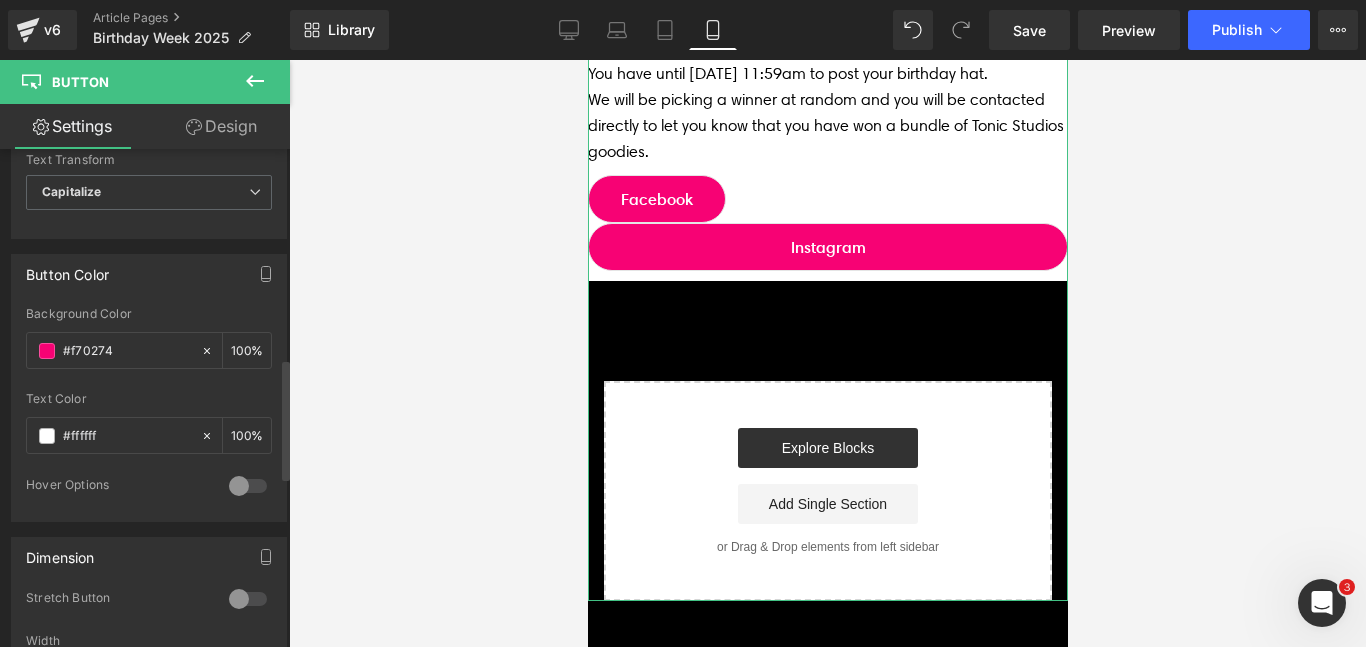 click at bounding box center [248, 599] 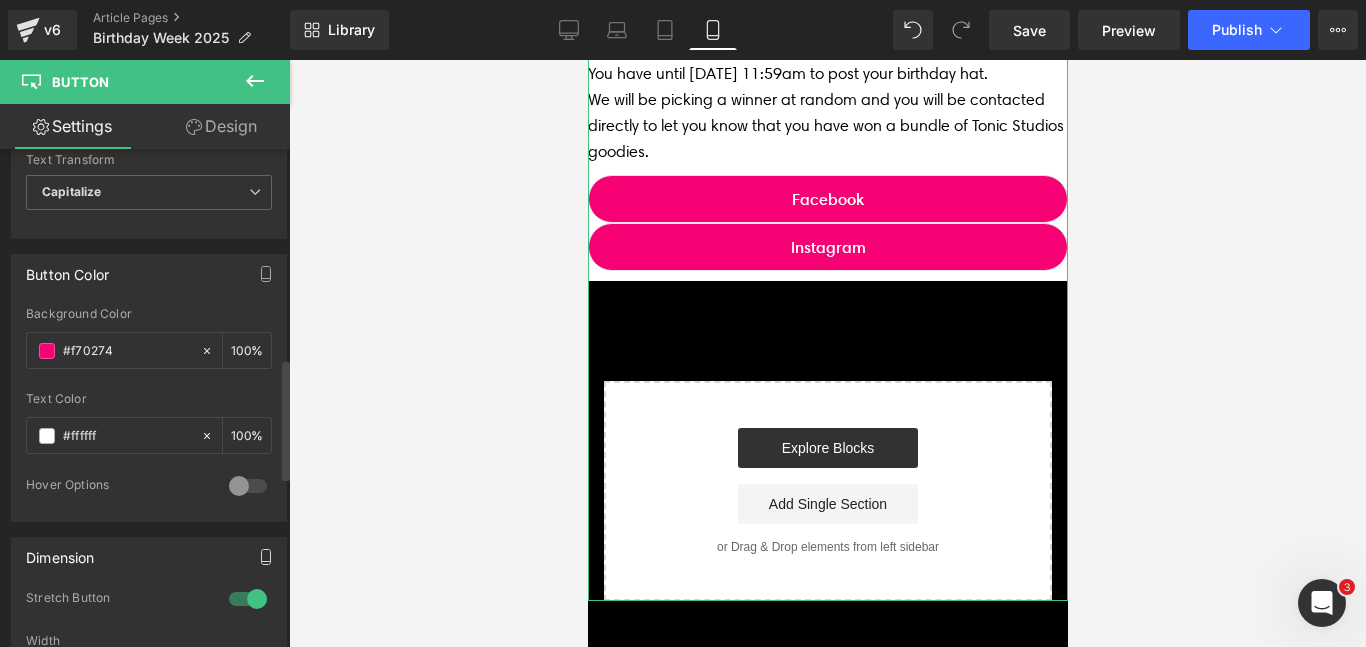 click 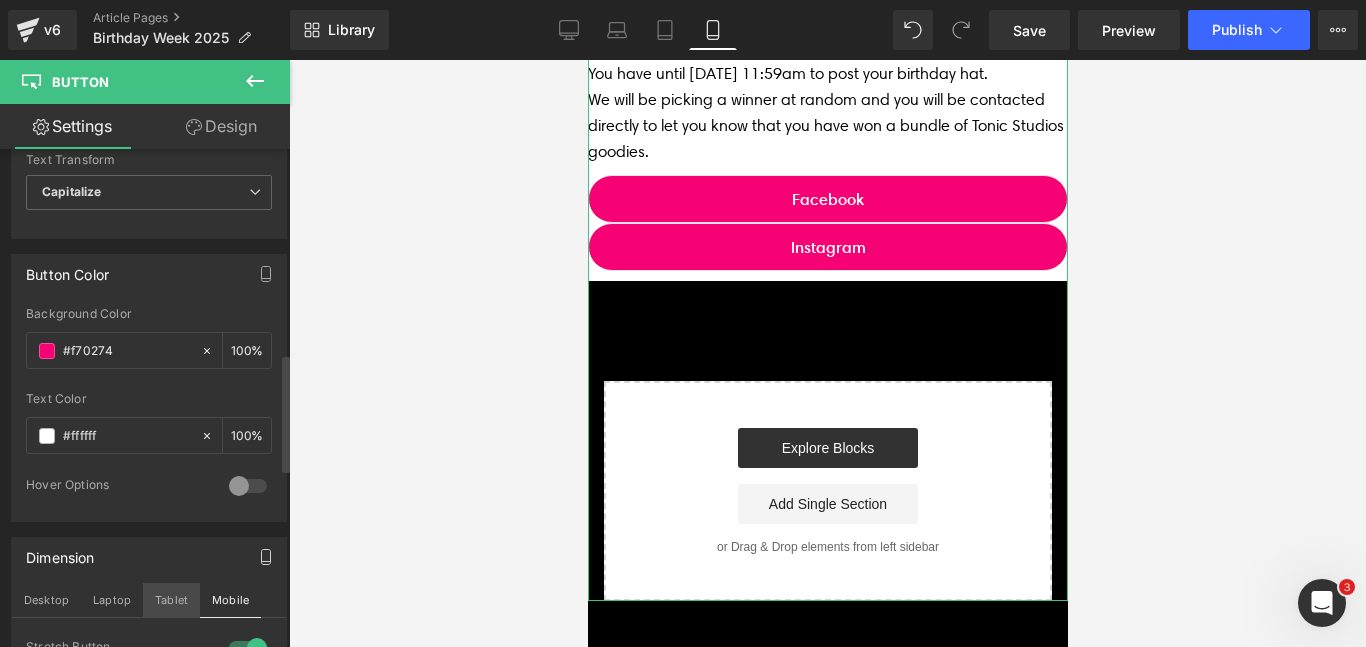click on "Tablet" at bounding box center (171, 600) 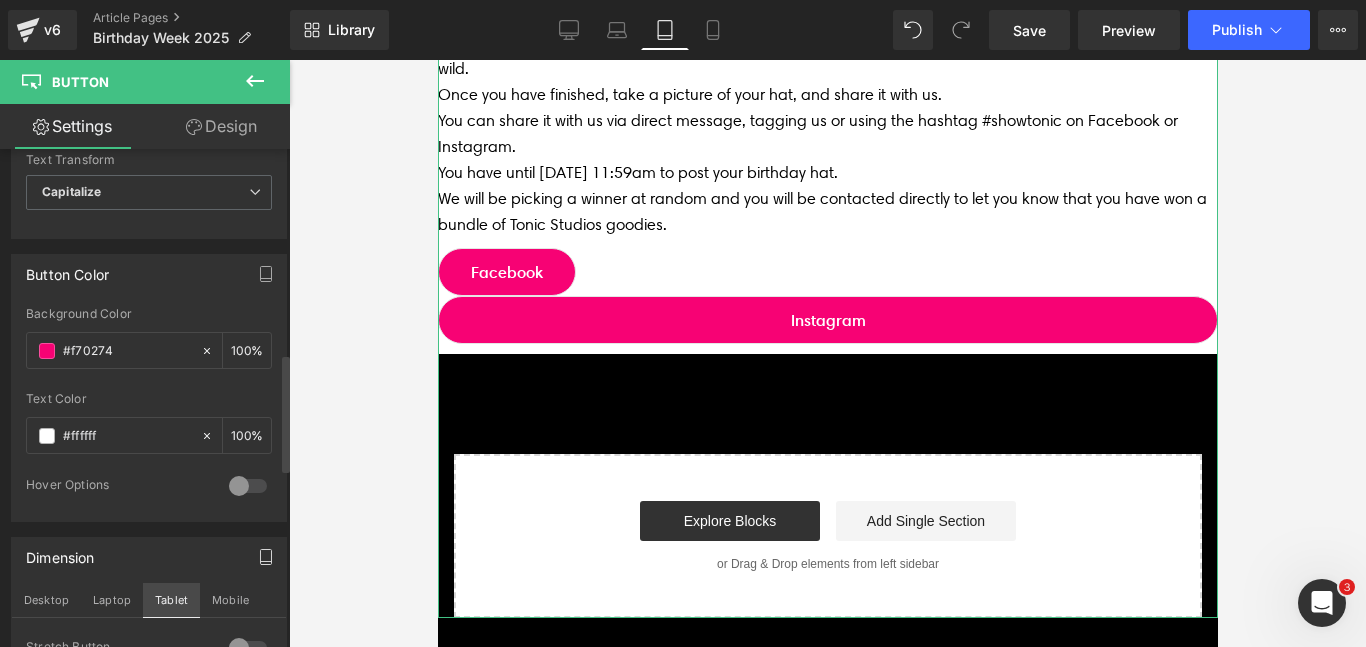scroll, scrollTop: 1187, scrollLeft: 0, axis: vertical 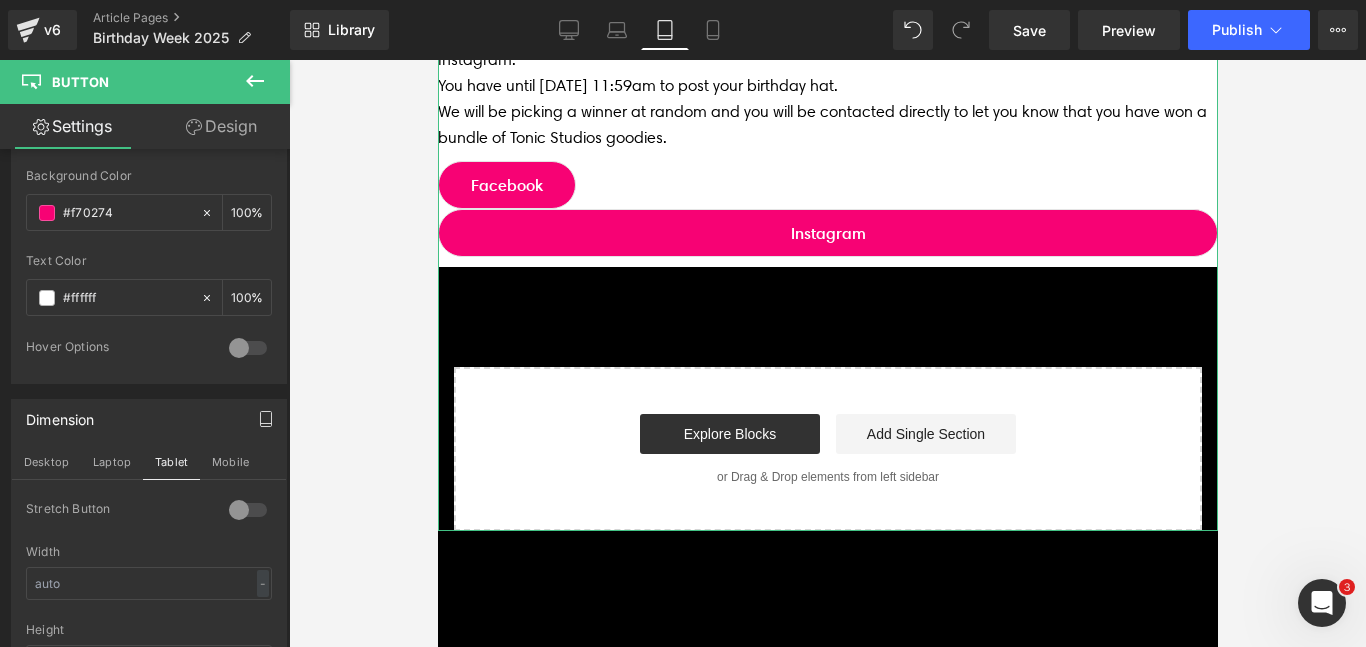 click at bounding box center [248, 510] 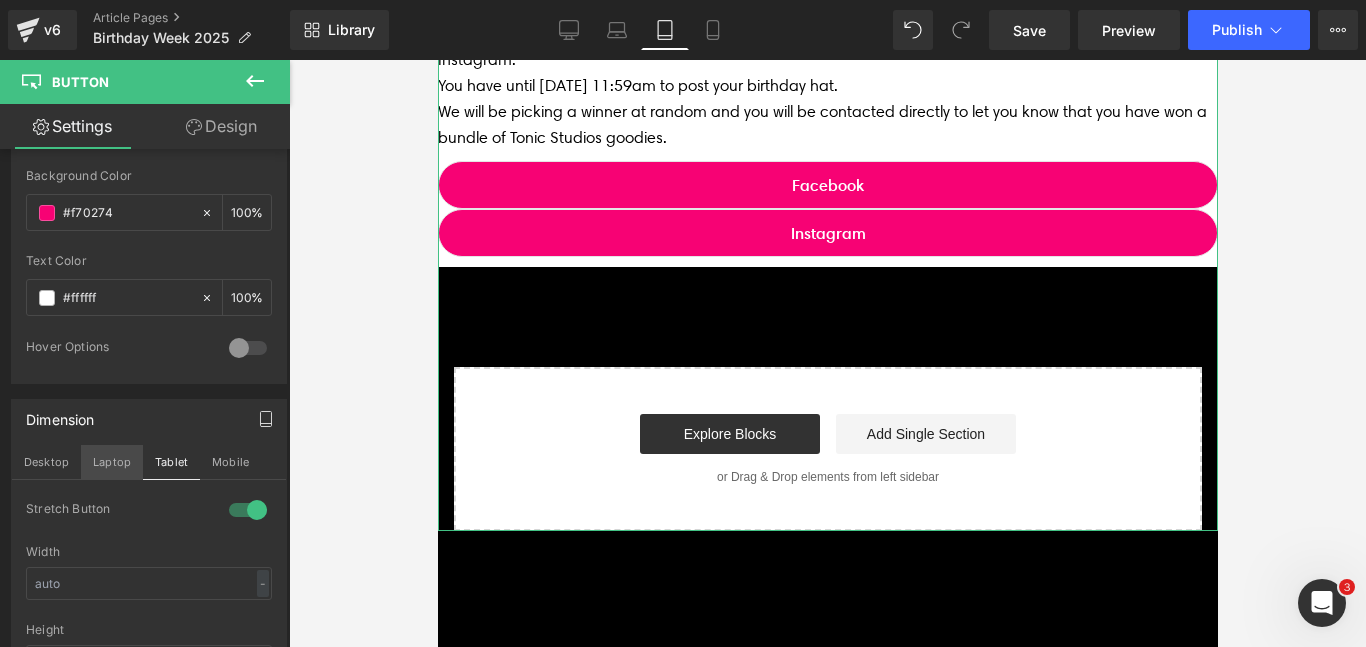 click on "Laptop" at bounding box center [112, 462] 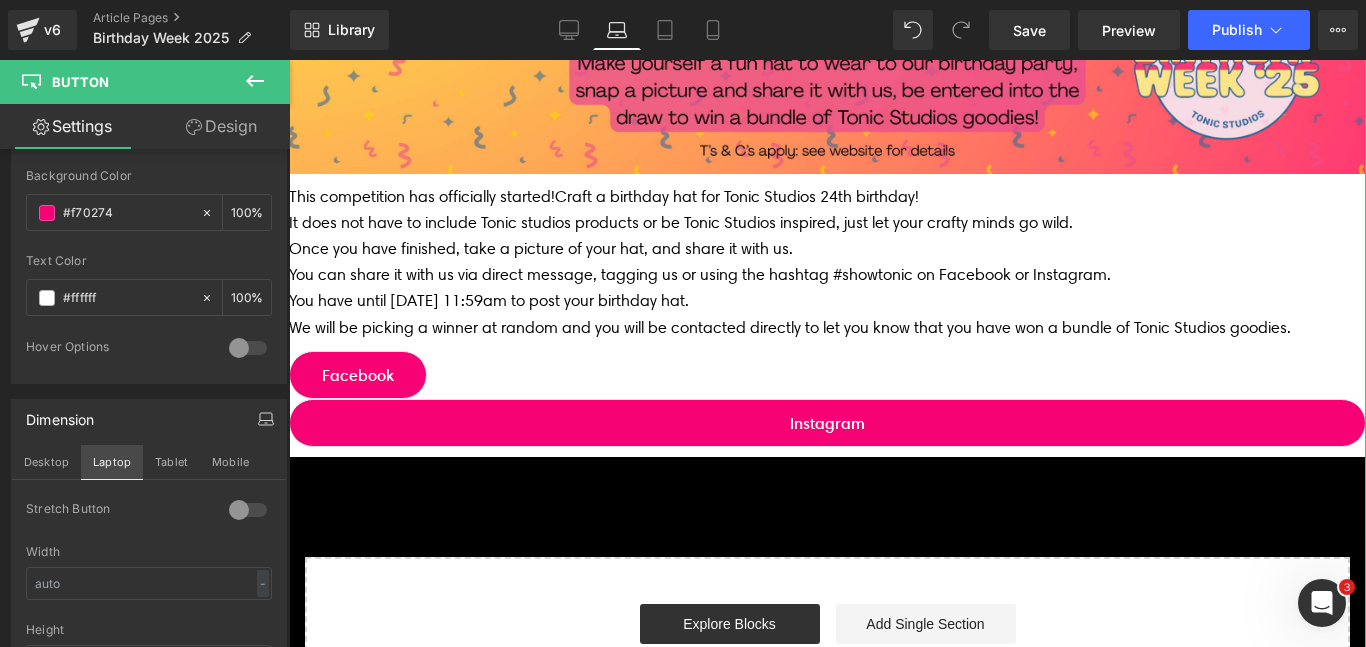 scroll, scrollTop: 1376, scrollLeft: 0, axis: vertical 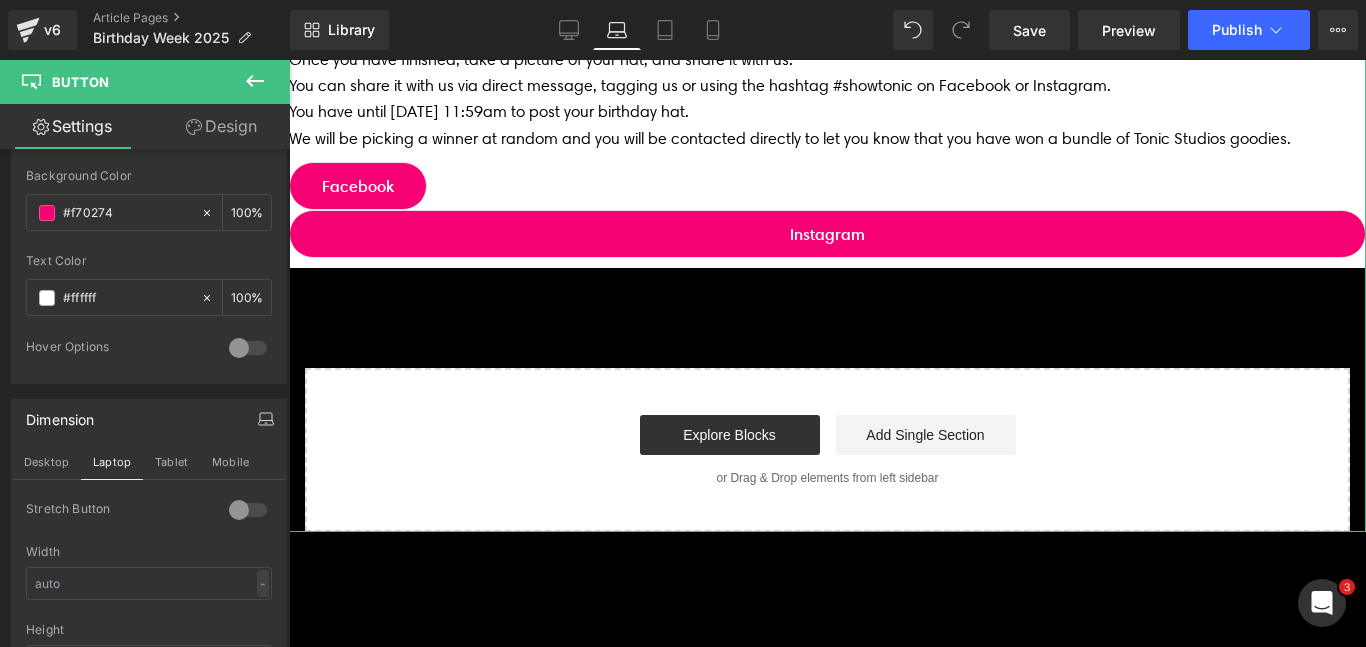 click at bounding box center (248, 510) 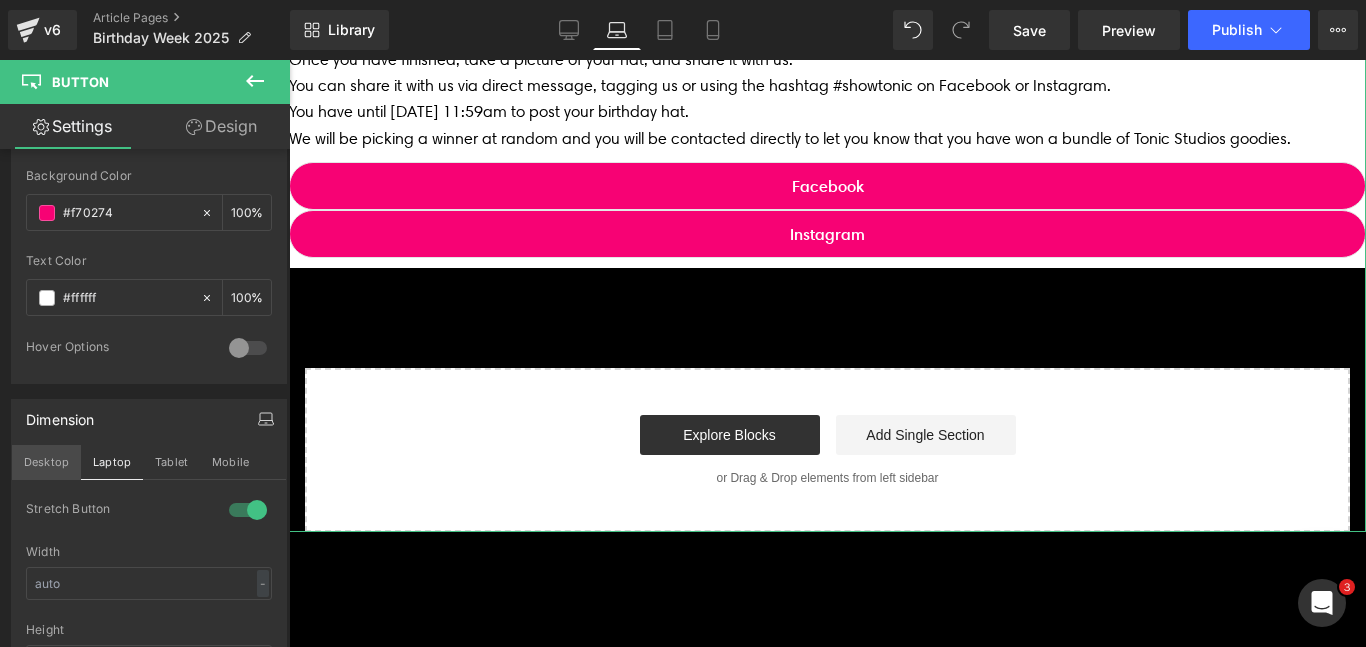 click on "Desktop" at bounding box center (46, 462) 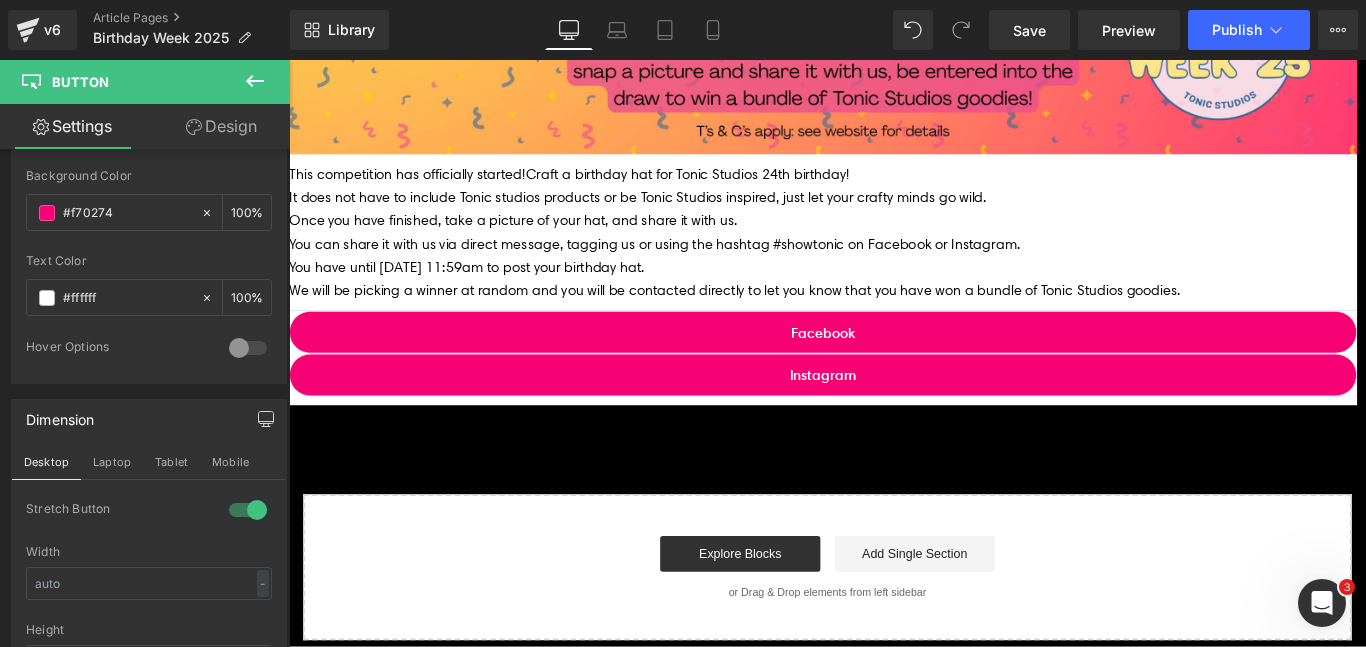 scroll, scrollTop: 1300, scrollLeft: 0, axis: vertical 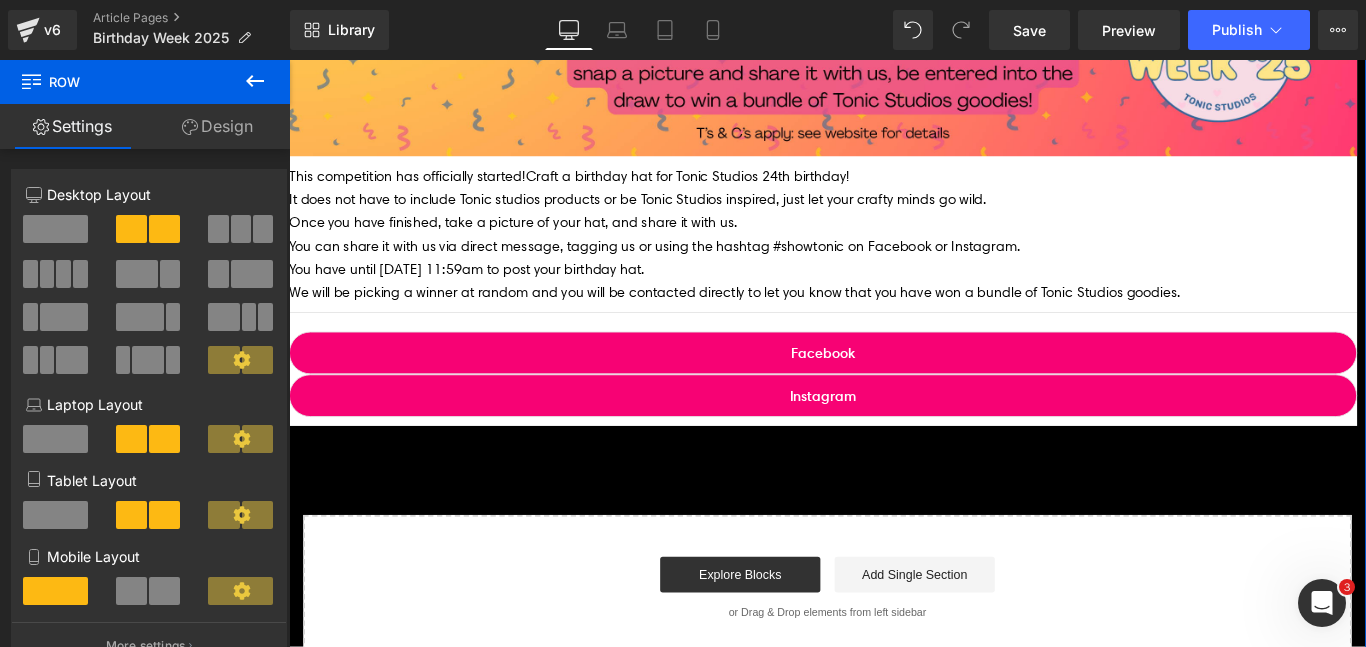 drag, startPoint x: 581, startPoint y: 478, endPoint x: 586, endPoint y: 469, distance: 10.29563 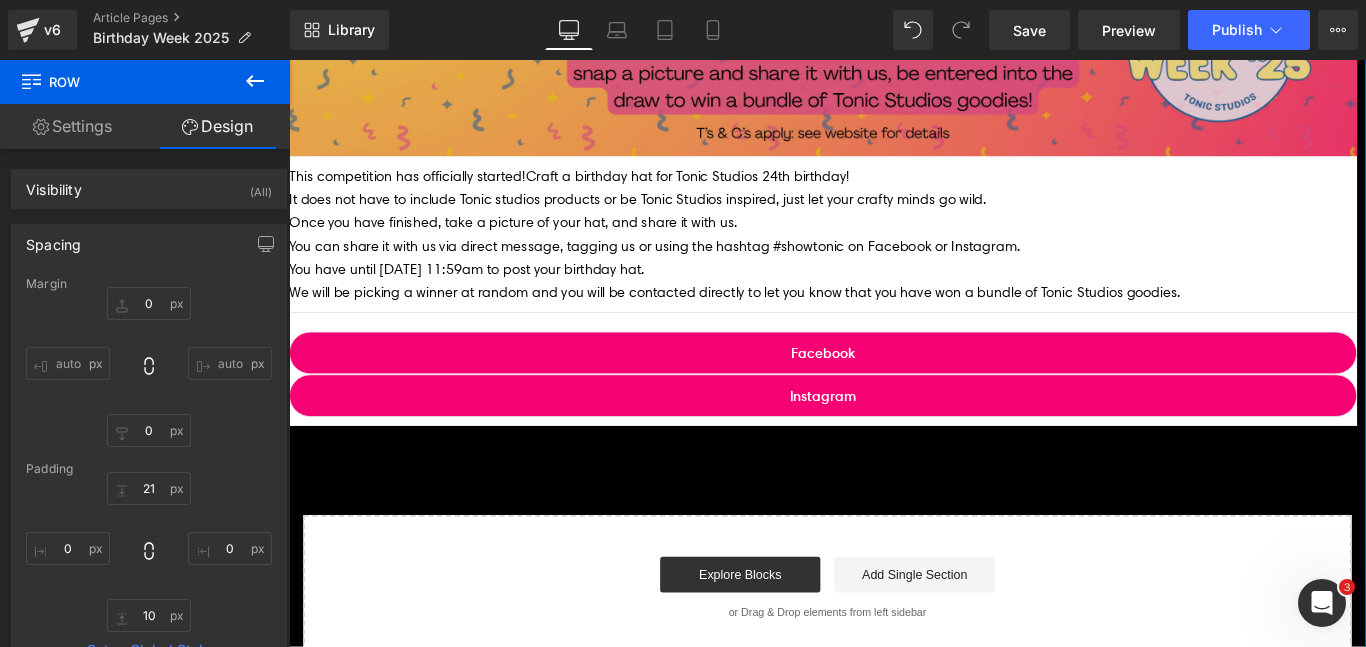 scroll, scrollTop: 1126, scrollLeft: 0, axis: vertical 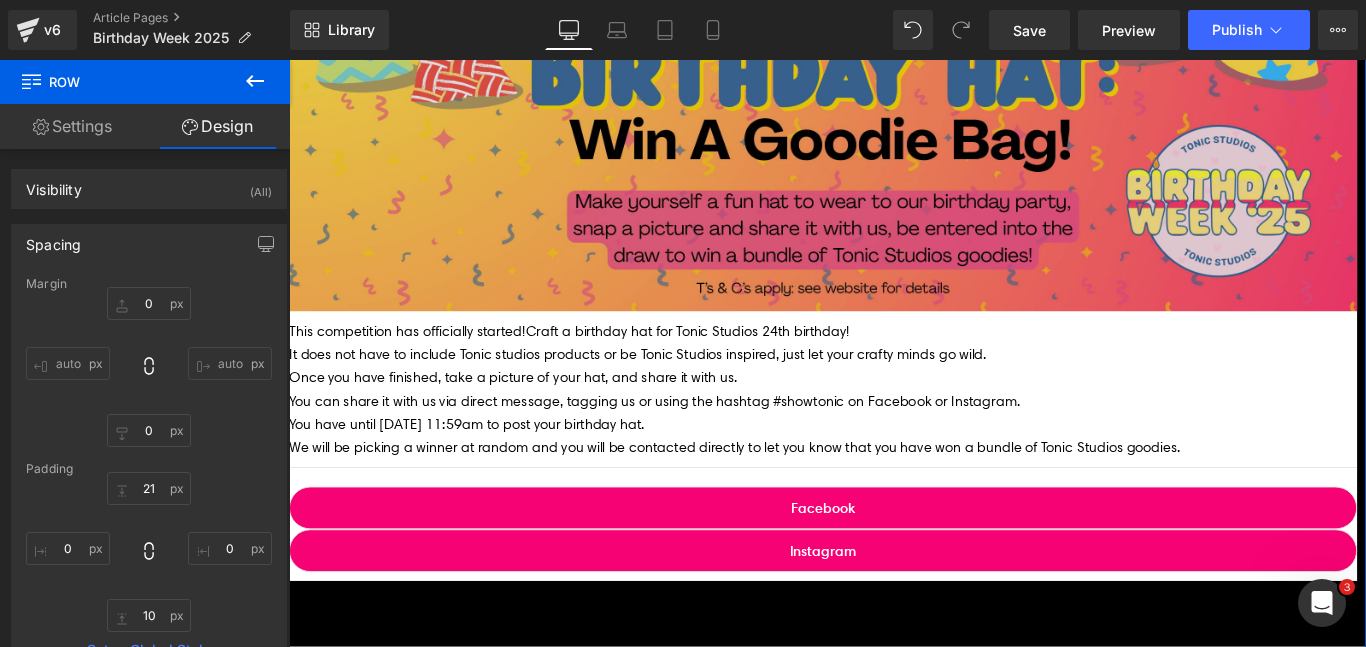 click at bounding box center (889, 102) 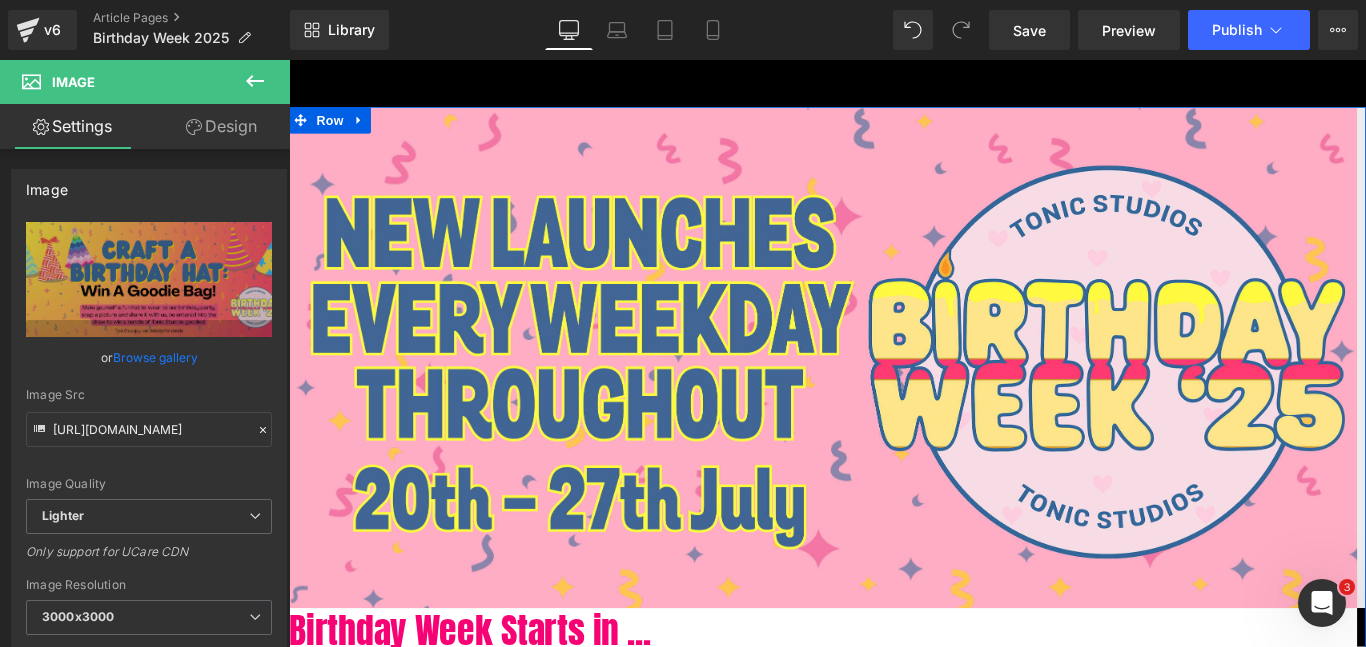 scroll, scrollTop: 122, scrollLeft: 0, axis: vertical 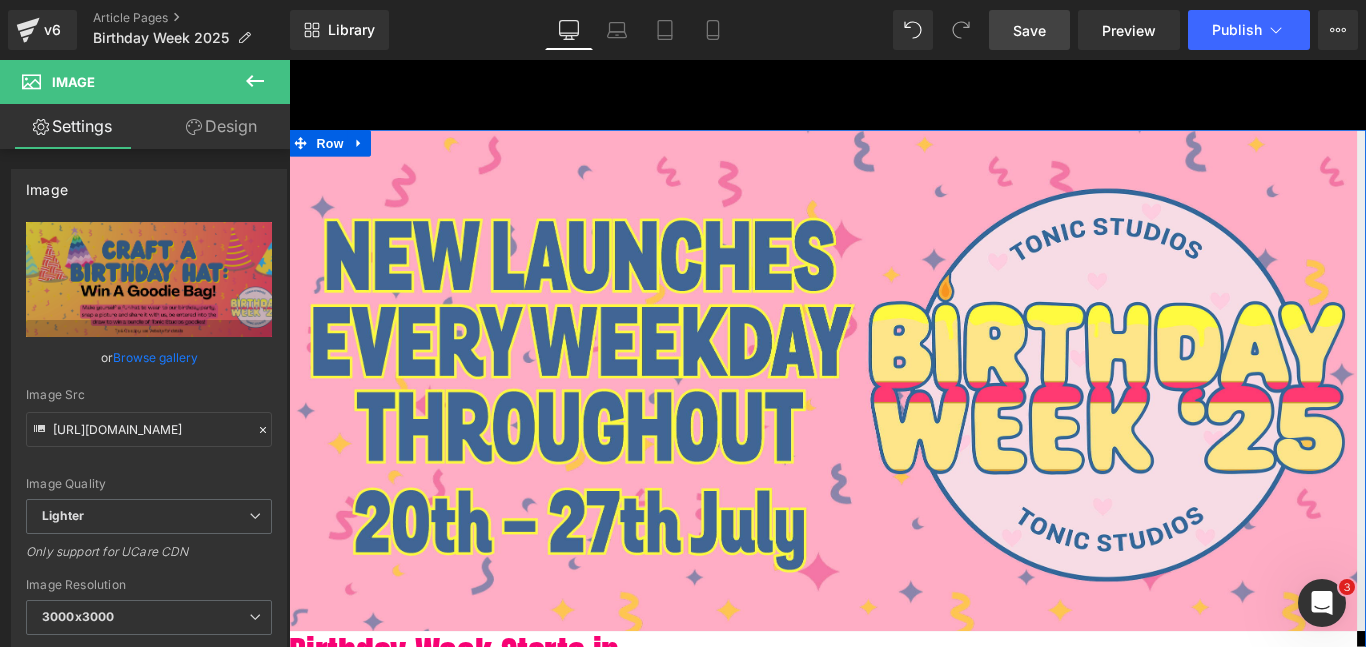 click on "Save" at bounding box center (1029, 30) 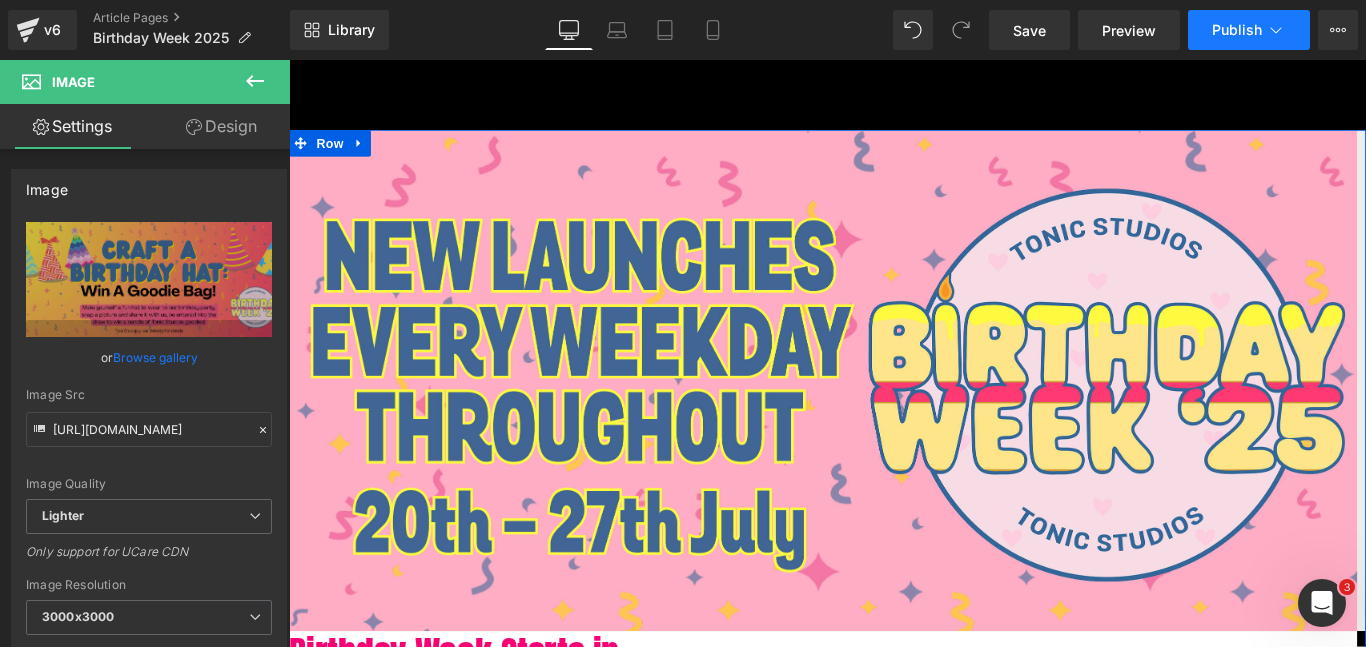 click on "Publish" at bounding box center (1249, 30) 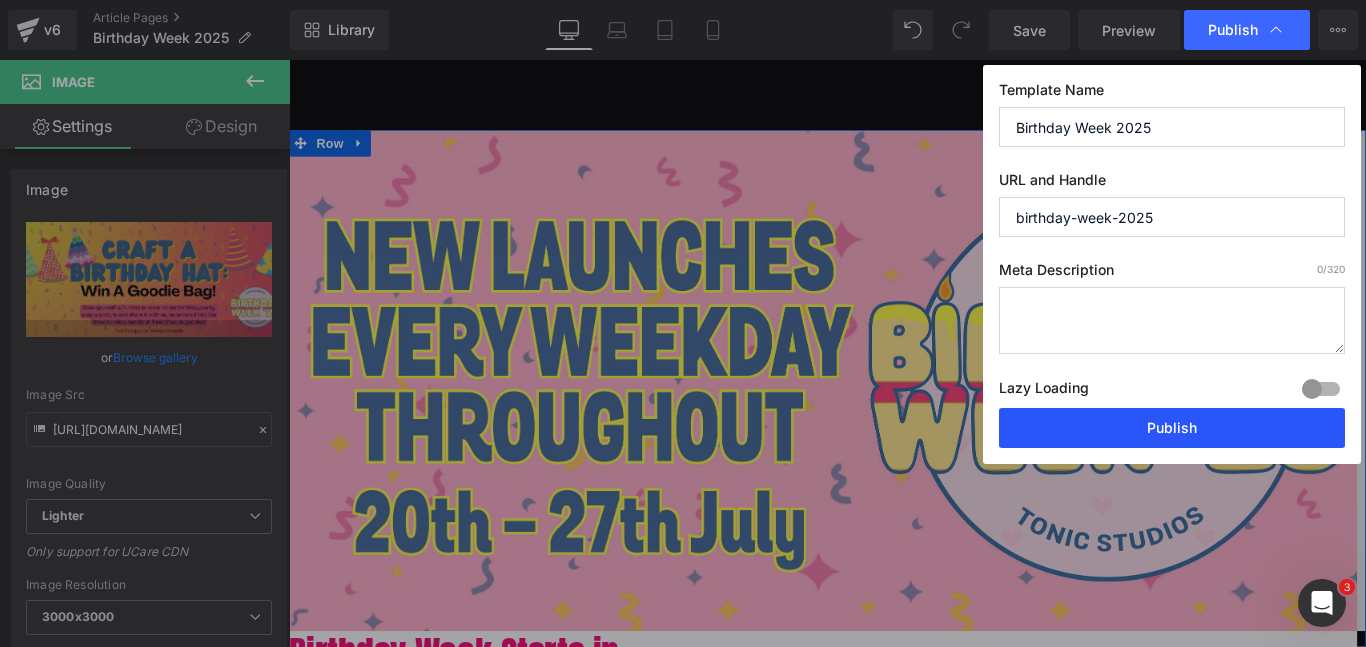 click on "Publish" at bounding box center [1172, 428] 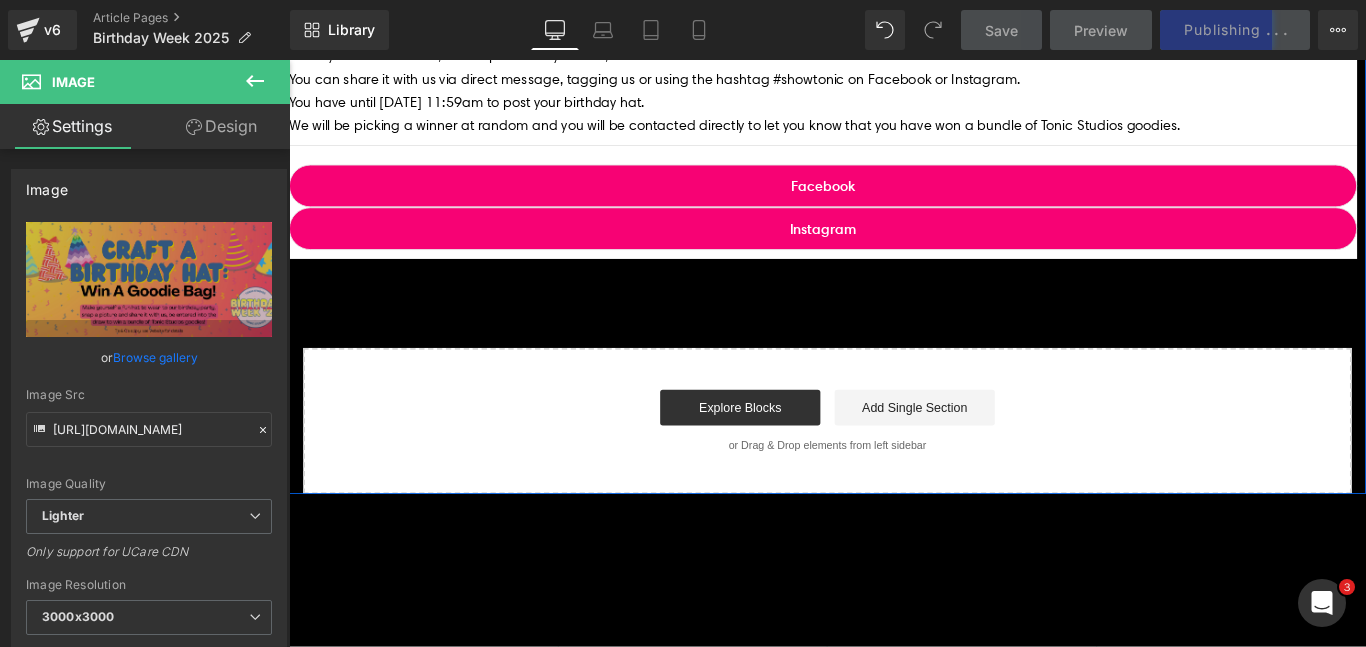 scroll, scrollTop: 1490, scrollLeft: 0, axis: vertical 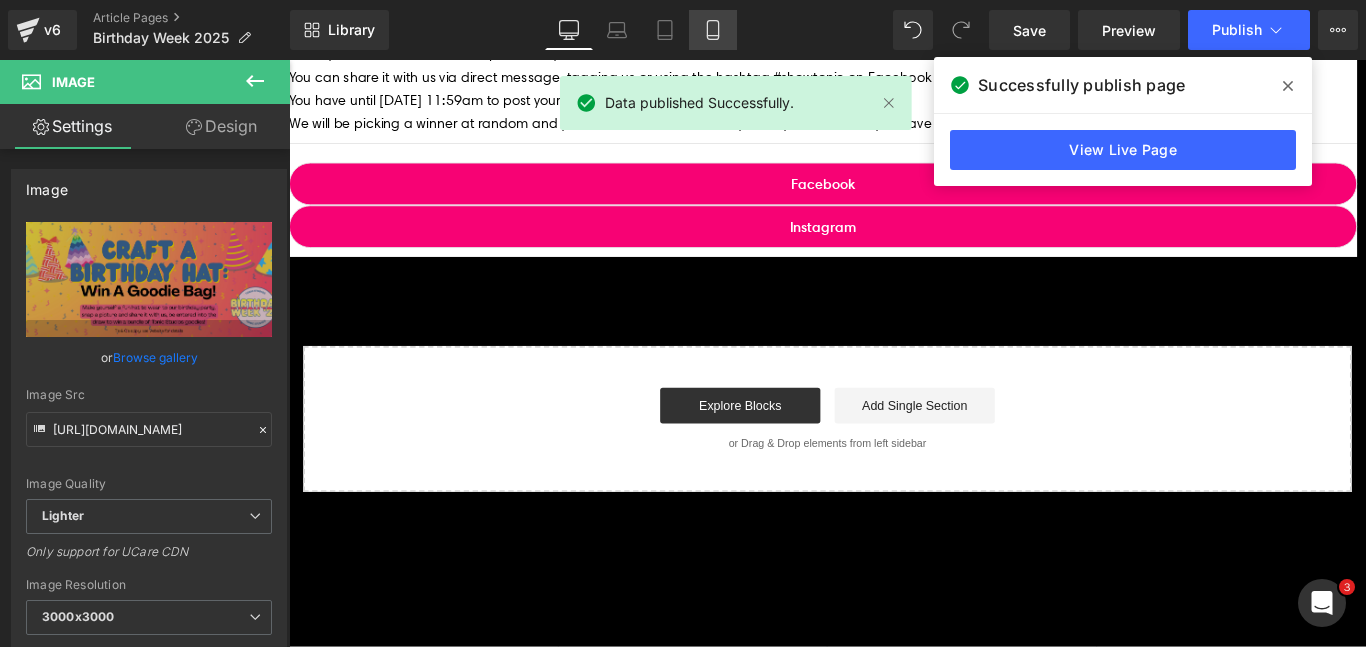 click on "Mobile" at bounding box center [713, 30] 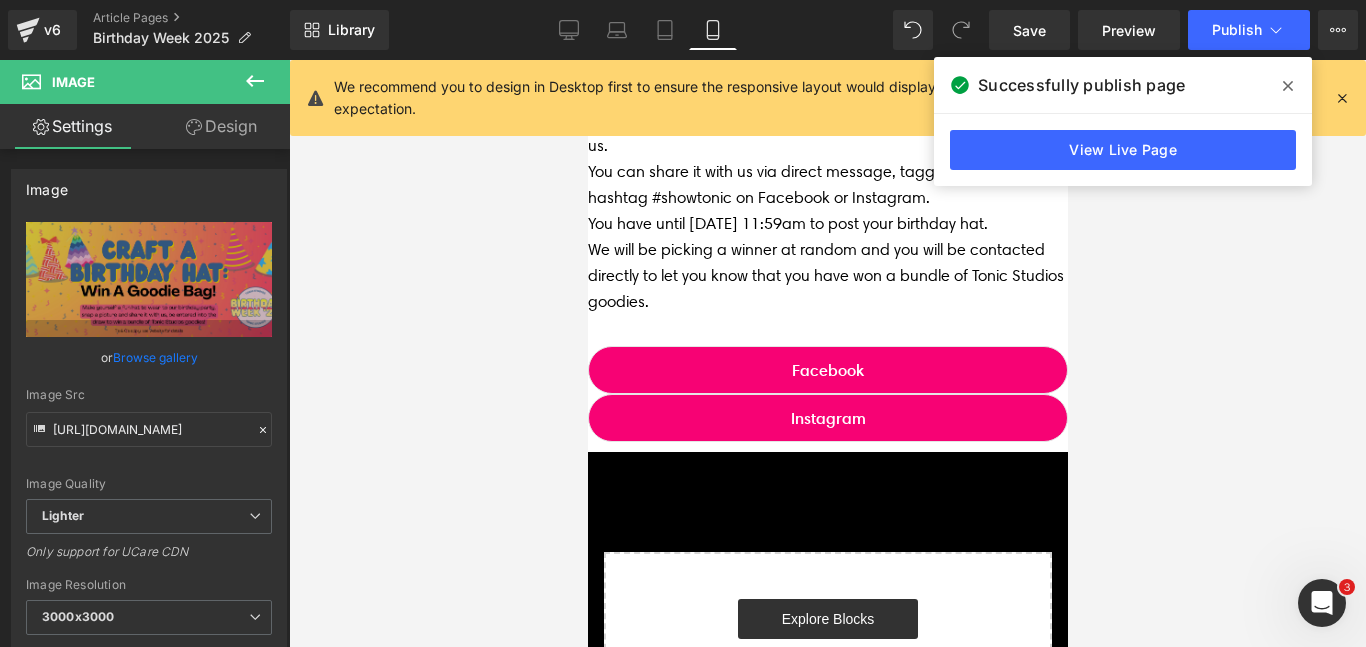 scroll, scrollTop: 966, scrollLeft: 0, axis: vertical 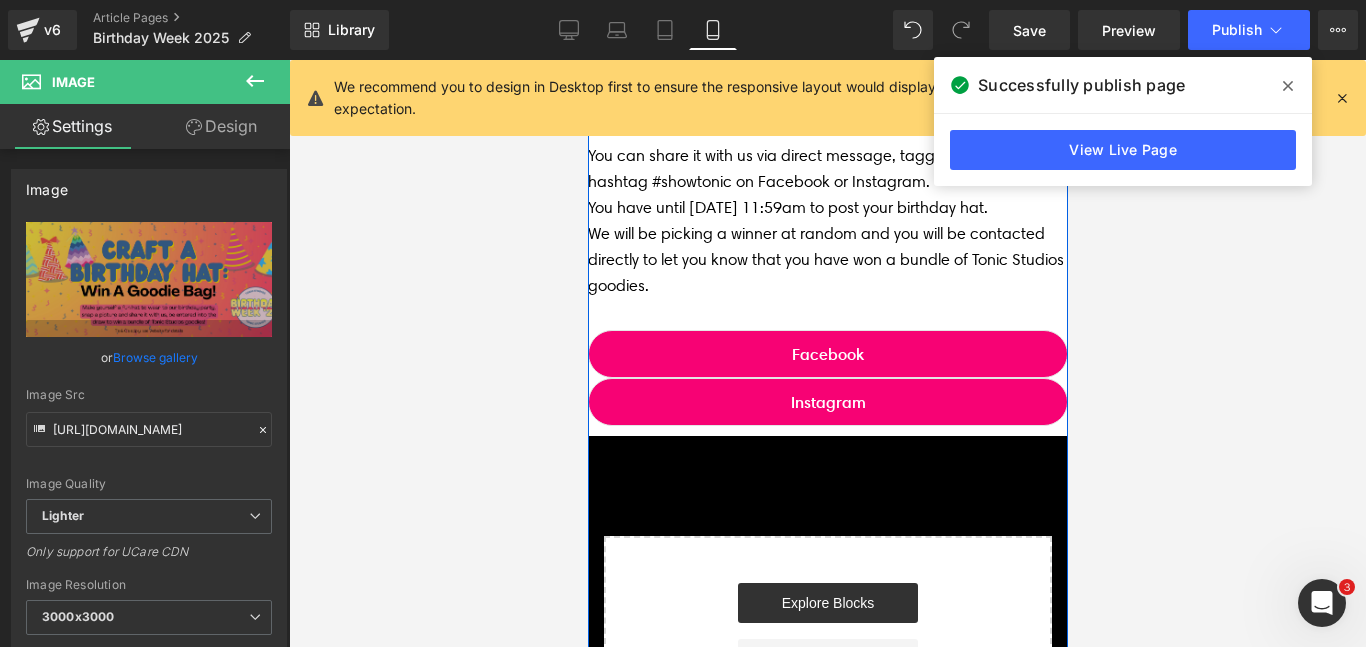 click at bounding box center [778, 12] 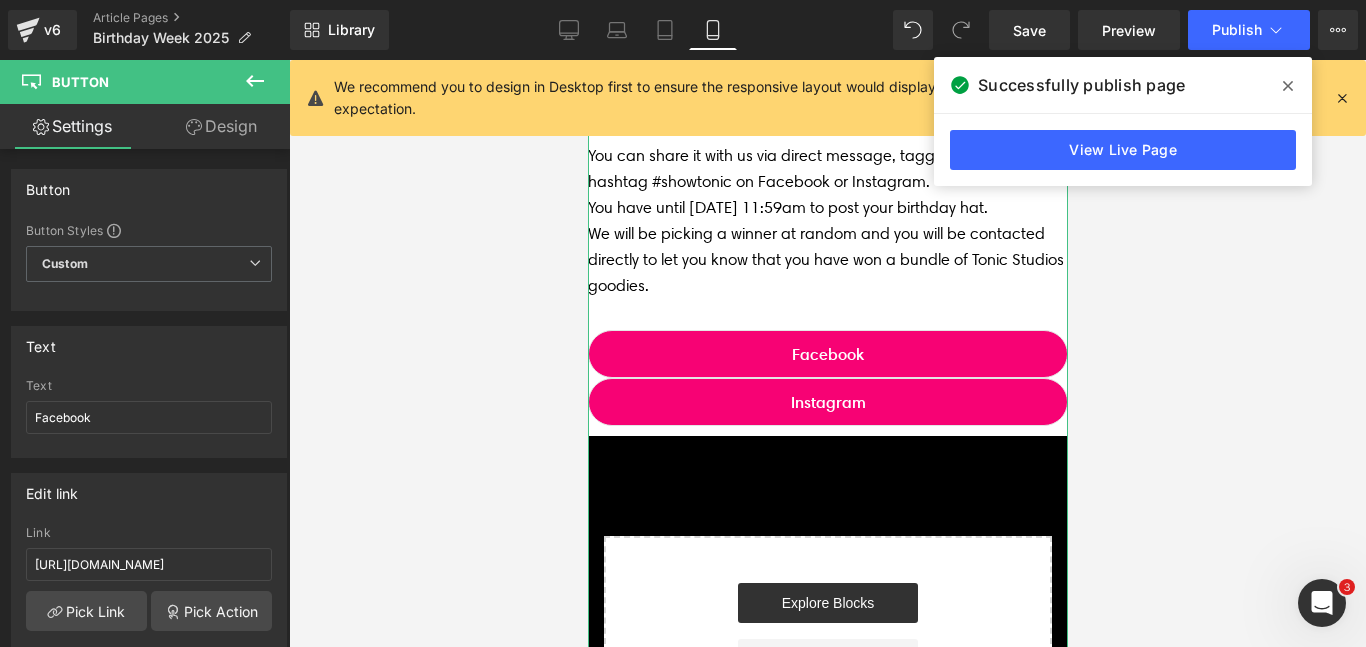 click on "Design" at bounding box center (221, 126) 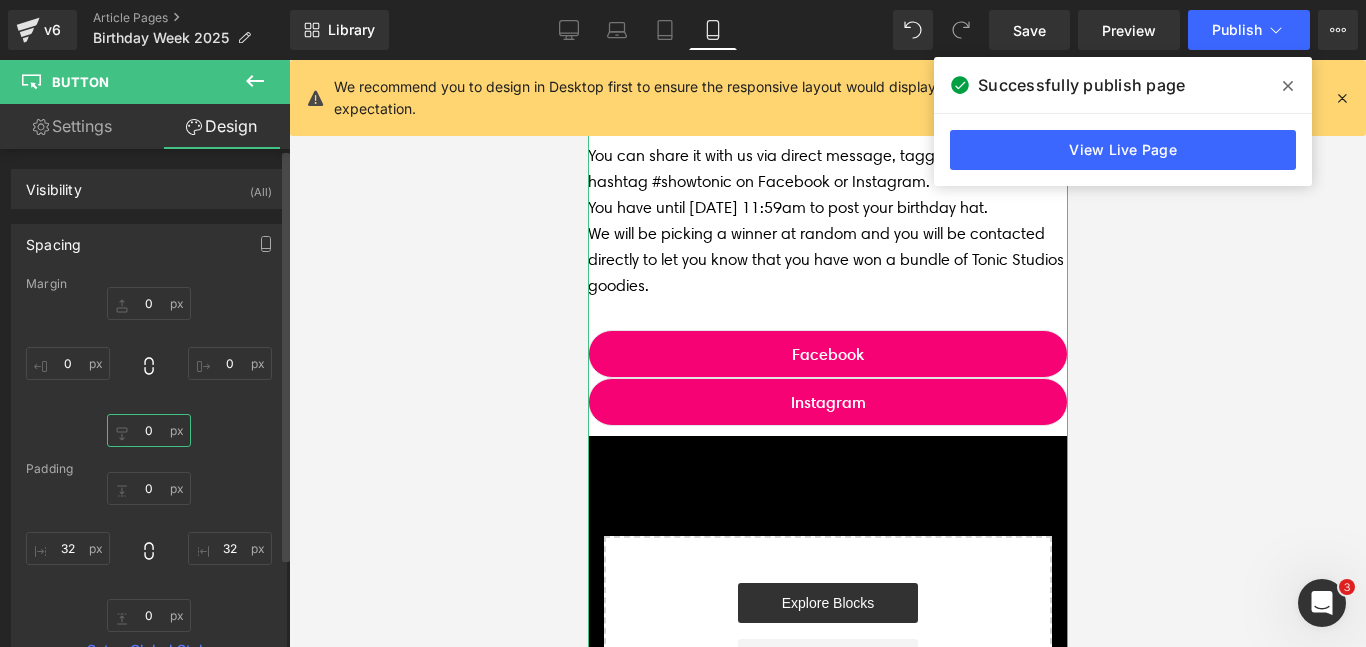 click on "0" at bounding box center [149, 430] 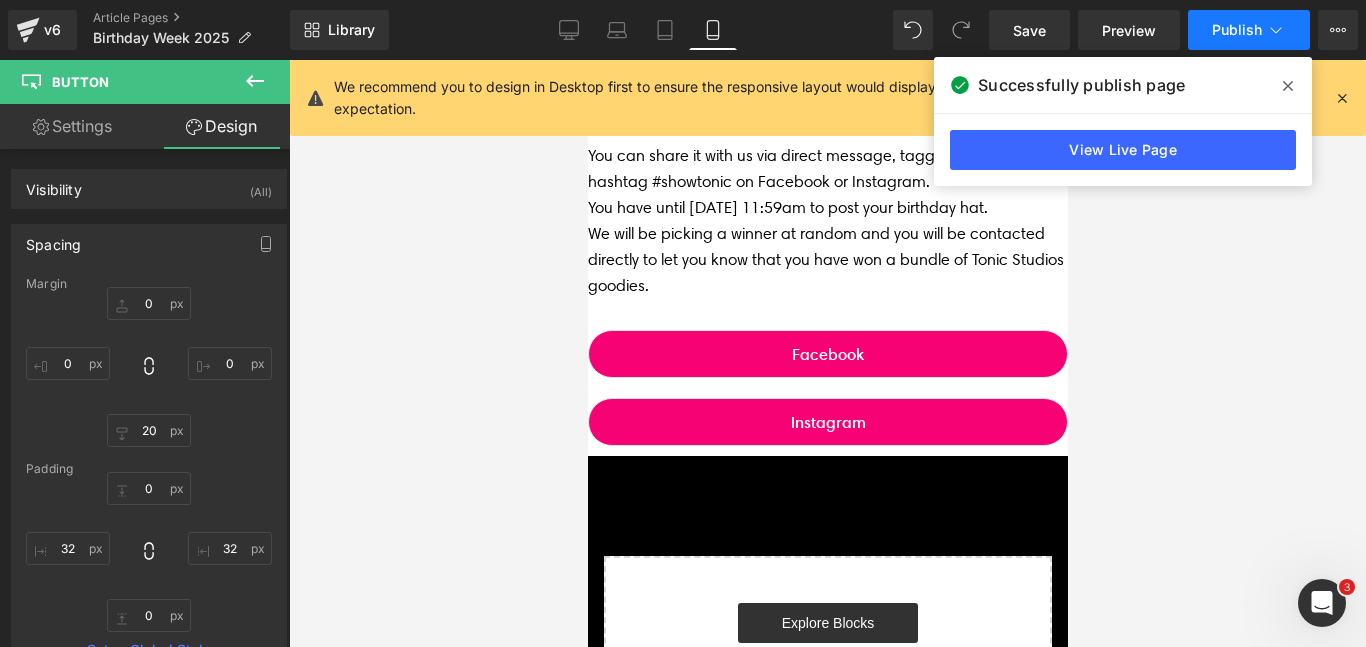 click on "Publish" at bounding box center (1237, 30) 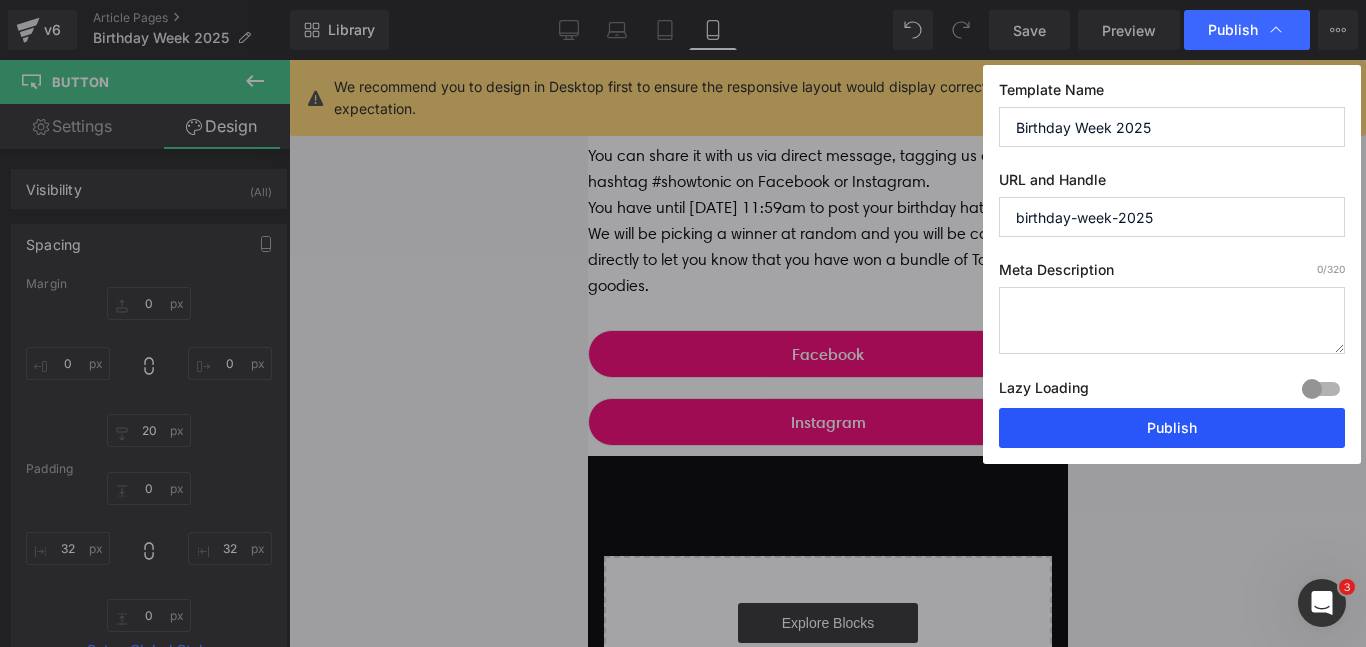 click on "Publish" at bounding box center (1172, 428) 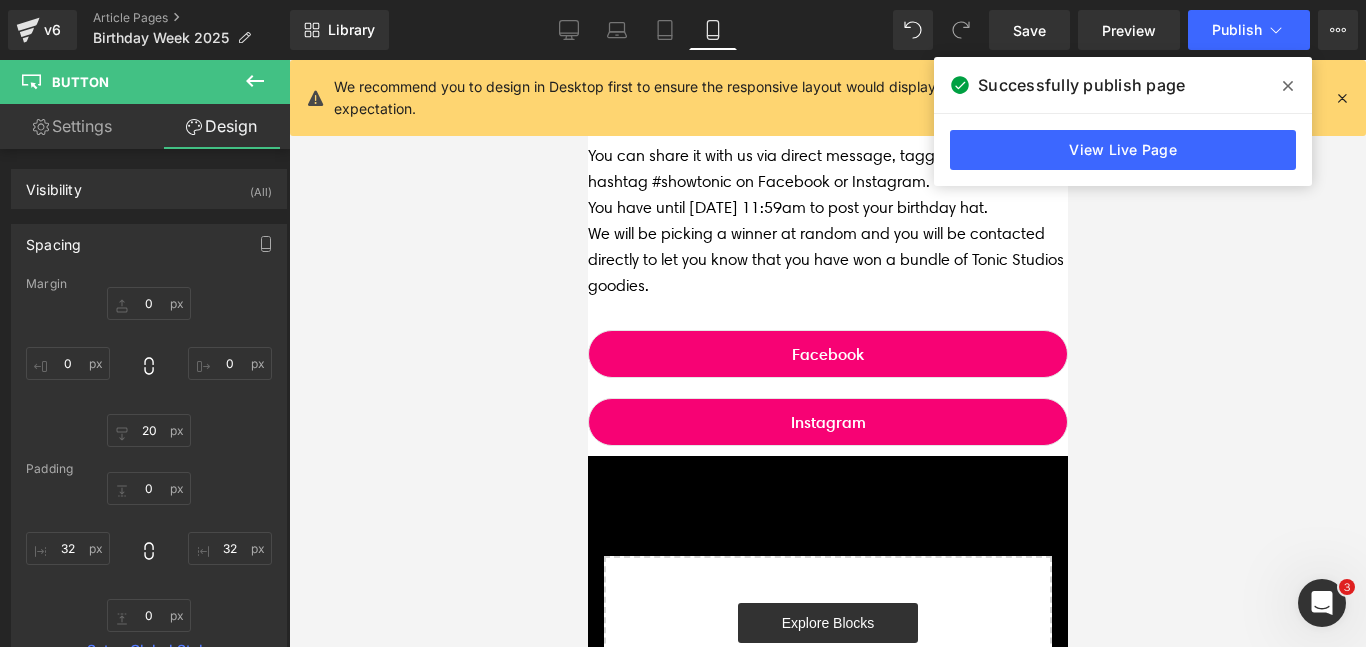click 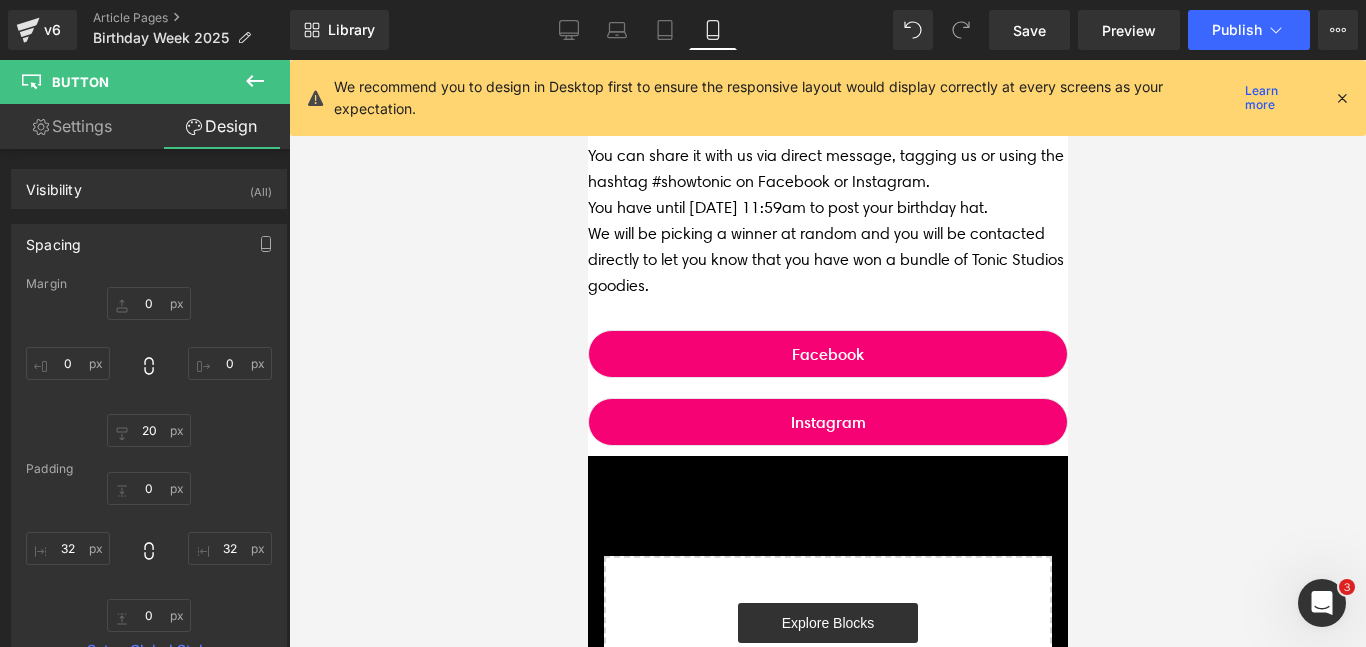 click at bounding box center [1342, 98] 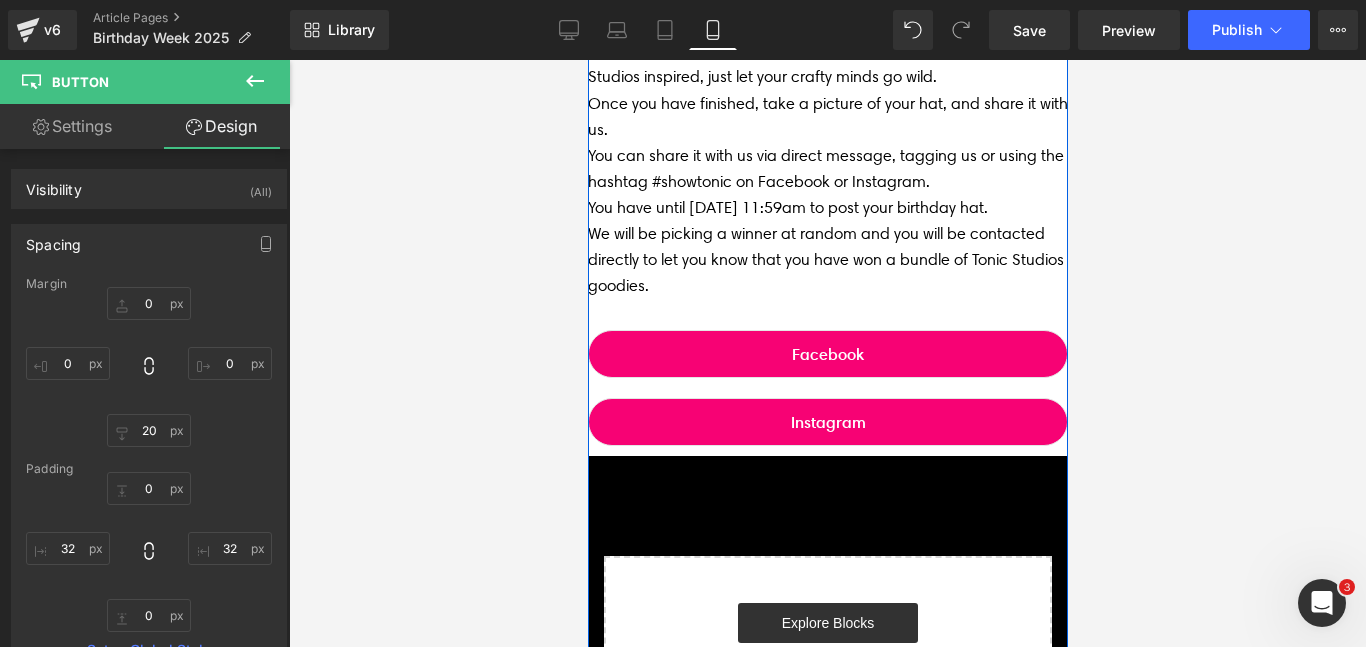 click on "You can share it with us via direct message, tagging us or using the hashtag #showtonic on Facebook or Instagram." at bounding box center (827, 169) 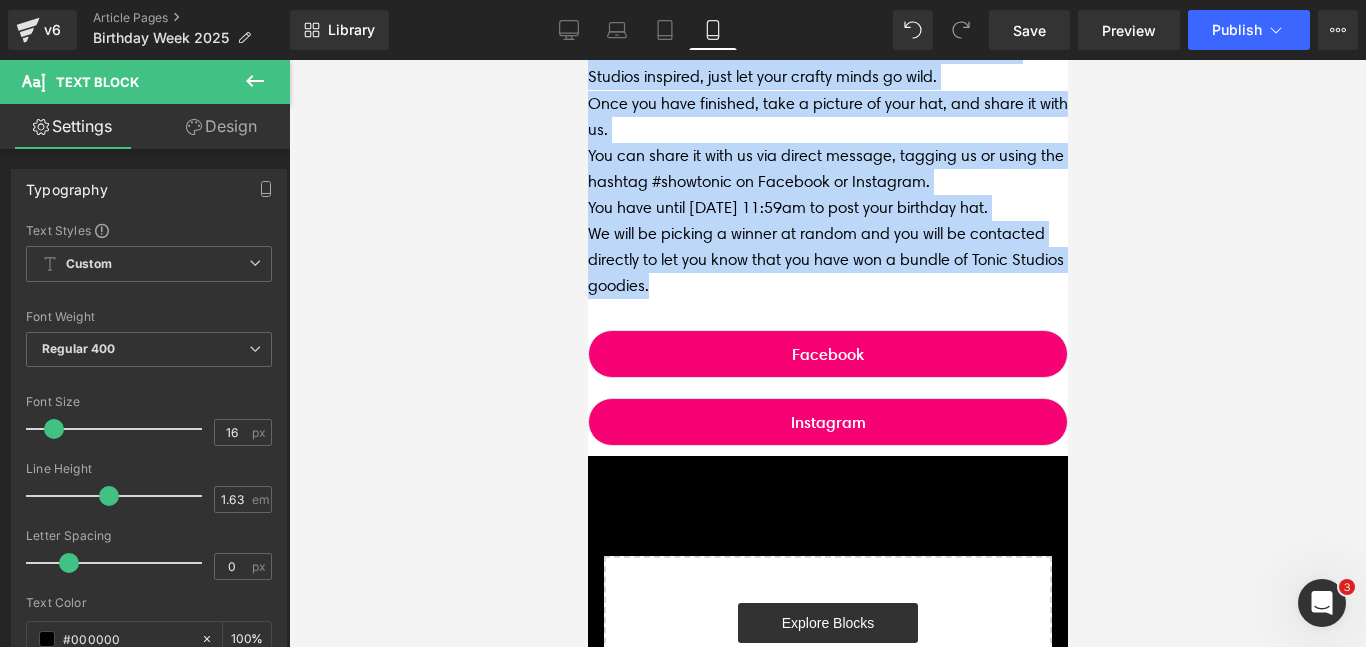 copy on "This competition has officially started!  Craft a birthday hat for Tonic Studios 24th birthday! It does not have to include Tonic studios products or be Tonic Studios inspired, just let your crafty minds go wild.  Once you have finished, take a picture of your hat, and share it with us.  You can share it with us via direct message, tagging us or using the hashtag #showtonic on Facebook or Instagram.  You have until [DATE] 11:59am to post your birthday hat.  We will be picking a winner at random and you will be contacted directly to let you know that you have won a bundle of Tonic Studios goodies." 